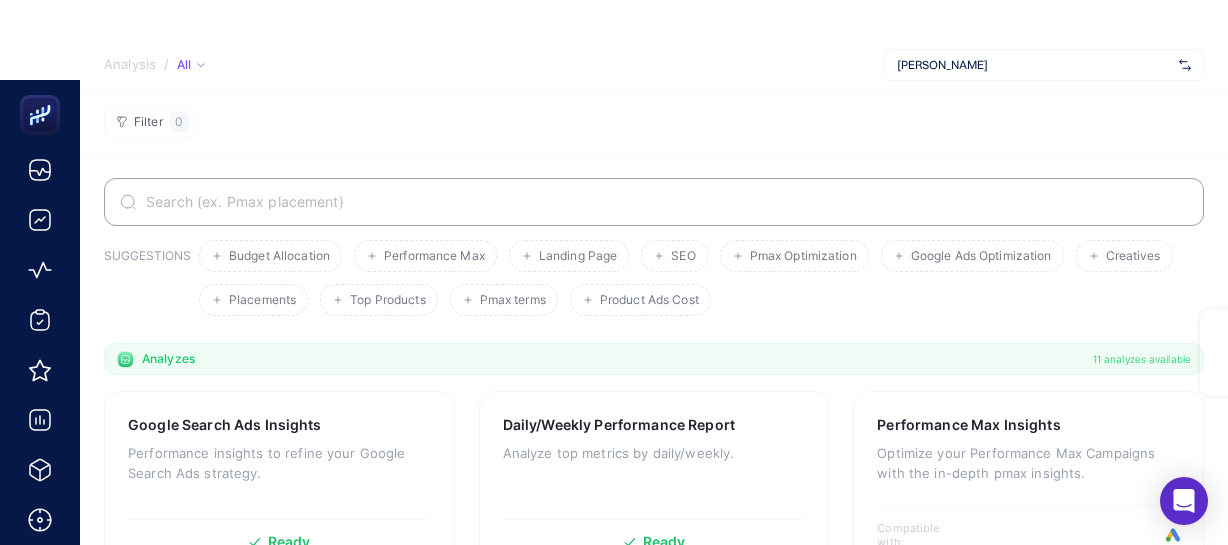 scroll, scrollTop: 421, scrollLeft: 0, axis: vertical 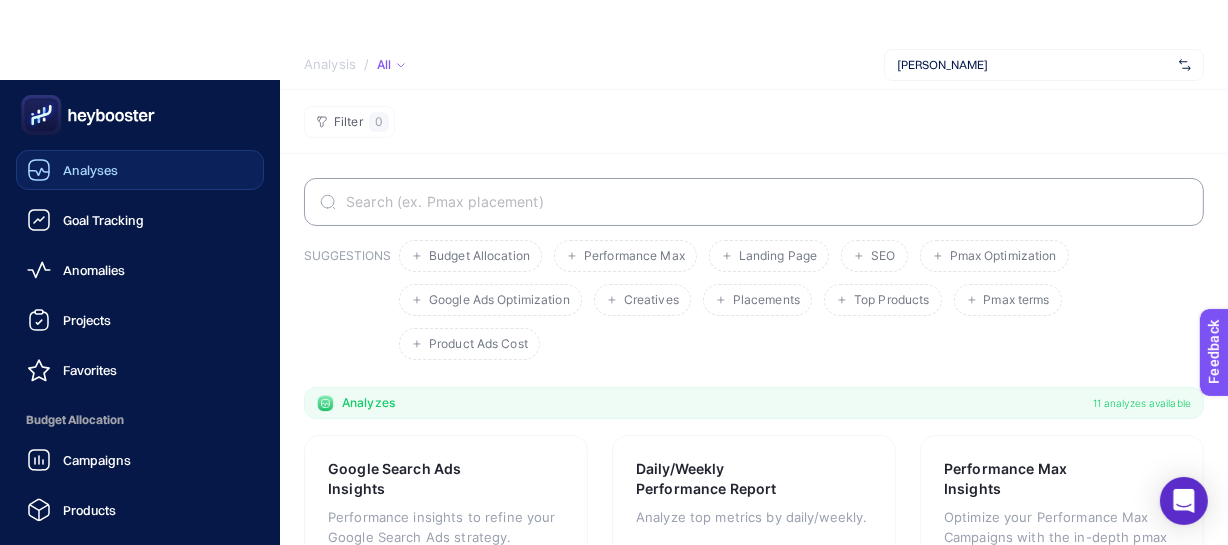 click on "Analyses" at bounding box center [90, 170] 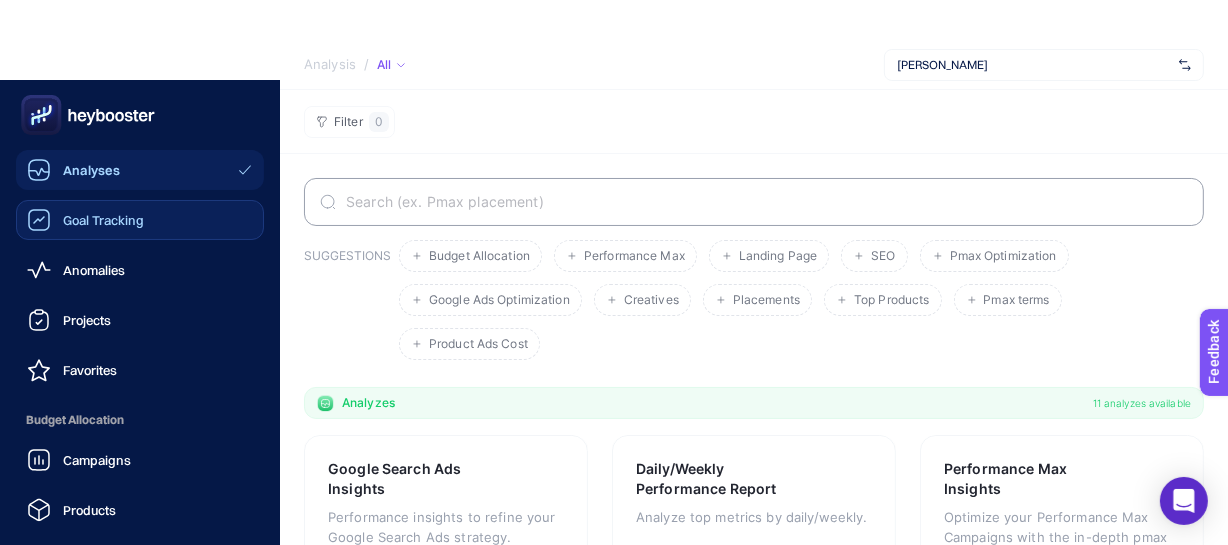 click on "Goal Tracking" at bounding box center (103, 220) 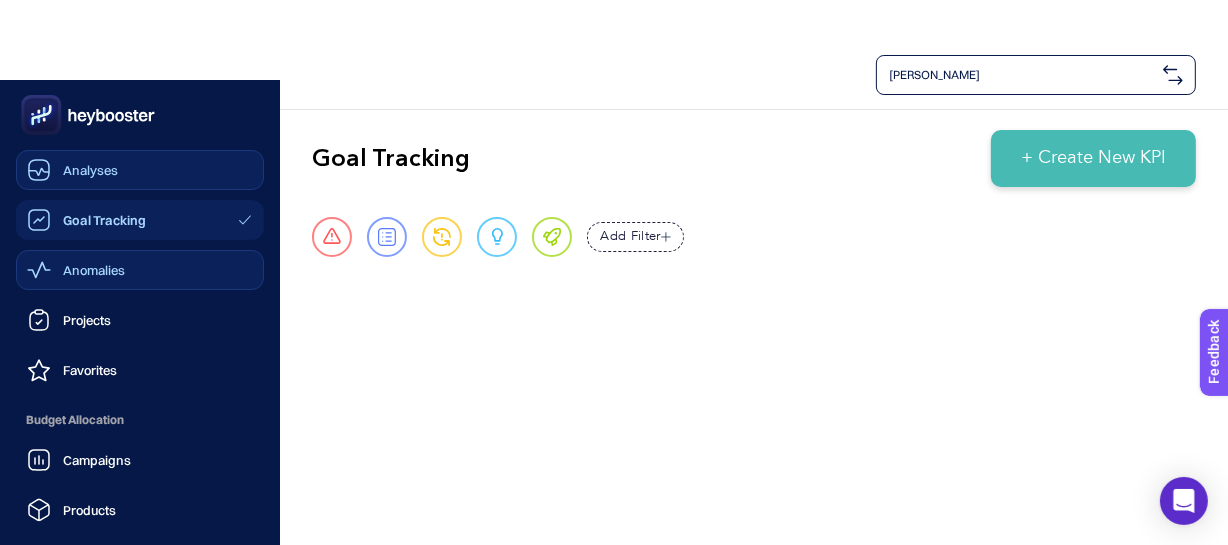 click on "Anomalies" at bounding box center (76, 270) 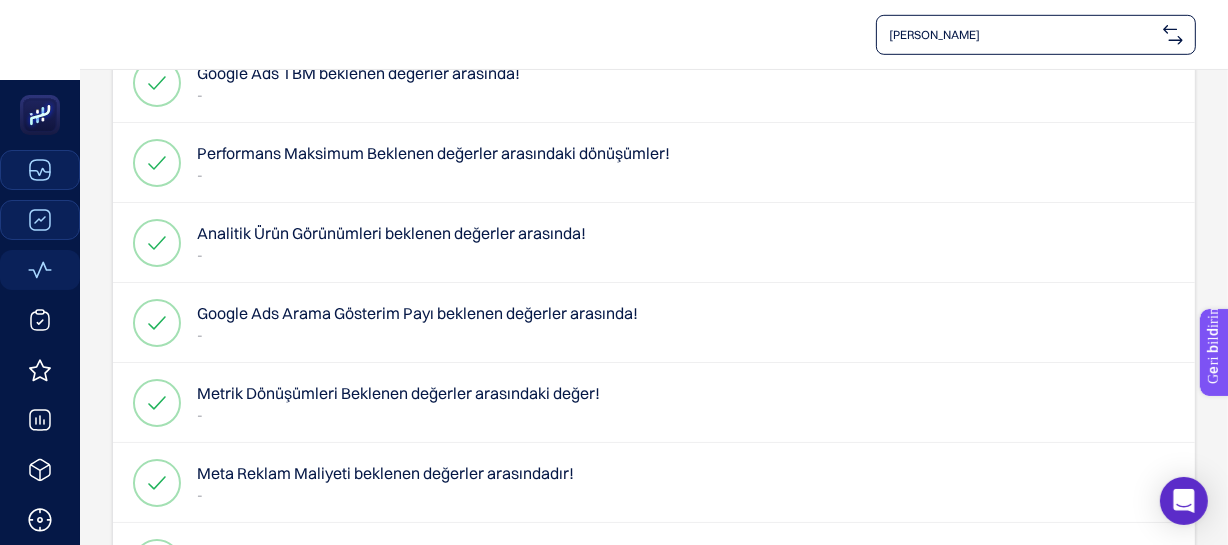 scroll, scrollTop: 1454, scrollLeft: 0, axis: vertical 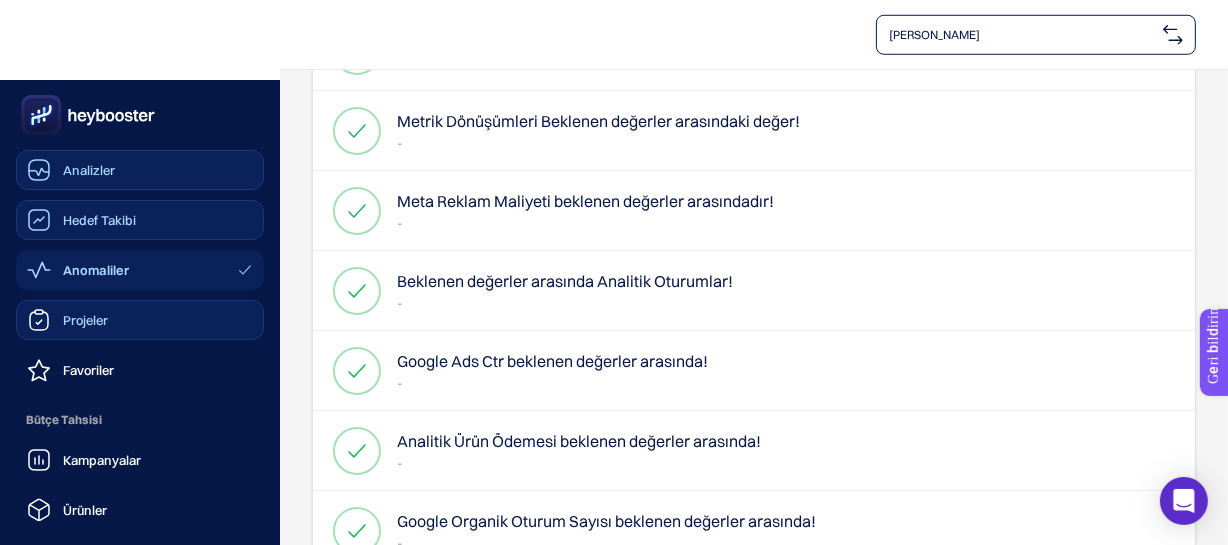 click on "Projeler" at bounding box center [85, 320] 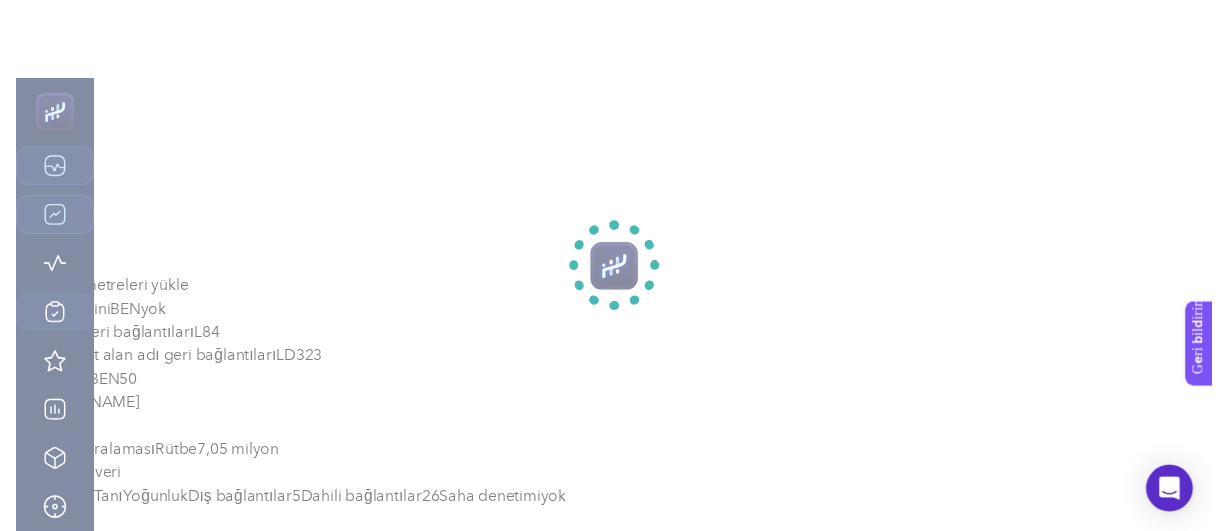 scroll, scrollTop: 40, scrollLeft: 0, axis: vertical 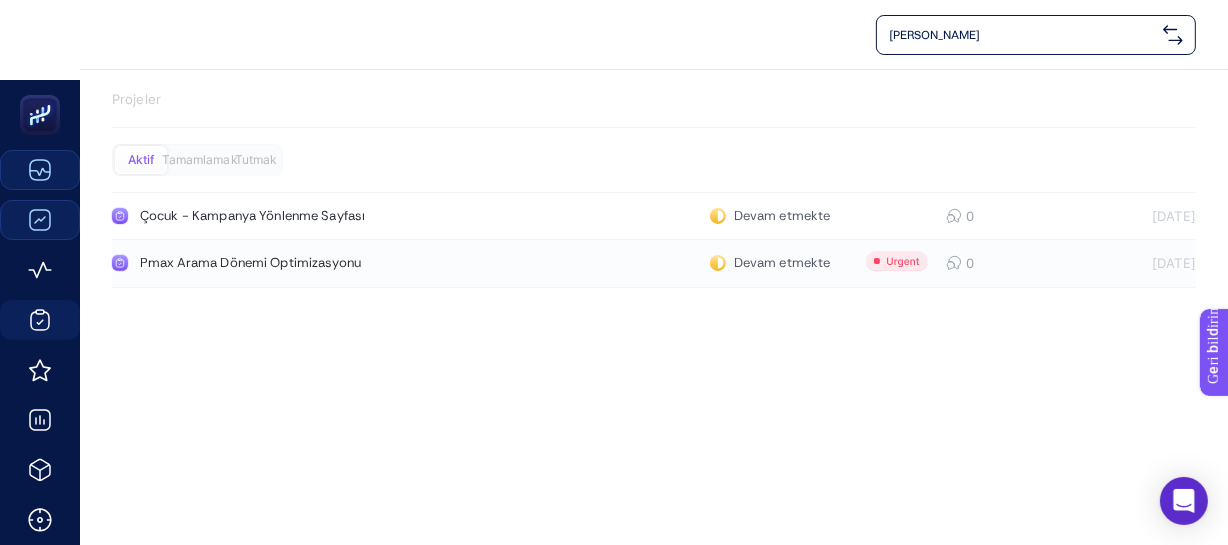 click on "Pmax Arama Dönemi Optimizasyonu" at bounding box center (250, 262) 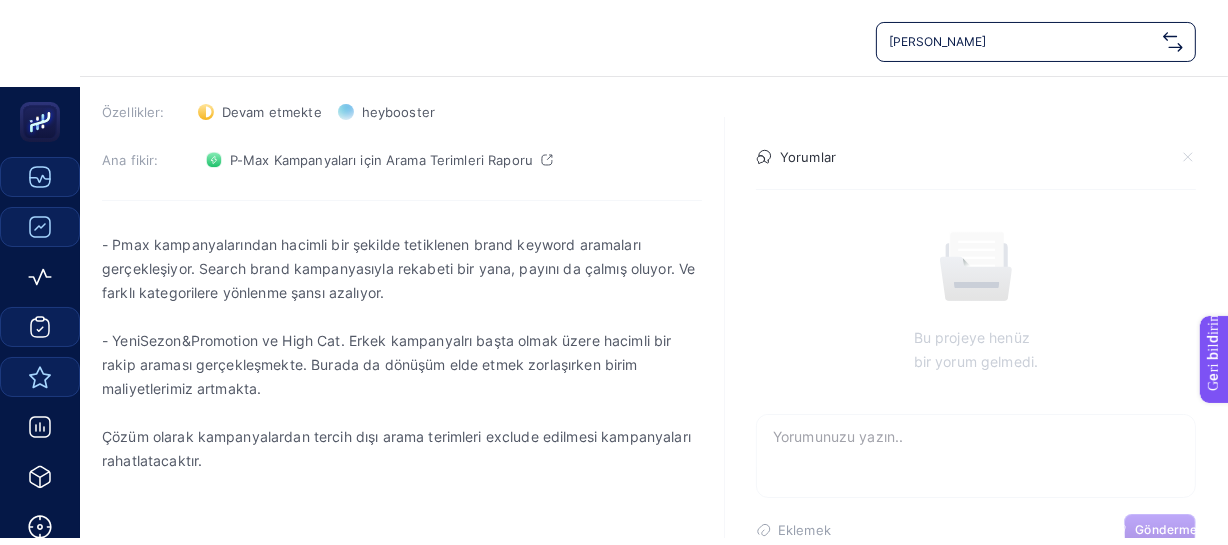 scroll, scrollTop: 0, scrollLeft: 0, axis: both 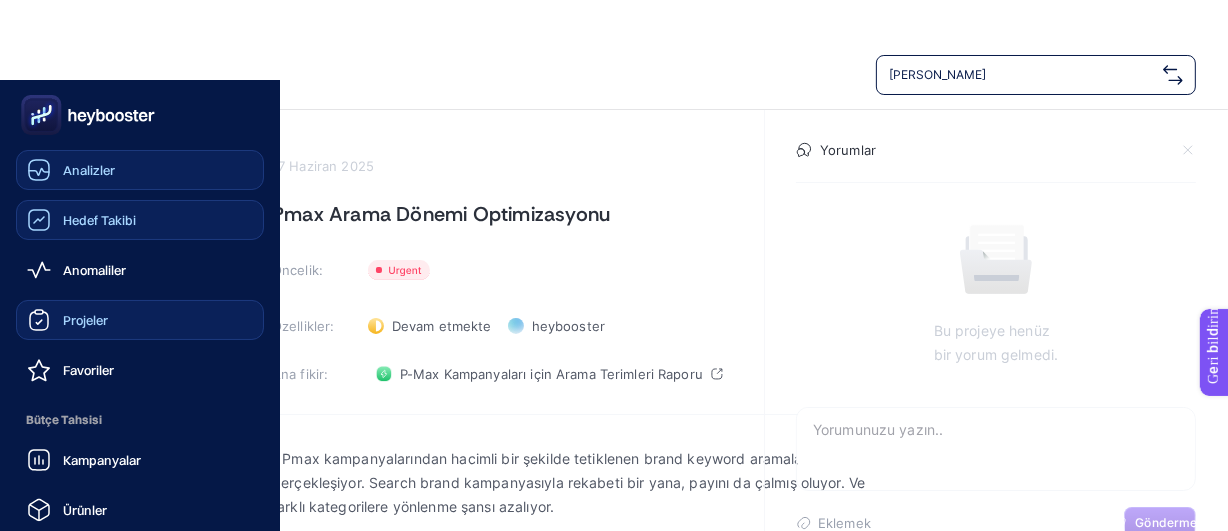 click on "Projeler" at bounding box center (67, 320) 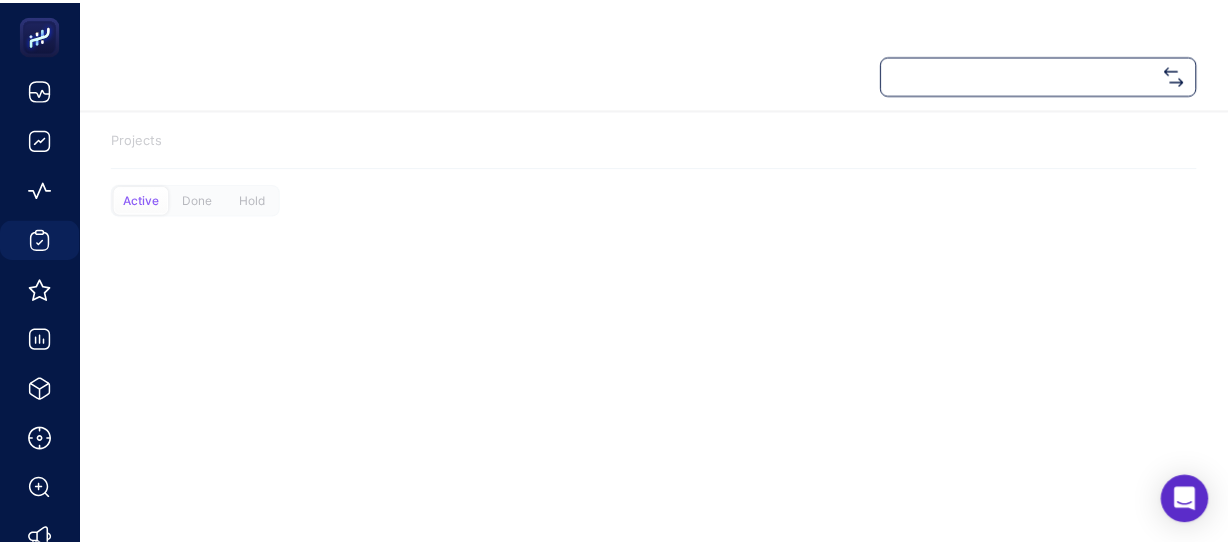 scroll, scrollTop: 0, scrollLeft: 0, axis: both 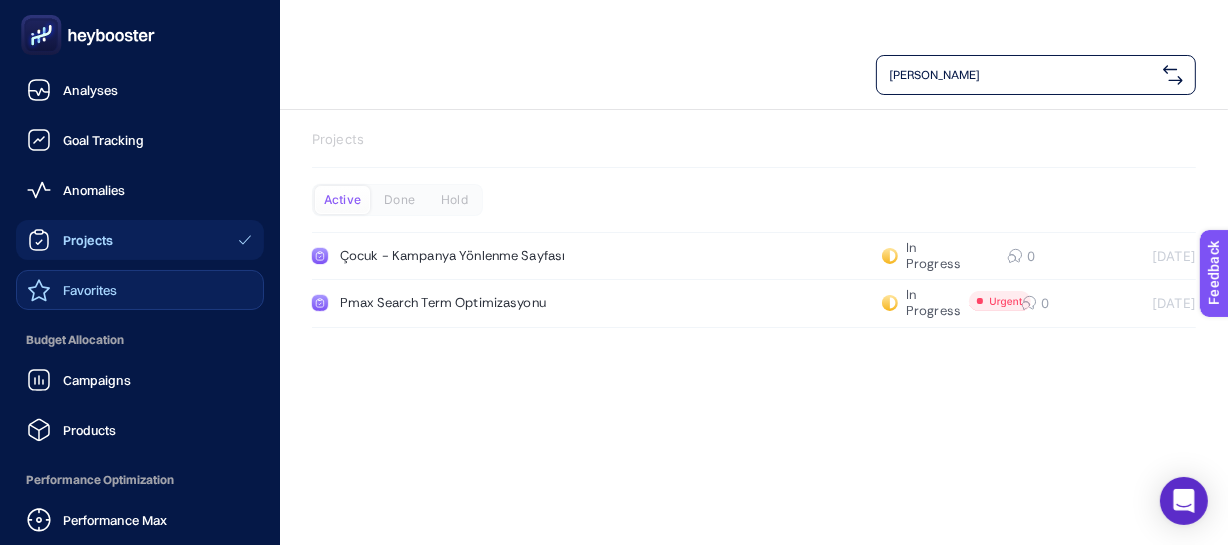 click on "Favorites" at bounding box center (72, 290) 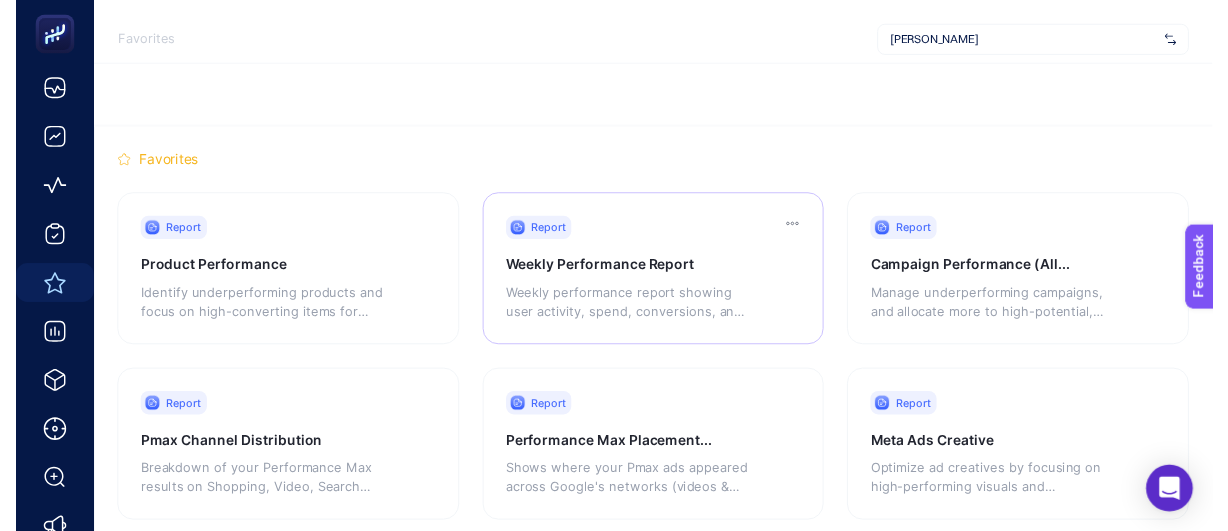 scroll, scrollTop: 40, scrollLeft: 0, axis: vertical 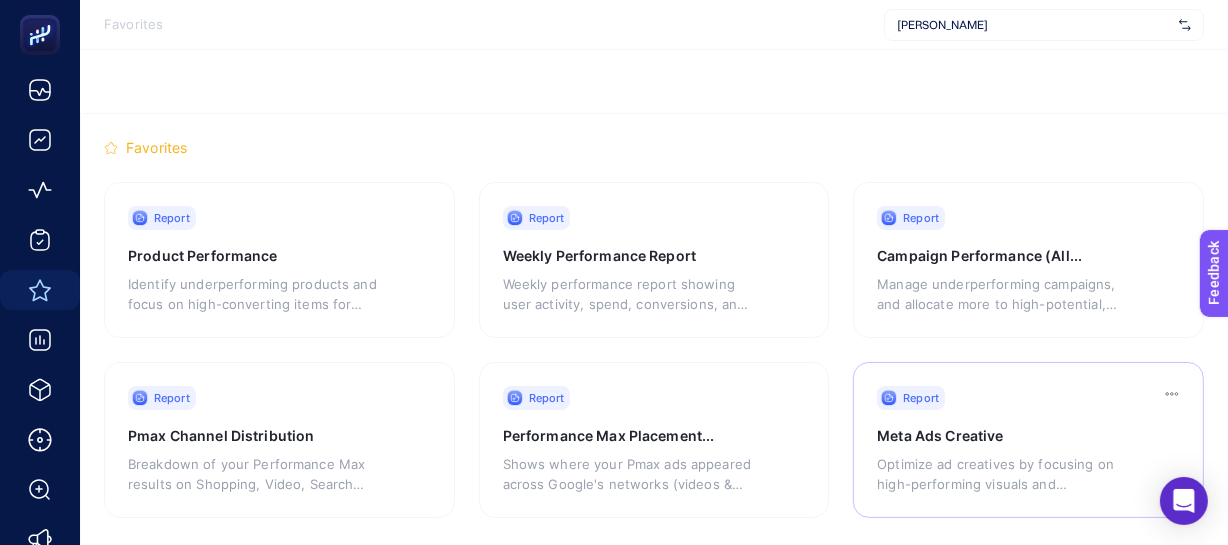 click on "Optimize ad creatives by focusing on high-performing visuals and messaging while addressing low-converting assets." at bounding box center [1001, 474] 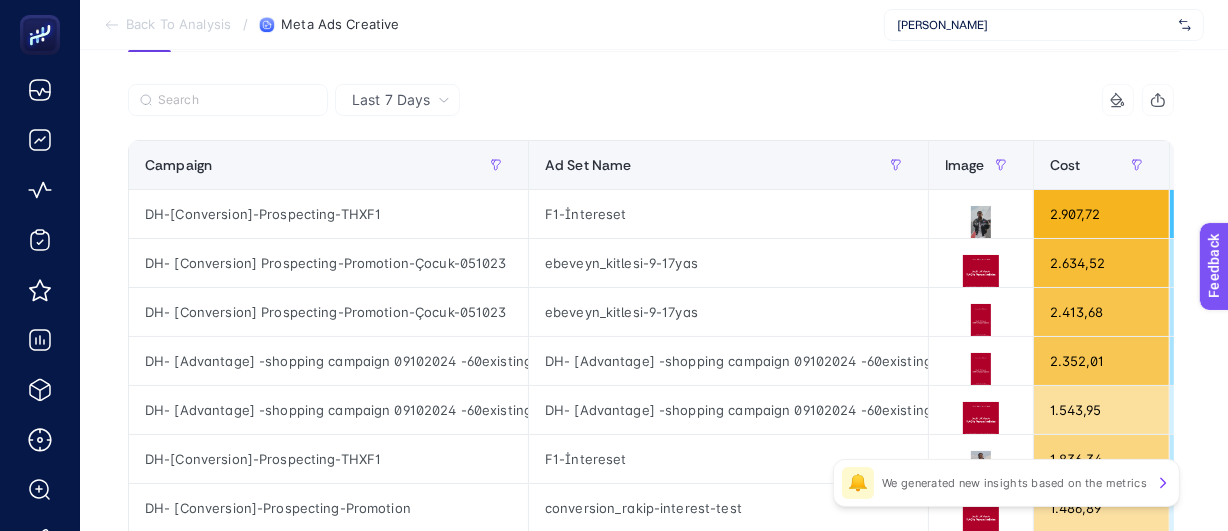 scroll, scrollTop: 312, scrollLeft: 0, axis: vertical 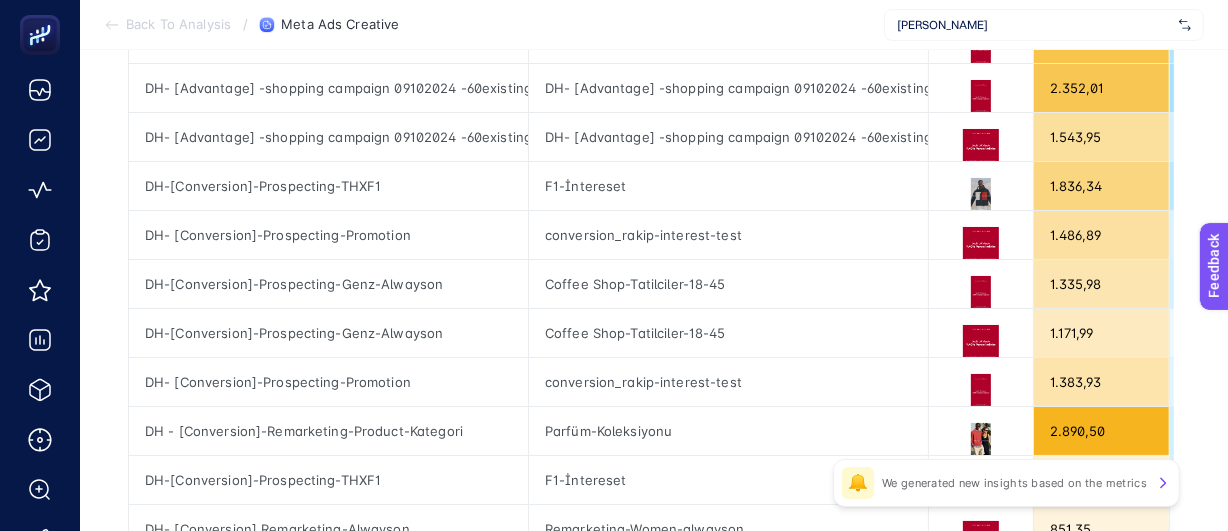click on "We generated new insights based on the metrics" at bounding box center [1014, 483] 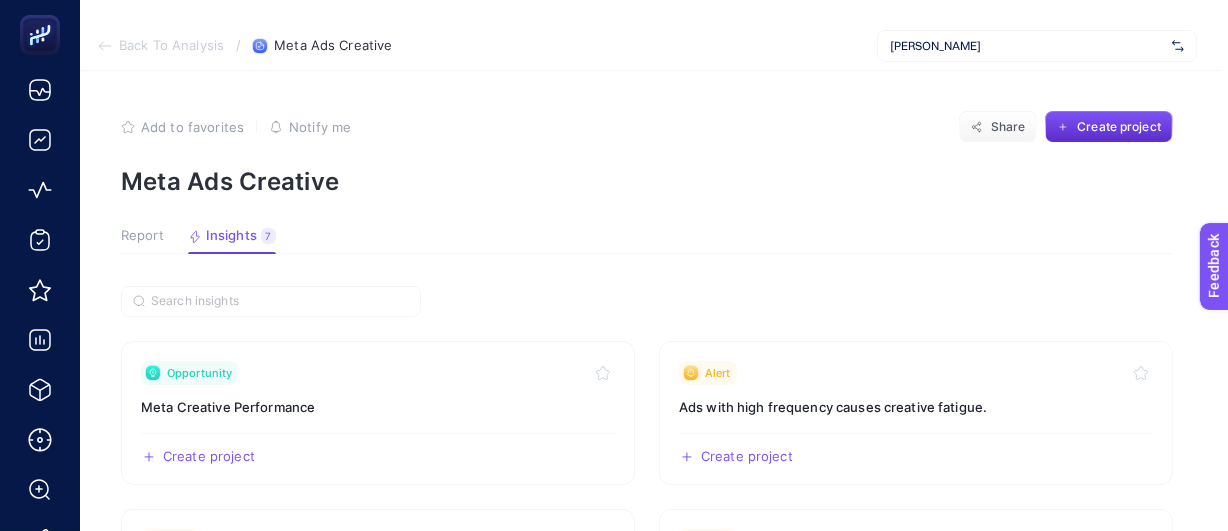 scroll, scrollTop: 0, scrollLeft: 7, axis: horizontal 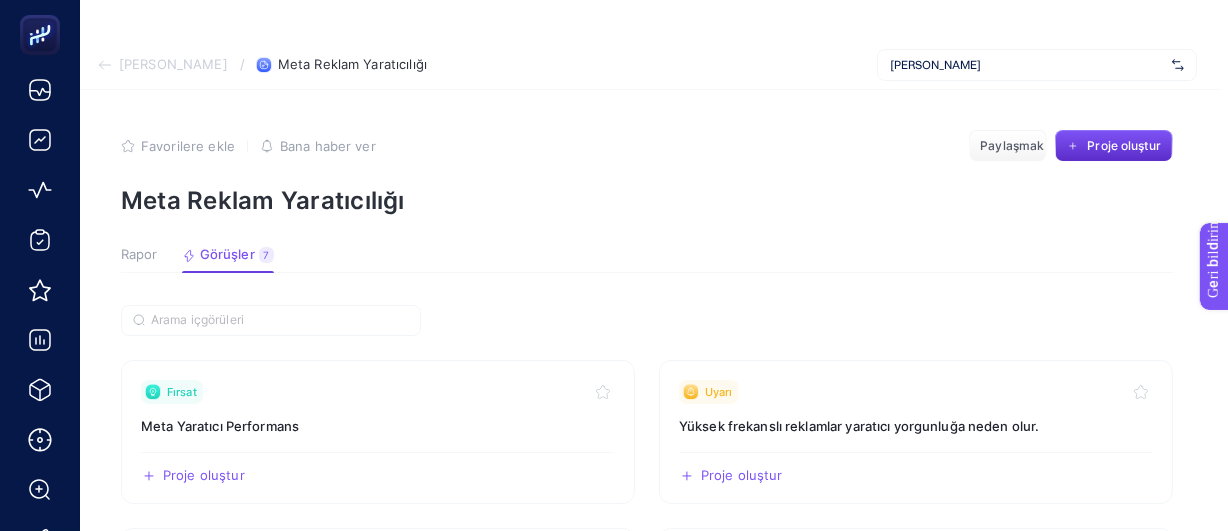 click on "Favorilere ekle YANLIŞ Bana haber ver Paylaşmak Proje oluştur Meta Reklam Yaratıcılığı Rapor Görüşler 7 Metriklere dayalı yeni içgörüler ürettik Fırsat Meta Yaratıcı Performans Proje oluştur Paylaşmak Uyarı Yüksek frekanslı reklamlar yaratıcı yorgunluğa neden olur. Proje oluştur Paylaşmak Uyarı Reklam Seti Bütçelerine Rağmen Harcaması Olmayan Yaratıcılar Proje oluştur Paylaşmak Uyarı Dönüşüm ve Maliyet açısından düşük performans gösteren yaratıcı çalışmalar Proje oluştur Paylaşmak Diğer günlük kontrollü içgörüleriniz Bu içgörüler neden kontrol ediliyor? Kontrol edildi Bugün son kontrol・05:33 Düşük Tıklama Oranı ve Dönüşüm Sağlamayan Reklamlar 🔔 Şimdilik bir uyarı yok. İçgörü belirdiğinde bildirim almak ister misiniz? Bana haber ver Öğrenmek Gerekli koşulları karşılayacak veri henüz bulunmadığından, içgörü şu anda etkin değil. Kontrol edildi Bugün son kontrol・05:33 🔔 Bana haber ver Öğrenmek 🔔" 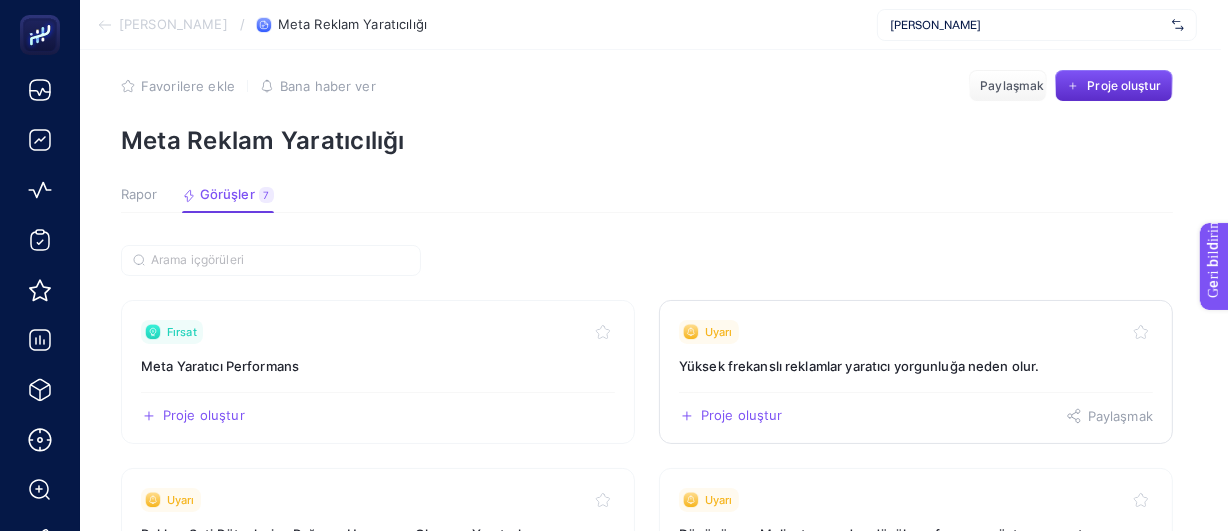 scroll, scrollTop: 90, scrollLeft: 7, axis: both 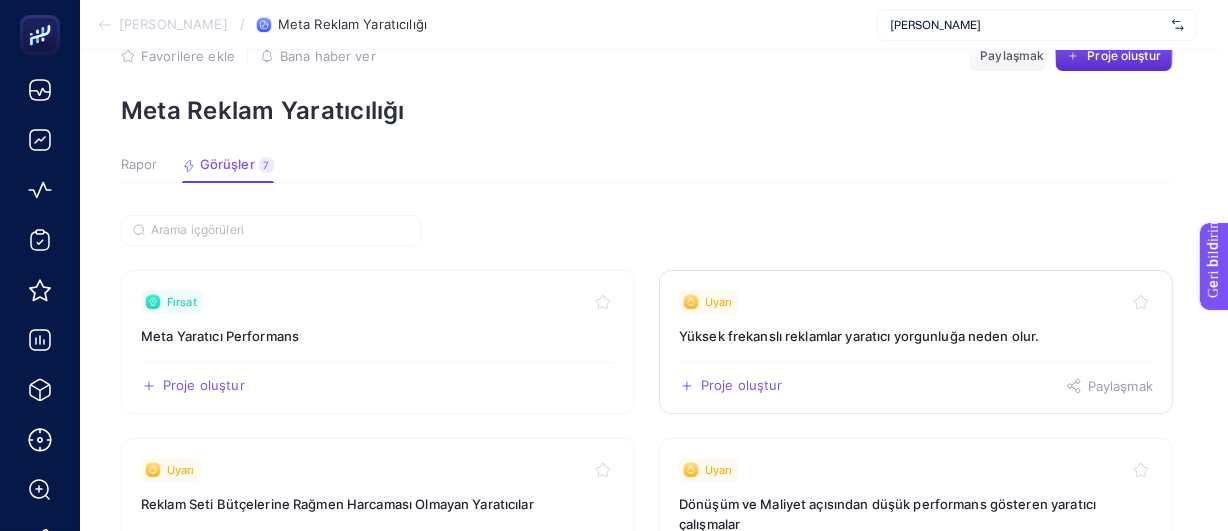 click on "Uyarı Yüksek frekanslı reklamlar yaratıcı yorgunluğa neden olur. Proje oluştur Paylaşmak" 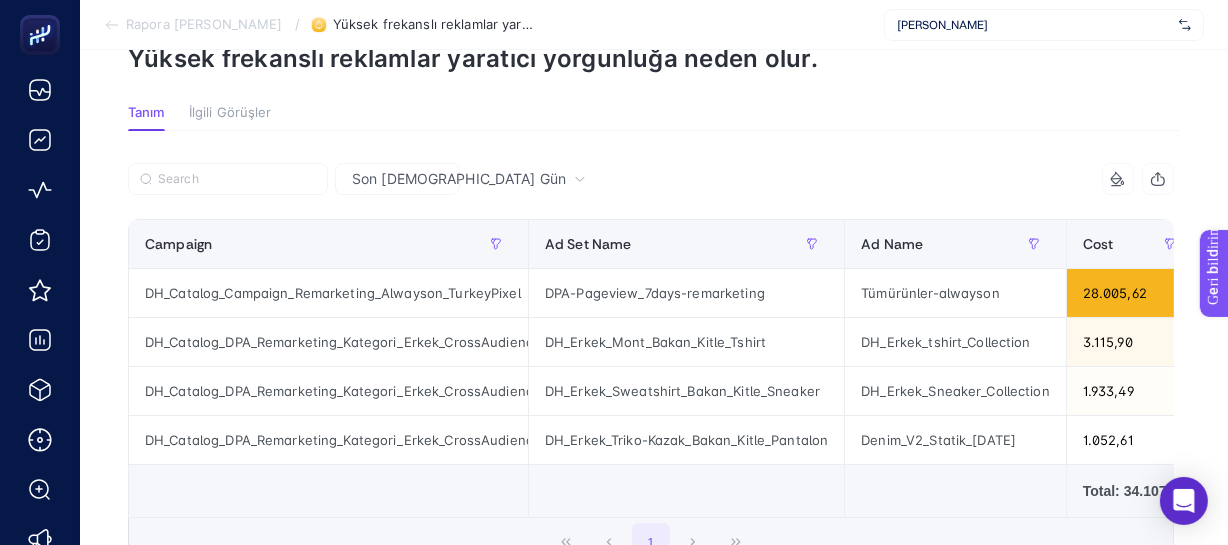 scroll, scrollTop: 272, scrollLeft: 0, axis: vertical 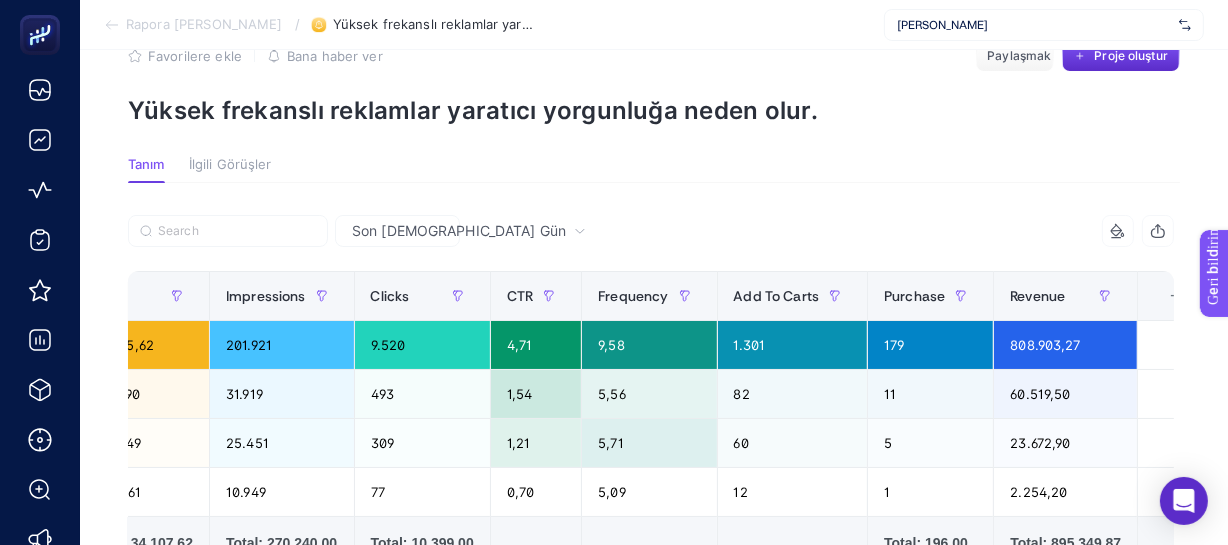 click on "Son 7 Gün" at bounding box center (459, 230) 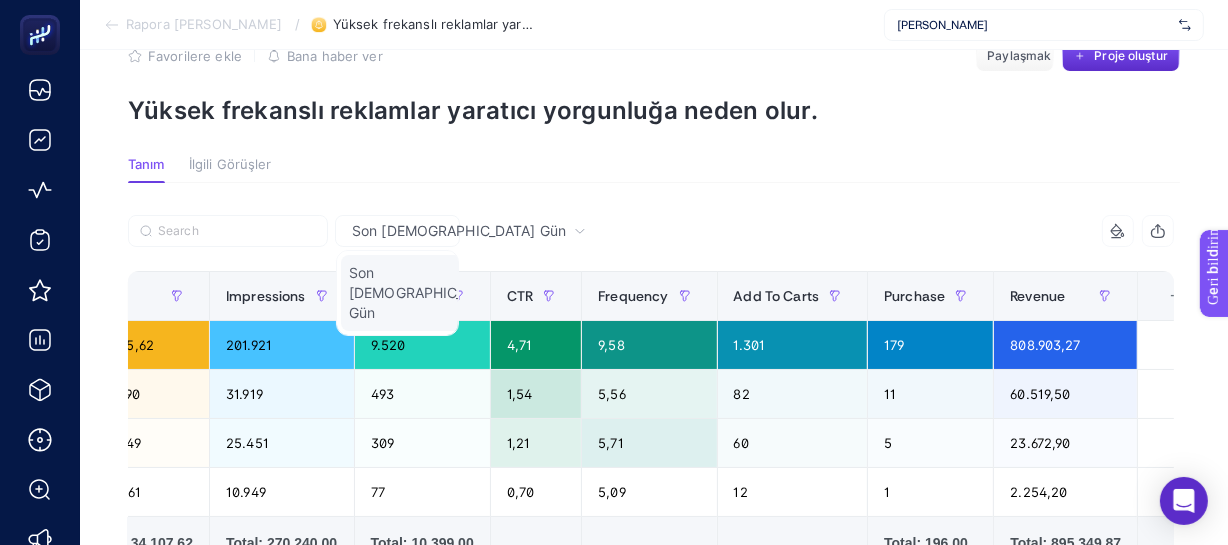 click on "Son 7 Gün" at bounding box center (426, 292) 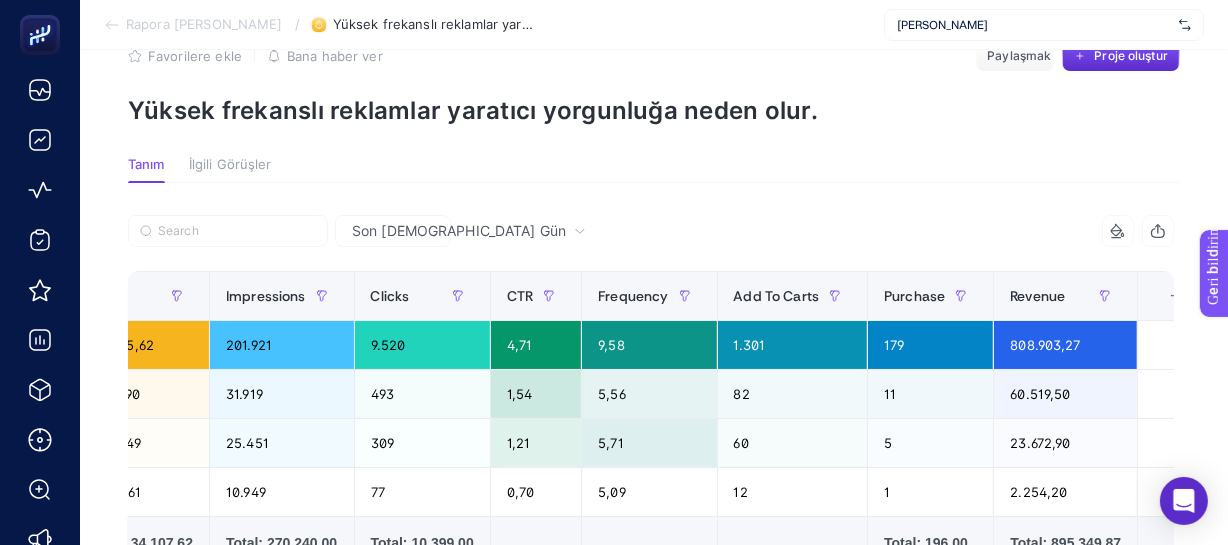 click on "Son 7 Gün 8 items selected Campaign Ad Set Name Ad Name Cost Impressions Clicks CTR Frequency Add To Carts Purchase Revenue 11 items selected + DH_Catalog_Campaign_Remarketing_Alwayson_TurkeyPixel DPA-Pageview_7days-remarketing Tümürünler-alwayson 28.005,62 201.921 9.520 4,71 9,58 1.301 179 808.903,27 DH_Catalog_DPA_Remarketing_Kategori_Erkek_CrossAudience DH_Erkek_Mont_Bakan_Kitle_Tshirt DH_Erkek_tshirt_Collection 3.115,90 31.919 493 1,54 5,56 82 11 60.519,50 DH_Catalog_DPA_Remarketing_Kategori_Erkek_CrossAudience DH_Erkek_Sweatshirt_Bakan_Kitle_Sneaker DH_Erkek_Sneaker_Collection 1.933,49 25.451 309 1,21 5,71 60 5 23.672,90 DH_Catalog_DPA_Remarketing_Kategori_Erkek_CrossAudience DH_Erkek_Triko-Kazak_Bakan_Kitle_Pantalon Denim_V2_Statik_21.01.25 1.052,61 10.949 77 0,70 5,09 12 1 2.254,20       Total: 34.107.62   Total: 270.240.00   Total: 10.399.00         Total: 196.00   Total: 895.349.87     1" at bounding box center [651, 457] 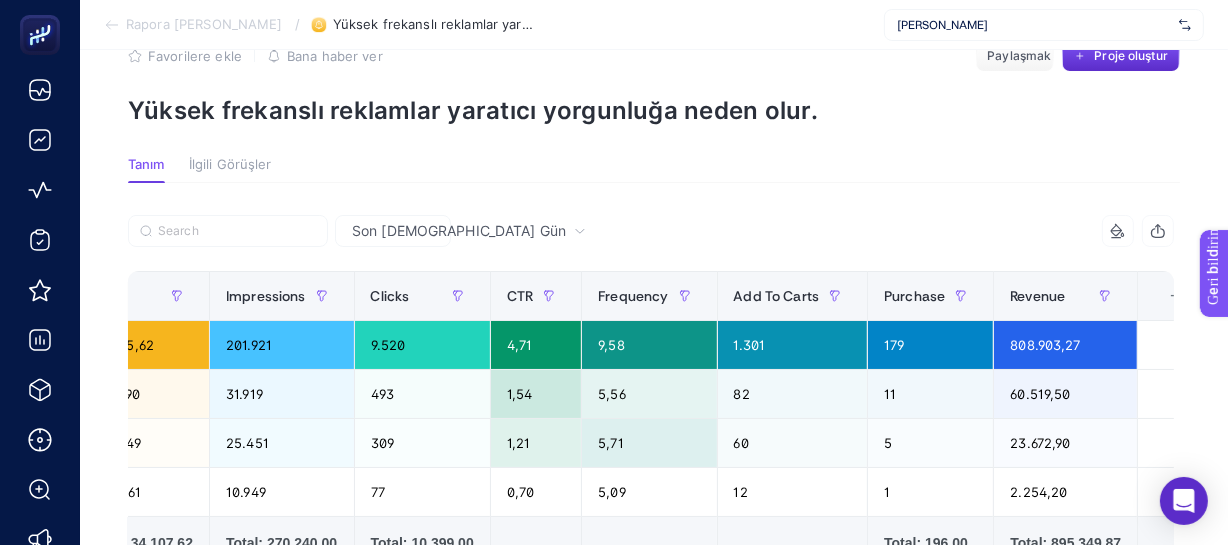 scroll, scrollTop: 181, scrollLeft: 0, axis: vertical 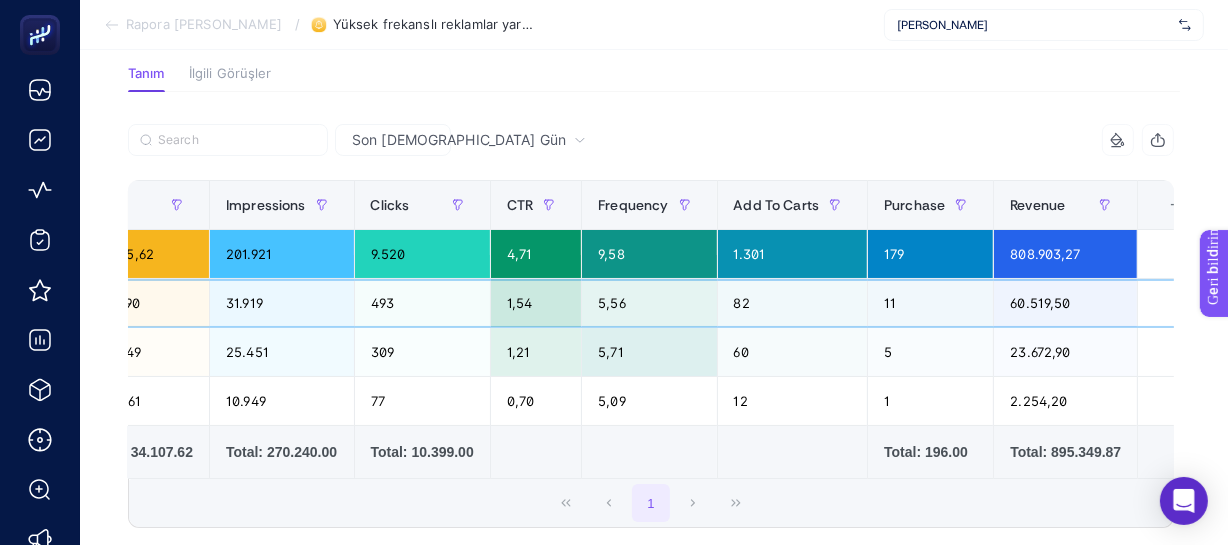 click on "11" 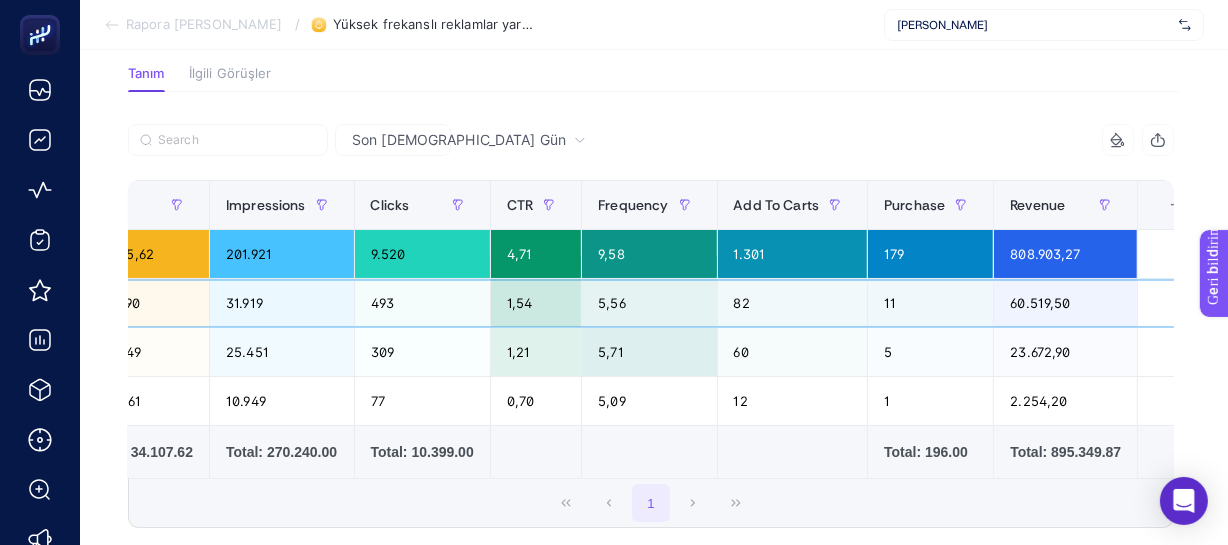 click on "11" 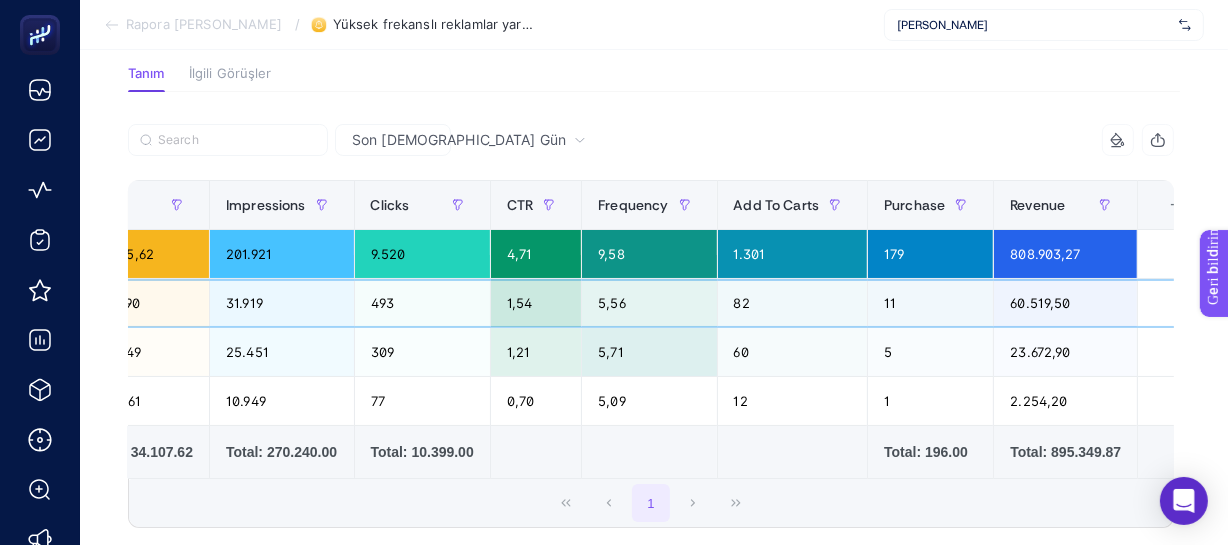 click on "5,56" 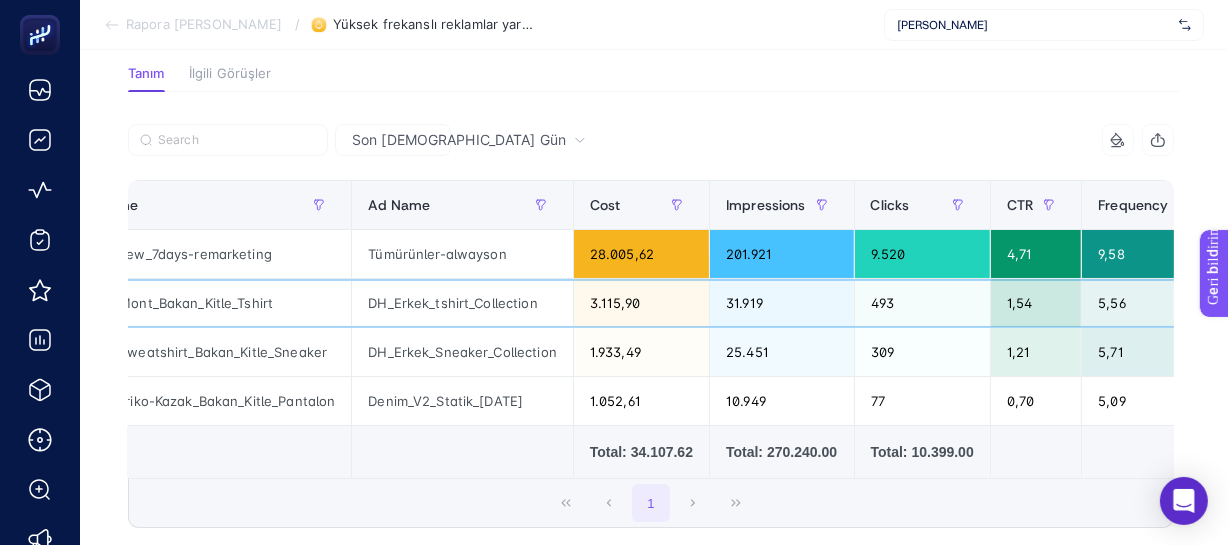 scroll, scrollTop: 0, scrollLeft: 0, axis: both 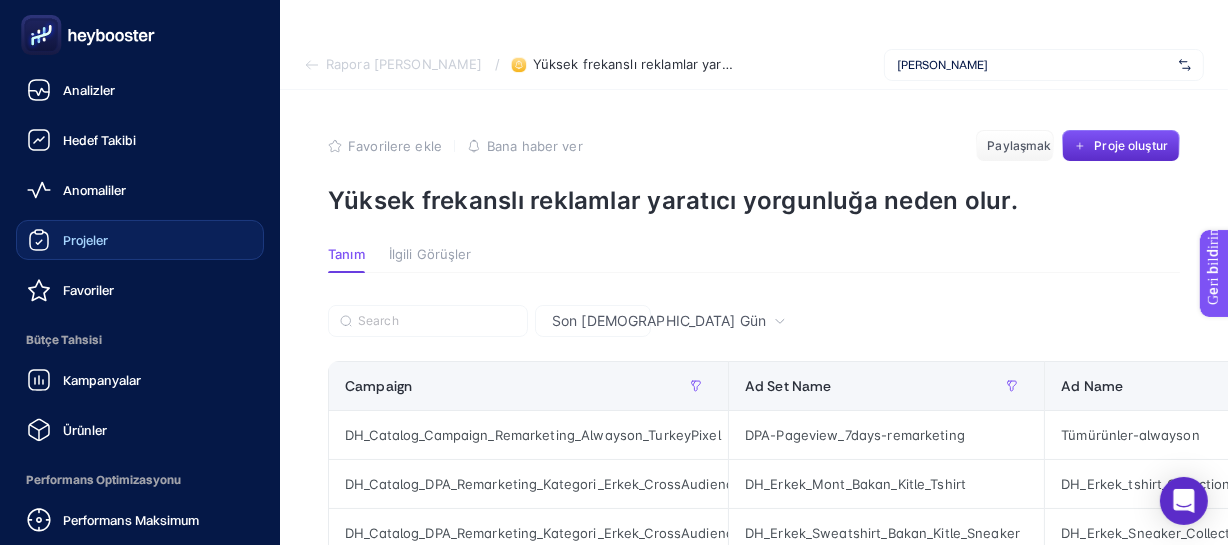 click on "Projeler" at bounding box center (67, 240) 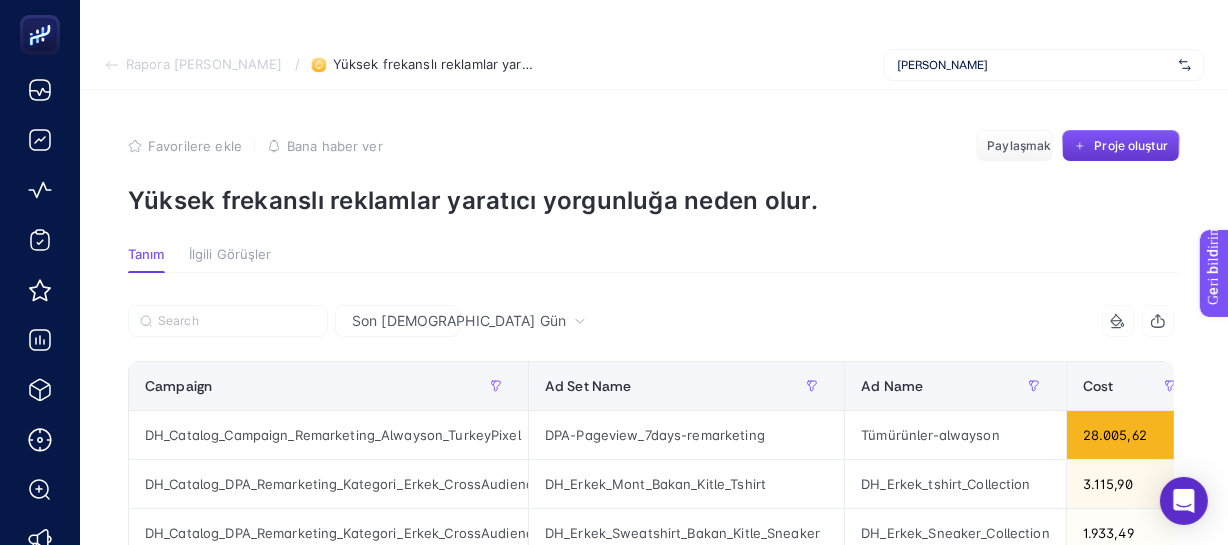 click on "Proje oluştur" at bounding box center (1131, 145) 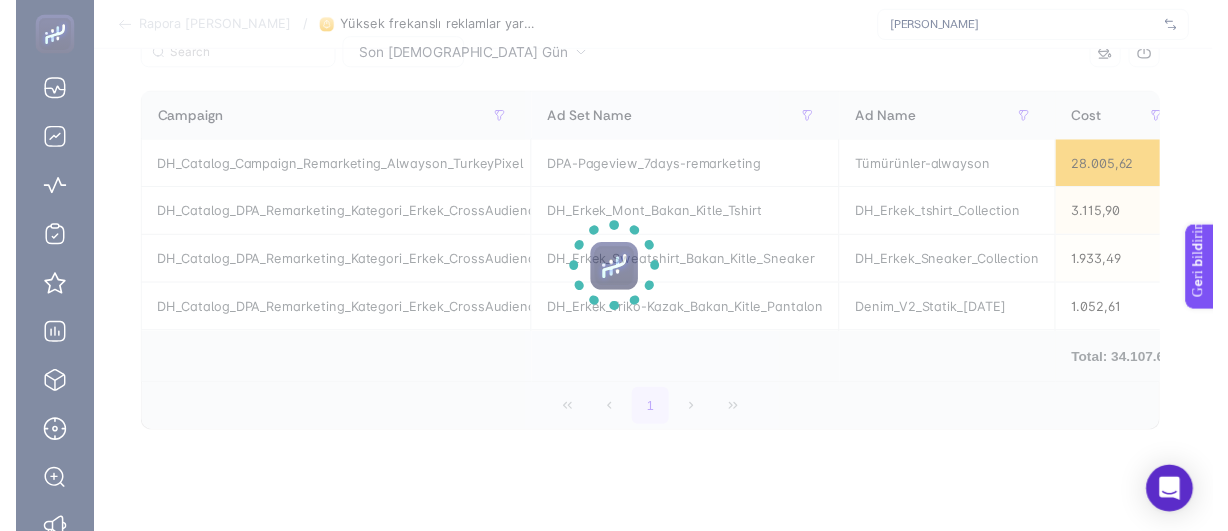 scroll, scrollTop: 272, scrollLeft: 0, axis: vertical 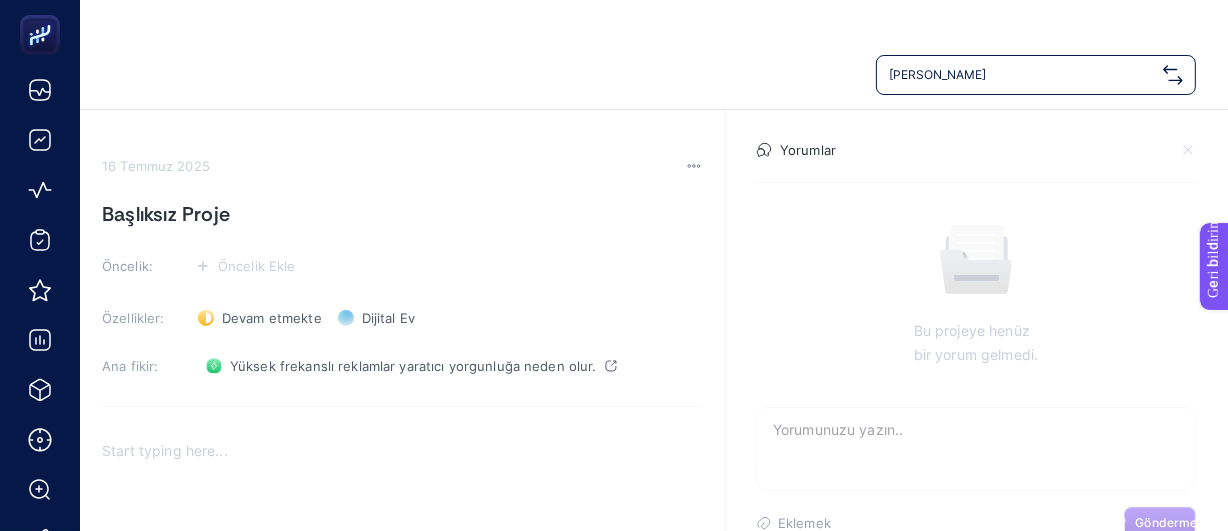 click on "Başlıksız Proje" at bounding box center (166, 214) 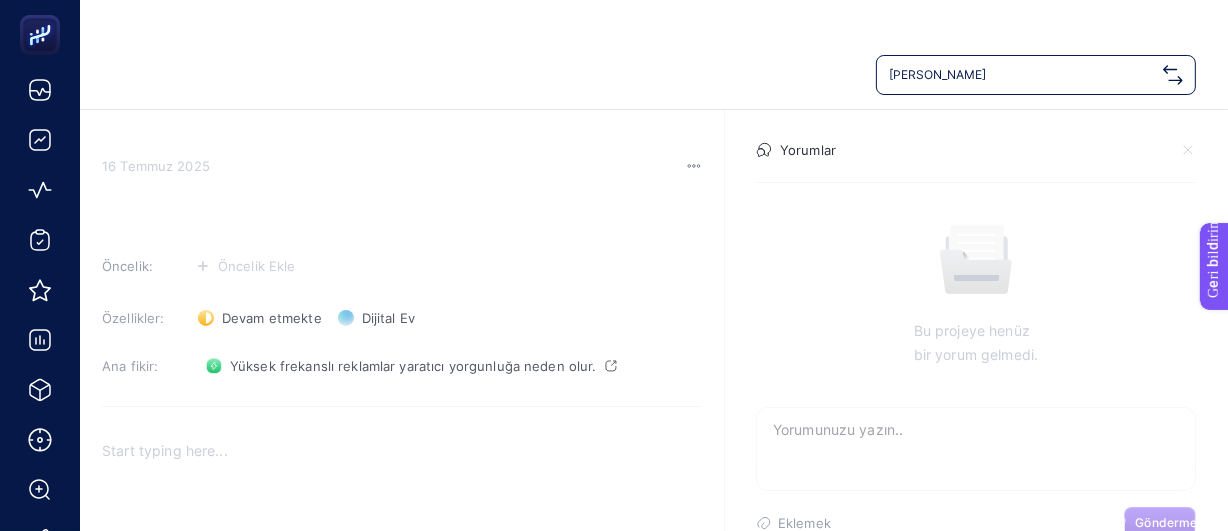 click at bounding box center [402, 214] 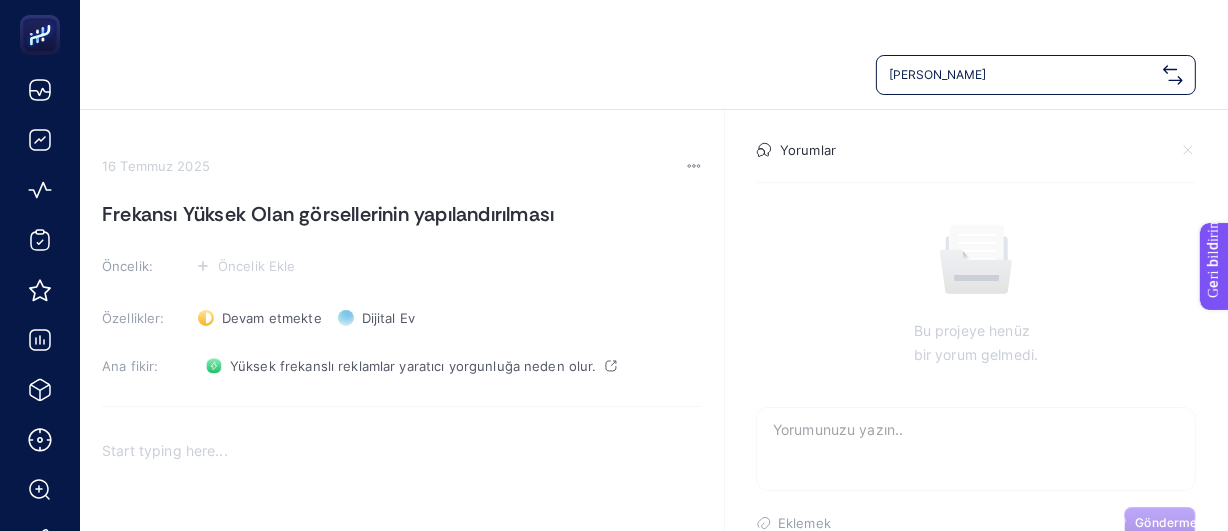 click on "Frekansı Yüksek Olan görsellerinin yapılandırılması" at bounding box center [328, 214] 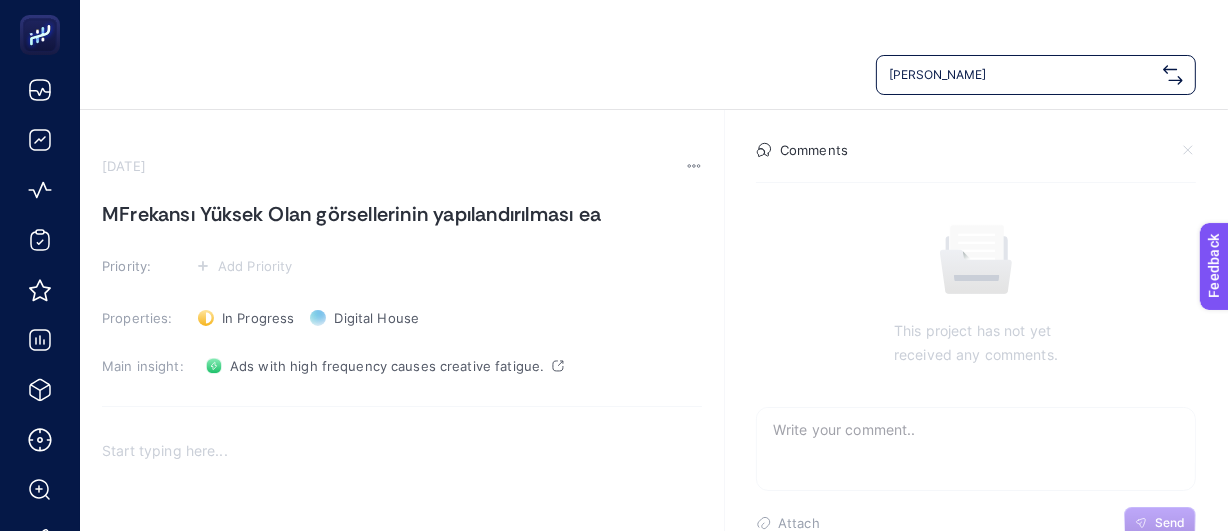 click on "MFrekansı Yüksek Olan görsellerinin yapılandırılması ea" at bounding box center [402, 214] 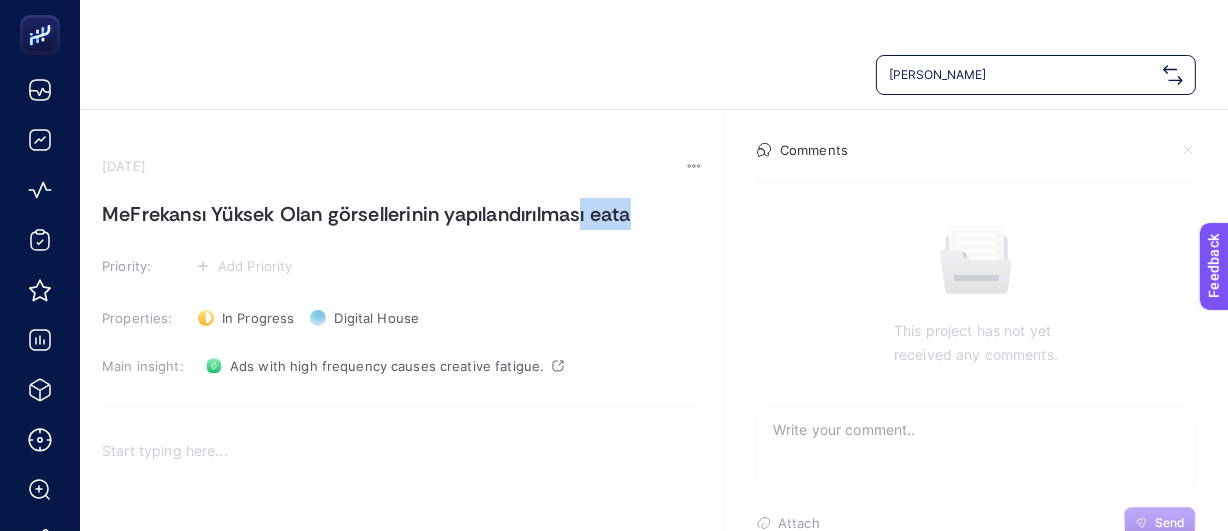 drag, startPoint x: 587, startPoint y: 211, endPoint x: 679, endPoint y: 219, distance: 92.34717 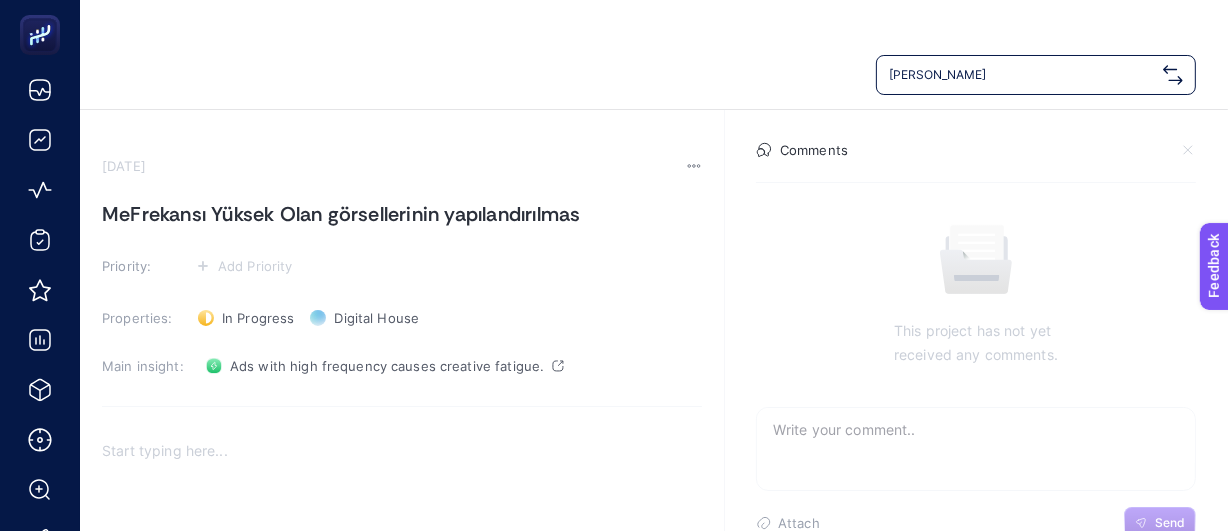 click on "MeFrekansı Yüksek Olan görsellerinin yapılandırılmas" at bounding box center [402, 214] 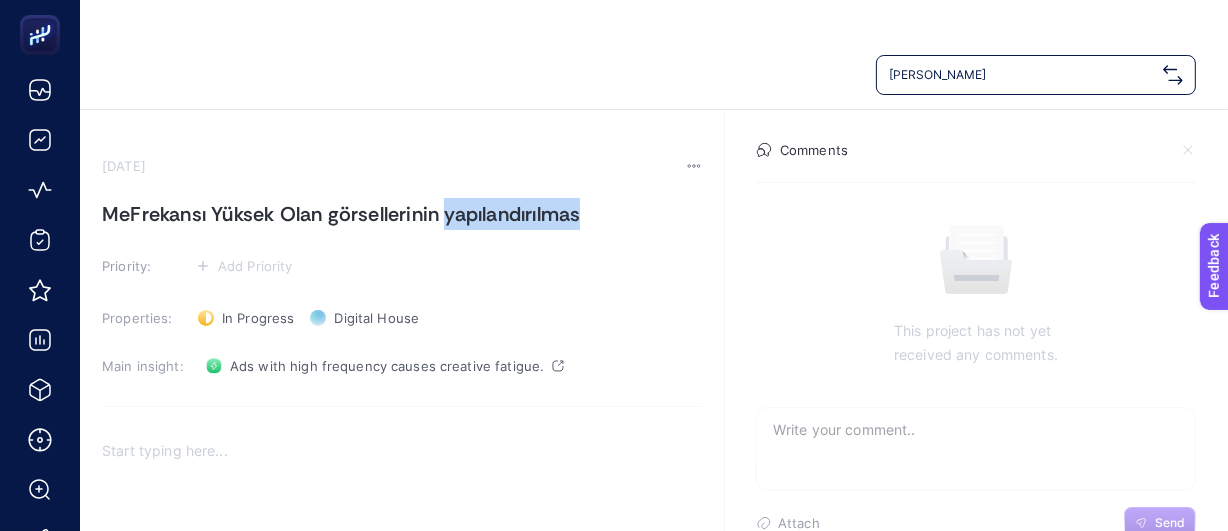 click on "MeFrekansı Yüksek Olan görsellerinin yapılandırılmas" at bounding box center [402, 214] 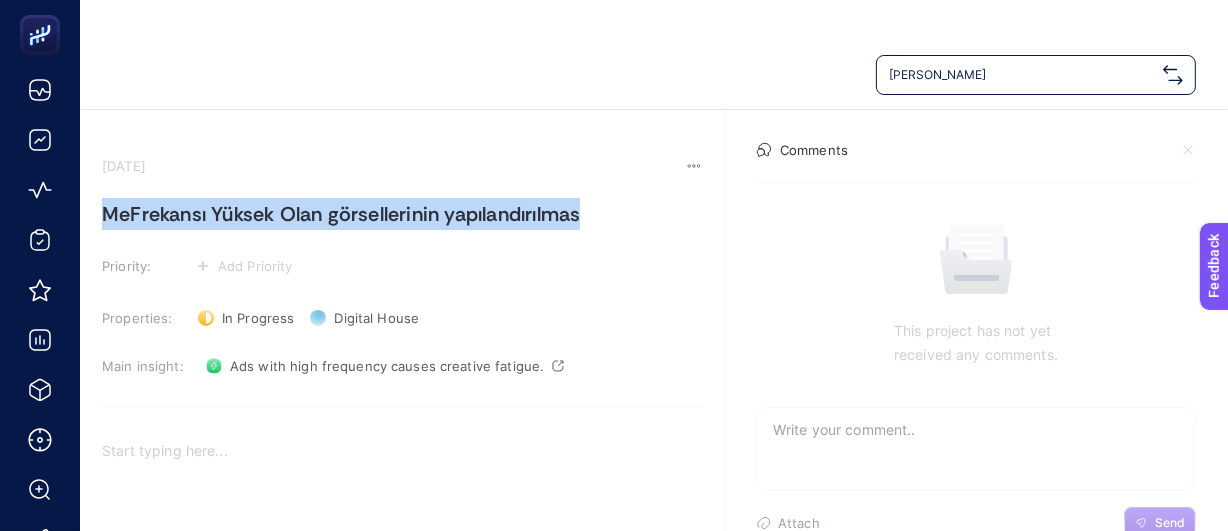 click on "MeFrekansı Yüksek Olan görsellerinin yapılandırılmas" at bounding box center (402, 214) 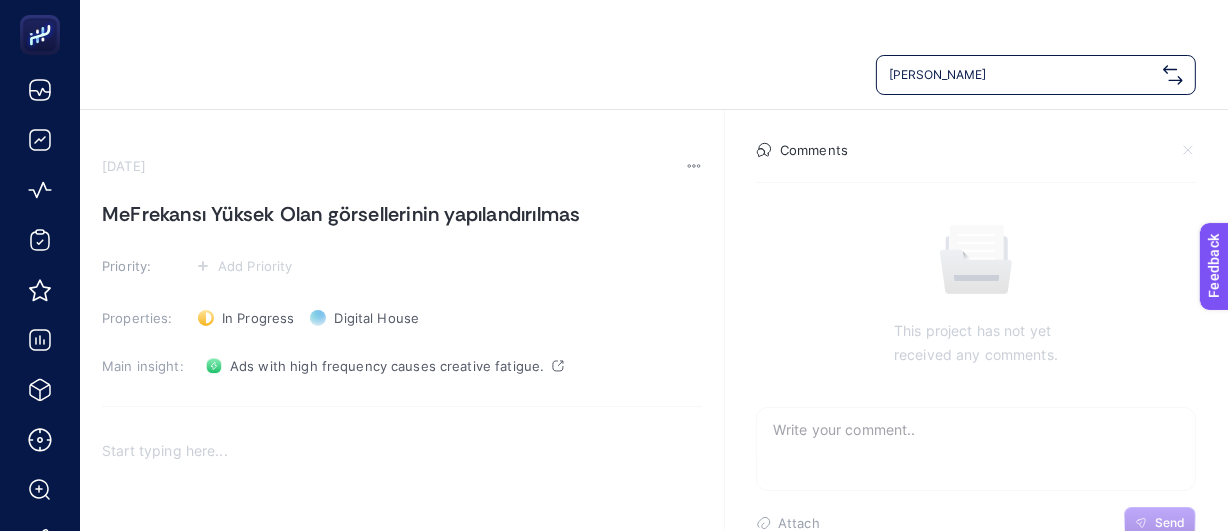 click on "MeFrekansı Yüksek Olan görsellerinin yapılandırılmas" at bounding box center (402, 214) 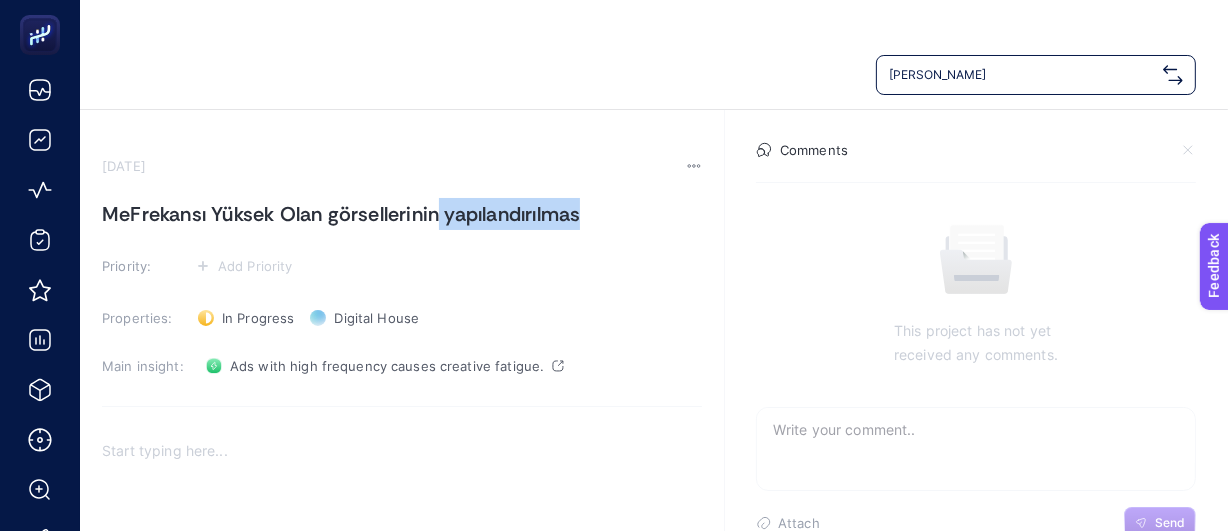 drag, startPoint x: 439, startPoint y: 214, endPoint x: 624, endPoint y: 222, distance: 185.1729 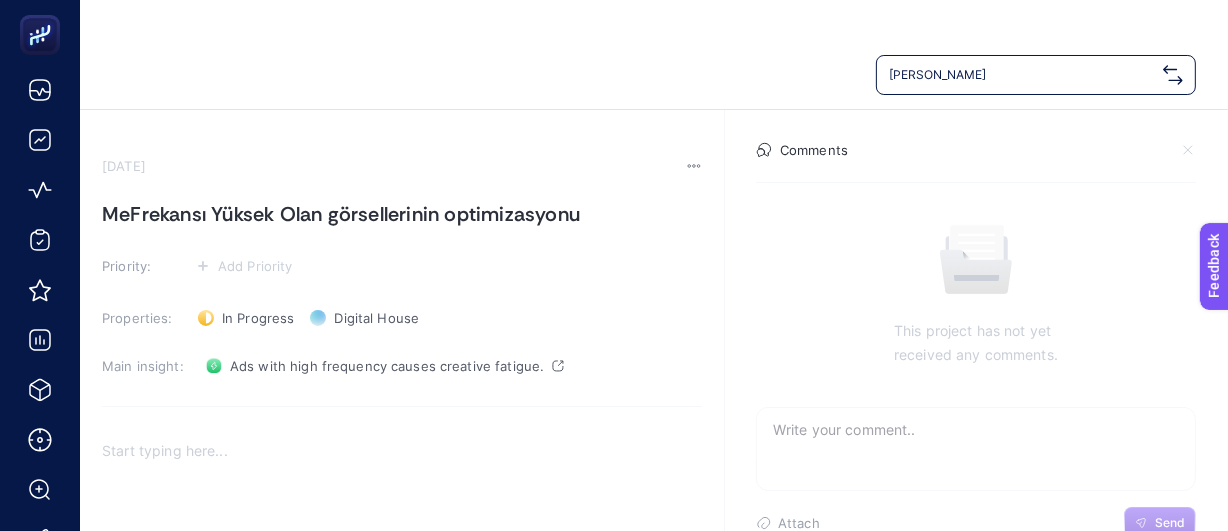 click on "MeFrekansı Yüksek Olan görsellerinin optimizasyonu" at bounding box center [402, 214] 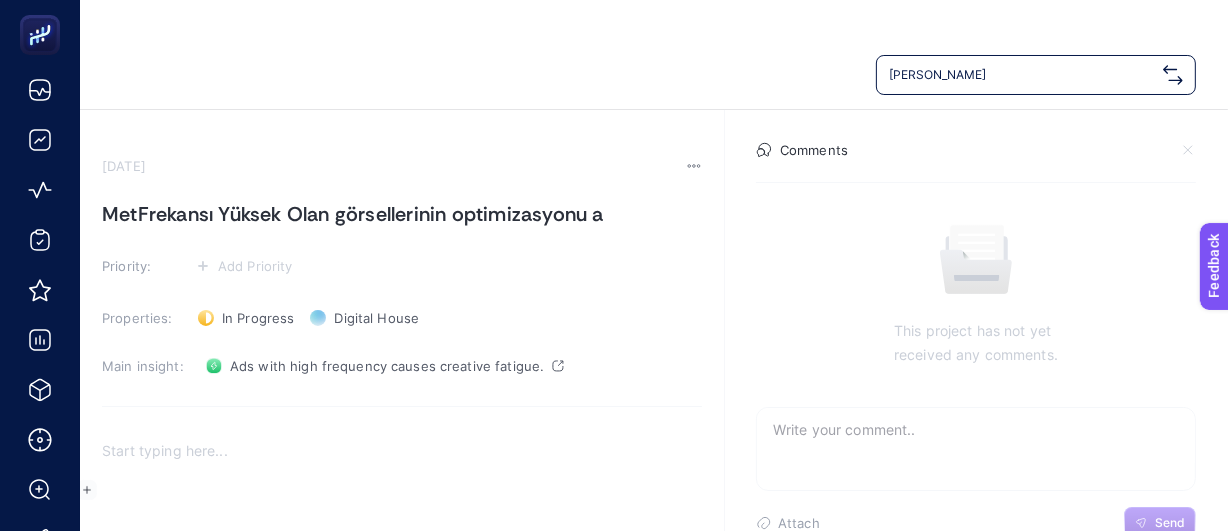 click at bounding box center [402, 626] 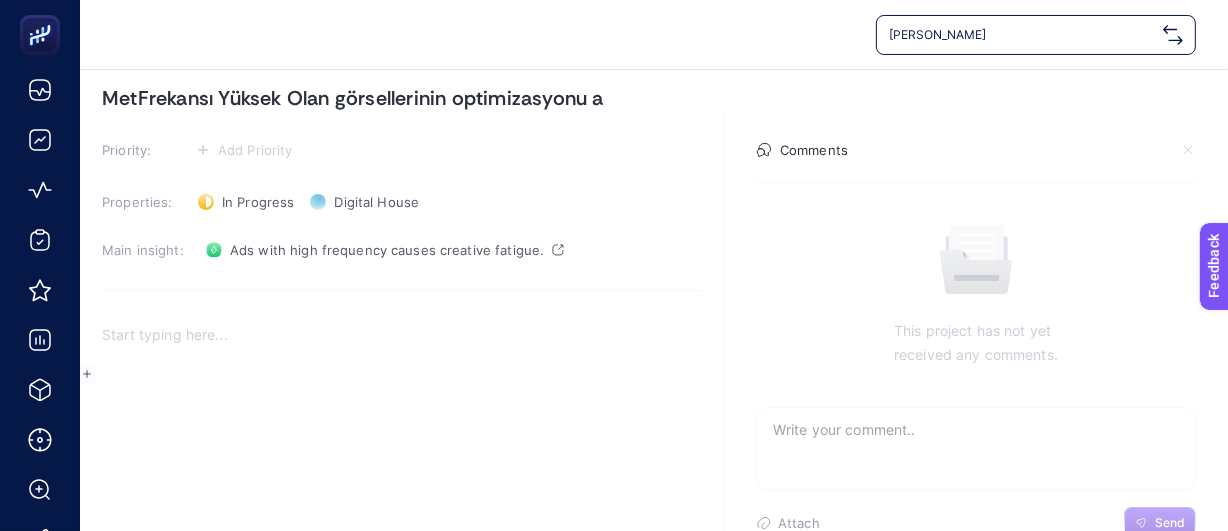 scroll, scrollTop: 112, scrollLeft: 0, axis: vertical 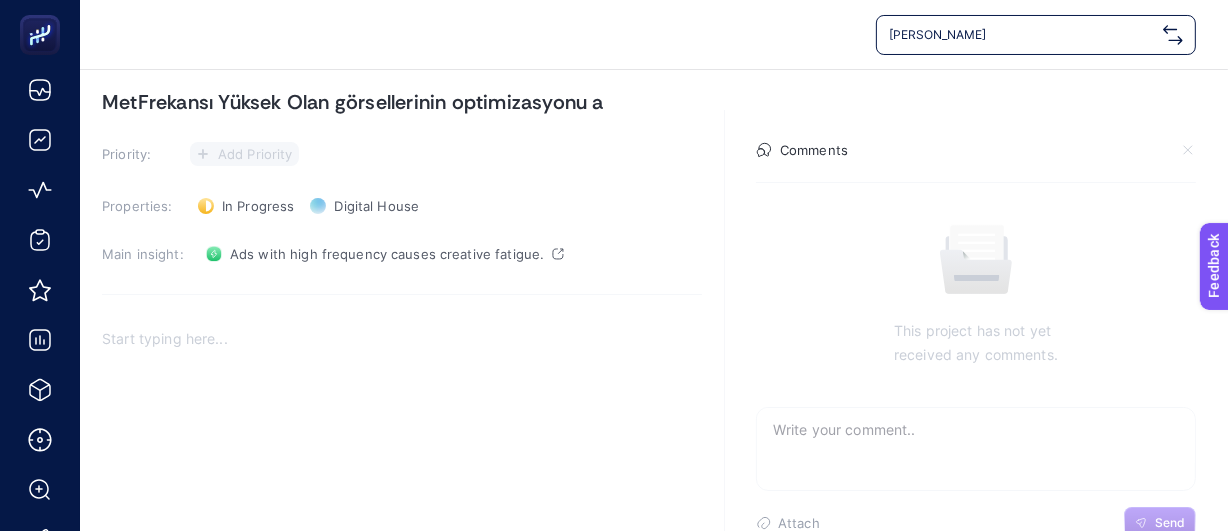 click on "Add Priority" at bounding box center (255, 154) 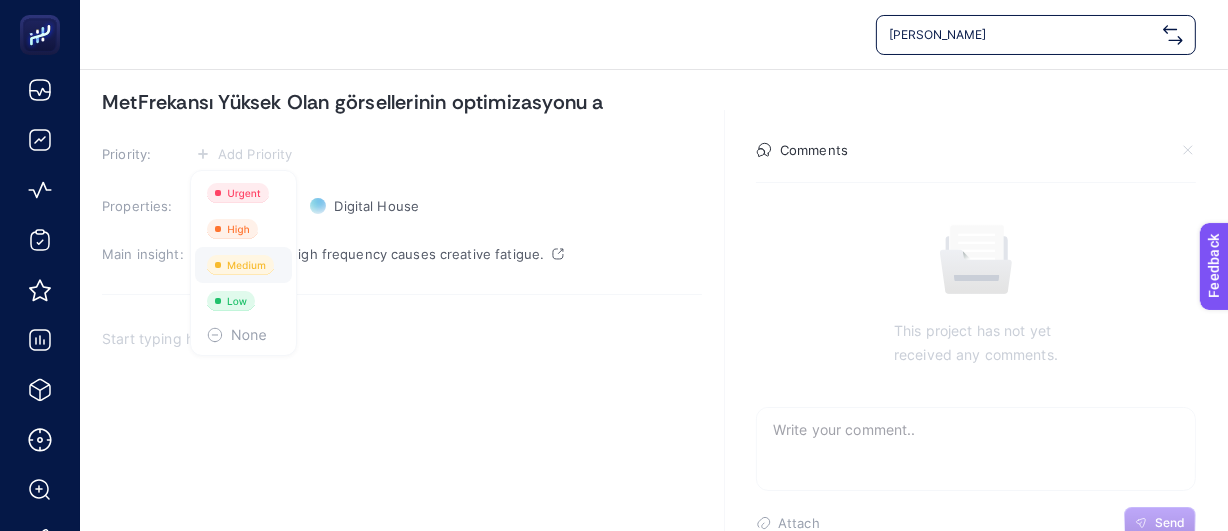 click 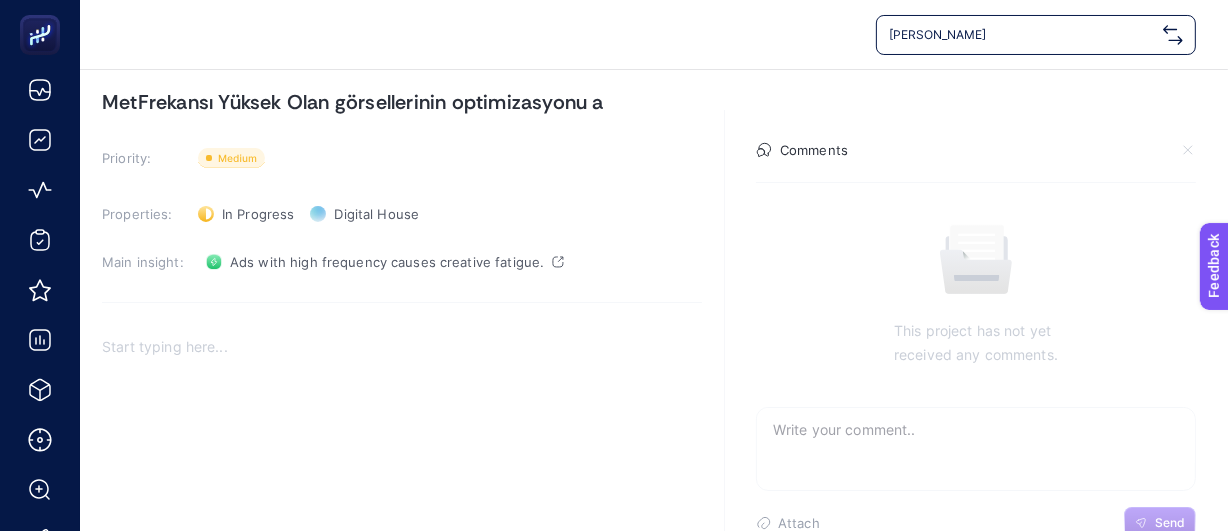 click at bounding box center (402, 347) 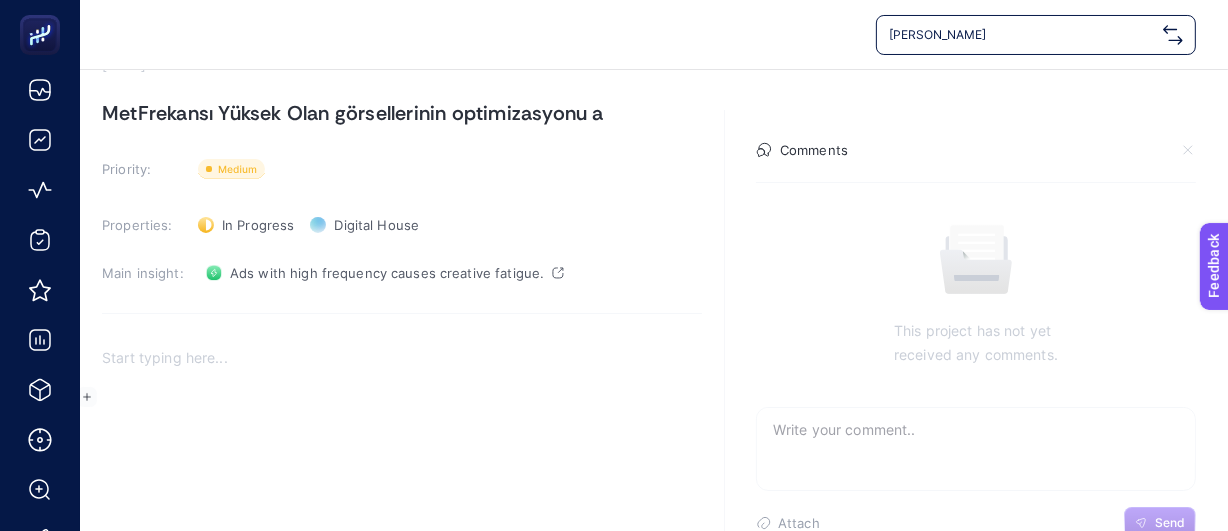 scroll, scrollTop: 0, scrollLeft: 0, axis: both 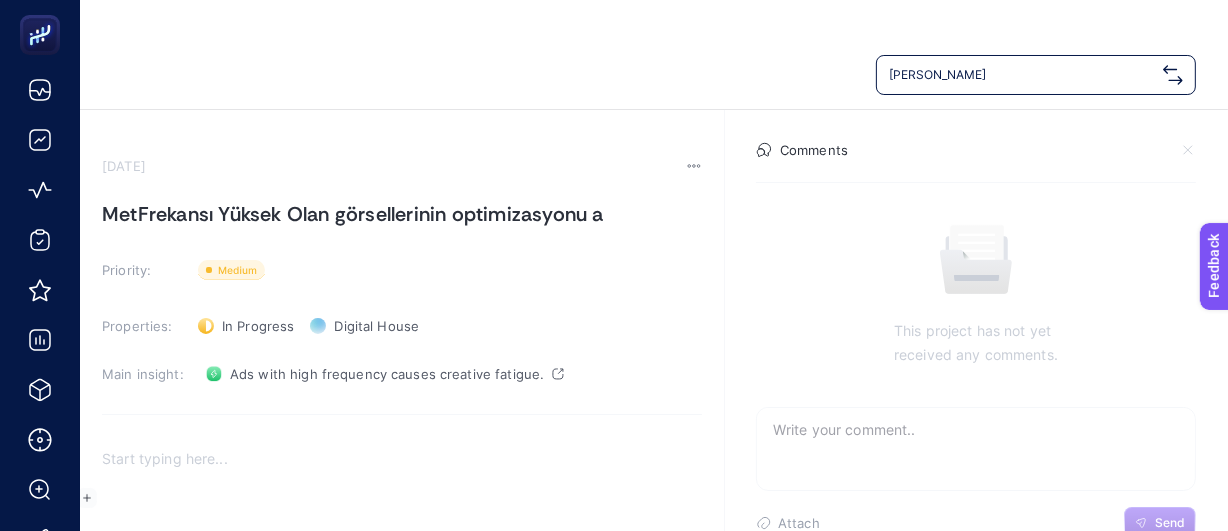 click on "MetFrekansı Yüksek Olan görsellerinin optimizasyonu a" at bounding box center (402, 214) 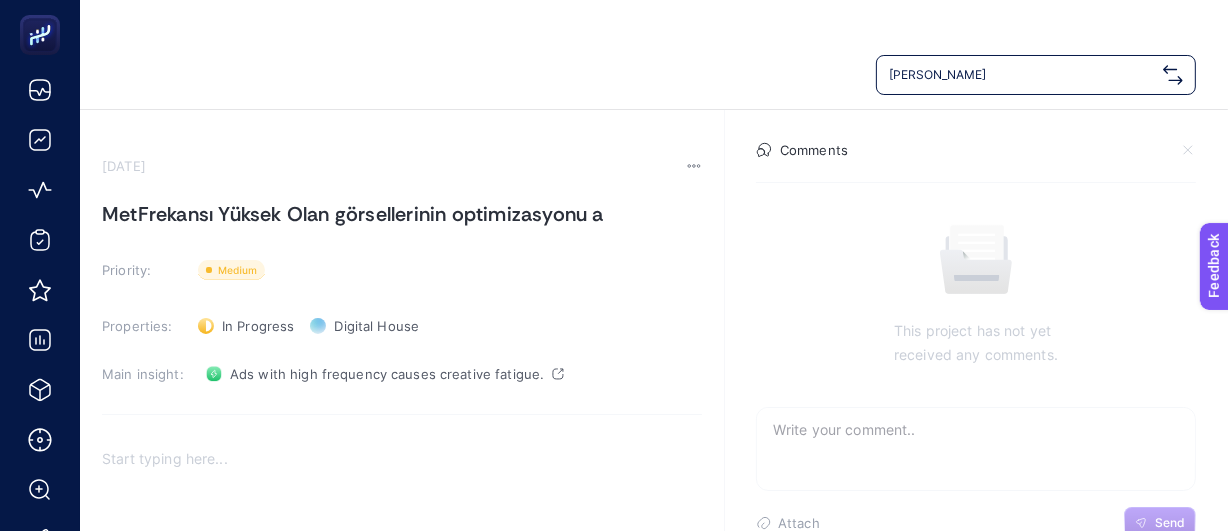 click on "MetFrekansı Yüksek Olan görsellerinin optimizasyonu a" at bounding box center (402, 214) 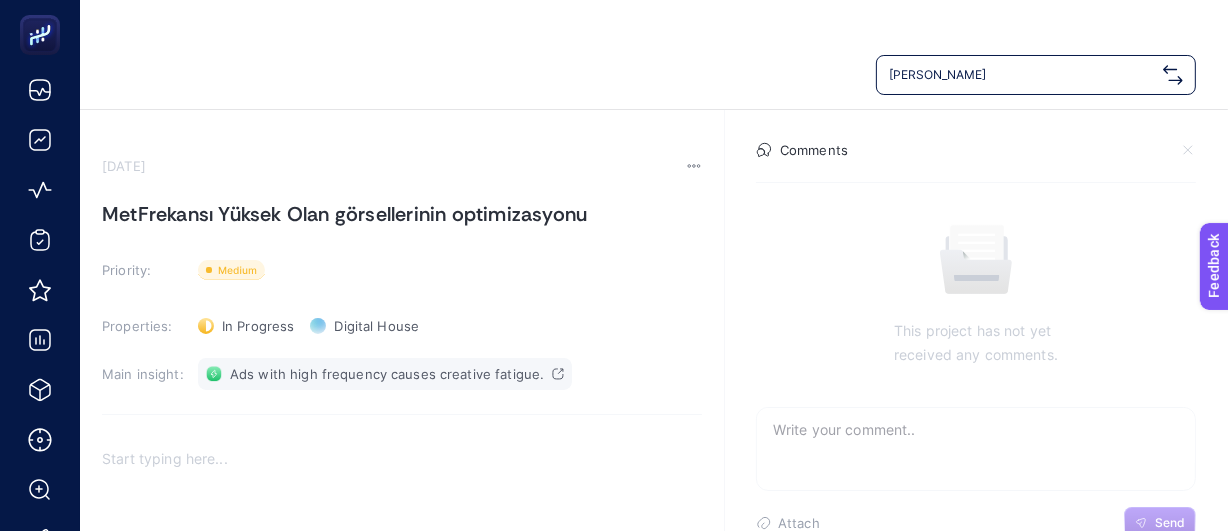 scroll, scrollTop: 0, scrollLeft: 0, axis: both 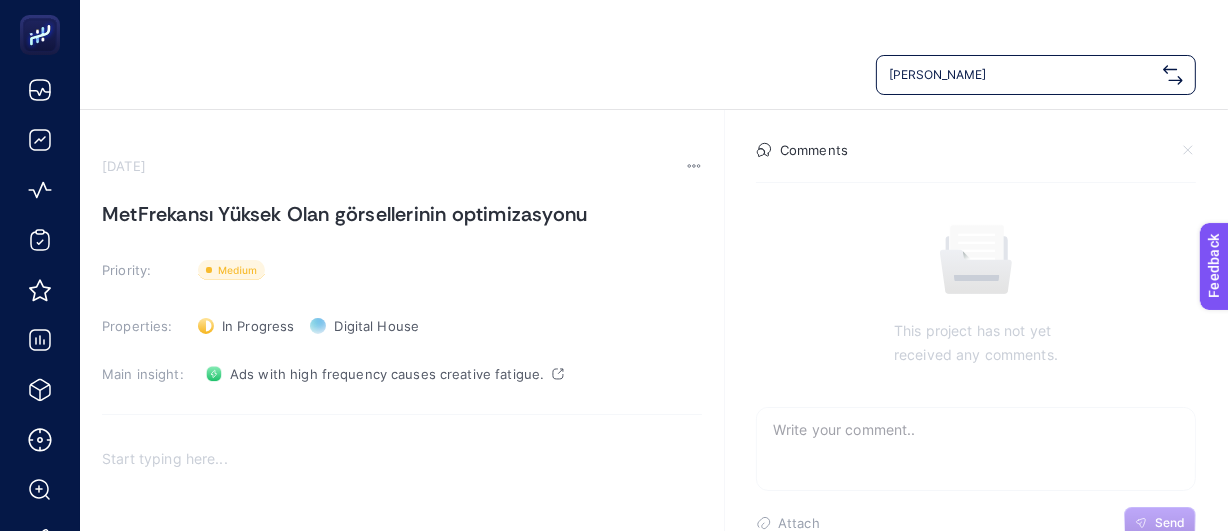 click at bounding box center [402, 459] 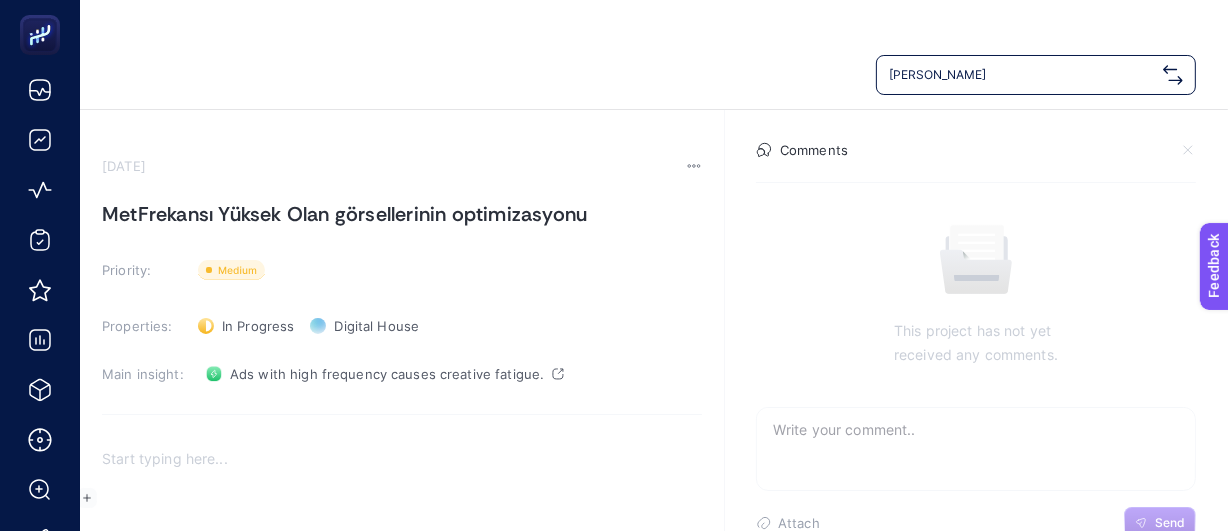 drag, startPoint x: 990, startPoint y: 157, endPoint x: 979, endPoint y: 156, distance: 11.045361 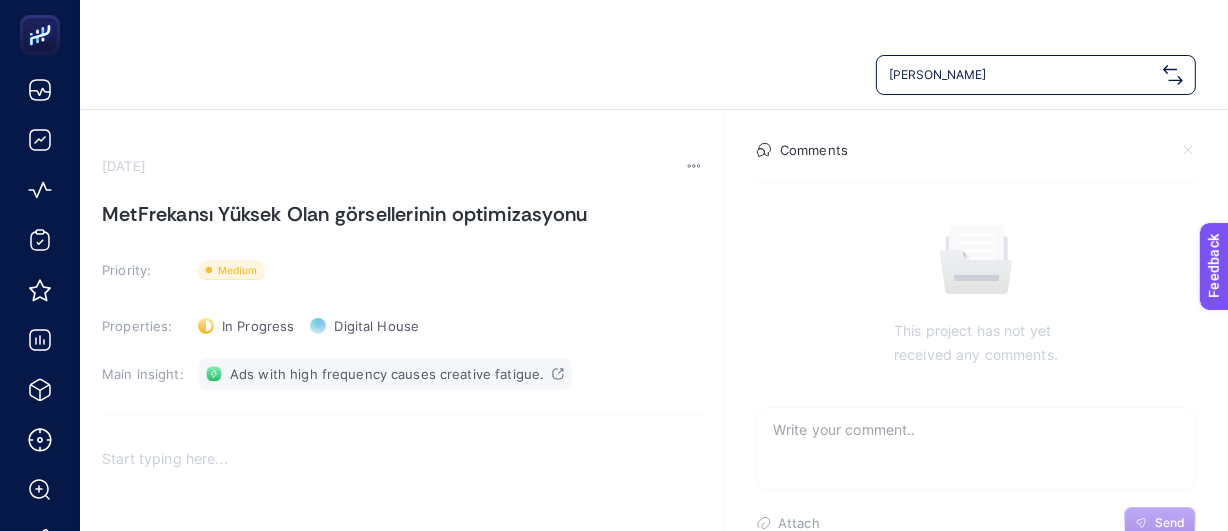 click 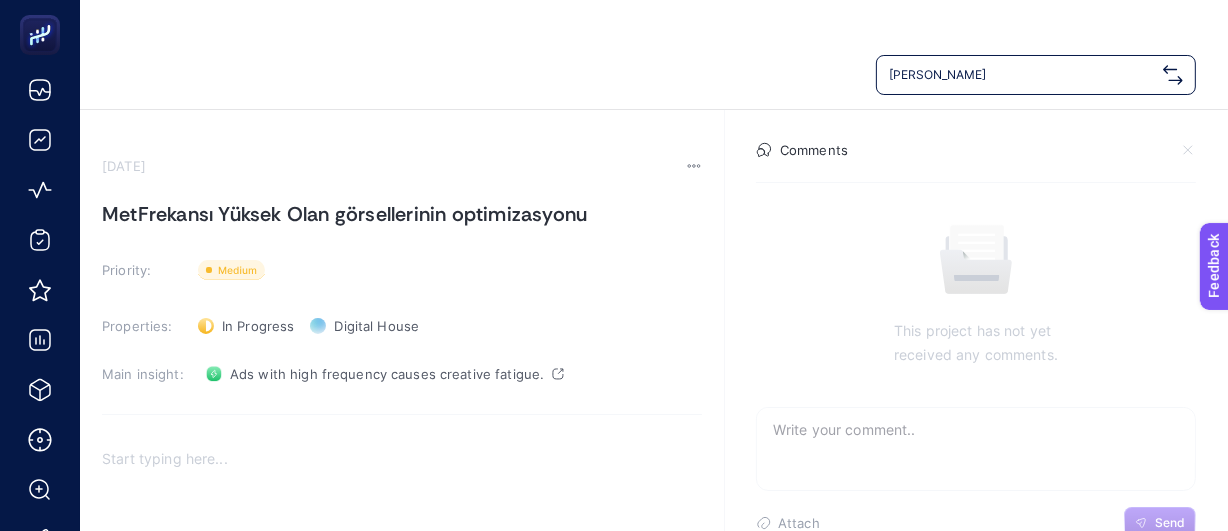 click at bounding box center [402, 634] 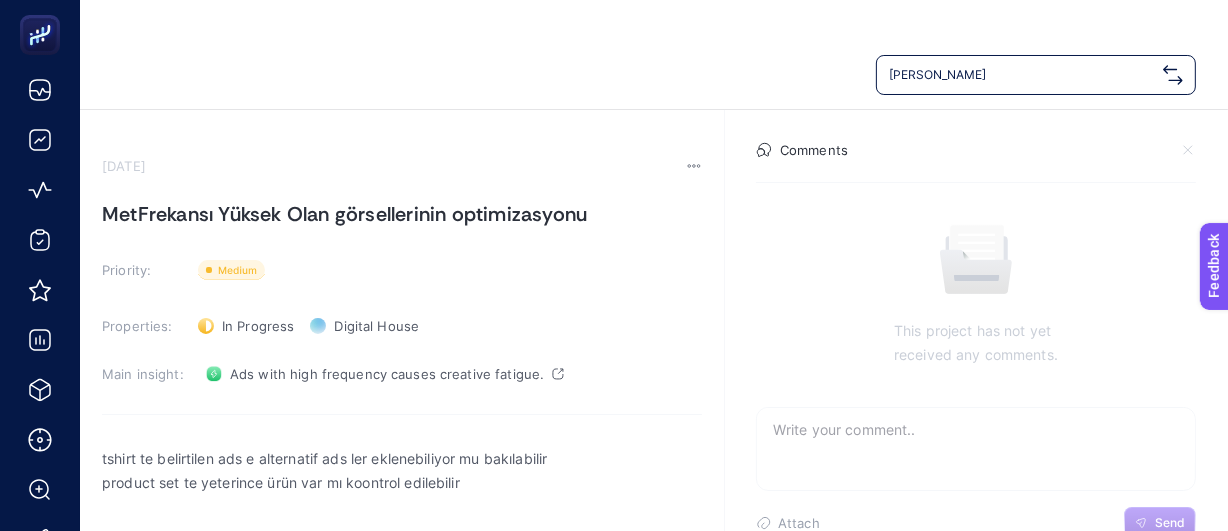 scroll, scrollTop: 7, scrollLeft: 0, axis: vertical 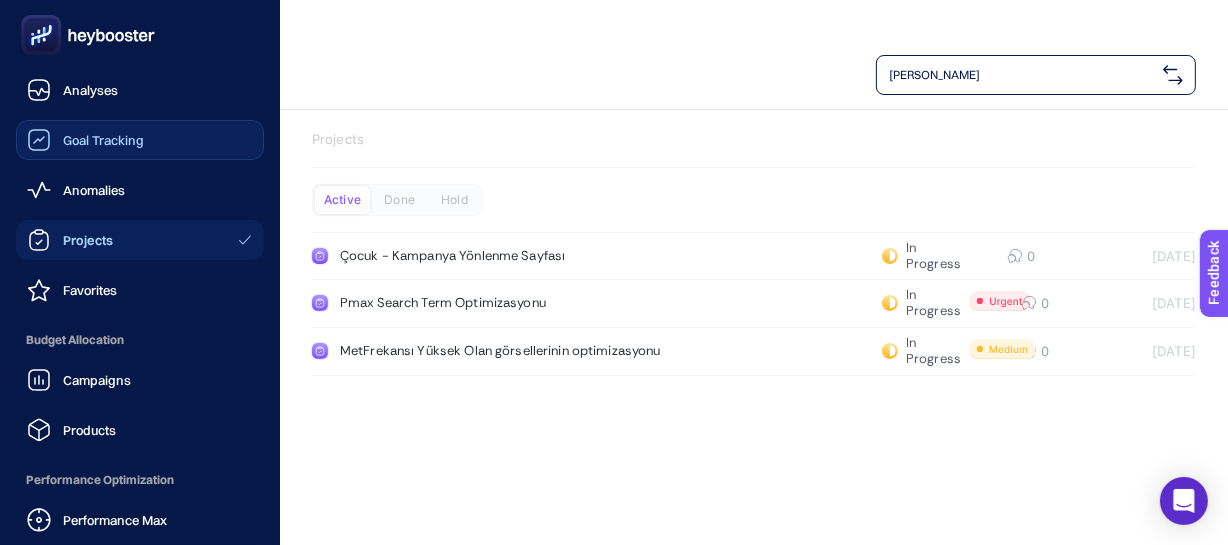 click on "Goal Tracking" at bounding box center [103, 140] 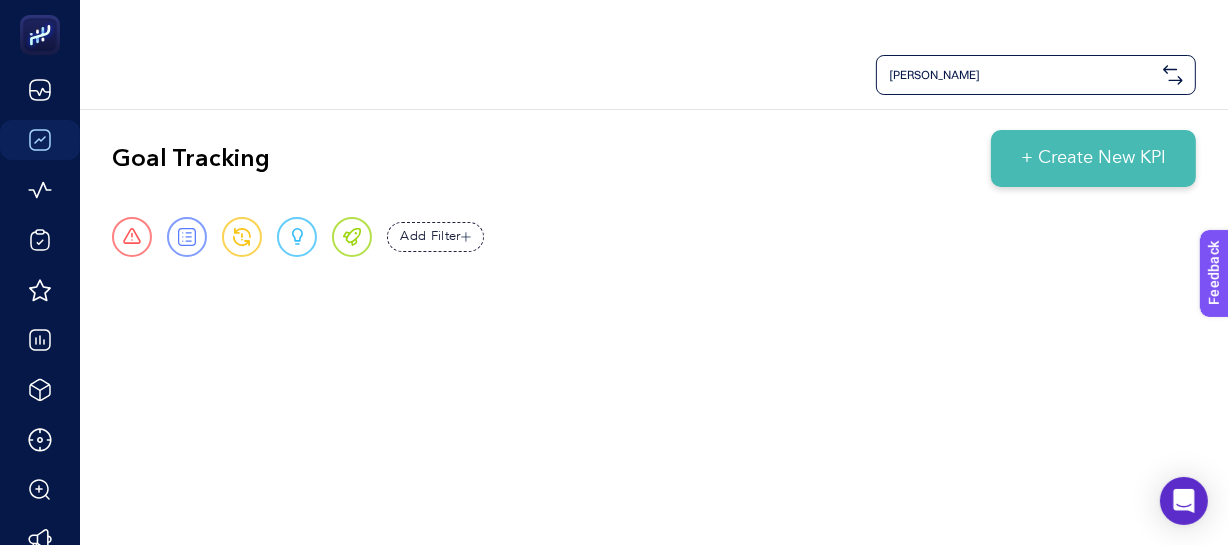 click on "+ Create New KPI" at bounding box center [1093, 158] 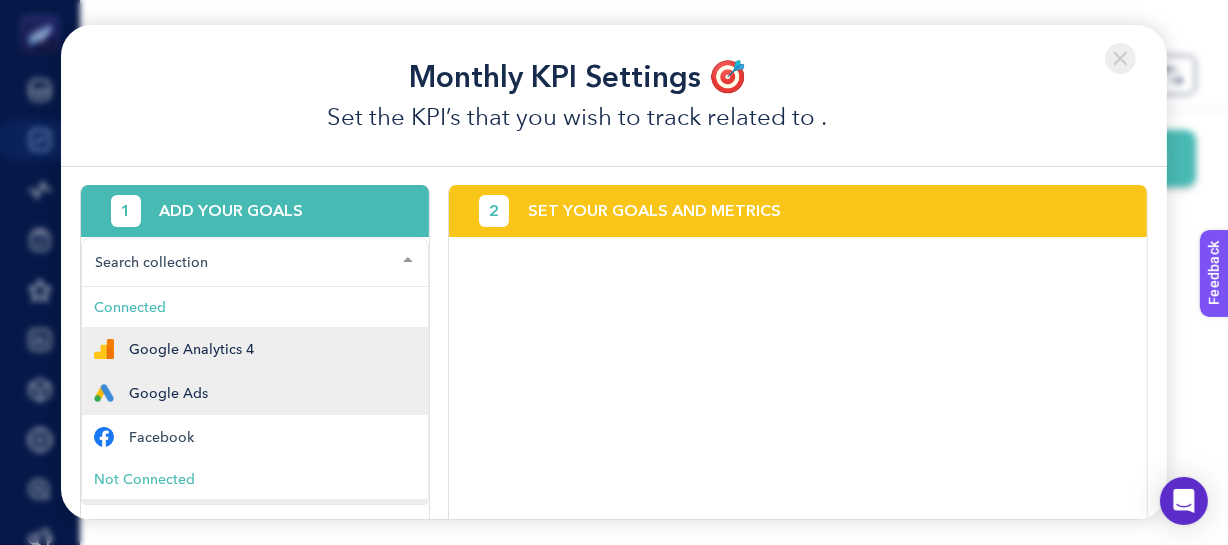 click on "Google Ads" at bounding box center (168, 393) 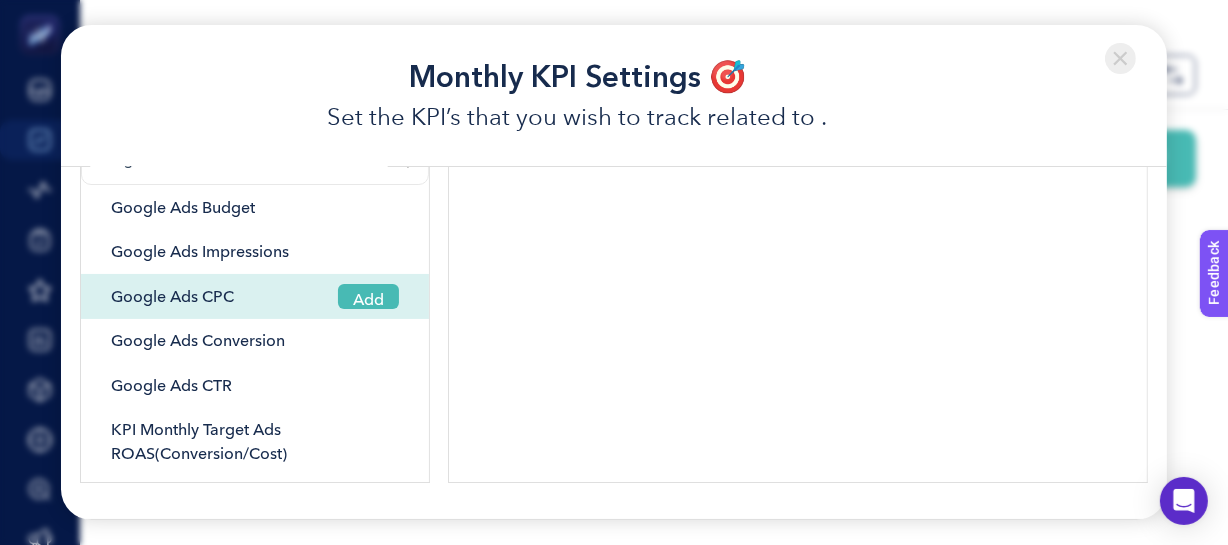 scroll, scrollTop: 104, scrollLeft: 0, axis: vertical 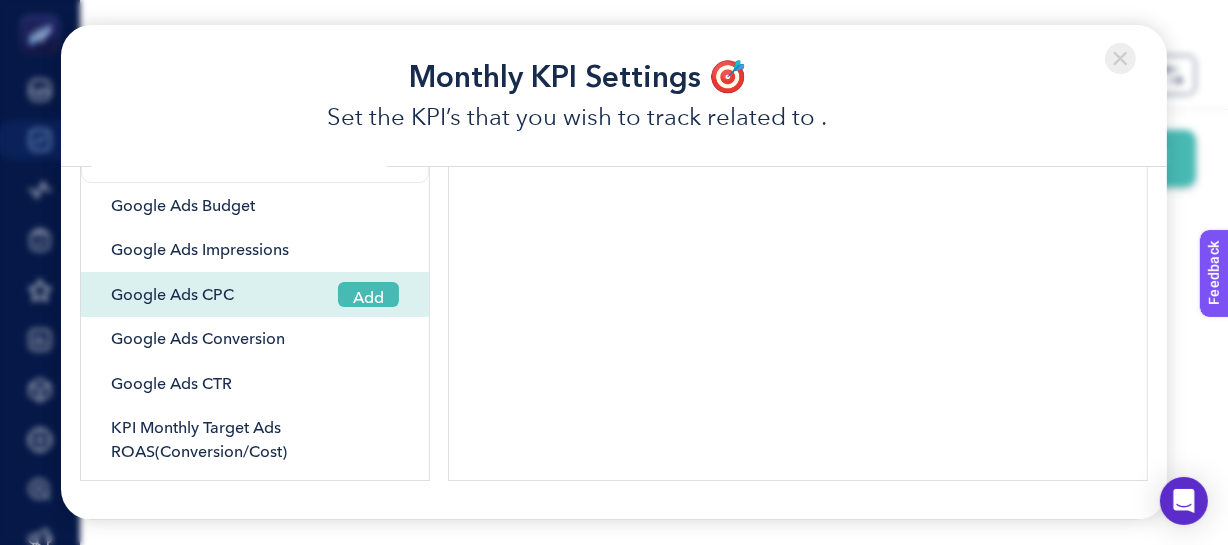 click on "Add" at bounding box center (368, 294) 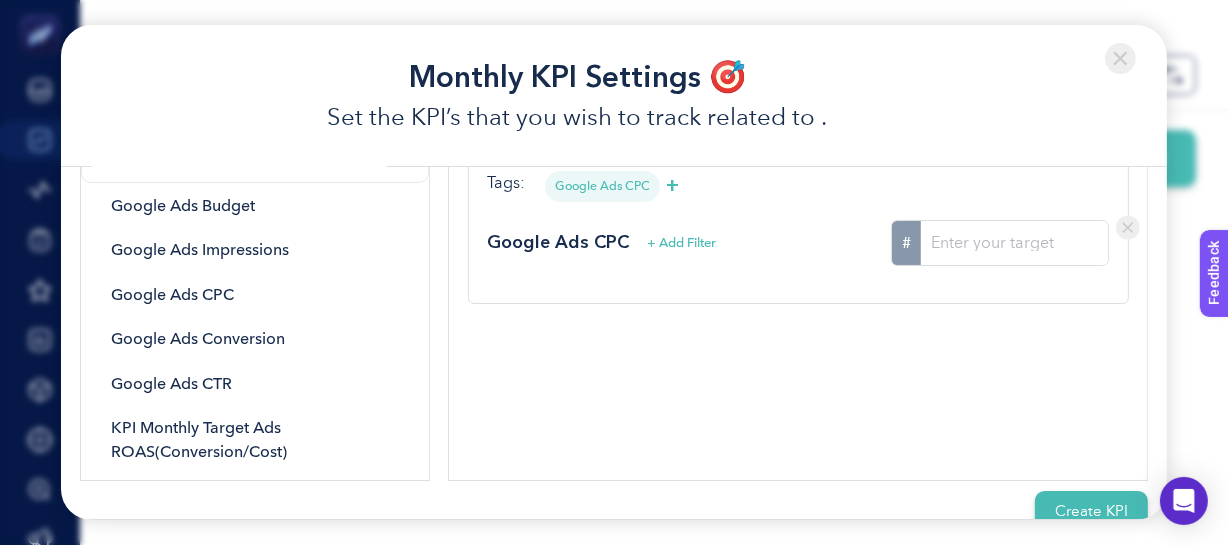 click at bounding box center [1128, 227] 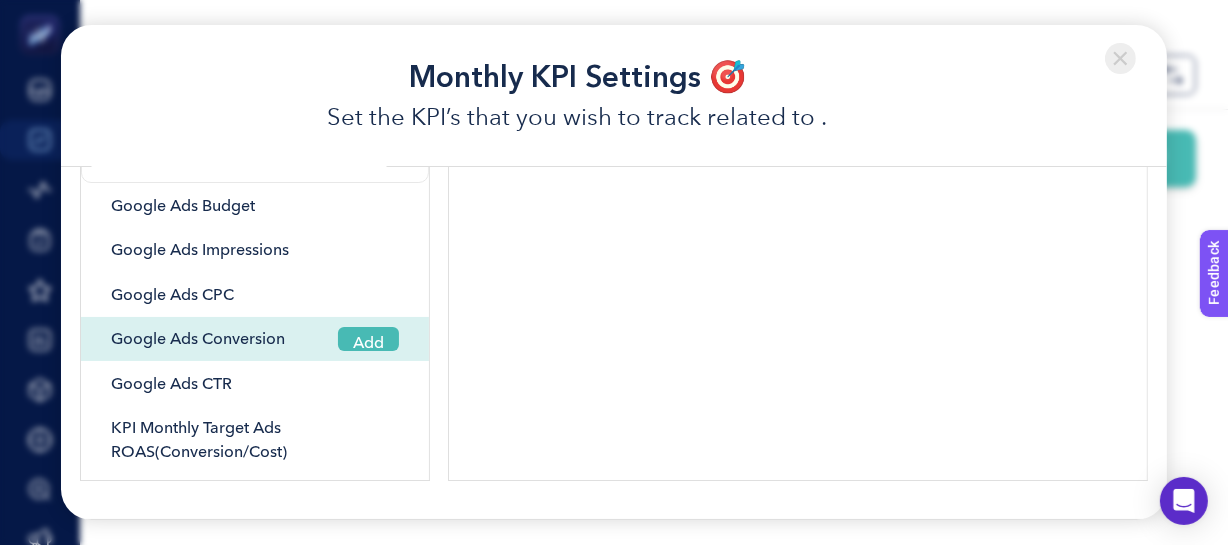 click on "Google Ads Conversion" at bounding box center [198, 339] 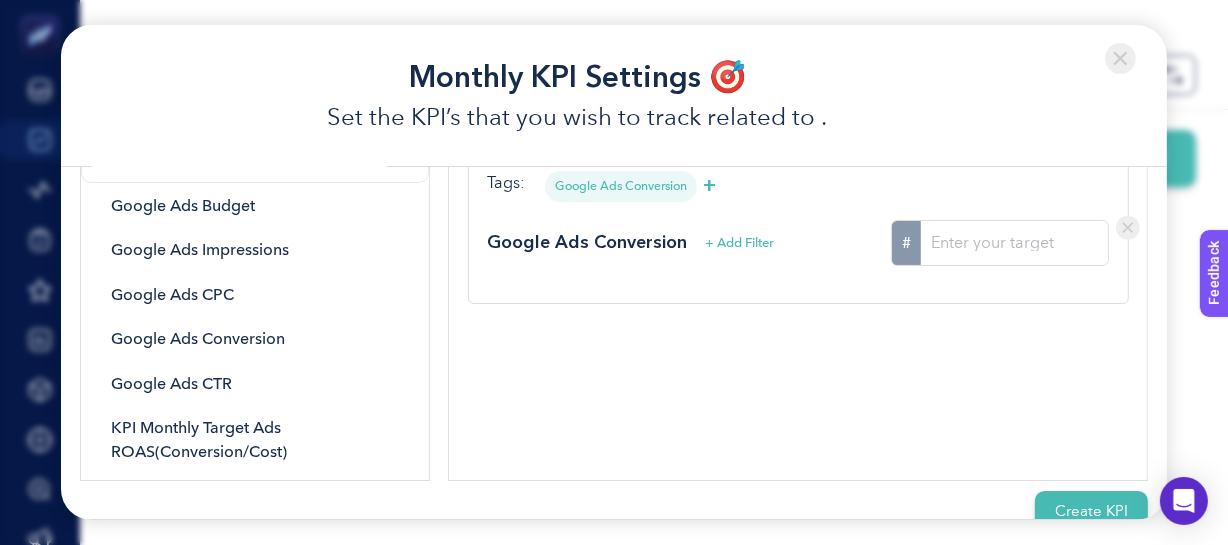 click at bounding box center (1128, 227) 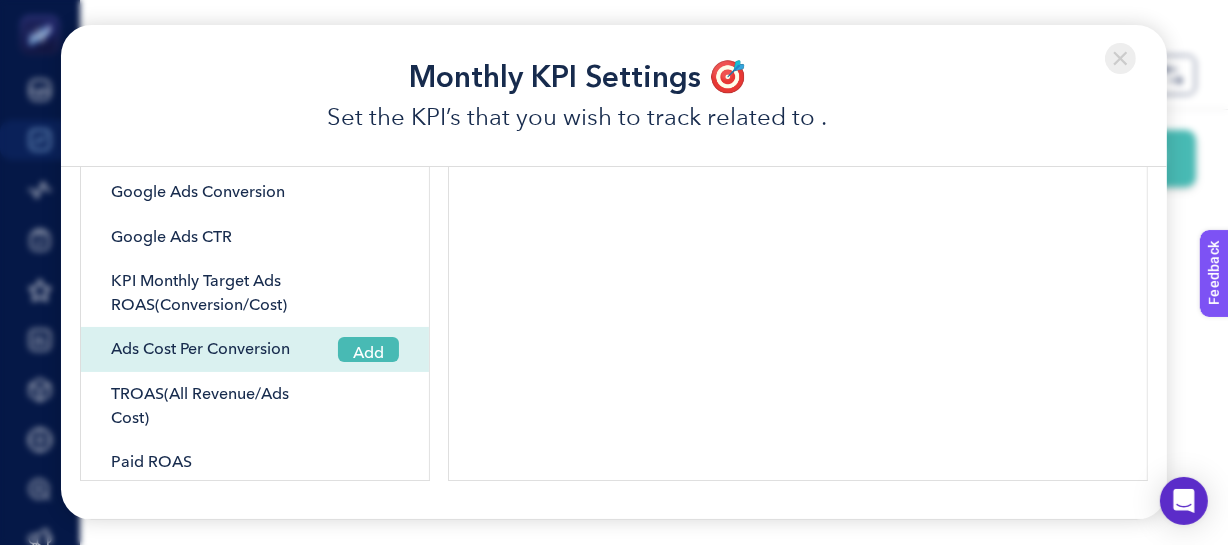 scroll, scrollTop: 176, scrollLeft: 0, axis: vertical 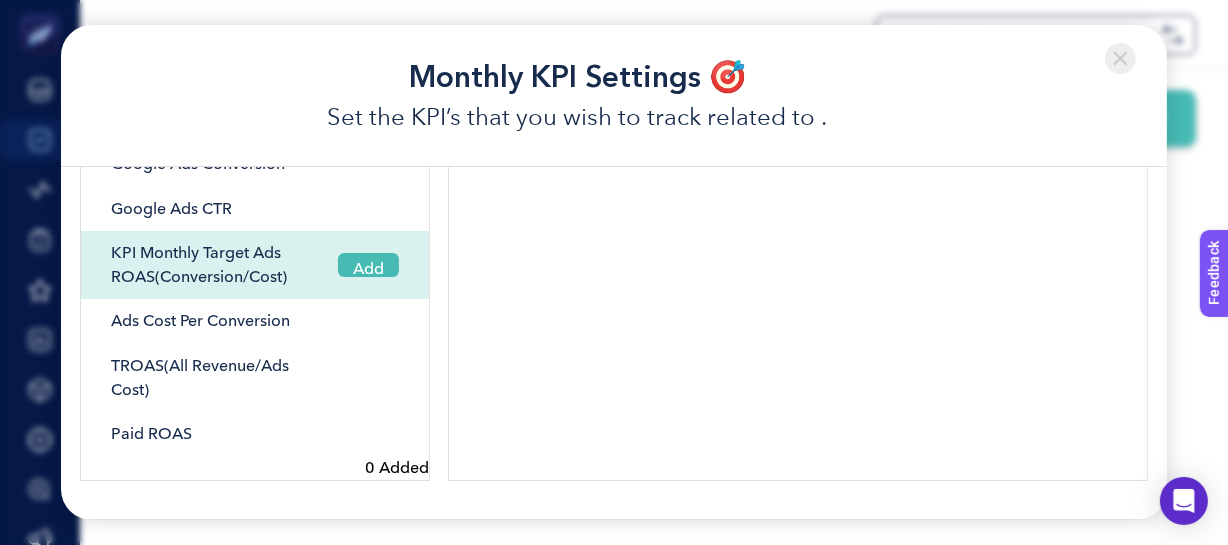 click on "Add" at bounding box center (368, 265) 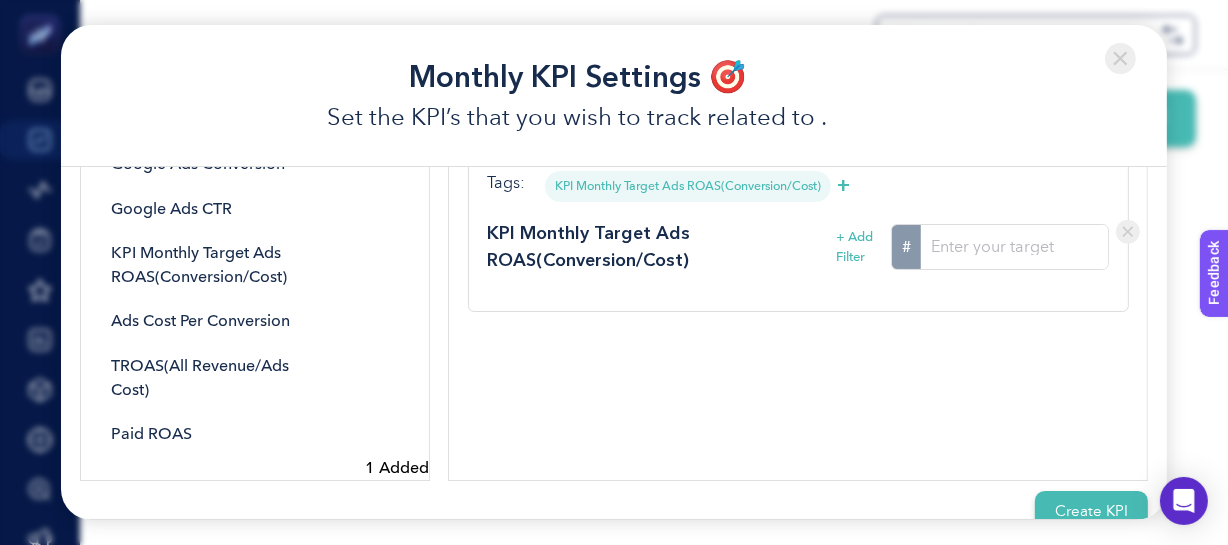 click on "#" at bounding box center [1014, 247] 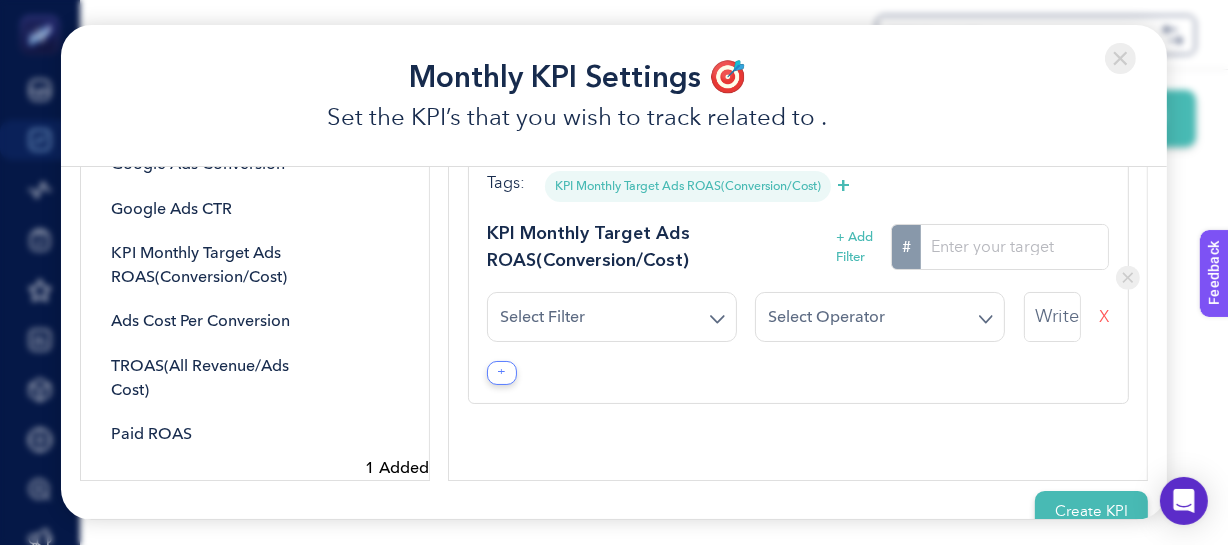 click 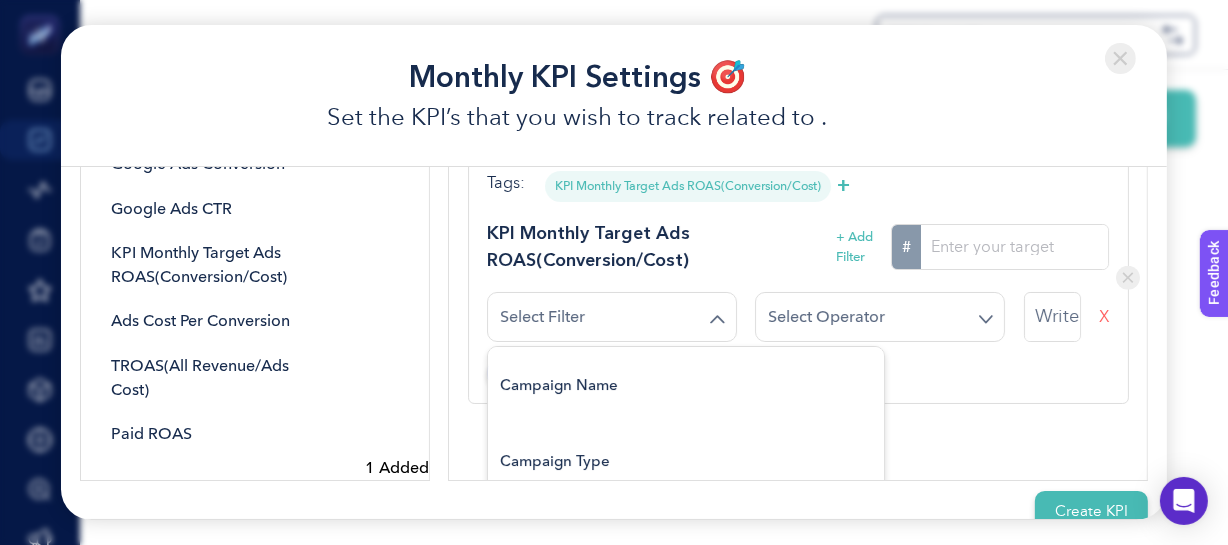 click 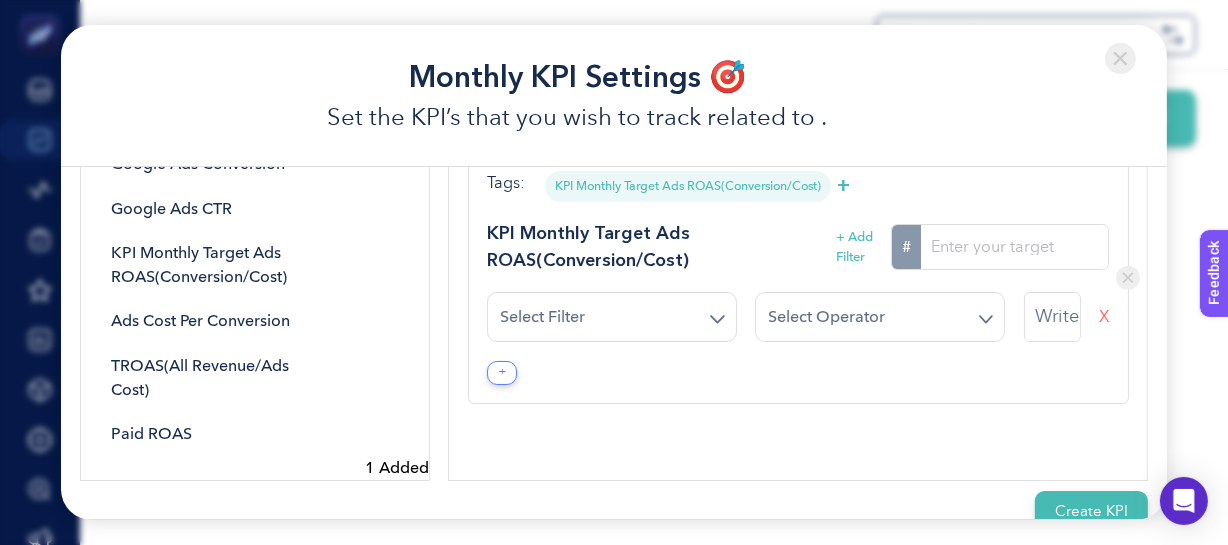 click on "Tags: KPI Monthly Target Ads ROAS(Conversion/Cost) + KPI Monthly Target Ads ROAS(Conversion/Cost) + Add Filter # Loading... Campaign Name Campaign Type Final Url Ad Group Name Keyword Loading... X +" 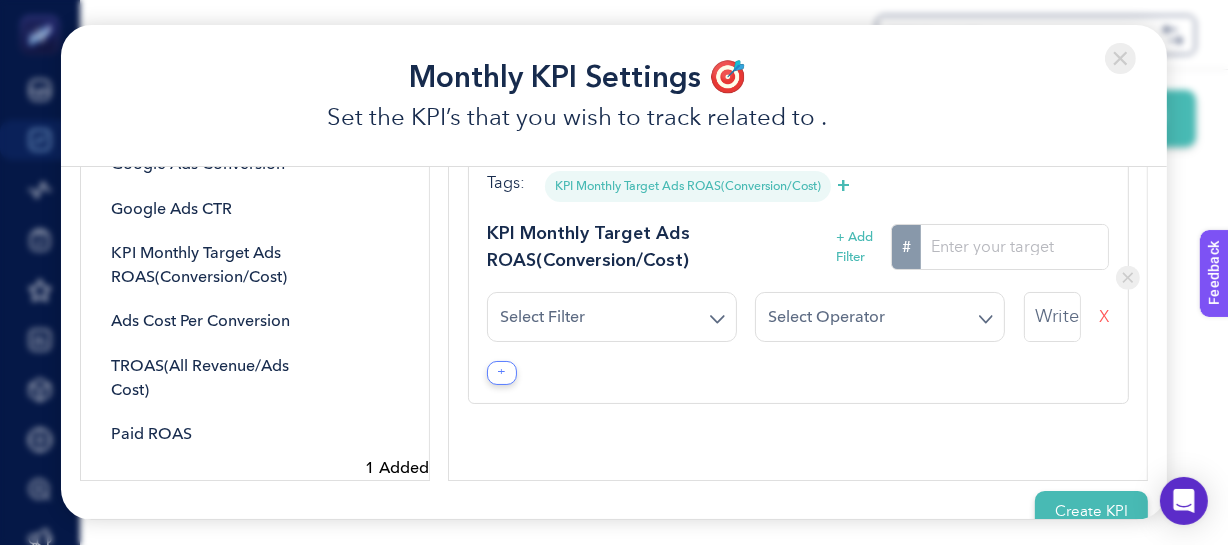 click on "X" at bounding box center (1104, 317) 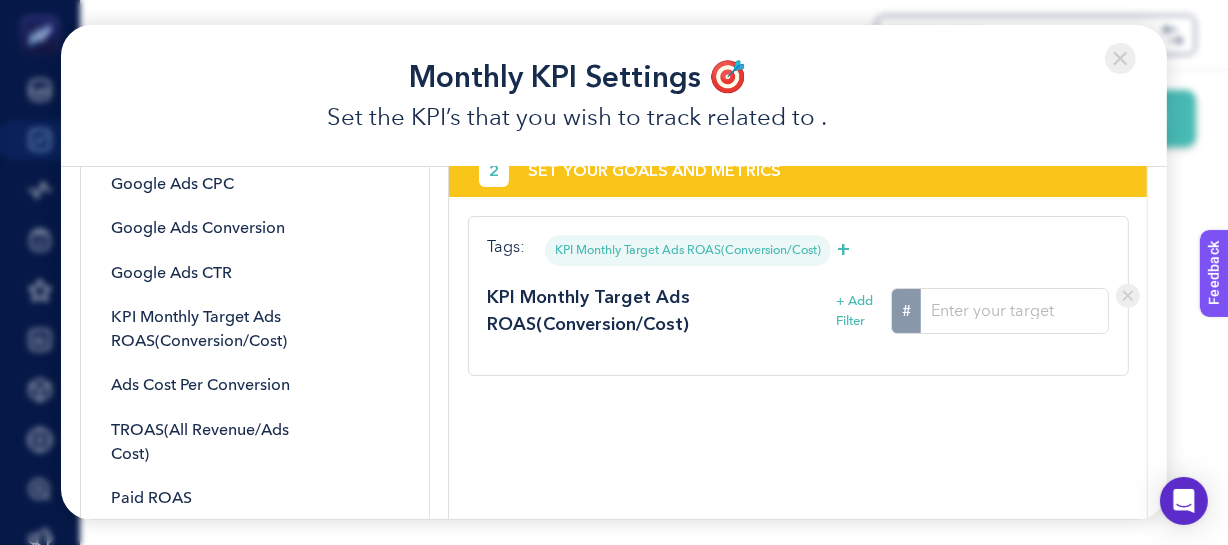 scroll, scrollTop: 0, scrollLeft: 0, axis: both 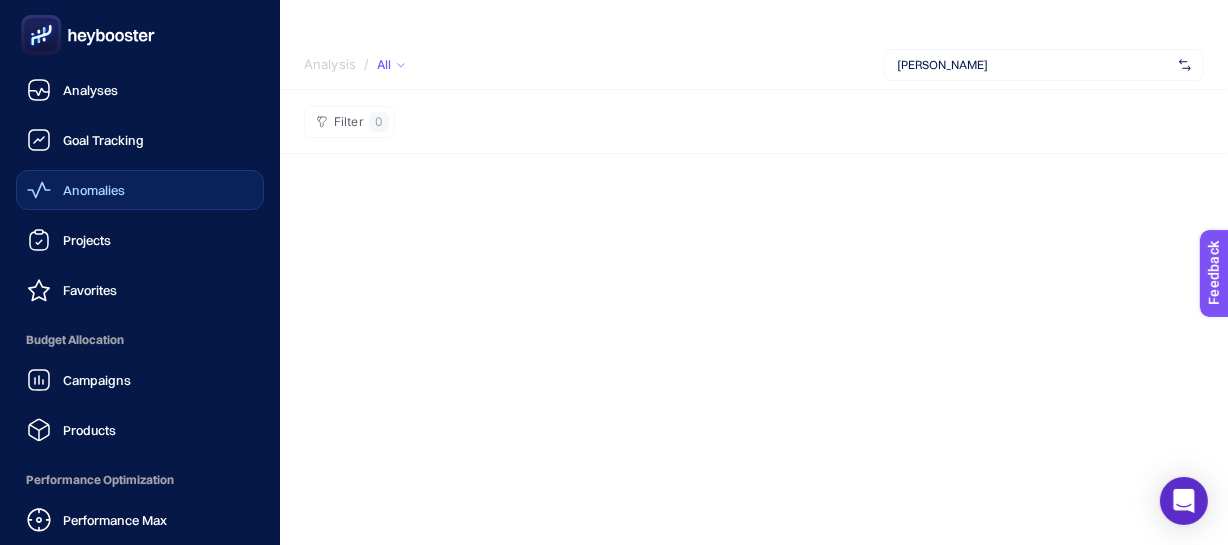 click on "Anomalies" at bounding box center [94, 190] 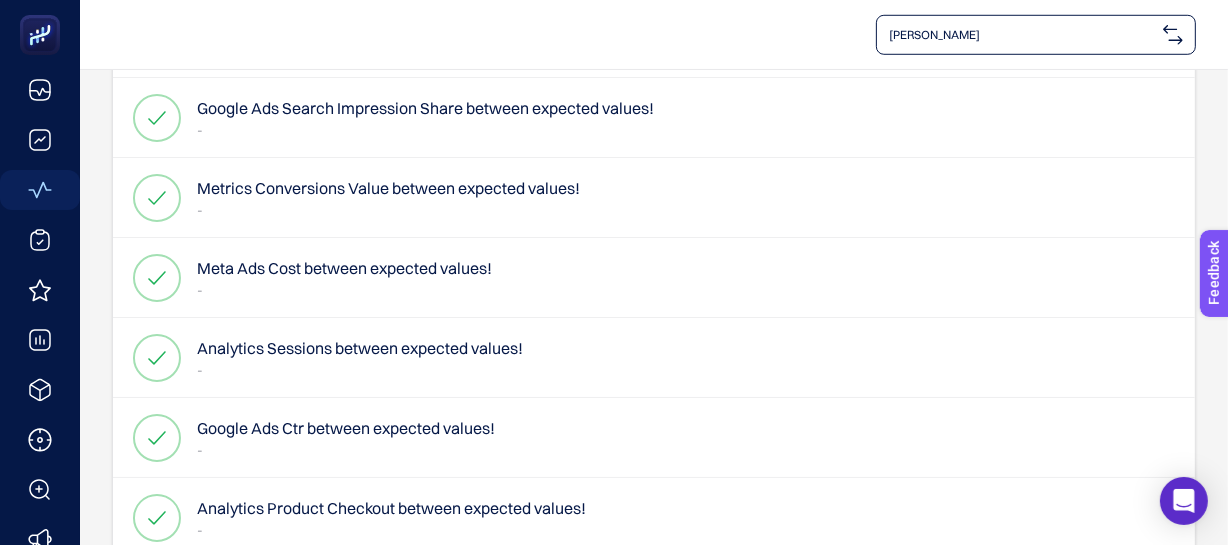 scroll, scrollTop: 1454, scrollLeft: 0, axis: vertical 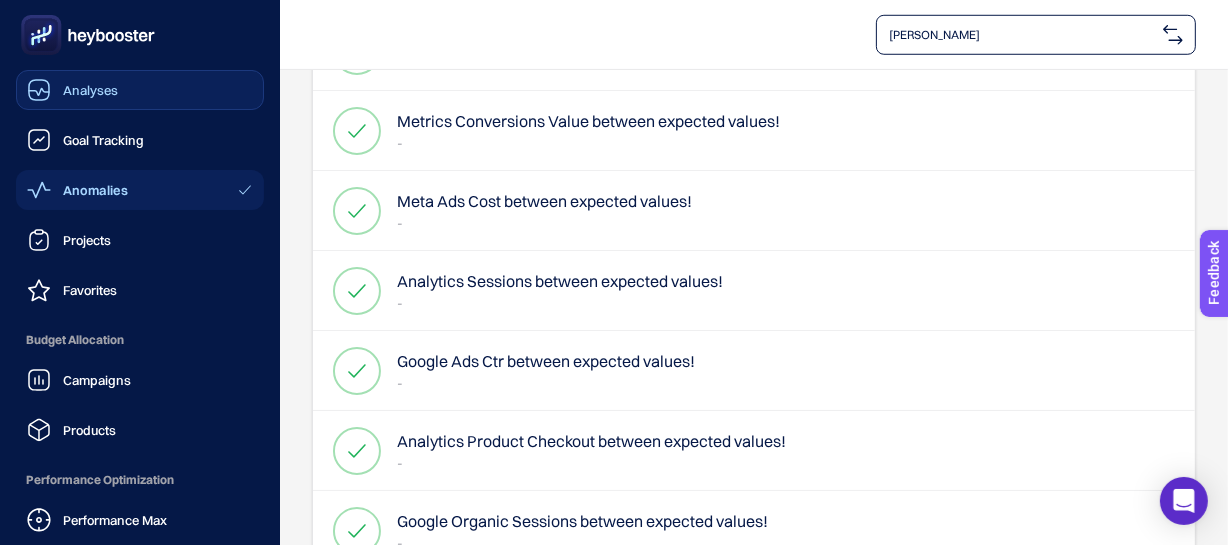 click on "Analyses" at bounding box center (90, 90) 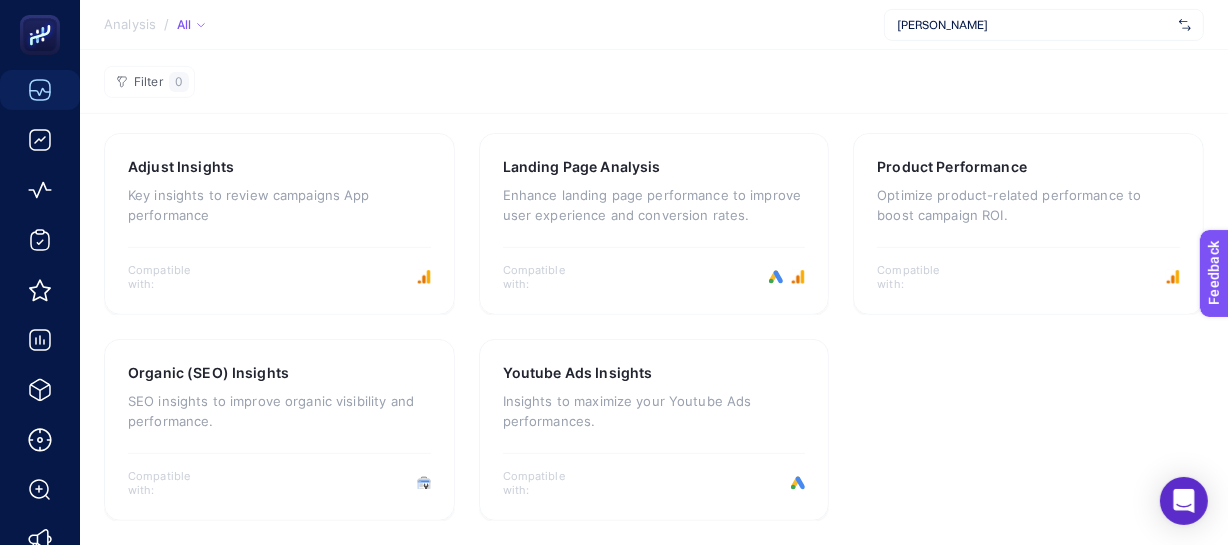 scroll, scrollTop: 670, scrollLeft: 0, axis: vertical 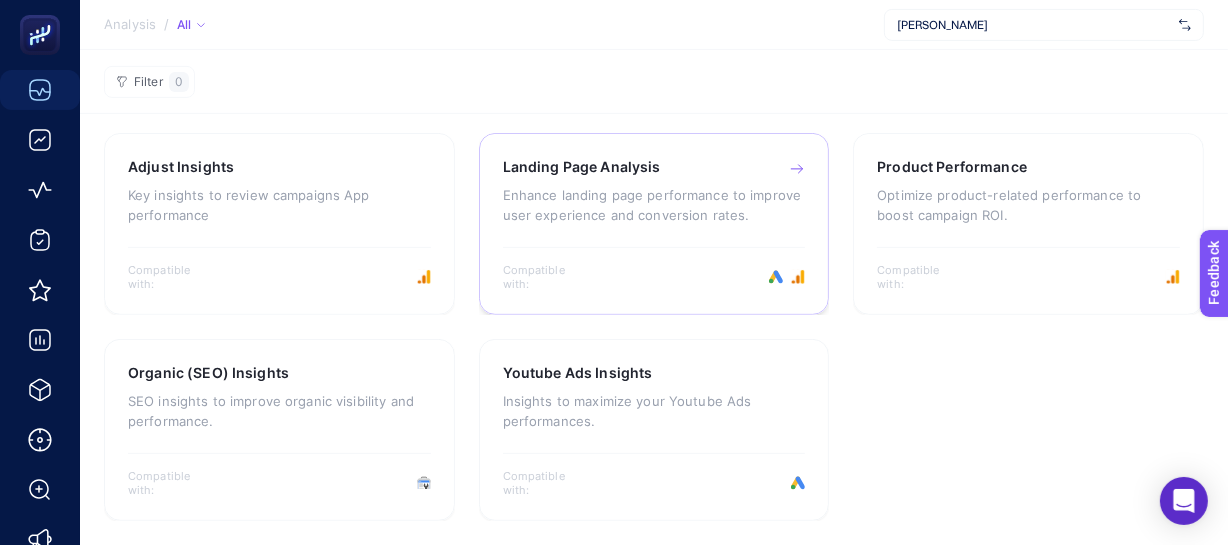 click on "Enhance landing page performance to improve user experience and conversion rates." at bounding box center (654, 205) 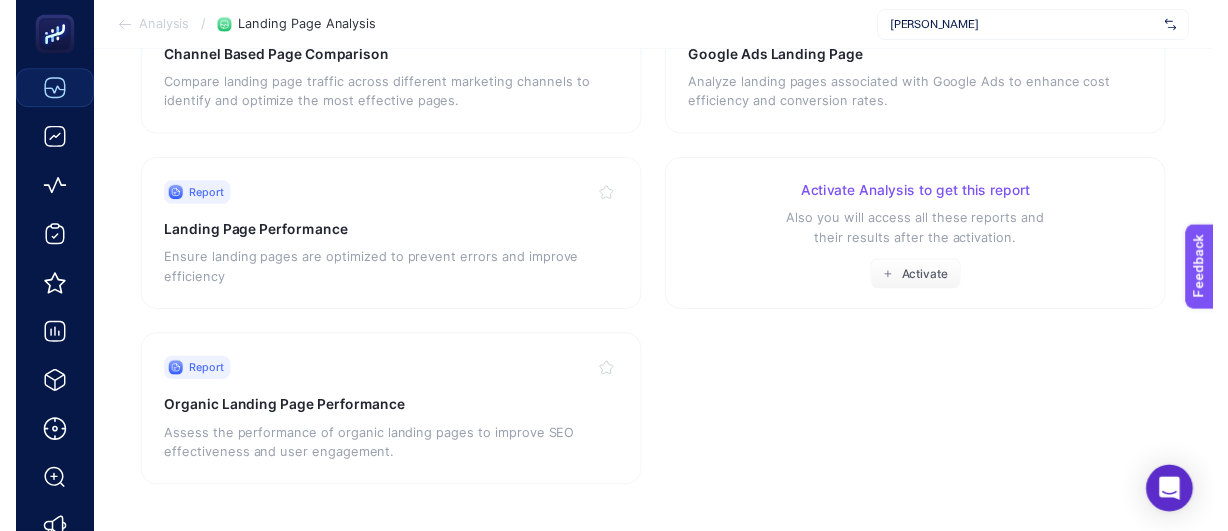 scroll, scrollTop: 367, scrollLeft: 0, axis: vertical 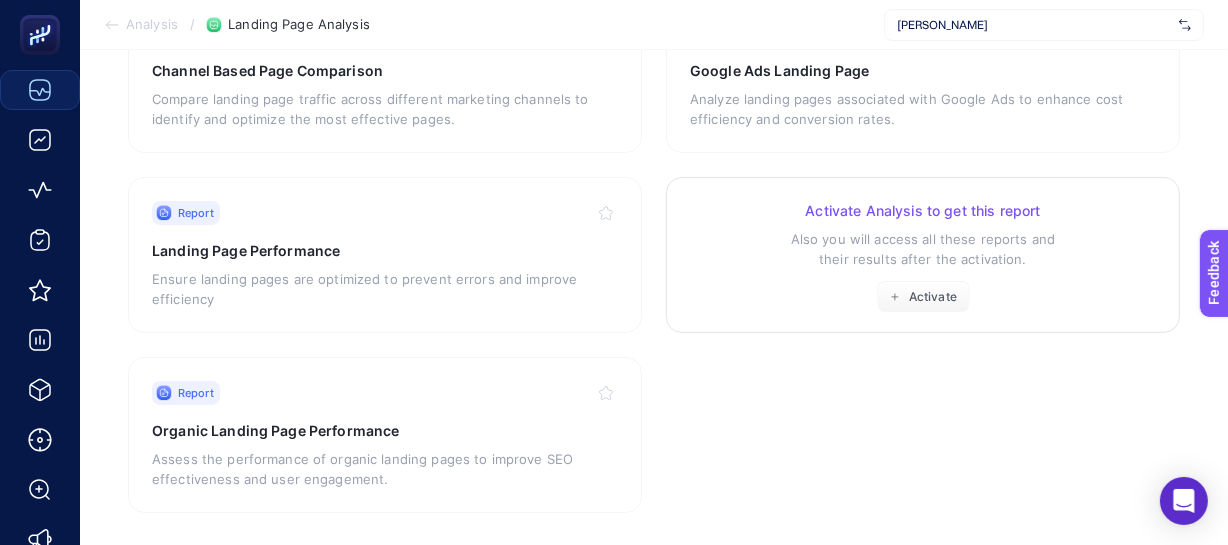 click on "Activate Analysis to get this report  Also you will access all these reports and   their results after the activation.  Activate" at bounding box center [923, 257] 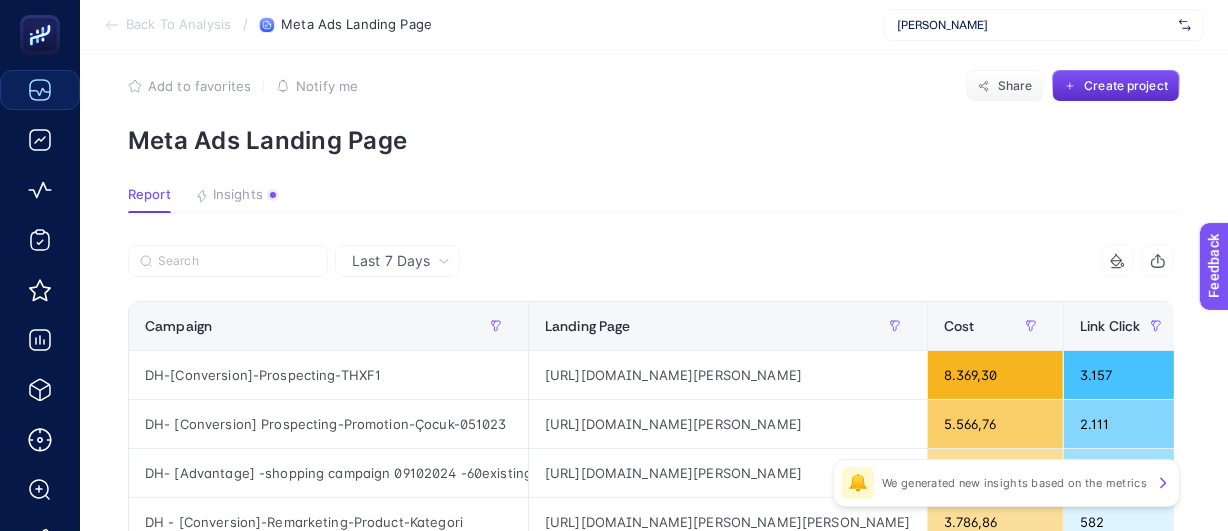 scroll, scrollTop: 185, scrollLeft: 0, axis: vertical 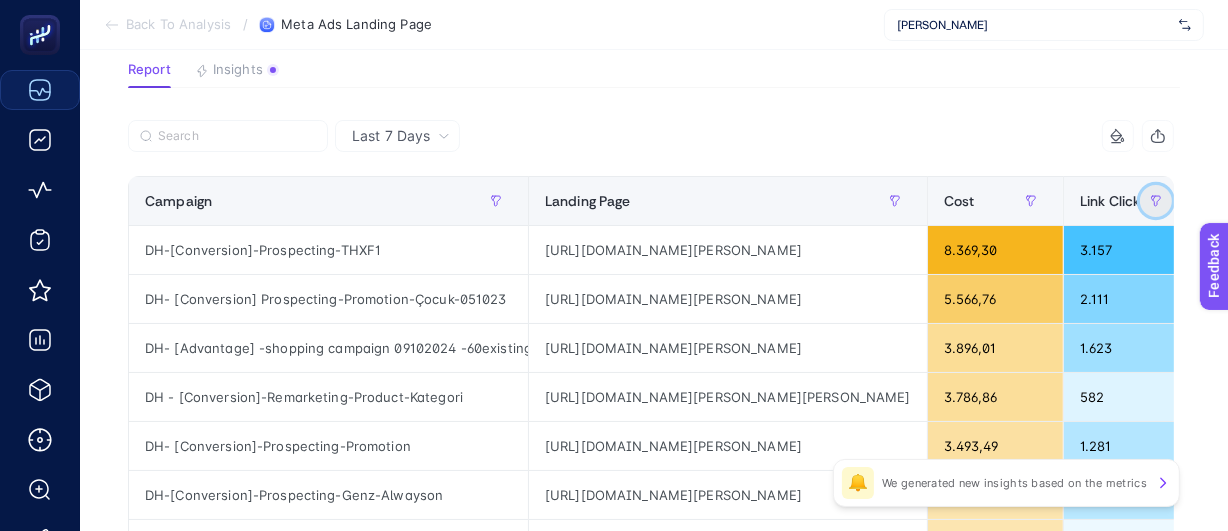 click 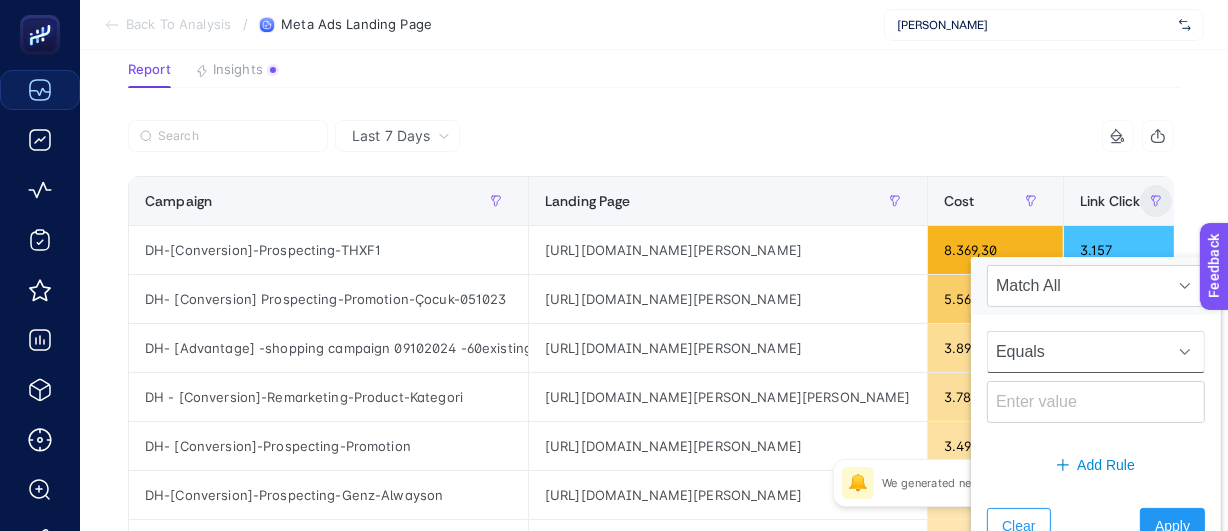 click on "Equals" at bounding box center (1077, 352) 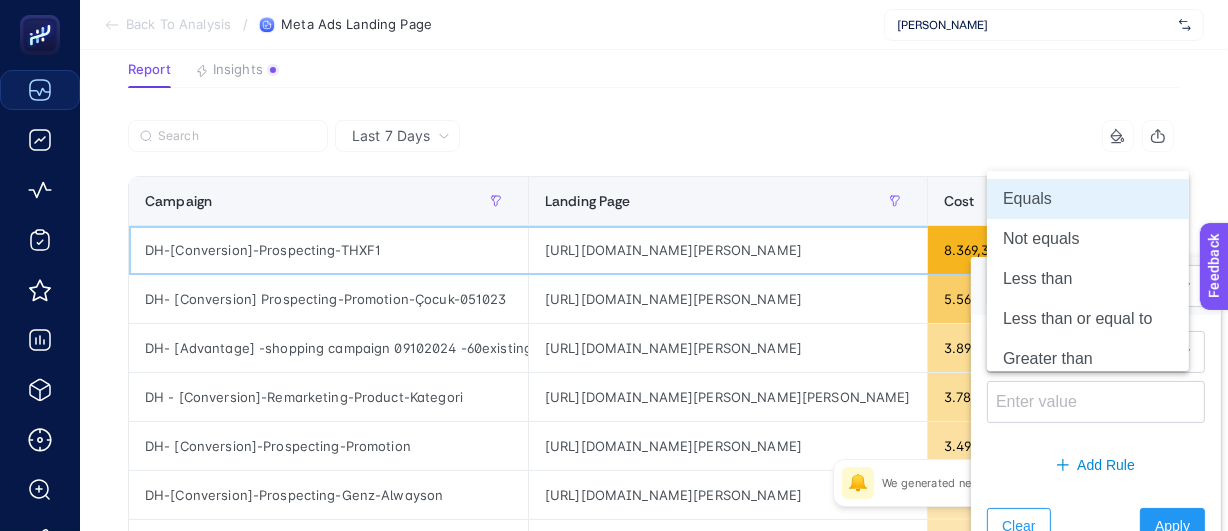 click on "https://tr.tommy.com/f1-film-koleksiyonu" 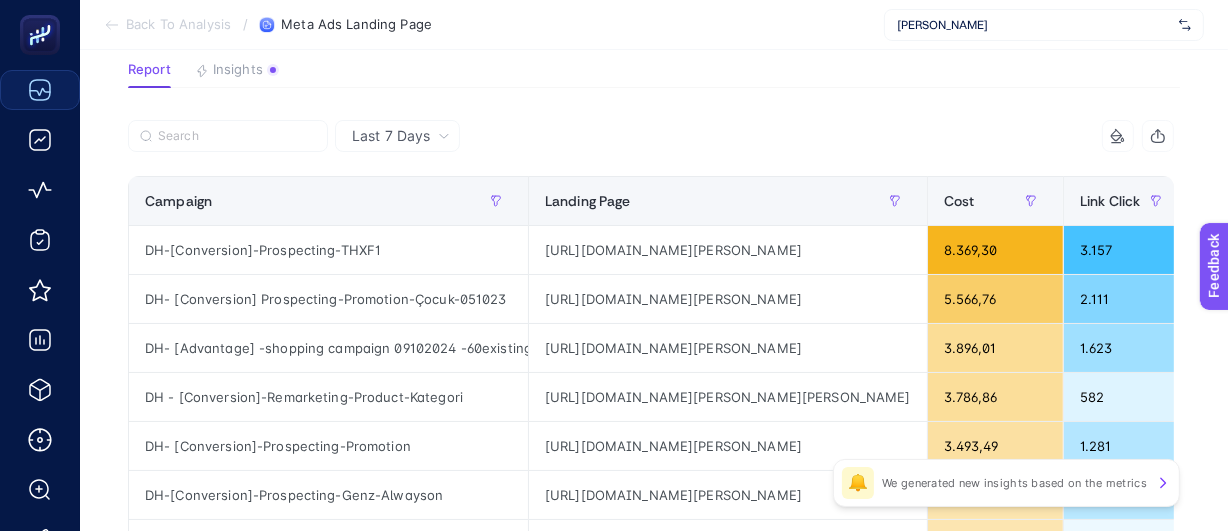 click on "We generated new insights based on the metrics" at bounding box center (1014, 483) 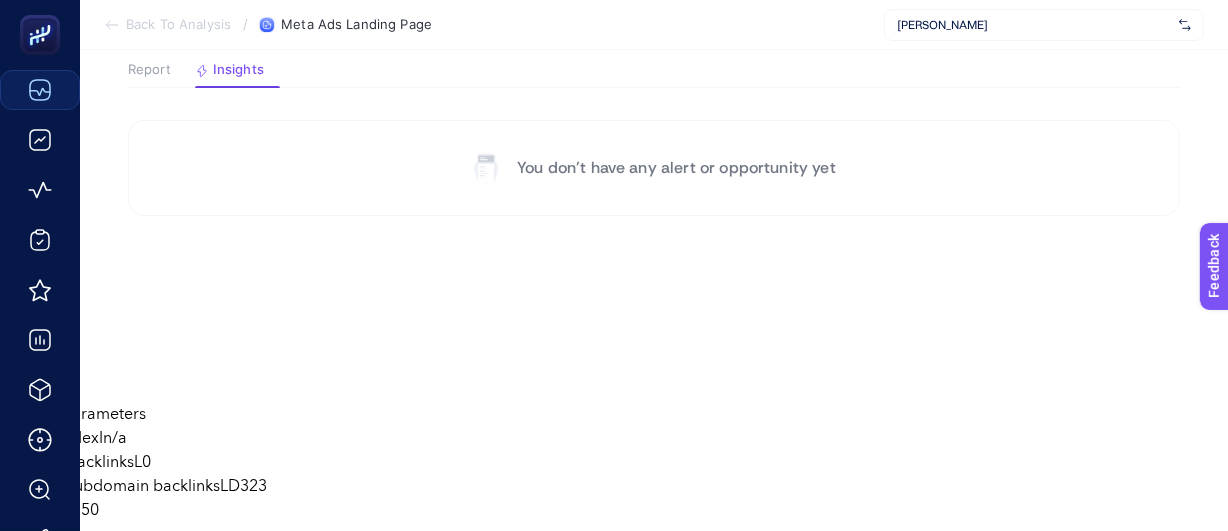 scroll, scrollTop: 40, scrollLeft: 0, axis: vertical 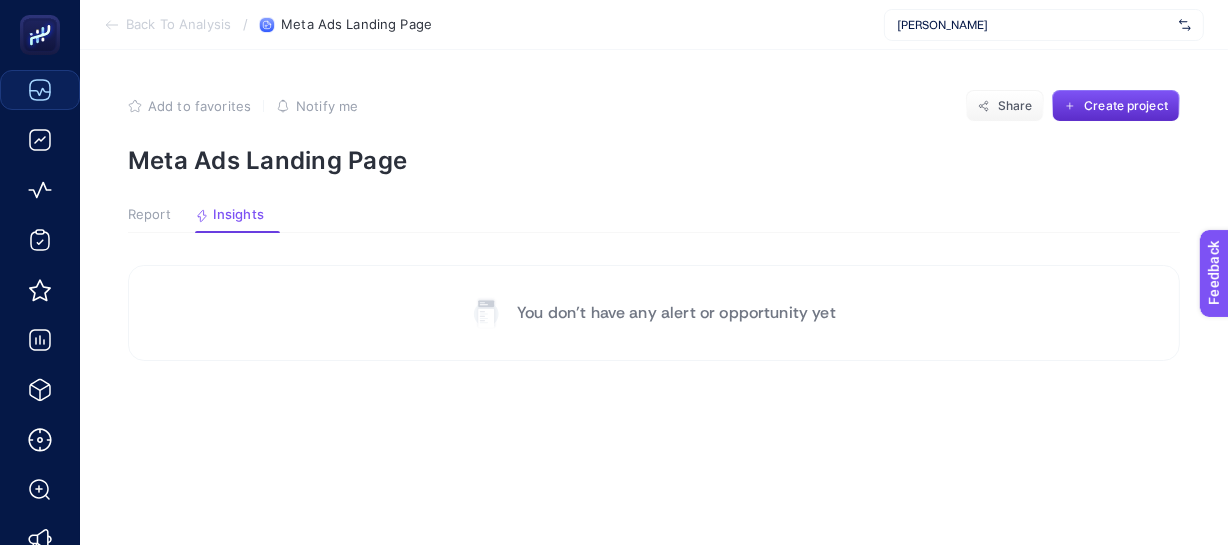 click on "Report" at bounding box center [149, 215] 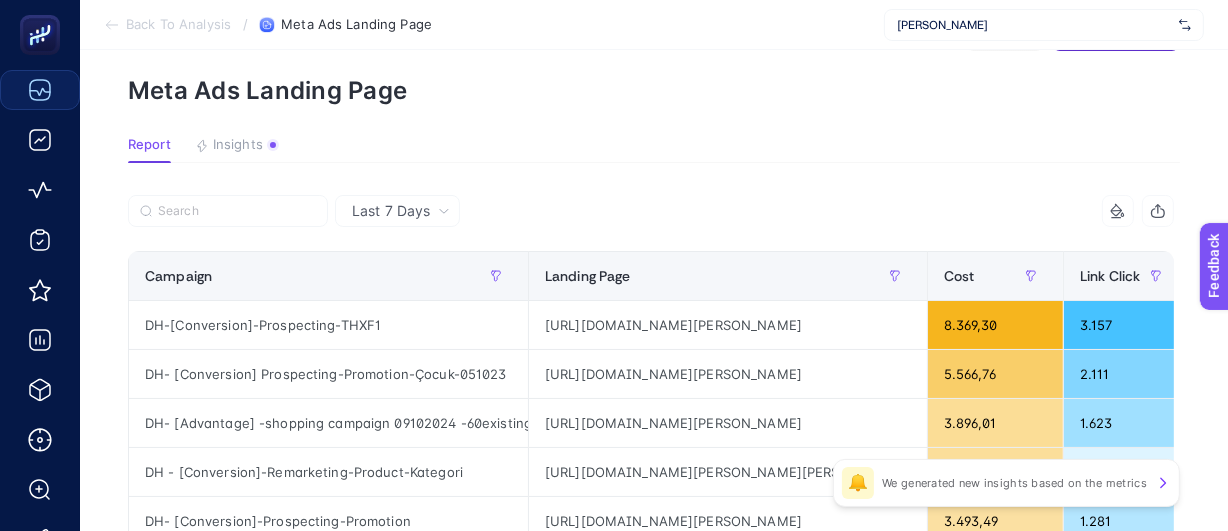 scroll, scrollTop: 221, scrollLeft: 0, axis: vertical 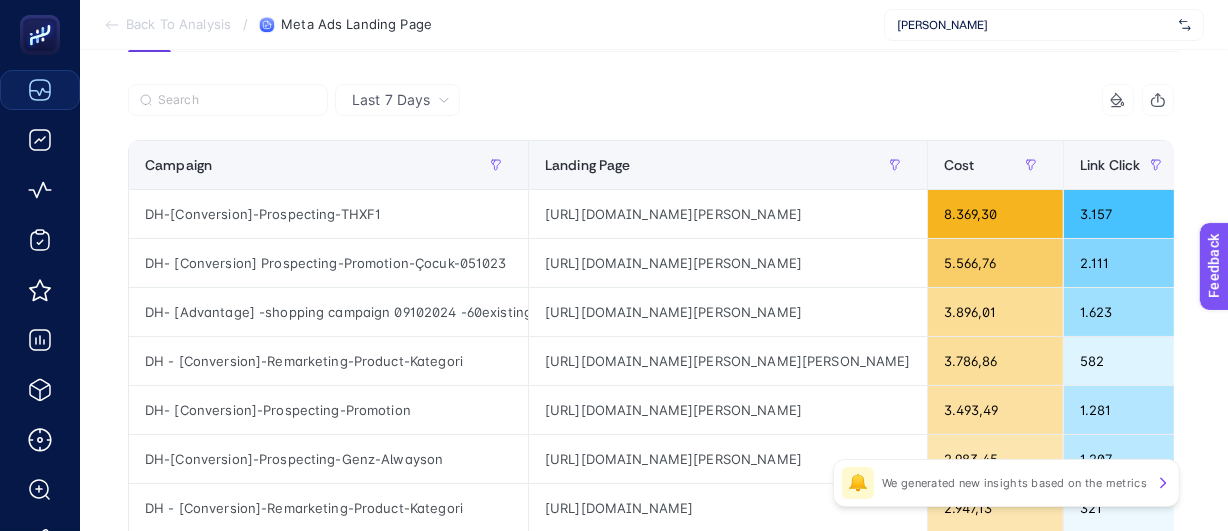 click on "7 items selected" at bounding box center [912, 100] 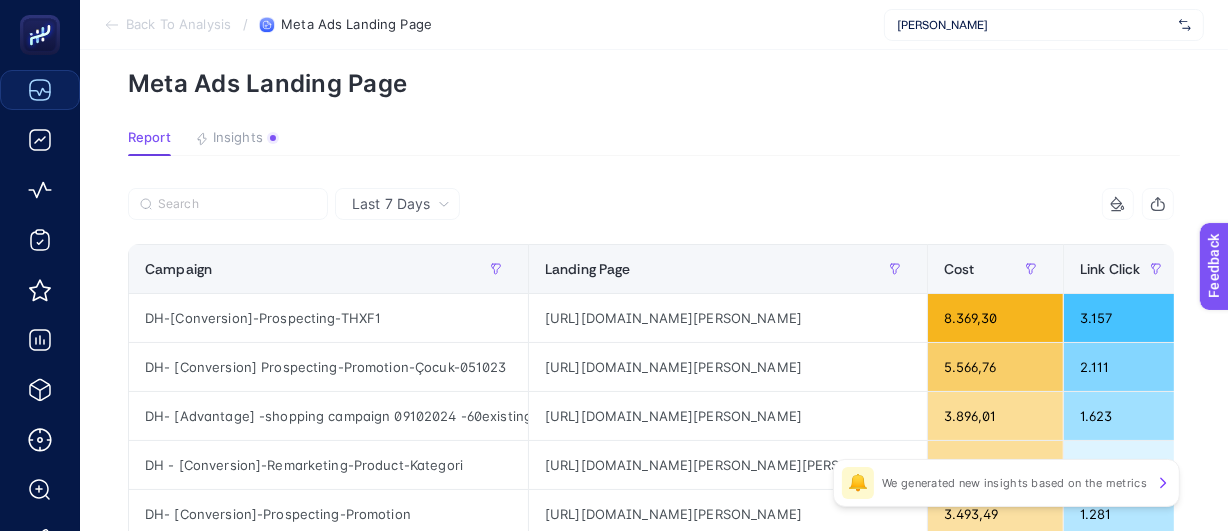 scroll, scrollTop: 221, scrollLeft: 7, axis: both 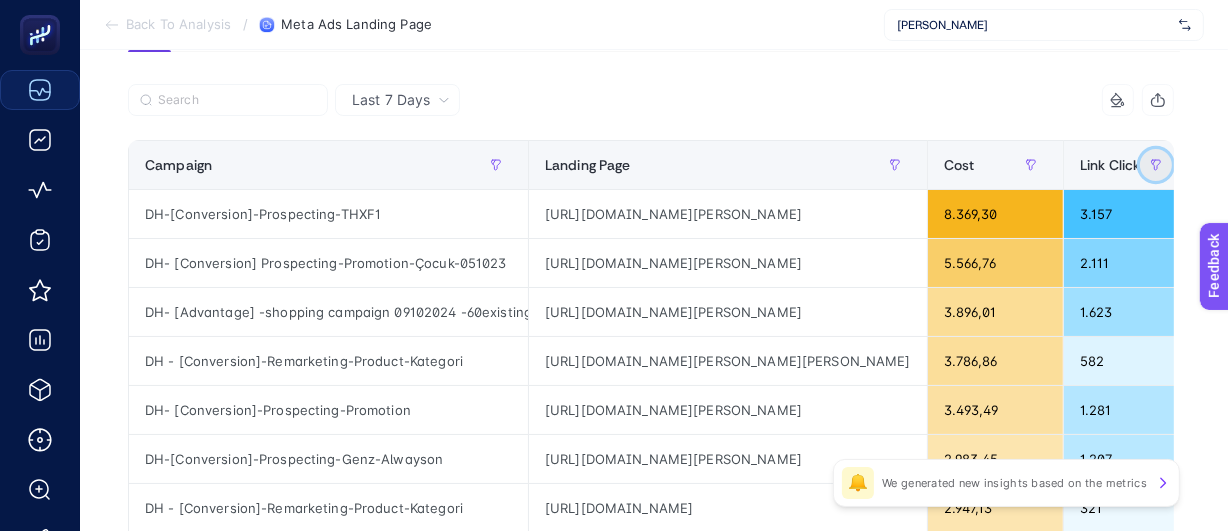 click 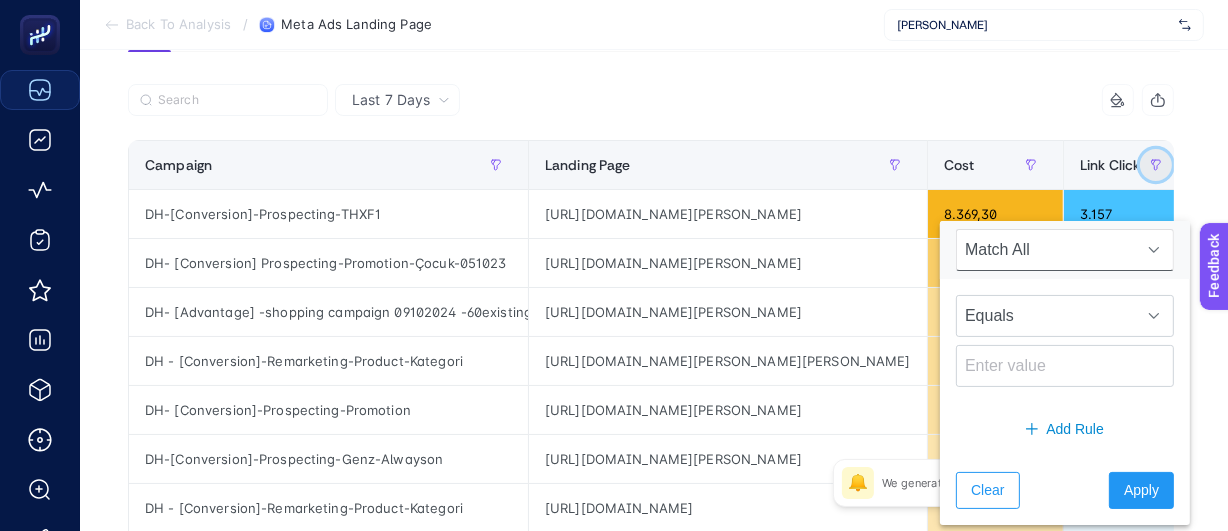 click 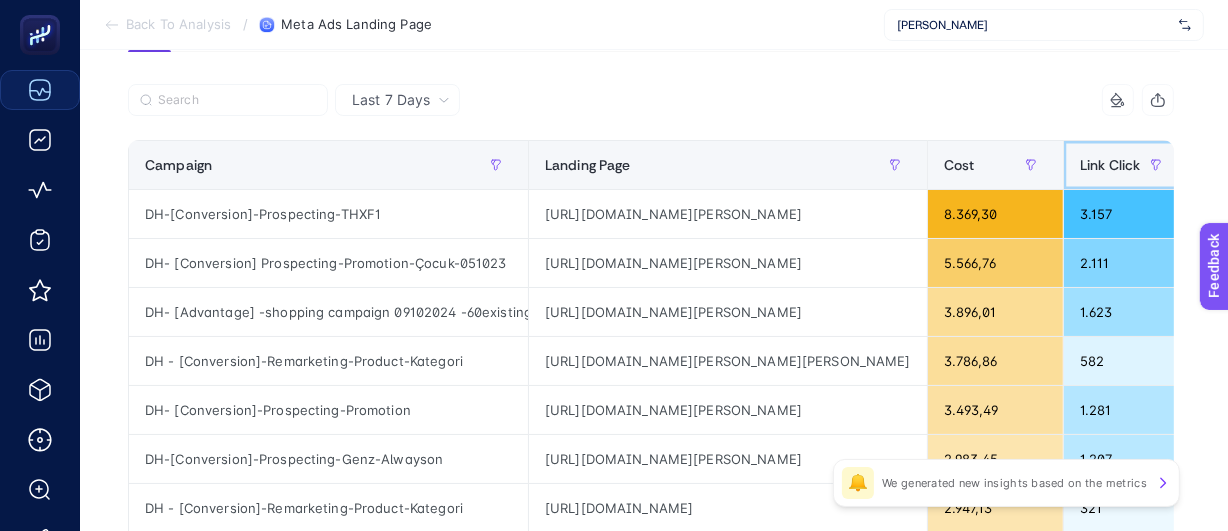 click on "Link Click" 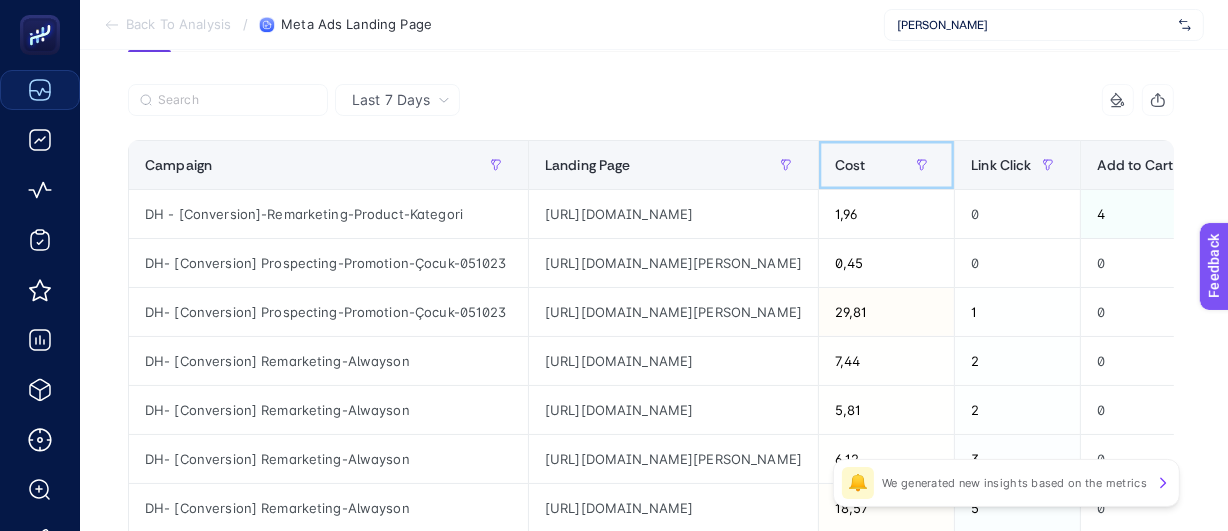 click on "Cost" 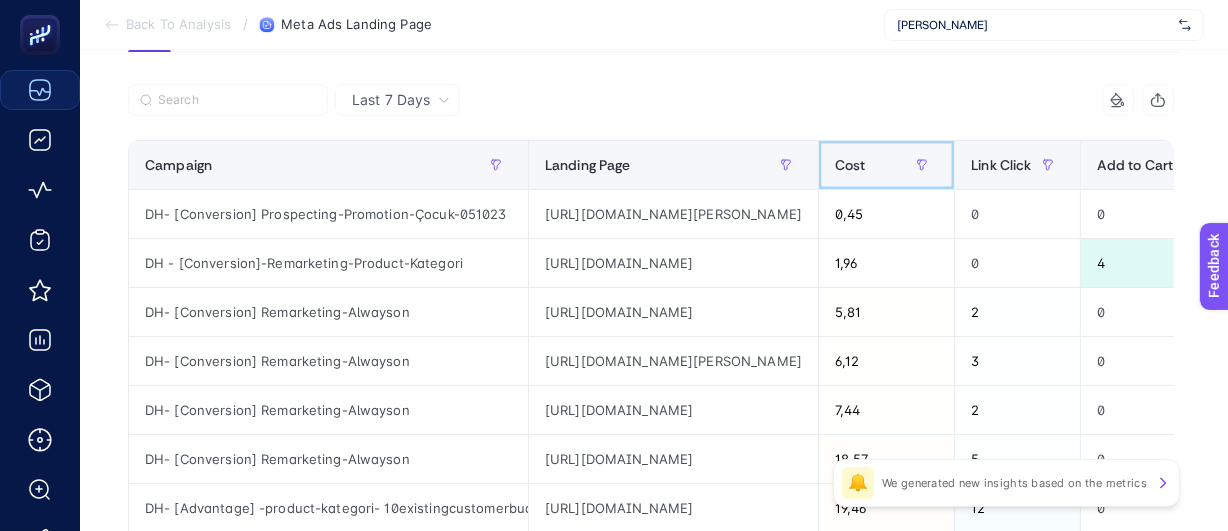 click on "Cost" 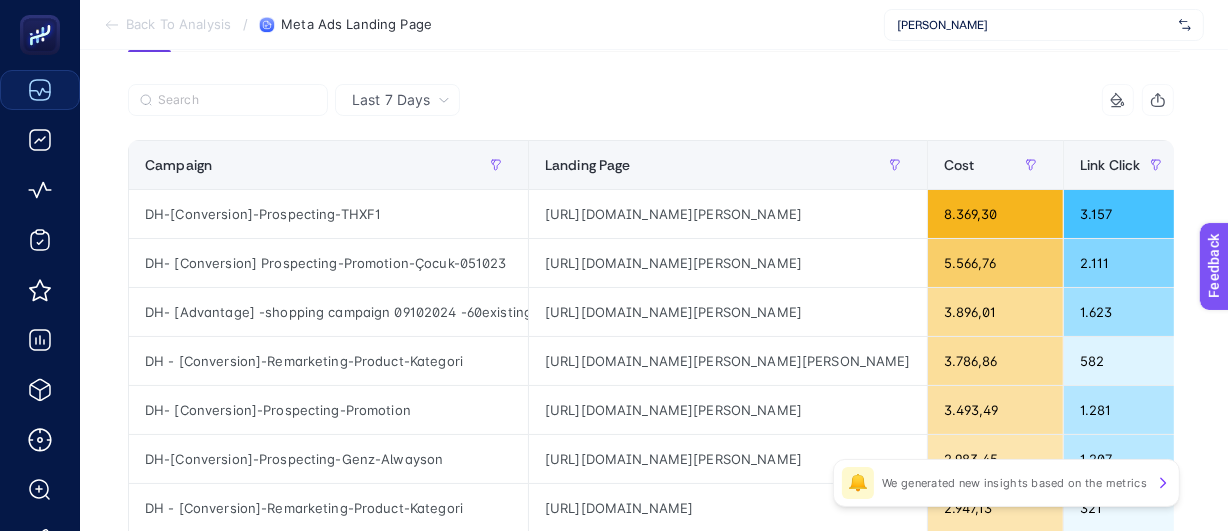 click on "7 items selected" at bounding box center [912, 100] 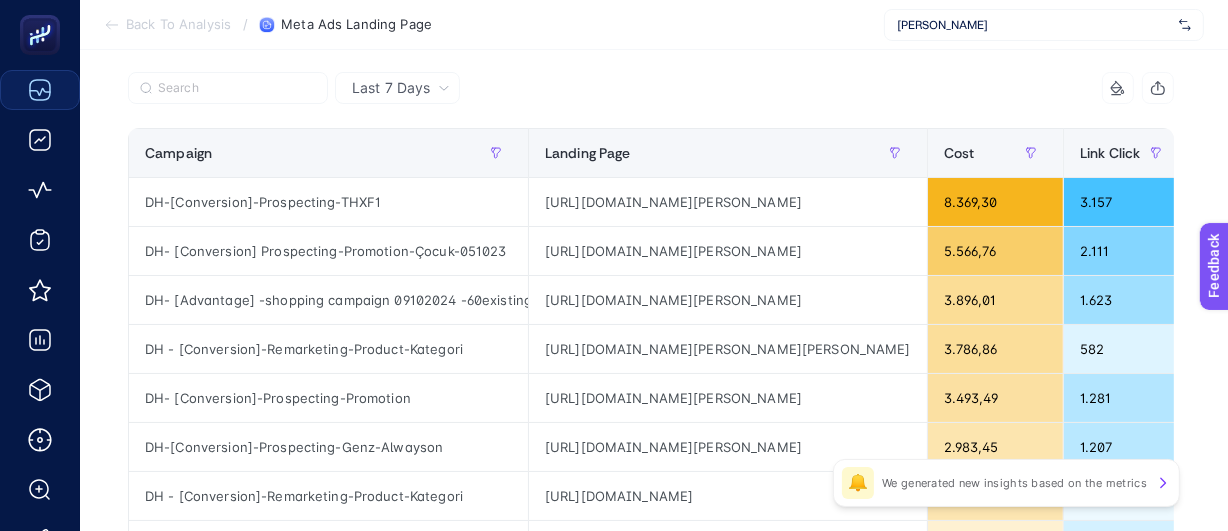 scroll, scrollTop: 312, scrollLeft: 7, axis: both 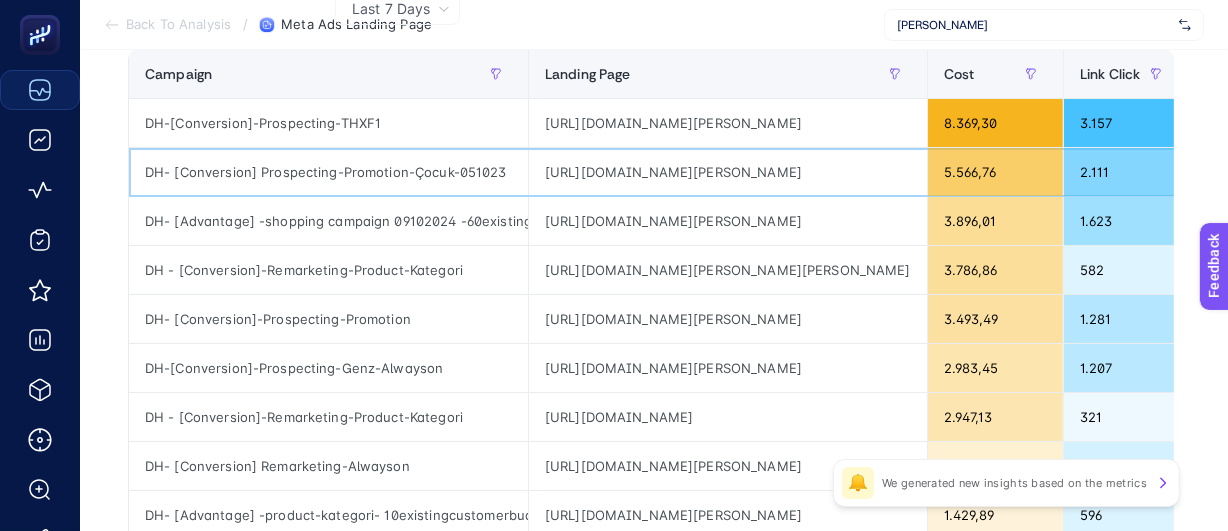 click on "https://tr.tommy.com/cocuk-secili-urunlerde-sezon-sonu-indirimi" 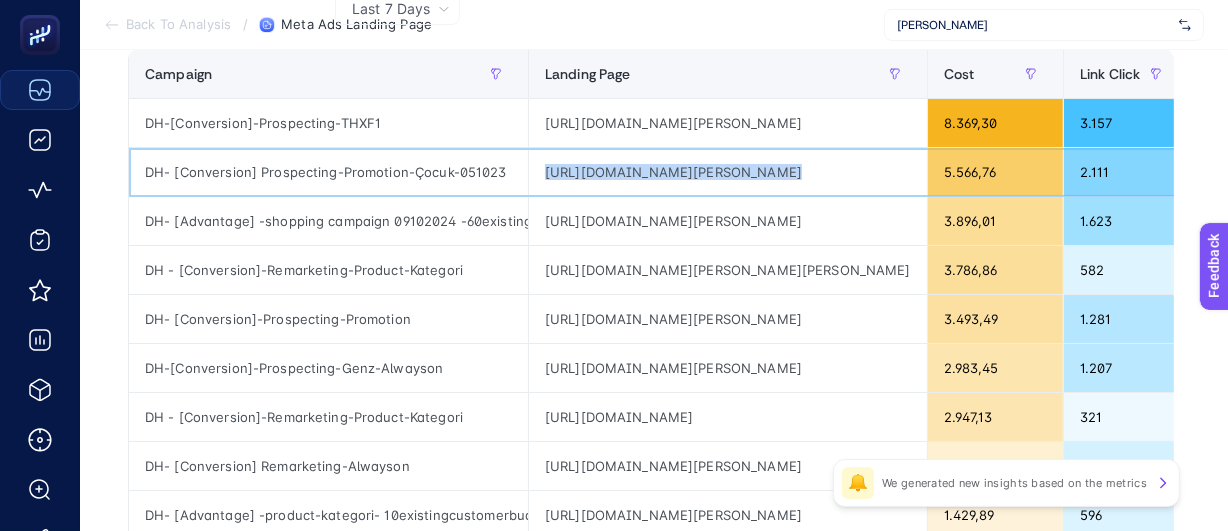 click on "https://tr.tommy.com/cocuk-secili-urunlerde-sezon-sonu-indirimi" 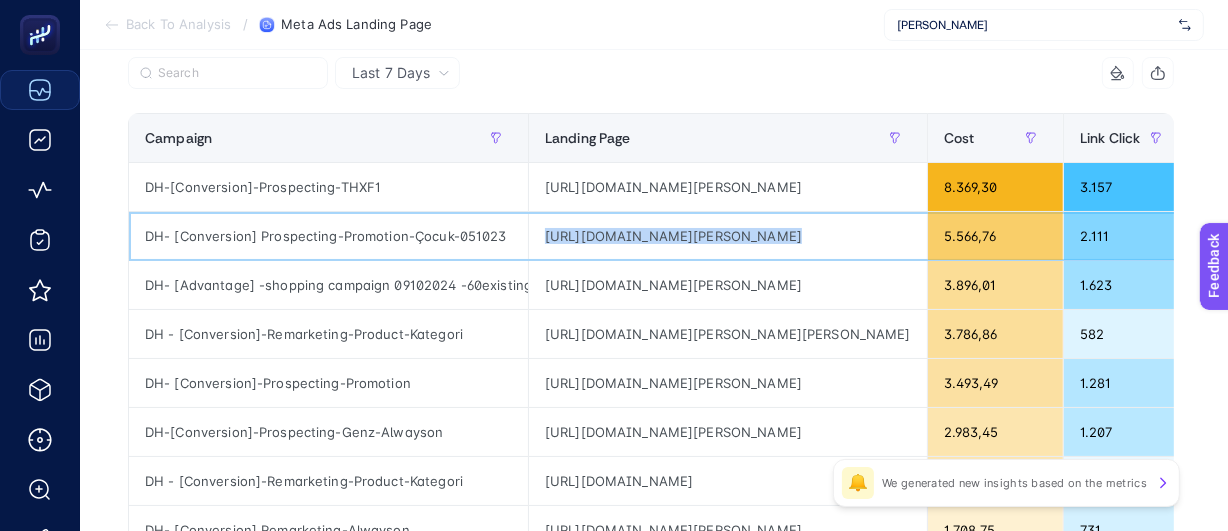 scroll, scrollTop: 221, scrollLeft: 7, axis: both 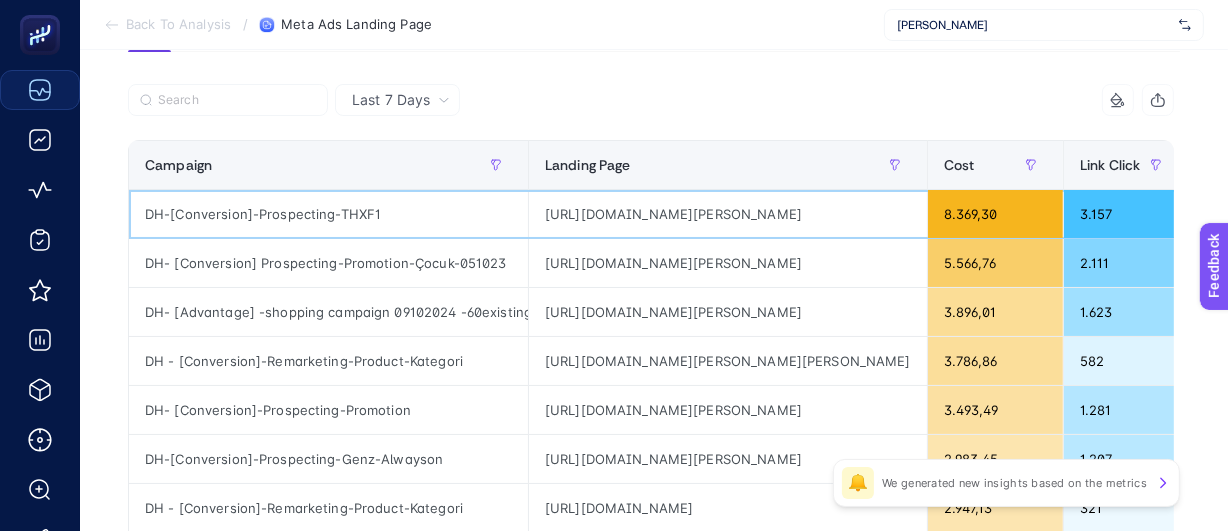 click on "https://tr.tommy.com/f1-film-koleksiyonu" 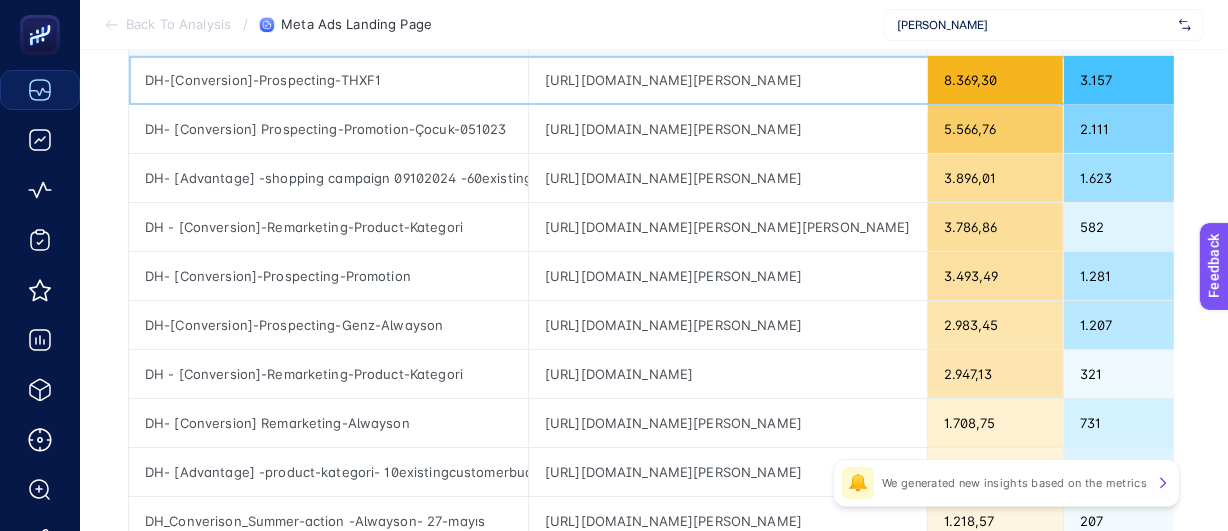 scroll, scrollTop: 312, scrollLeft: 7, axis: both 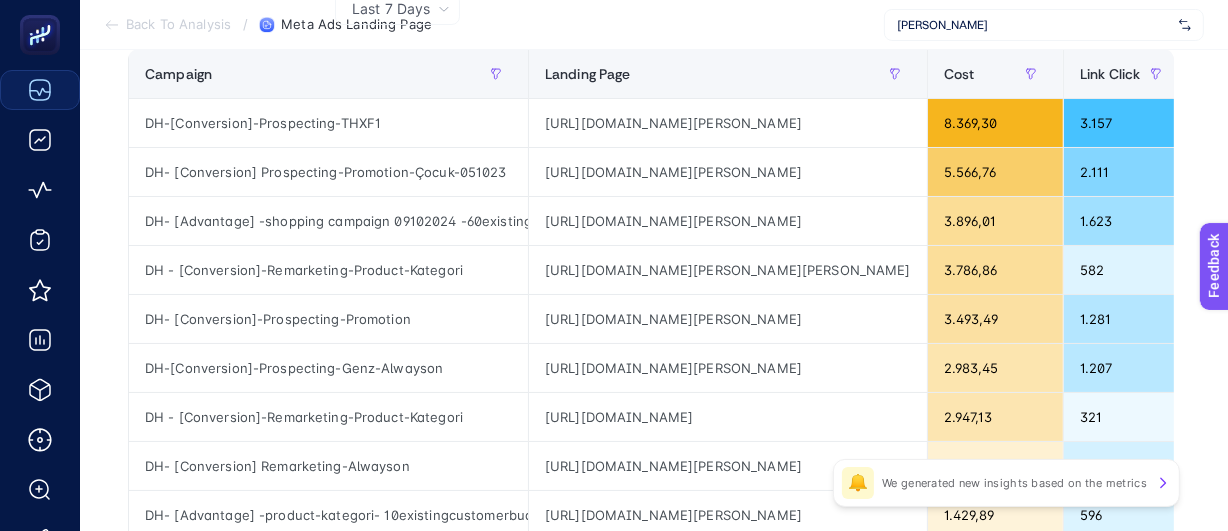 click on "We generated new insights based on the metrics" at bounding box center (1014, 483) 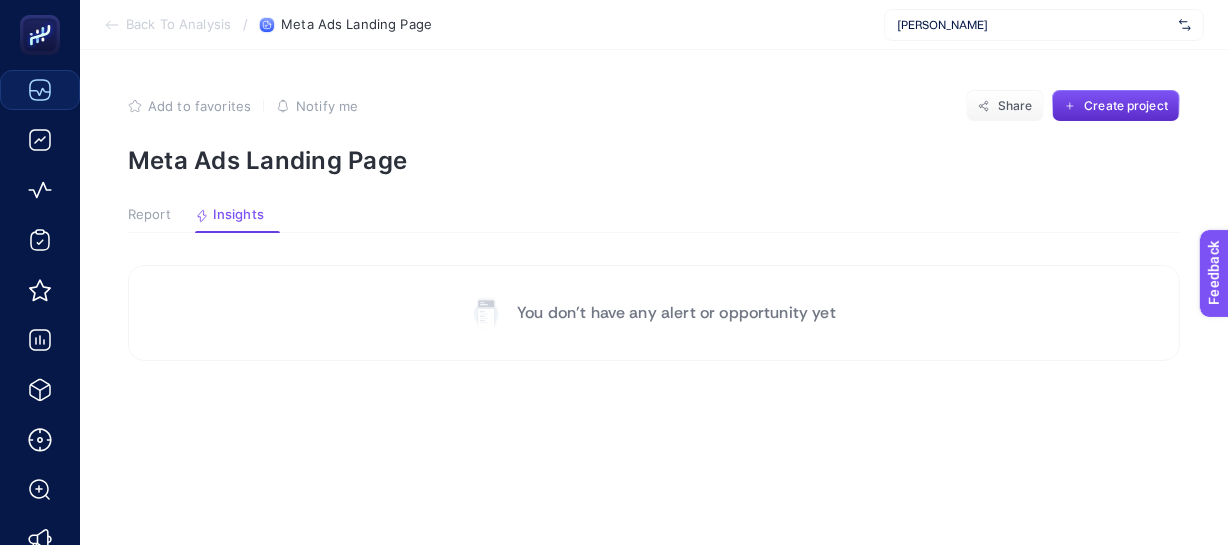 drag, startPoint x: 600, startPoint y: 301, endPoint x: 587, endPoint y: 310, distance: 15.811388 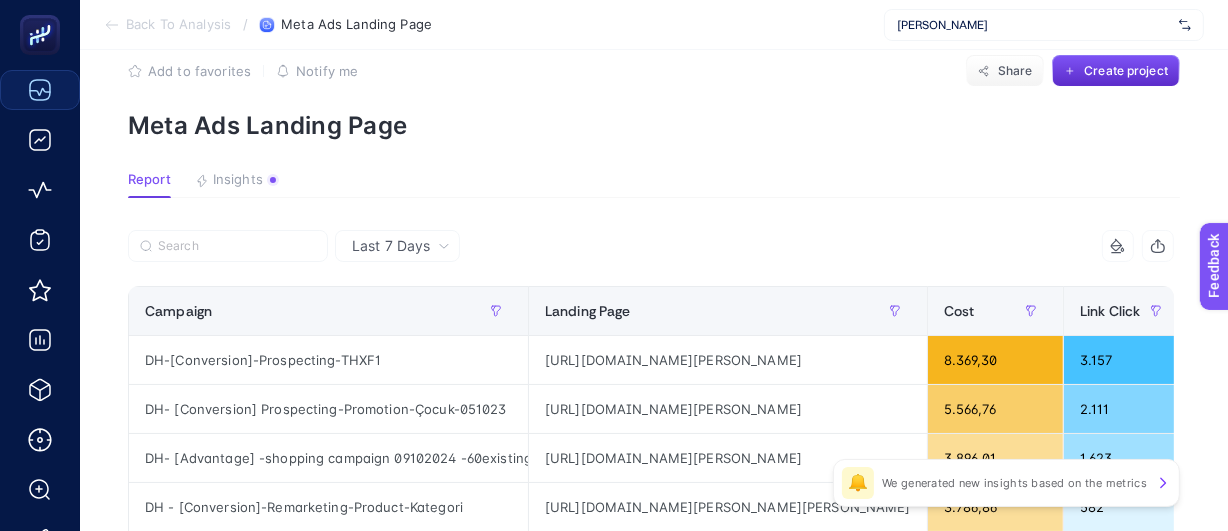 scroll, scrollTop: 40, scrollLeft: 7, axis: both 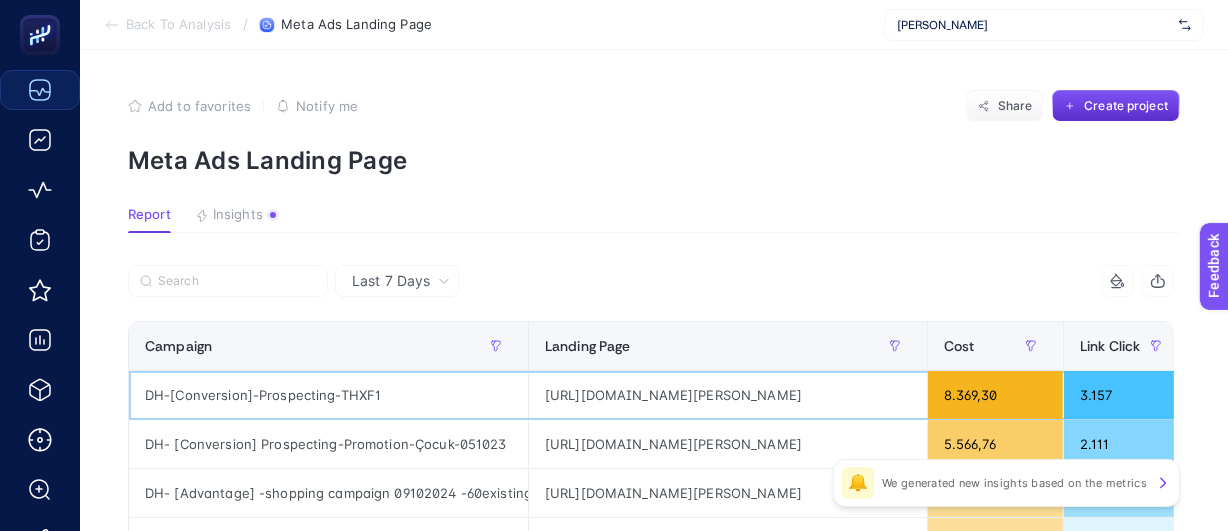 click on "DH-[Conversion]-Prospecting-THXF1" 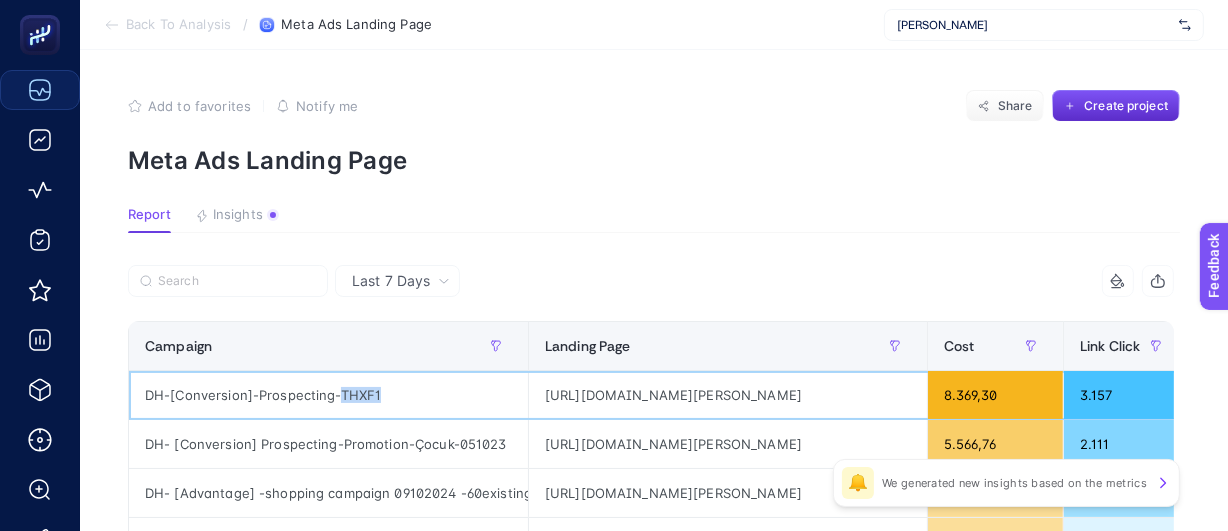 click on "DH-[Conversion]-Prospecting-THXF1" 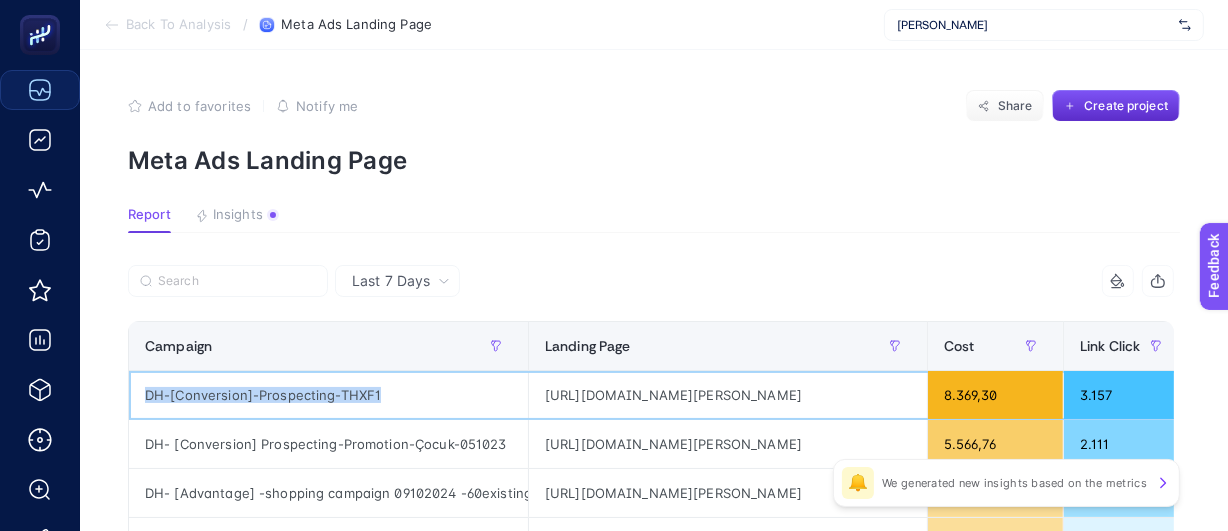 click on "DH-[Conversion]-Prospecting-THXF1" 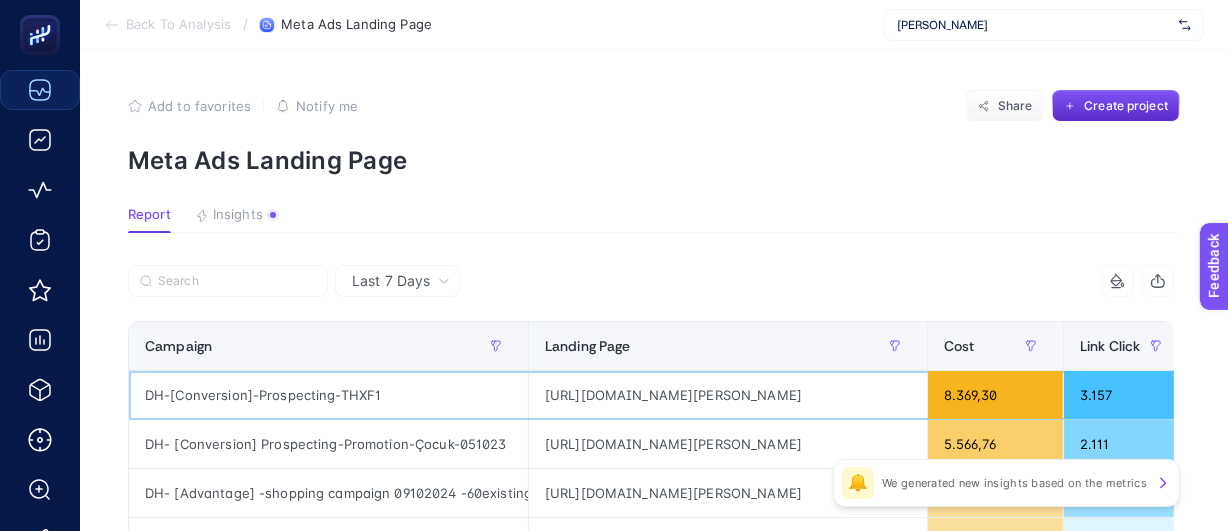 click on "https://tr.tommy.com/f1-film-koleksiyonu" 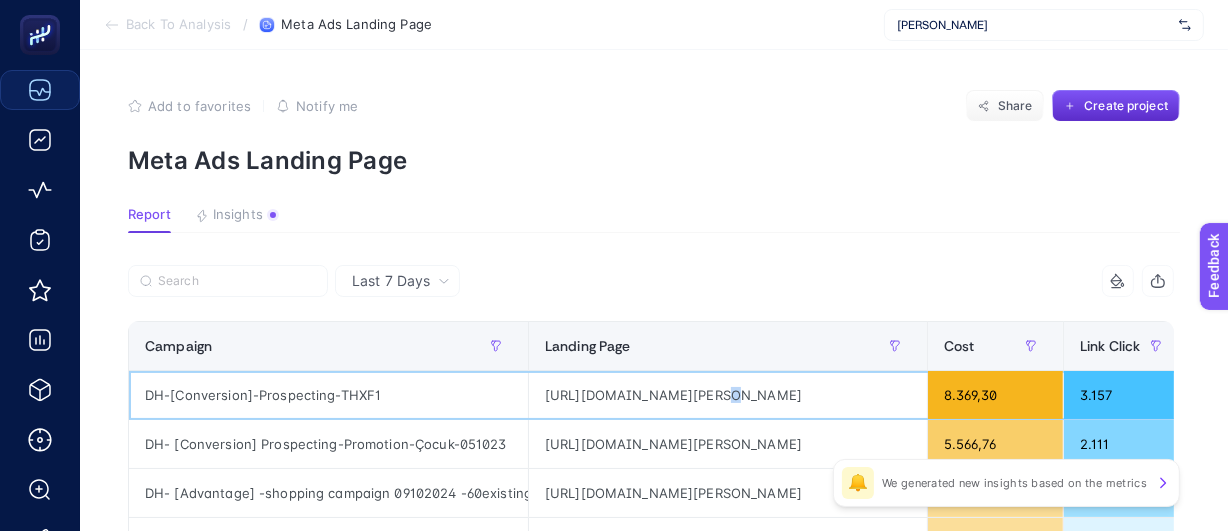click on "https://tr.tommy.com/f1-film-koleksiyonu" 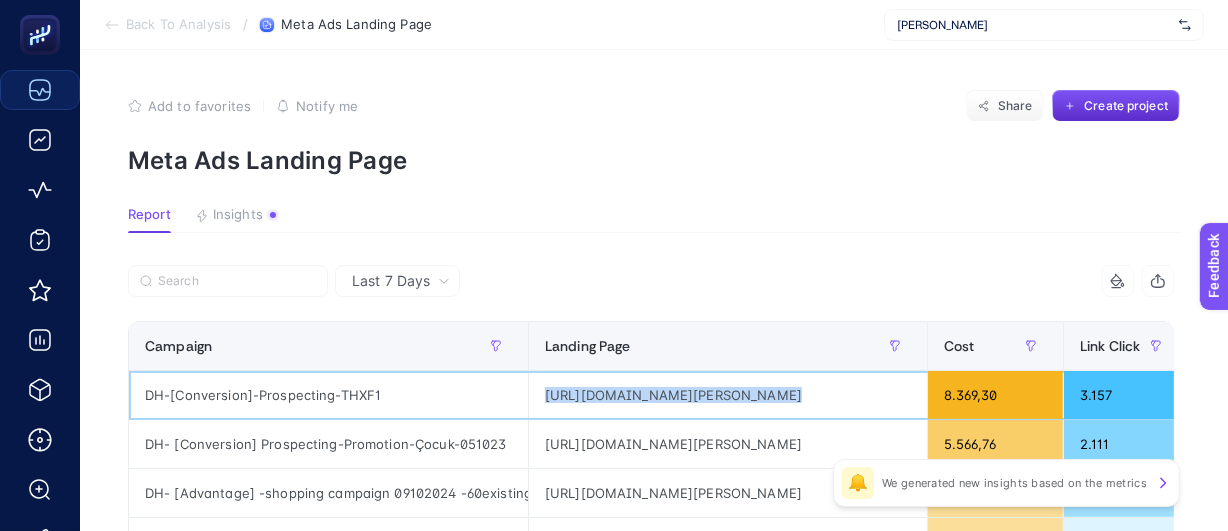 click on "https://tr.tommy.com/f1-film-koleksiyonu" 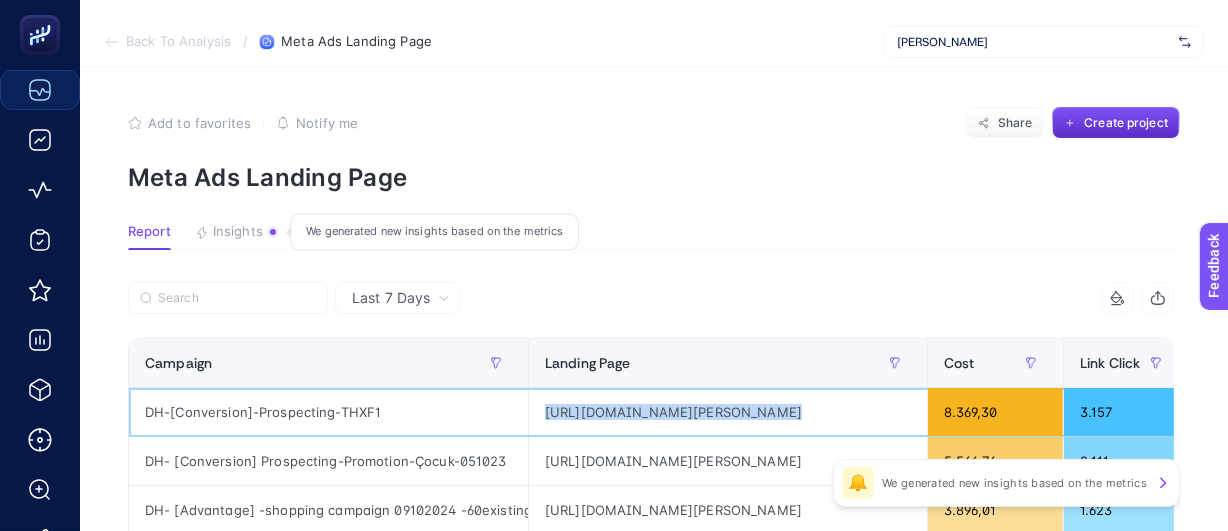 scroll, scrollTop: 0, scrollLeft: 7, axis: horizontal 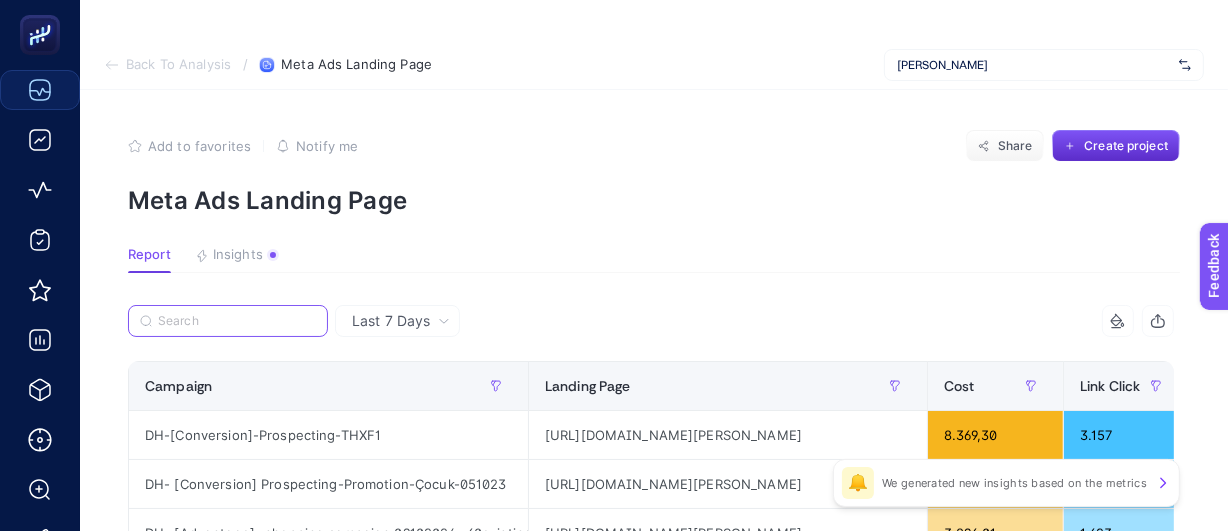 click at bounding box center [237, 321] 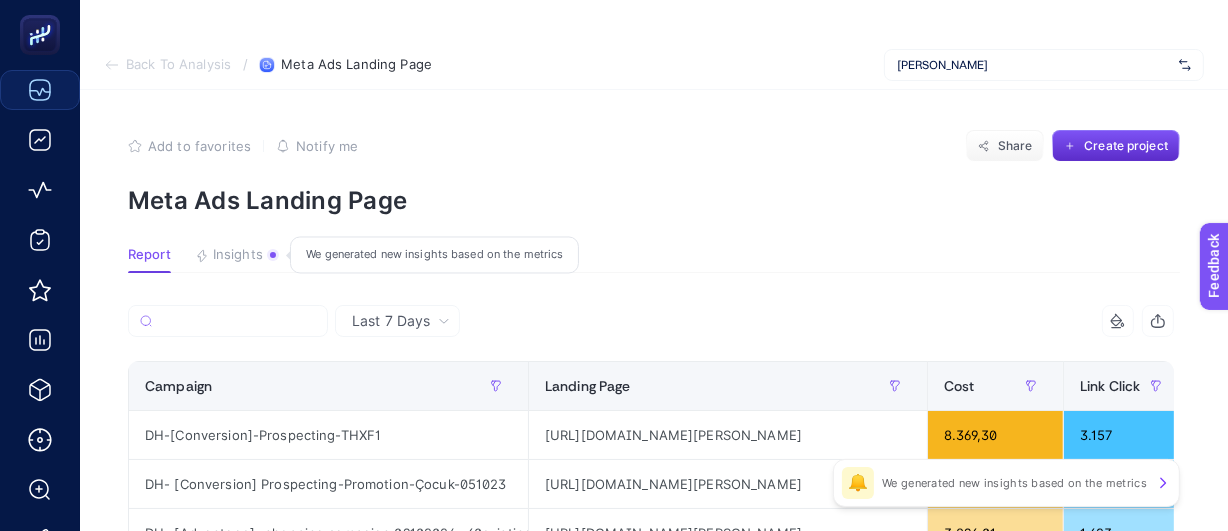 click on "Insights" at bounding box center (238, 255) 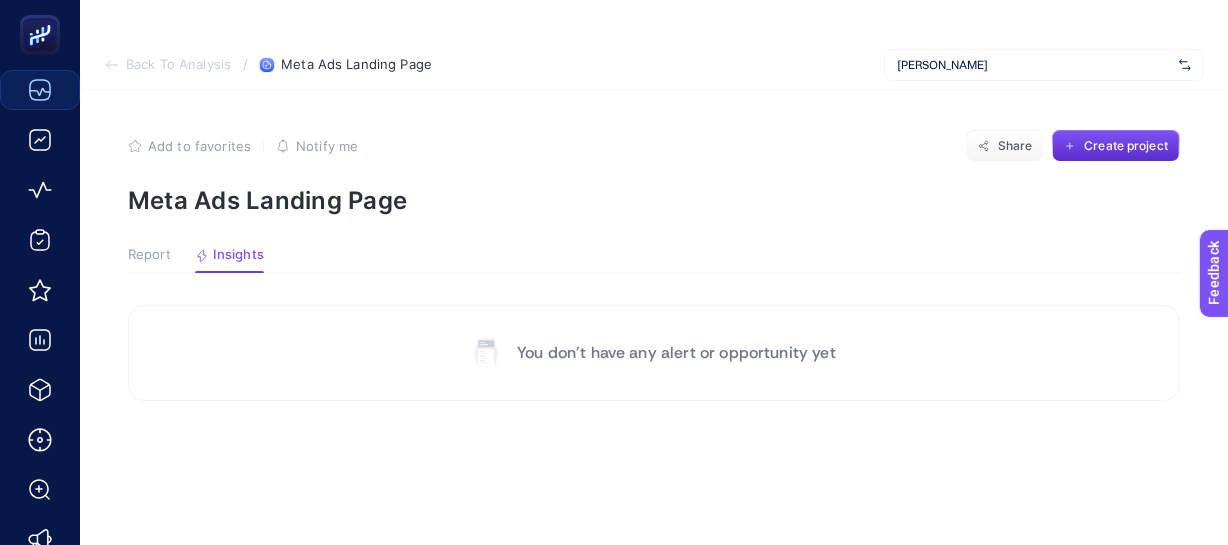 click on "Report" at bounding box center (149, 255) 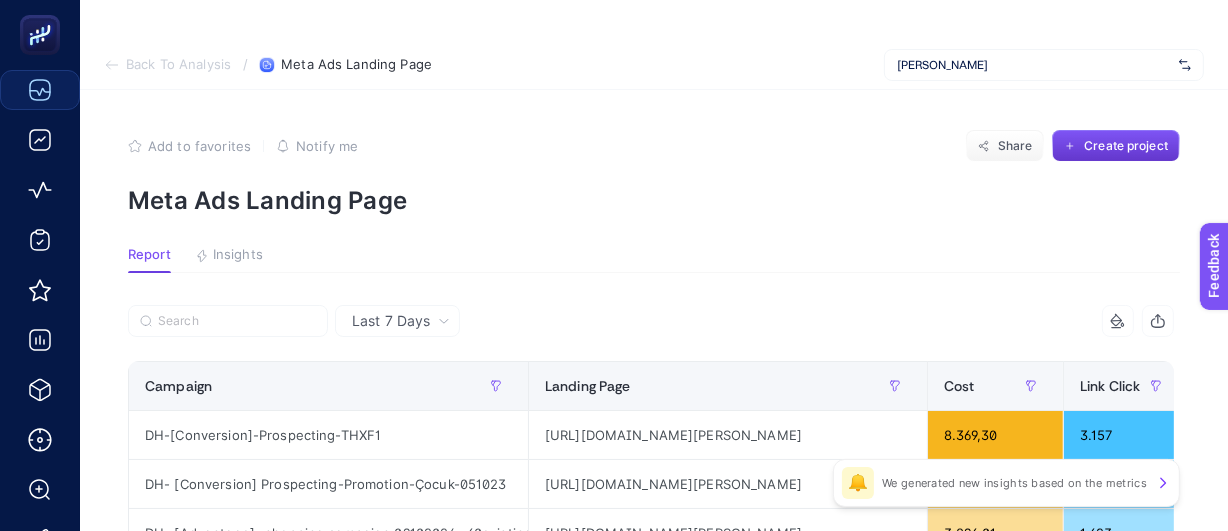 click on "Create project" 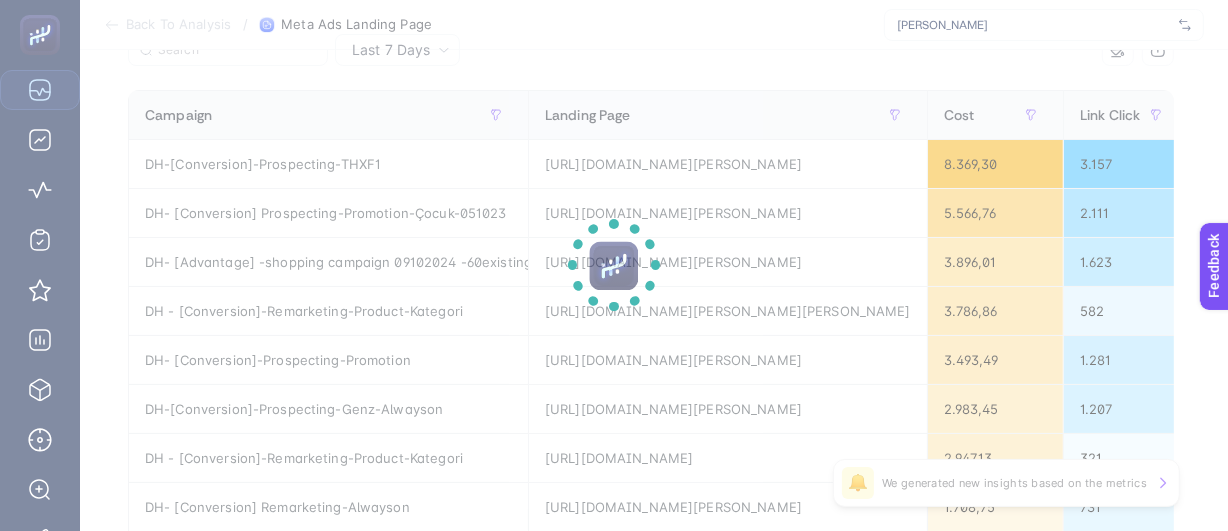 scroll, scrollTop: 272, scrollLeft: 0, axis: vertical 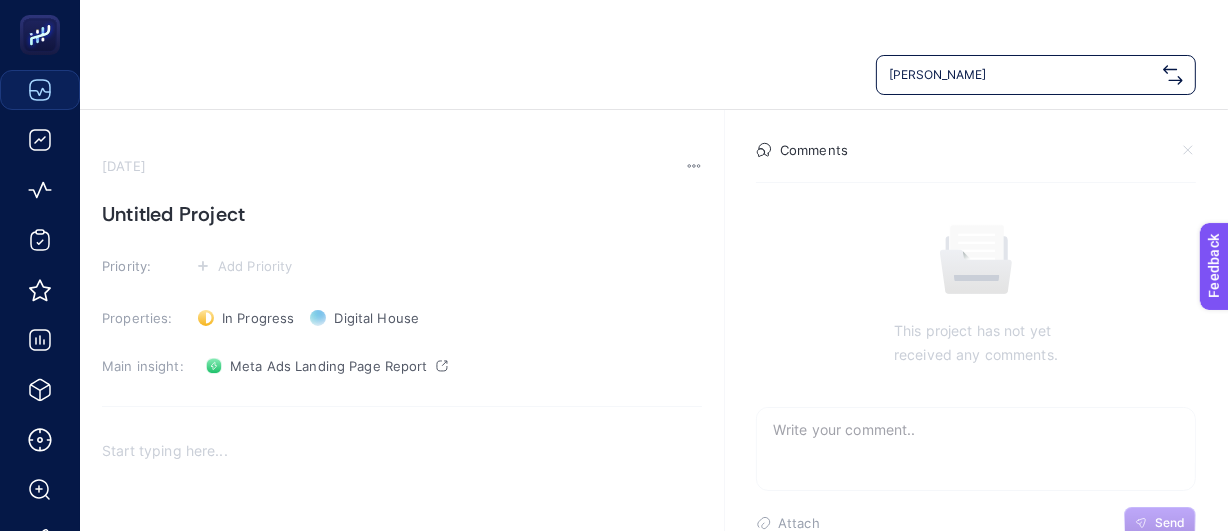 click on "Untitled Project" at bounding box center [402, 214] 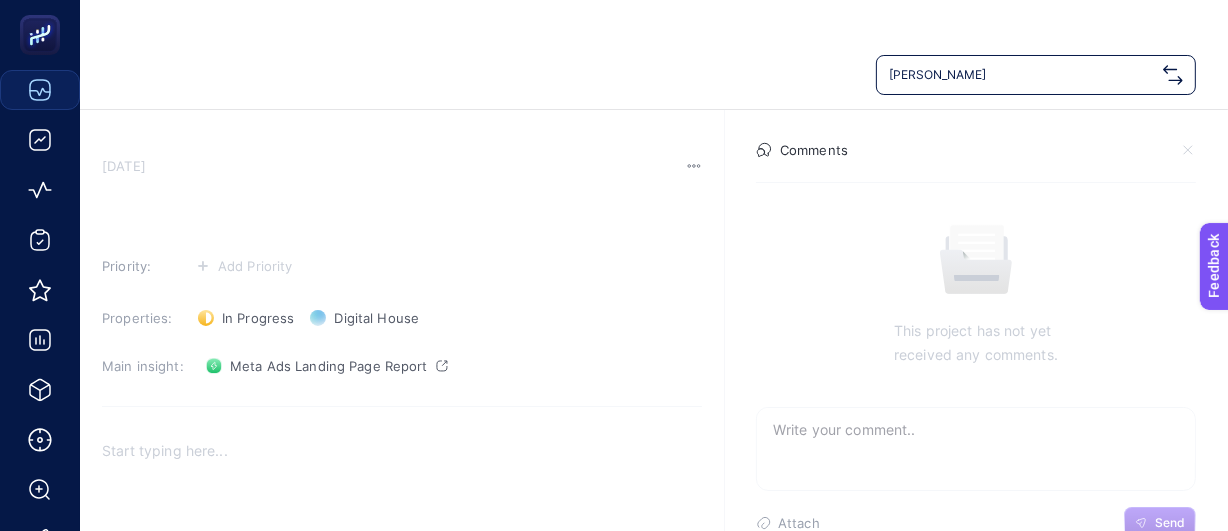 click at bounding box center [402, 214] 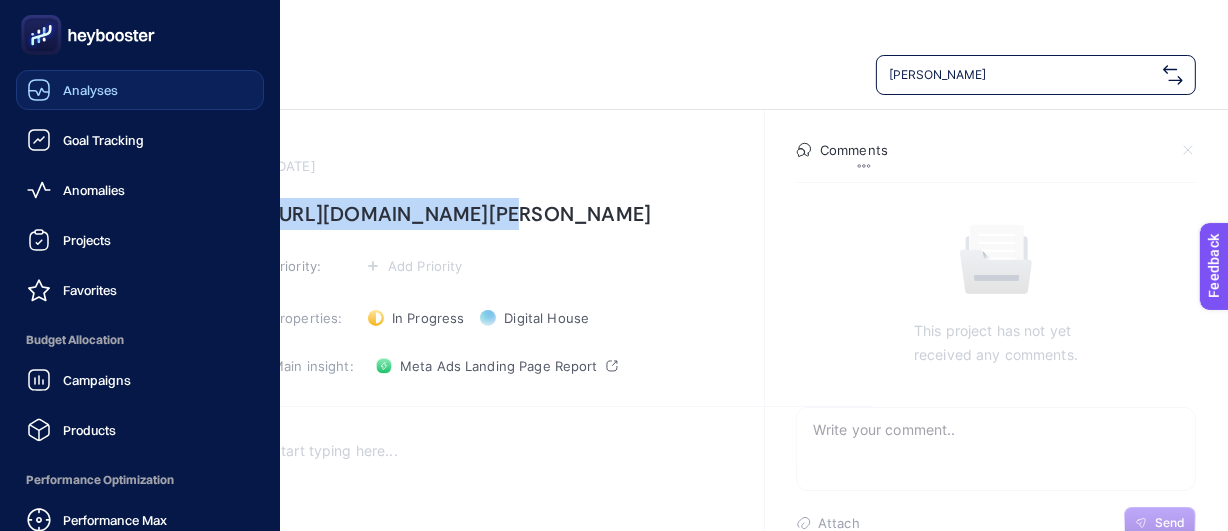 drag, startPoint x: 308, startPoint y: 213, endPoint x: -32, endPoint y: 210, distance: 340.01324 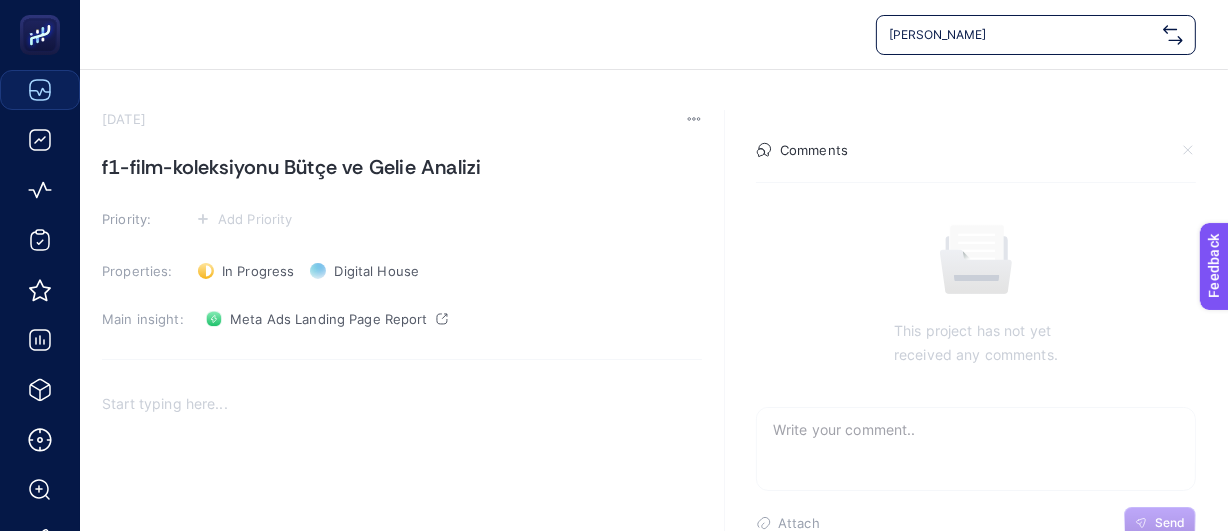 scroll, scrollTop: 90, scrollLeft: 0, axis: vertical 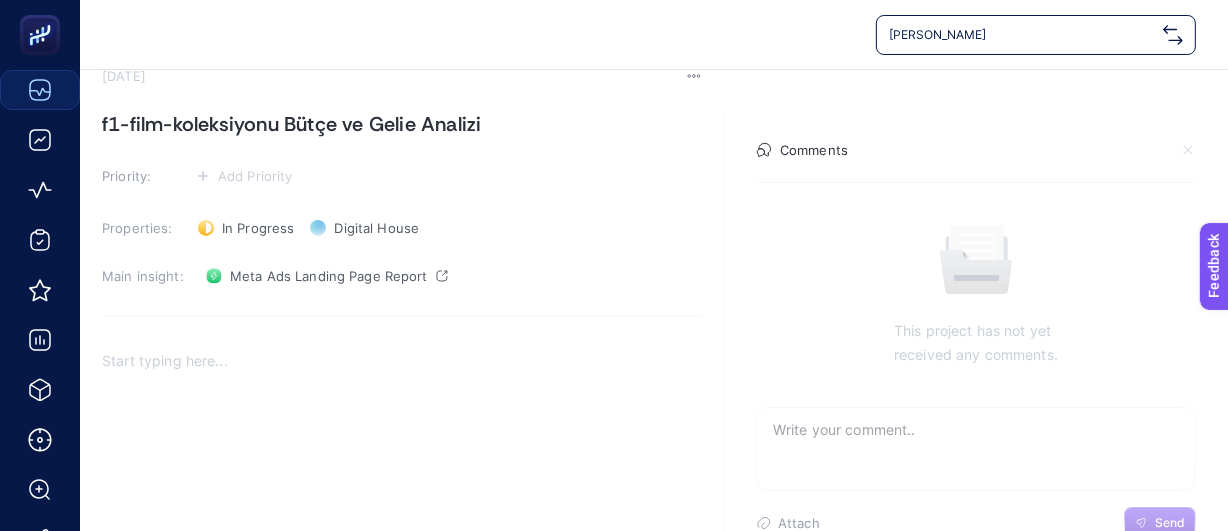 click on "July 16, 2025 f1-film-koleksiyonu Bütçe ve Gelie Analizi  Priority:   Add Priority   Properties:  In Progress Status Digital House Owner  Main insight:  Meta Ads Landing Page Report" at bounding box center [402, 402] 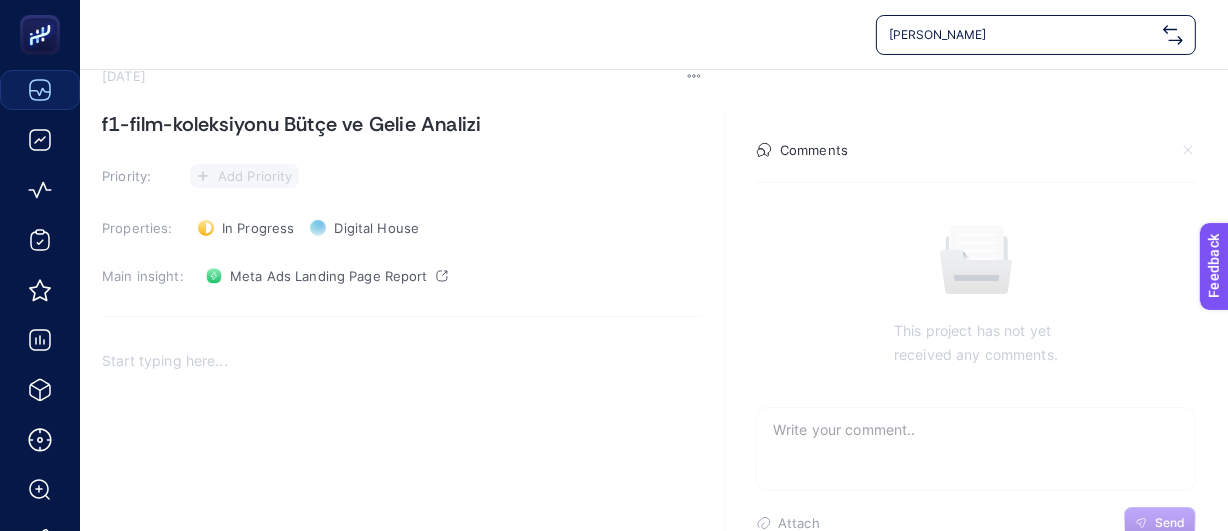 click on "Add Priority" at bounding box center [255, 176] 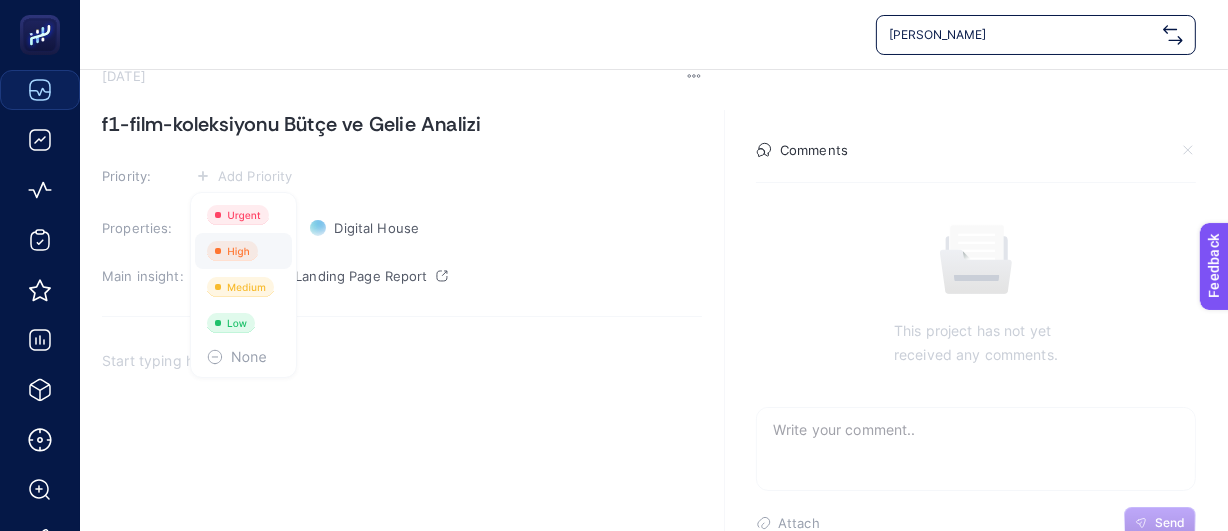 click 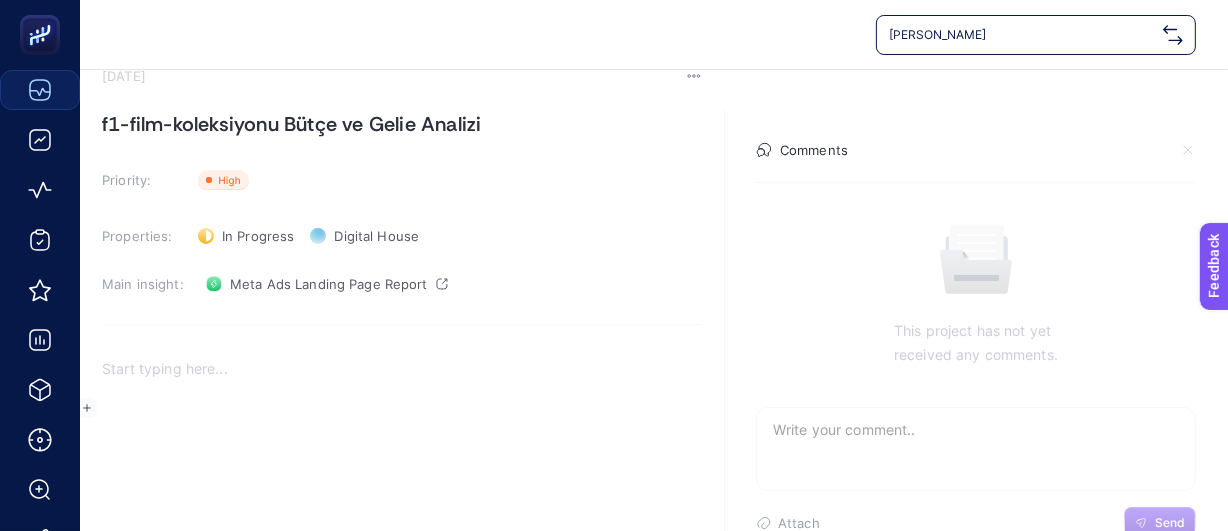 click at bounding box center (402, 369) 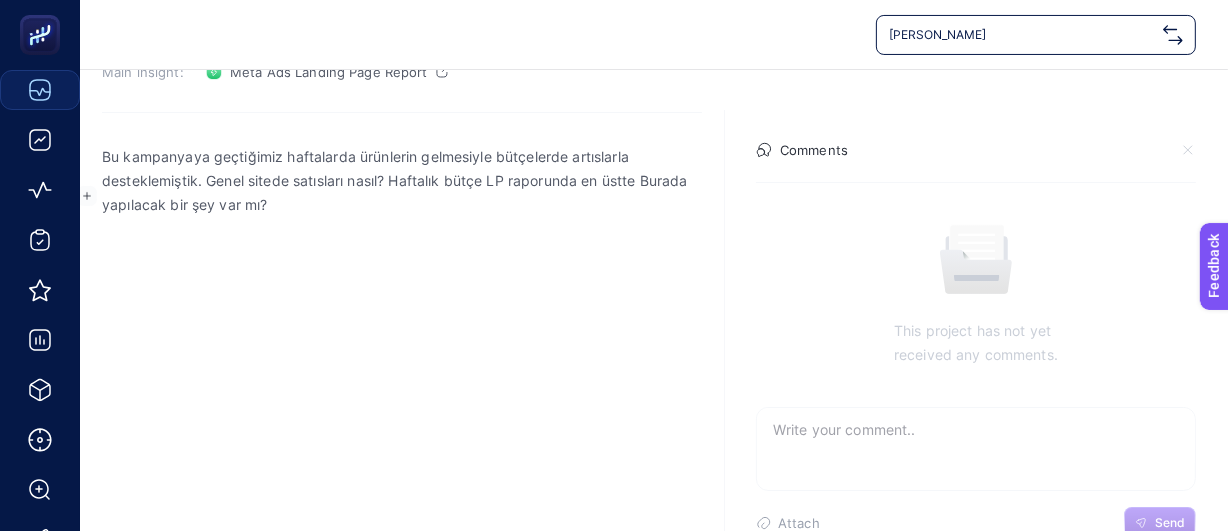 click on "Bu kampanyaya geçtiğimiz haftalarda ürünlerin gelmesiyle bütçelerde artıslarla desteklemiştik. Genel sitede satısları nasıl? Haftalık bütçe LP raporunda en üstte Burada yapılacak bir şey var mı?" at bounding box center [402, 332] 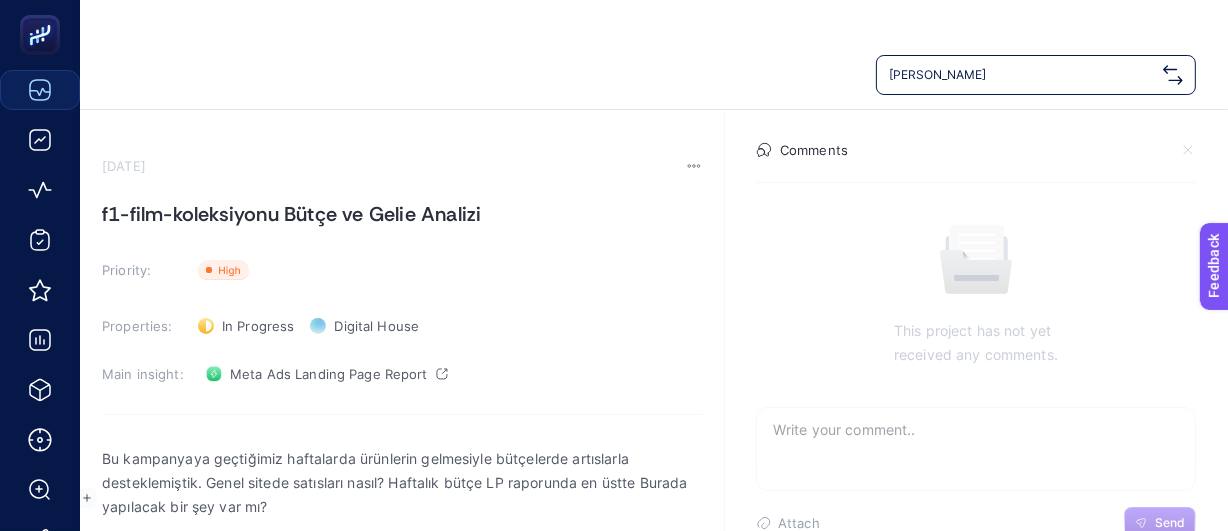 scroll, scrollTop: 302, scrollLeft: 0, axis: vertical 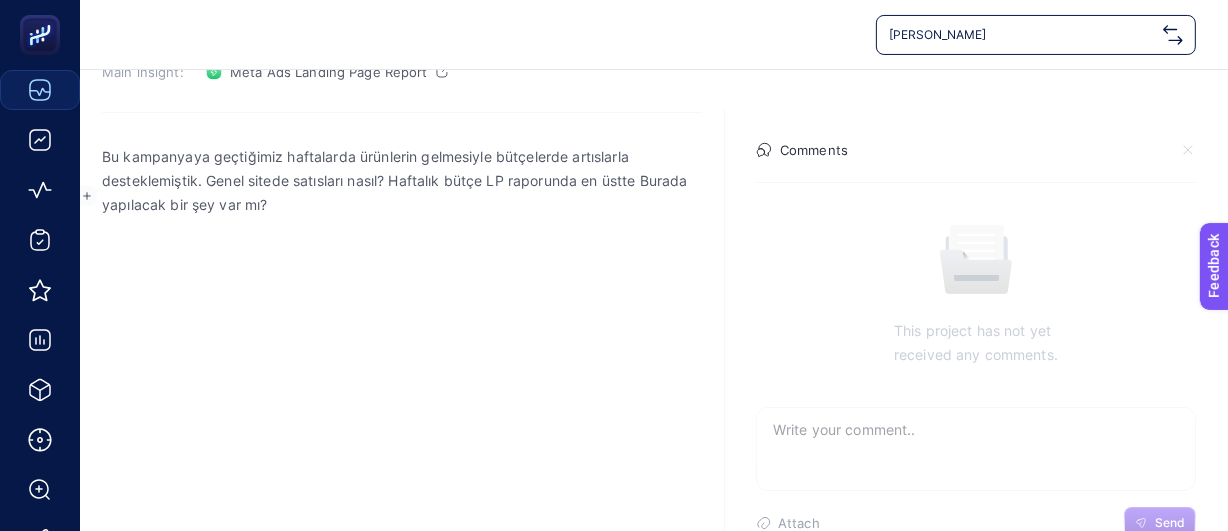 click on "Attach Send" at bounding box center (976, 473) 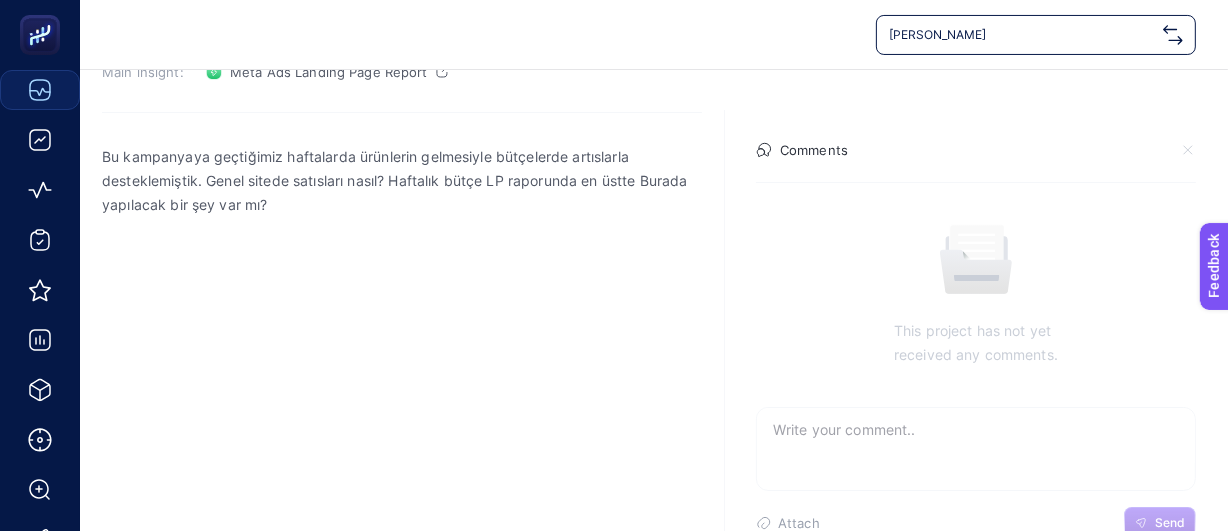 click on "Send" at bounding box center (1160, 523) 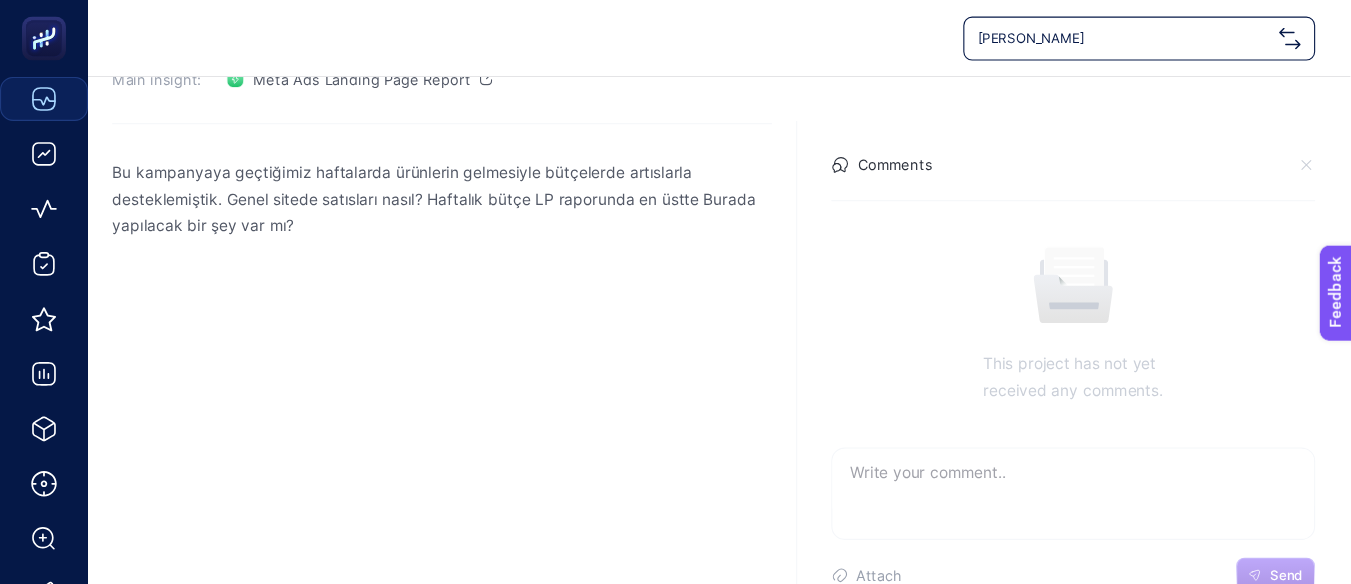 scroll, scrollTop: 250, scrollLeft: 0, axis: vertical 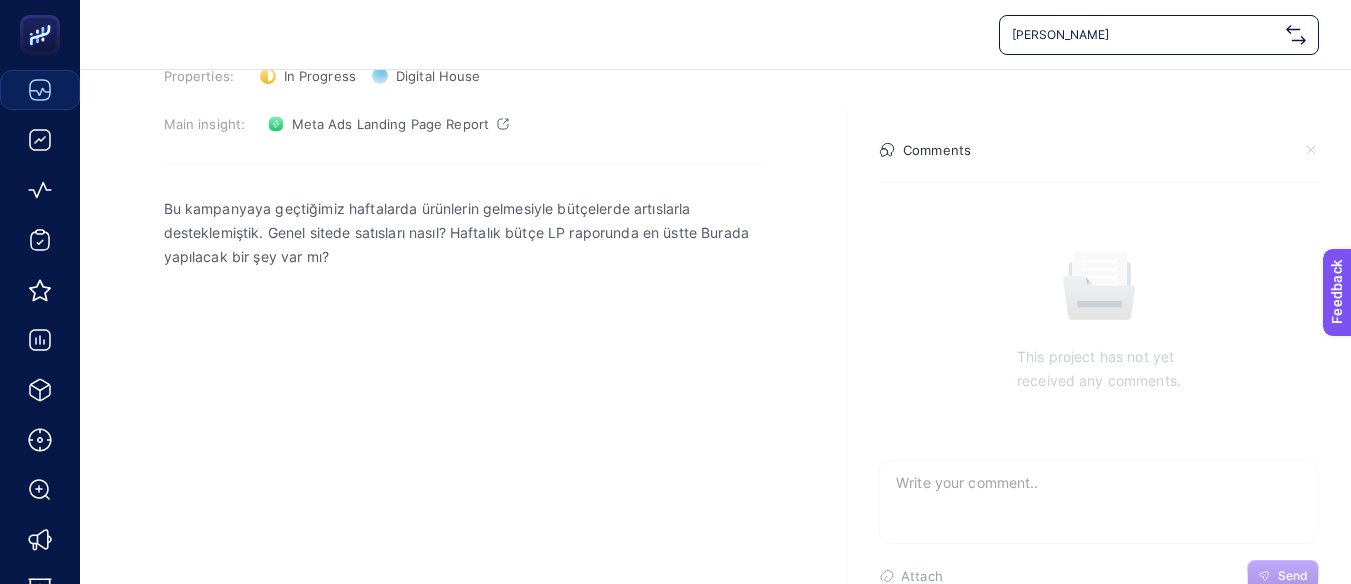 drag, startPoint x: 1168, startPoint y: 8, endPoint x: 987, endPoint y: 379, distance: 412.79776 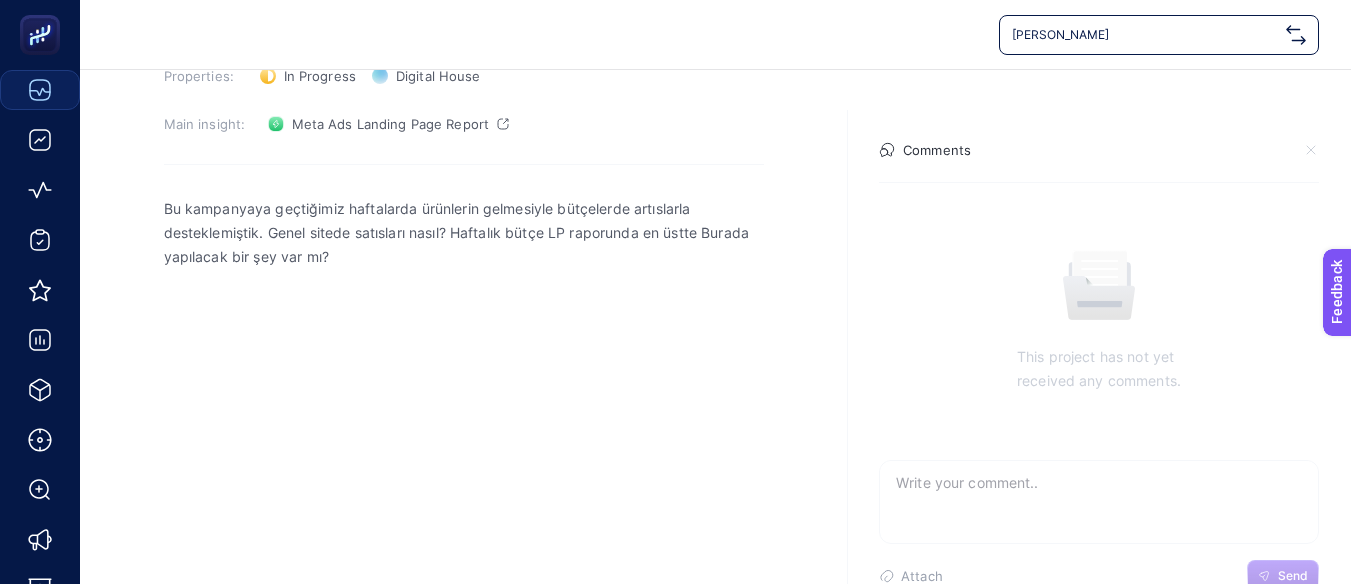 click on "Send" at bounding box center [1283, 576] 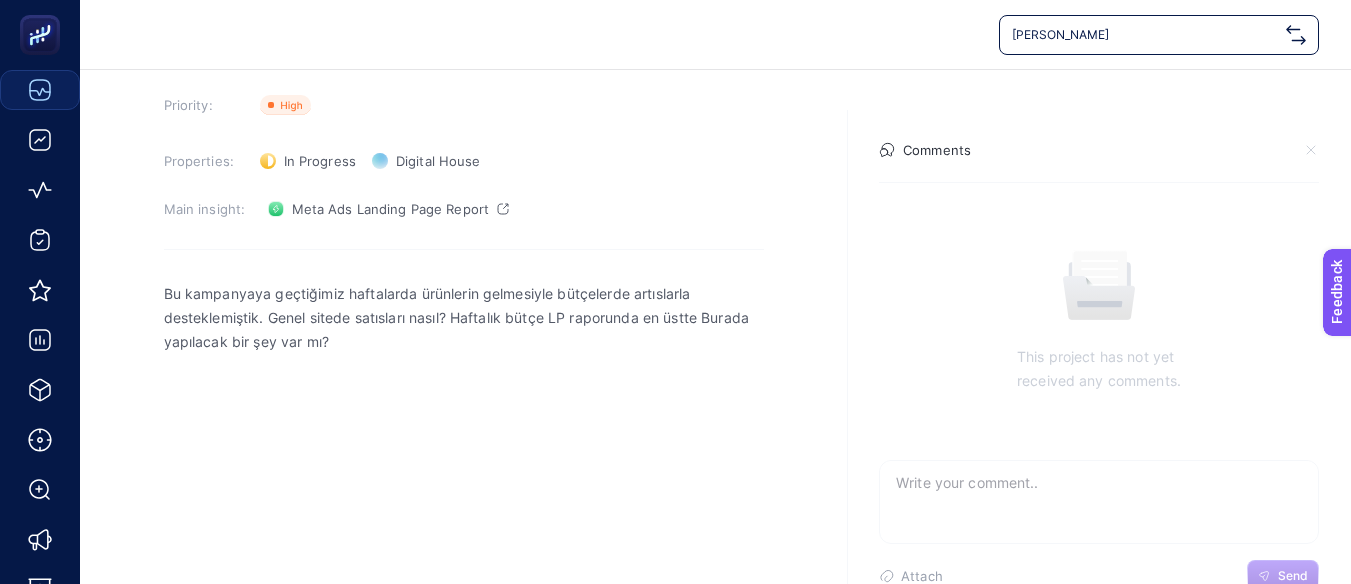 scroll, scrollTop: 0, scrollLeft: 0, axis: both 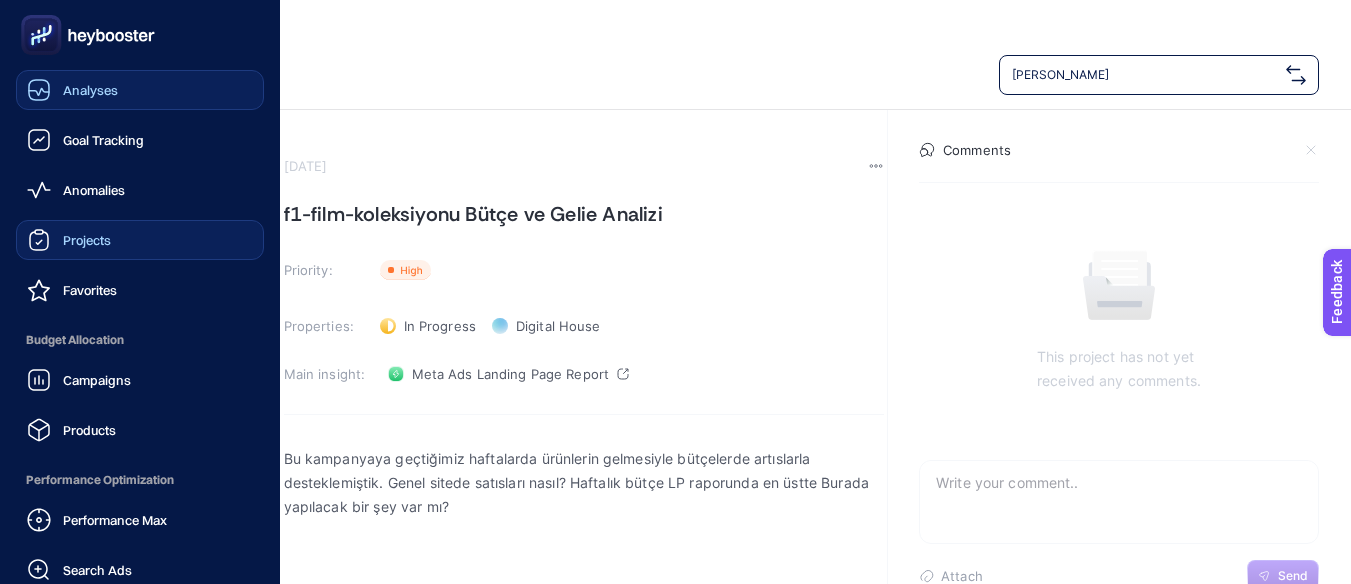 click on "Projects" at bounding box center (87, 240) 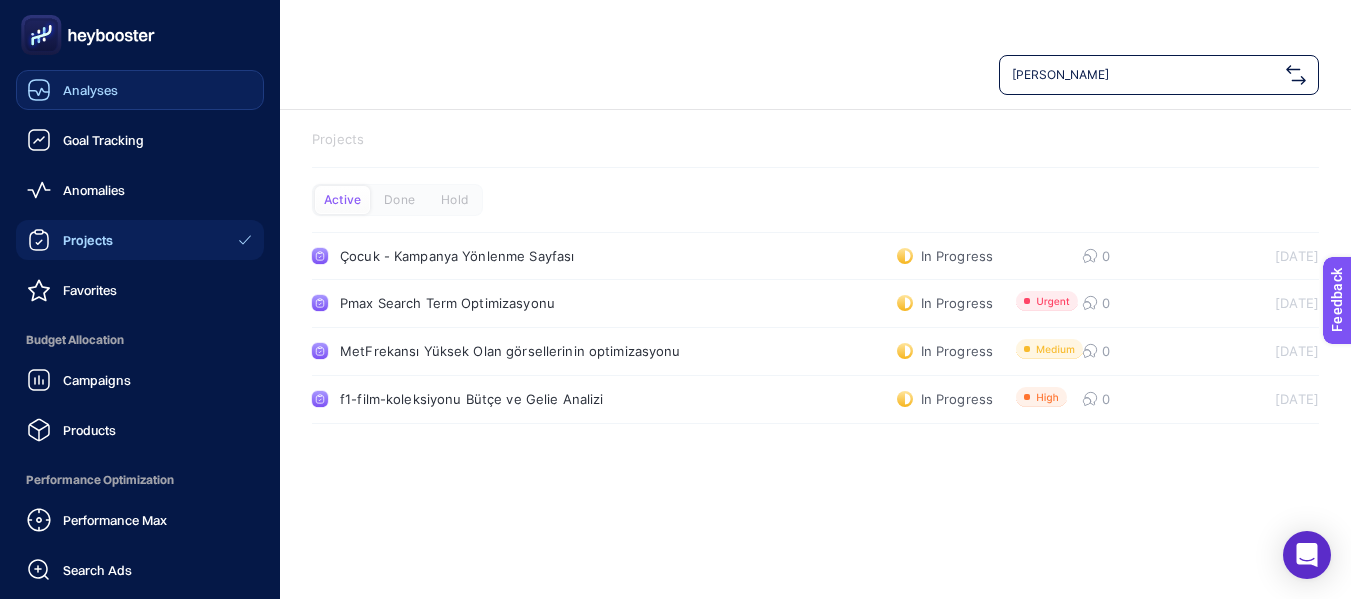 click on "Analyses" at bounding box center [90, 90] 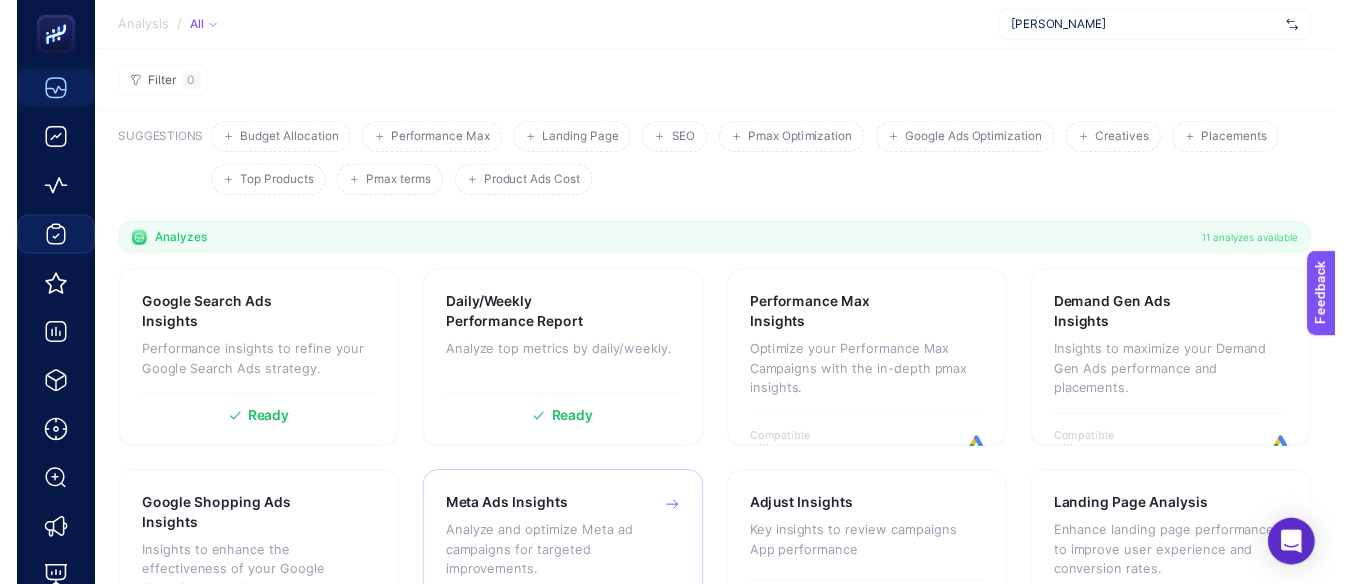 scroll, scrollTop: 110, scrollLeft: 0, axis: vertical 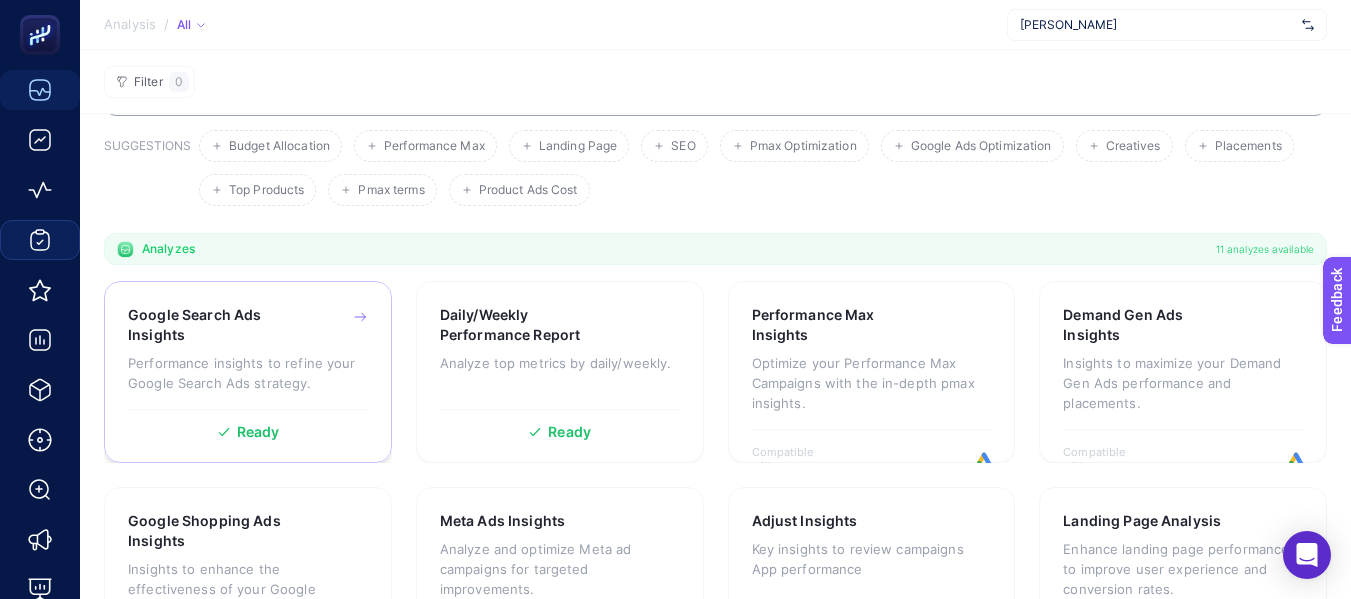 click on "Google Search Ads Insights Performance insights to refine your Google Search Ads strategy." at bounding box center [248, 357] 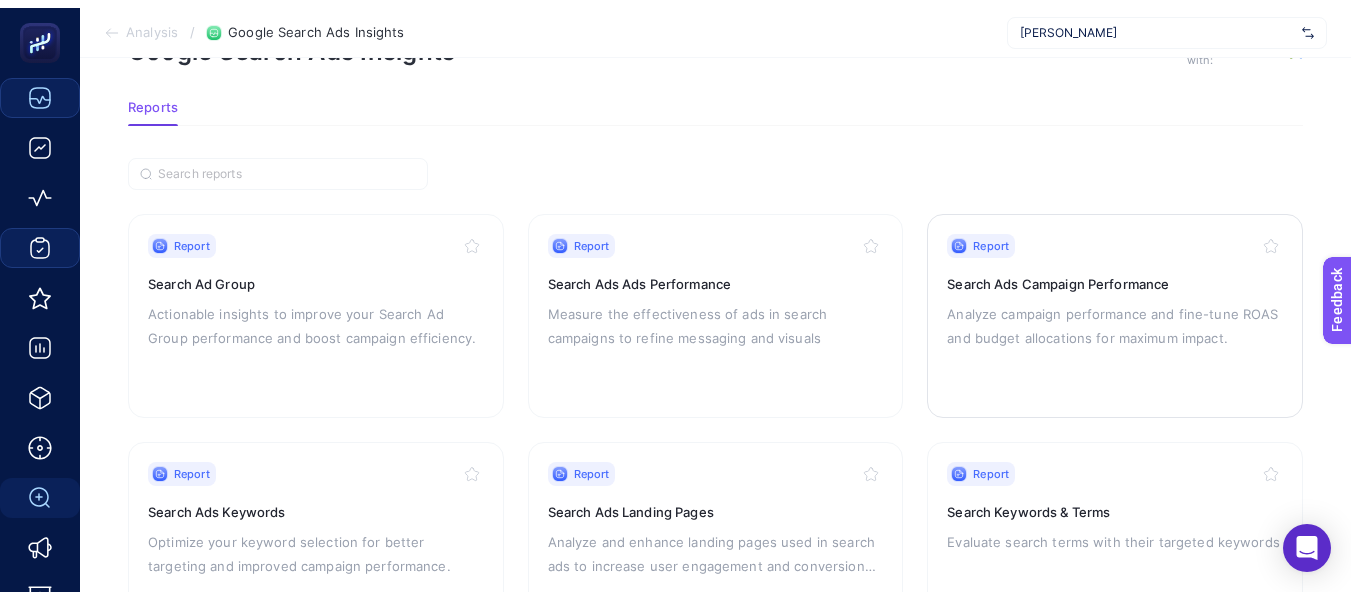 scroll, scrollTop: 210, scrollLeft: 0, axis: vertical 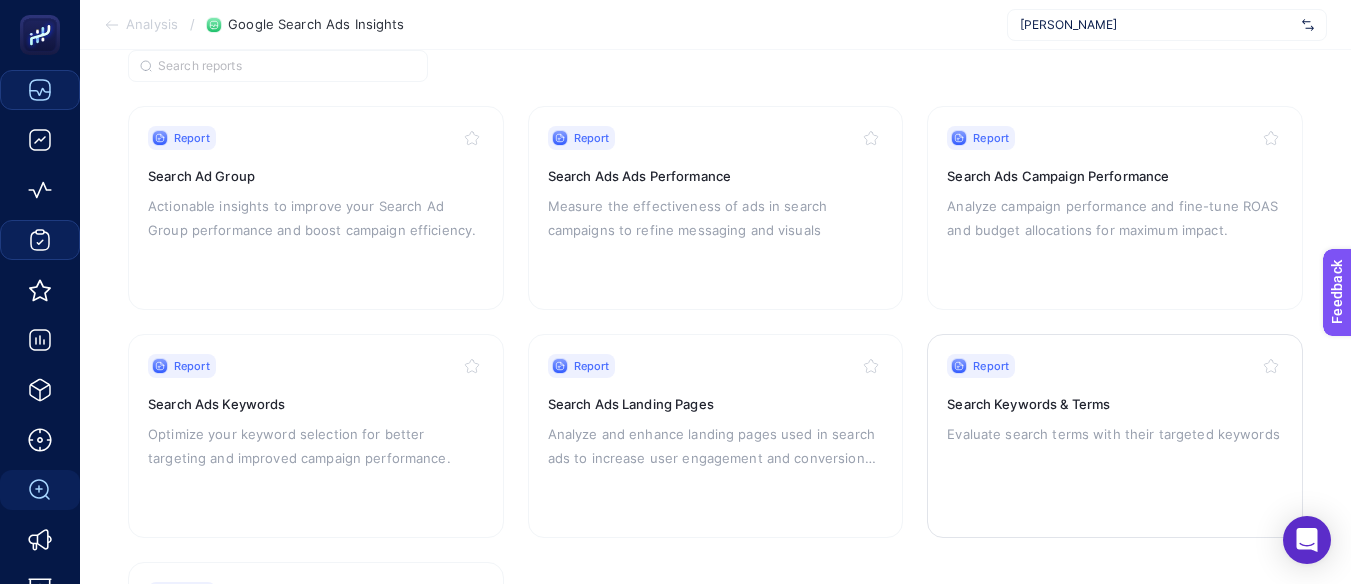 click on "Evaluate search terms with their targeted keywords" at bounding box center [1115, 434] 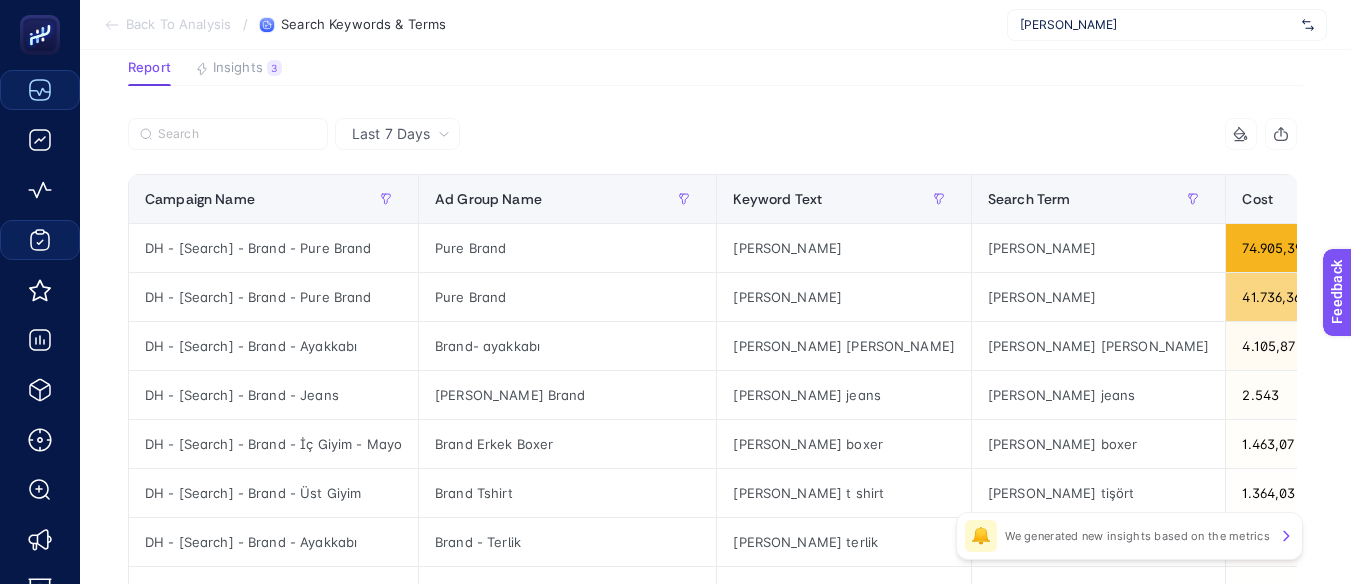 scroll, scrollTop: 200, scrollLeft: 0, axis: vertical 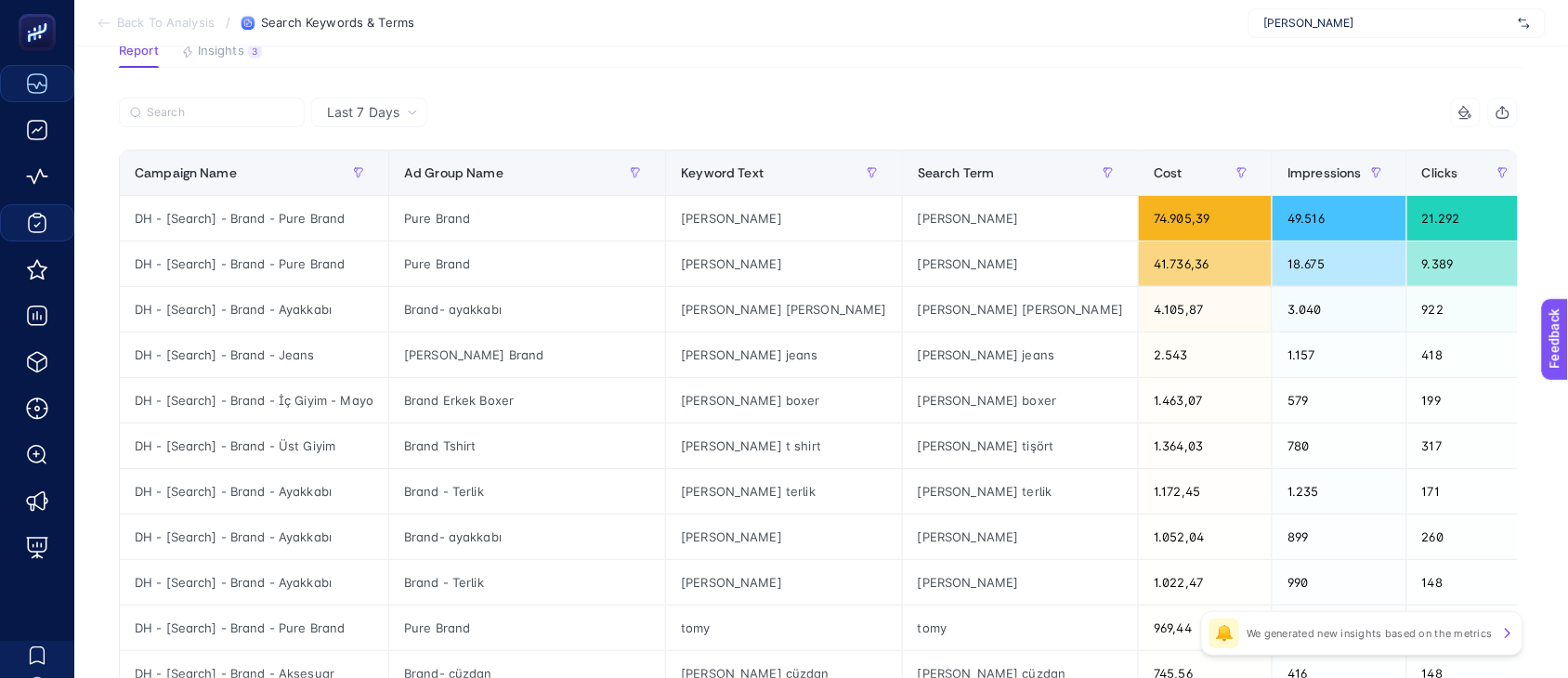 drag, startPoint x: 1208, startPoint y: 0, endPoint x: 895, endPoint y: 77, distance: 322.3321 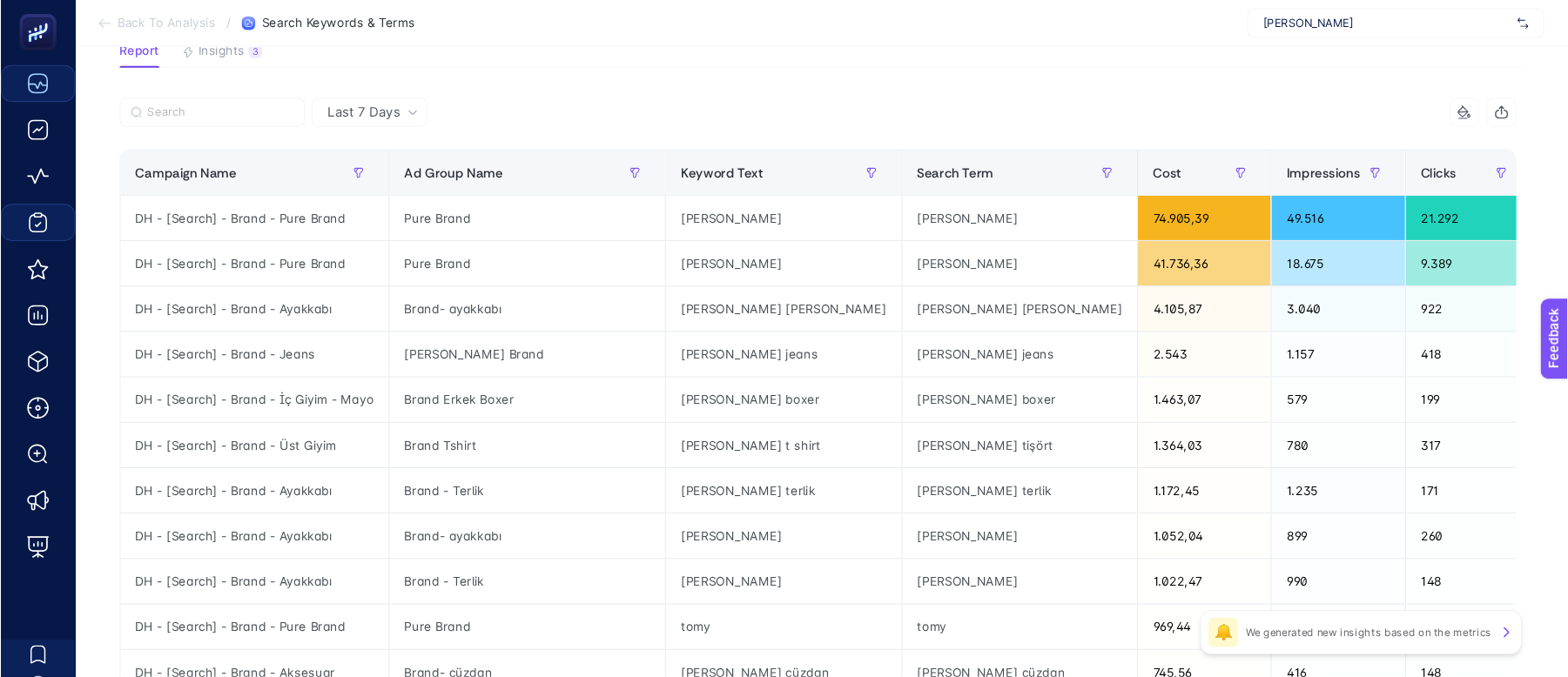 scroll, scrollTop: 174, scrollLeft: 10, axis: both 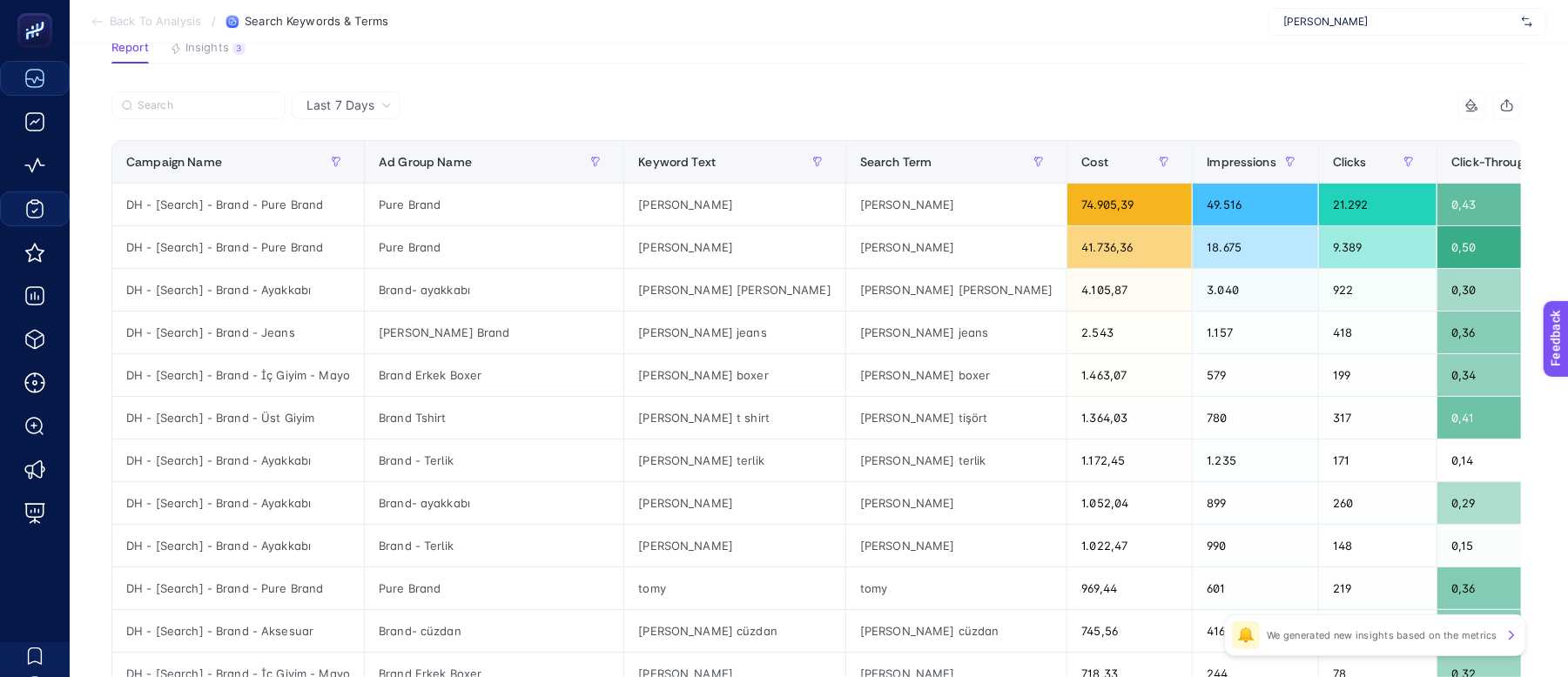 drag, startPoint x: 1415, startPoint y: 3, endPoint x: 890, endPoint y: 36, distance: 526.03612 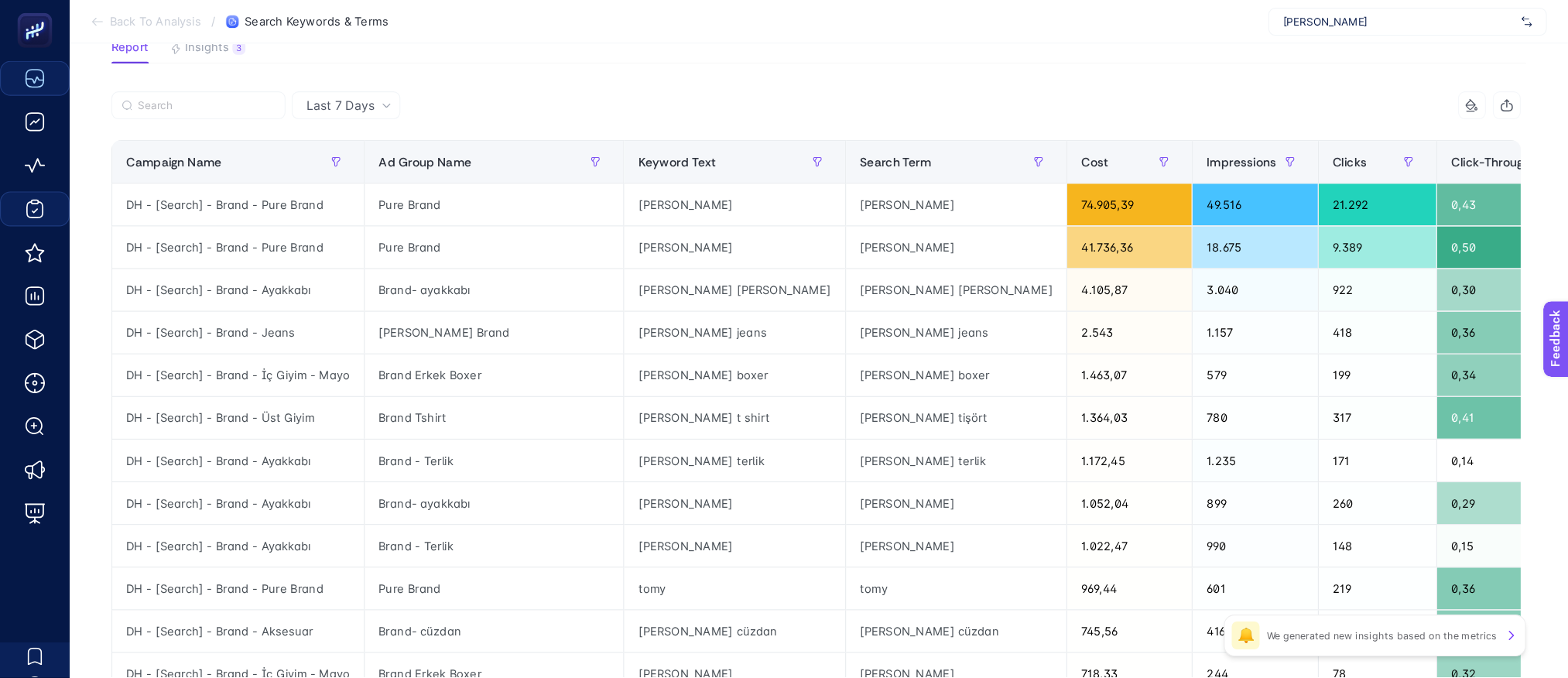scroll, scrollTop: 154, scrollLeft: 9, axis: both 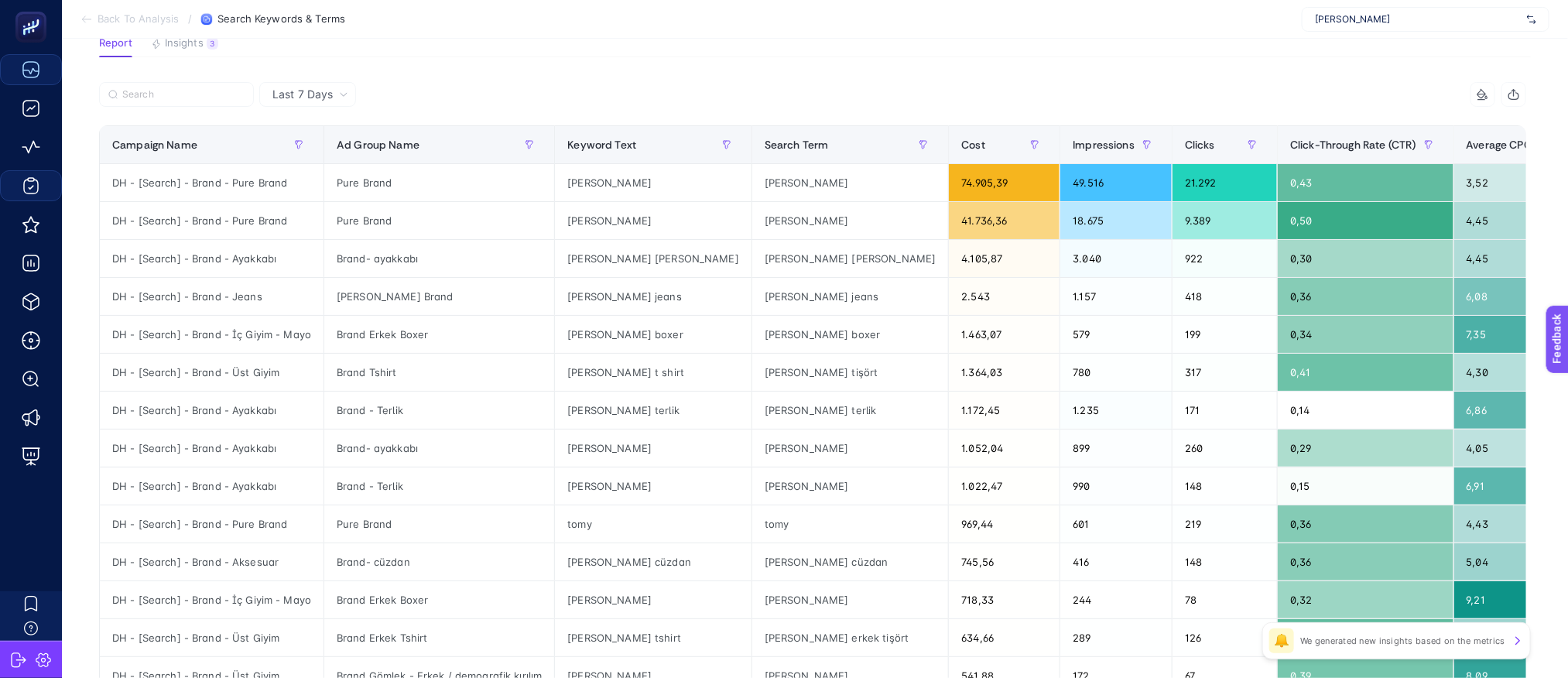 drag, startPoint x: 1350, startPoint y: 2, endPoint x: 832, endPoint y: 35, distance: 519.0501 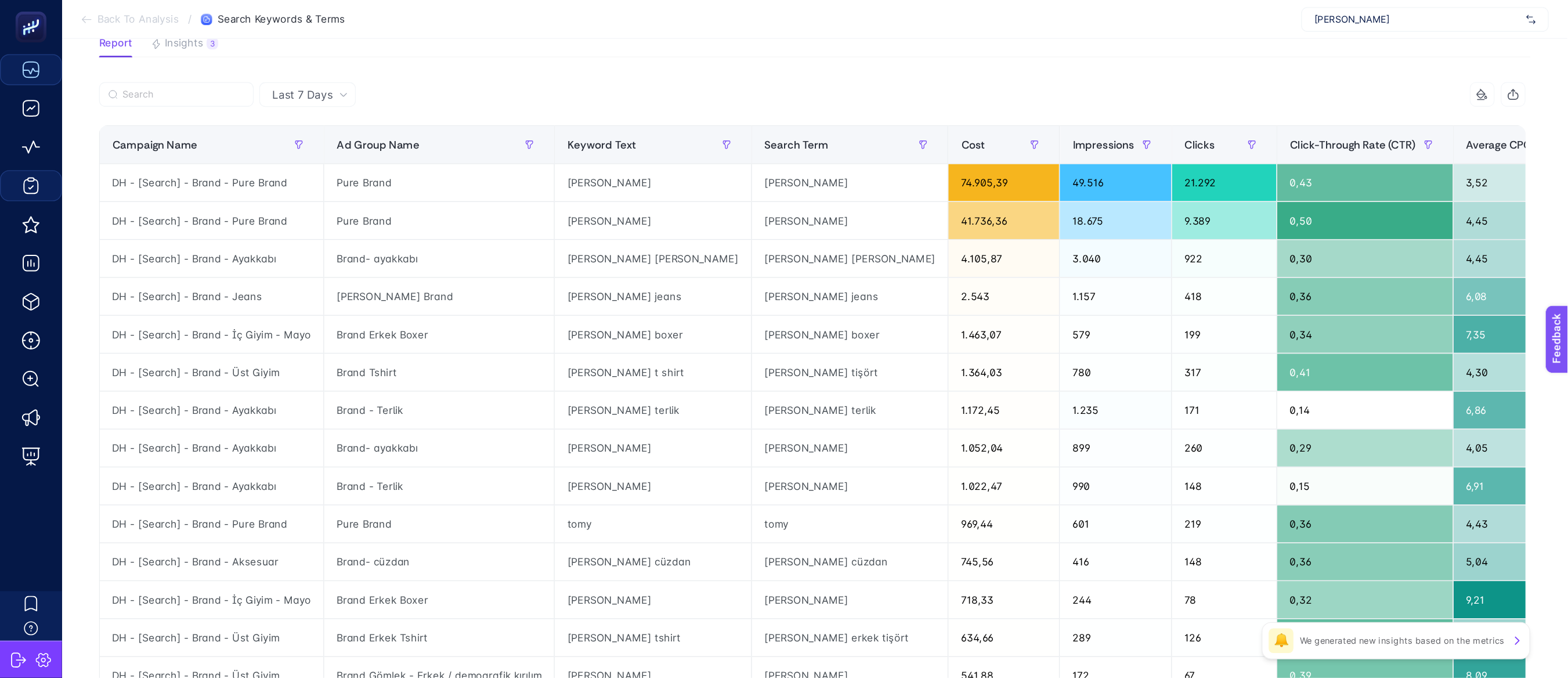 scroll, scrollTop: 116, scrollLeft: 7, axis: both 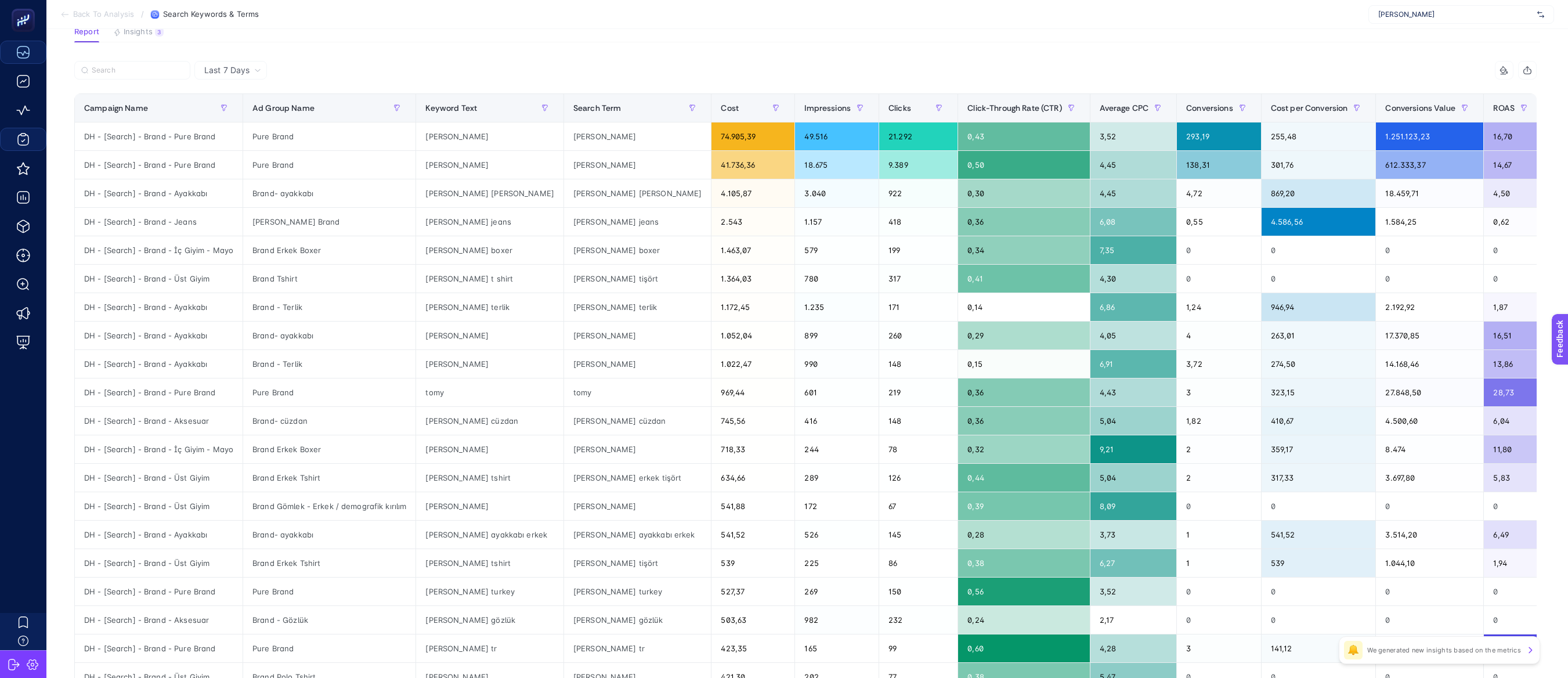 click on "9 items selected" at bounding box center [1171, 70] 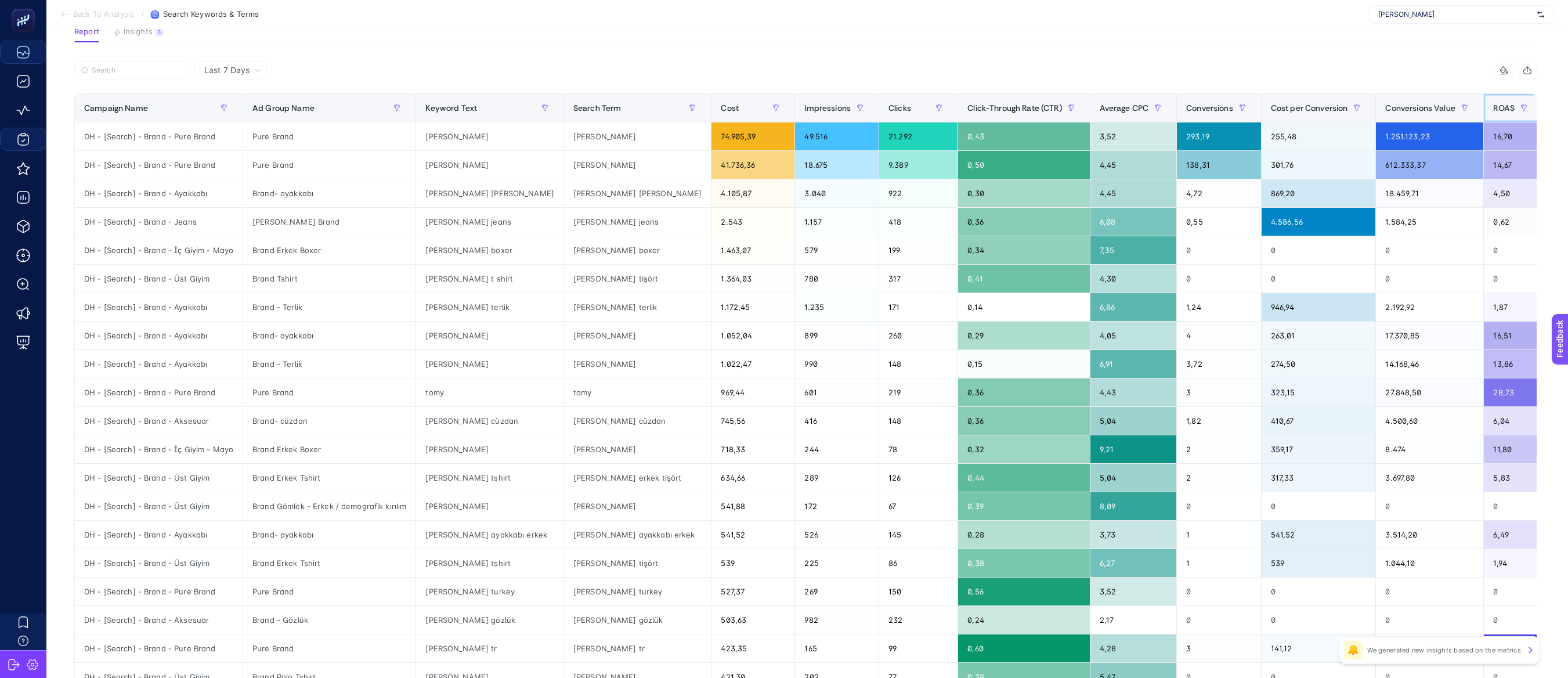 drag, startPoint x: 1469, startPoint y: 110, endPoint x: 1252, endPoint y: 120, distance: 217.2303 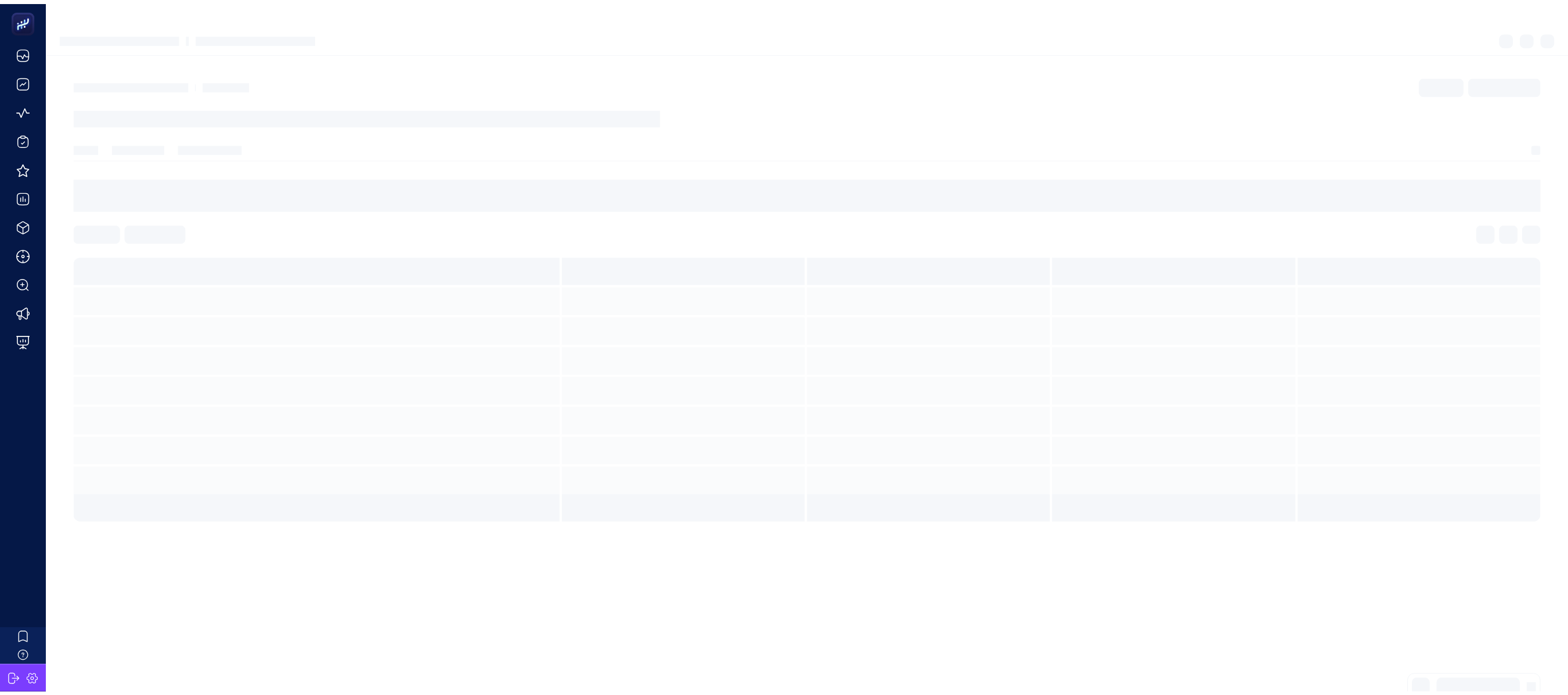 scroll, scrollTop: 0, scrollLeft: 0, axis: both 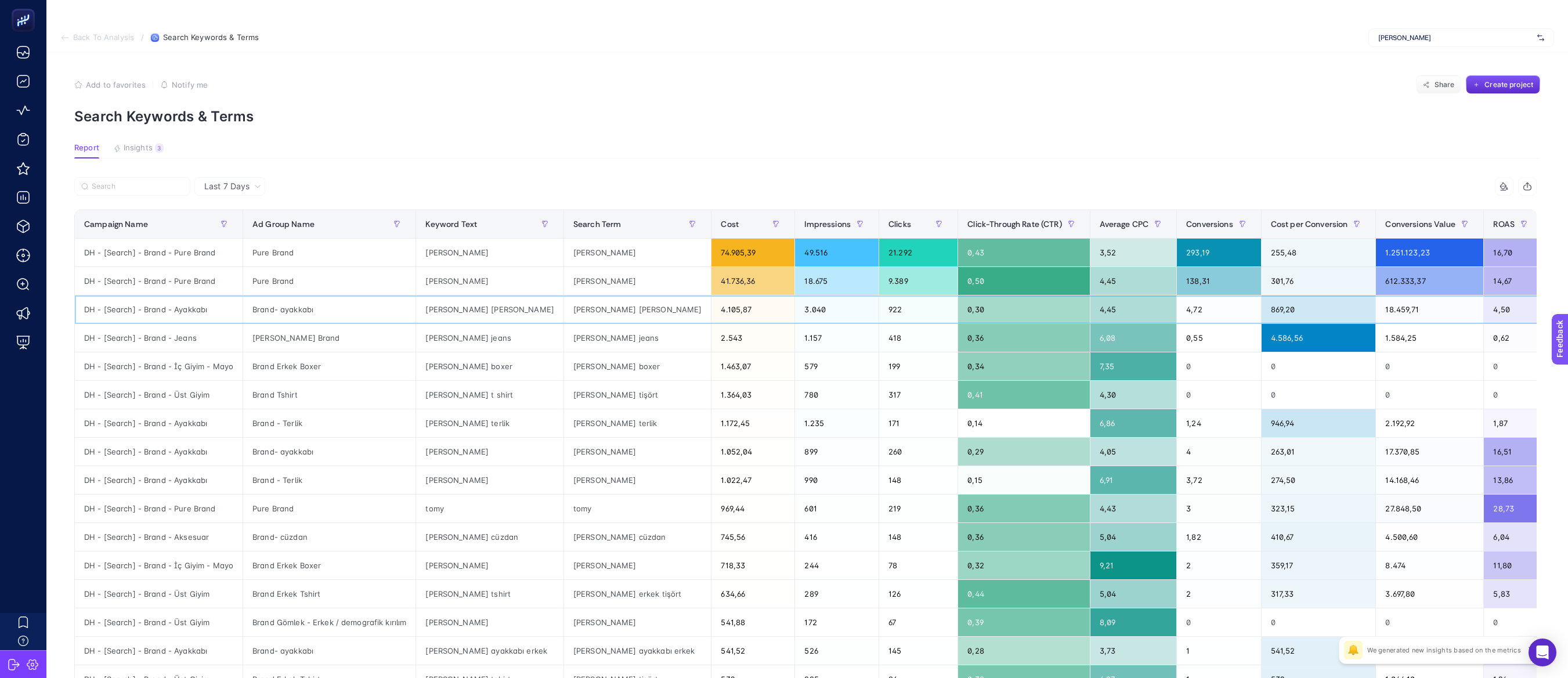 click on "[PERSON_NAME] [PERSON_NAME]" 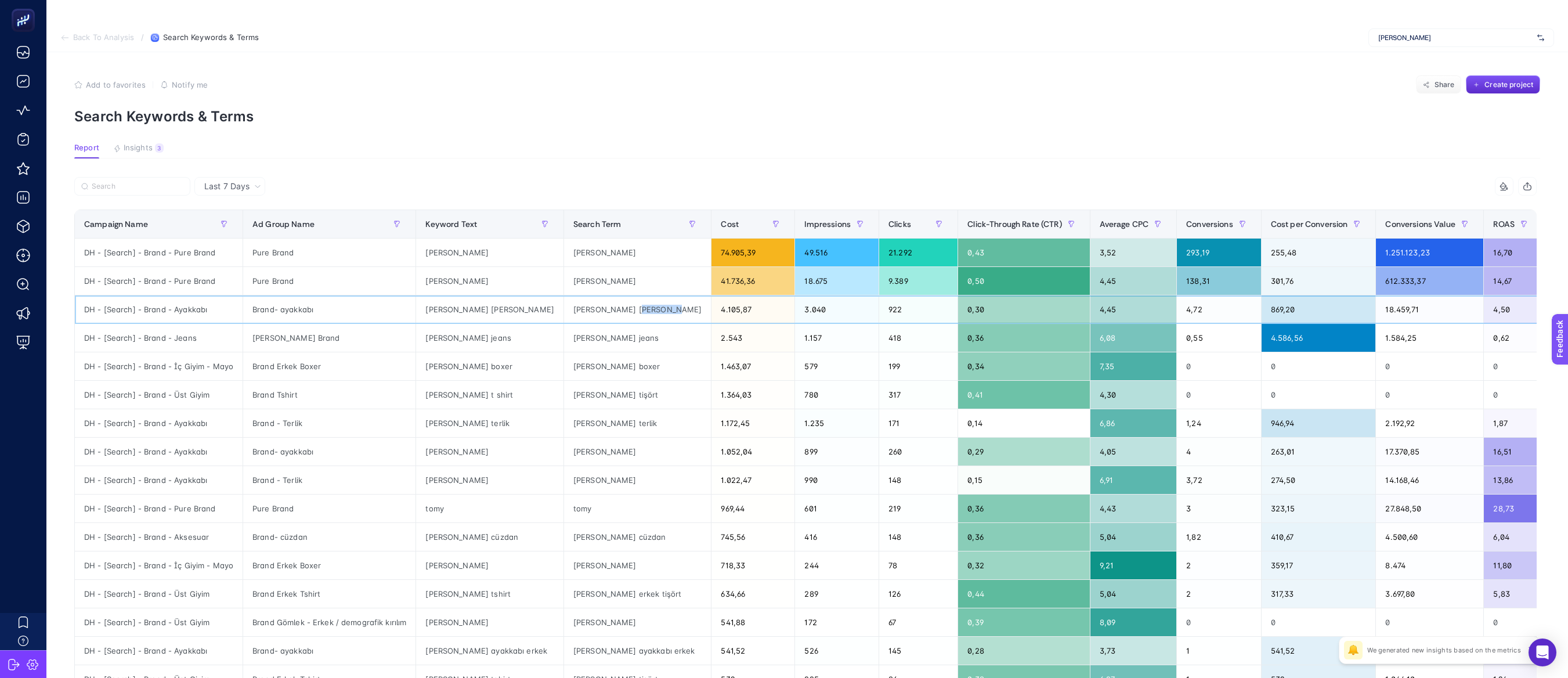 click on "[PERSON_NAME] [PERSON_NAME]" 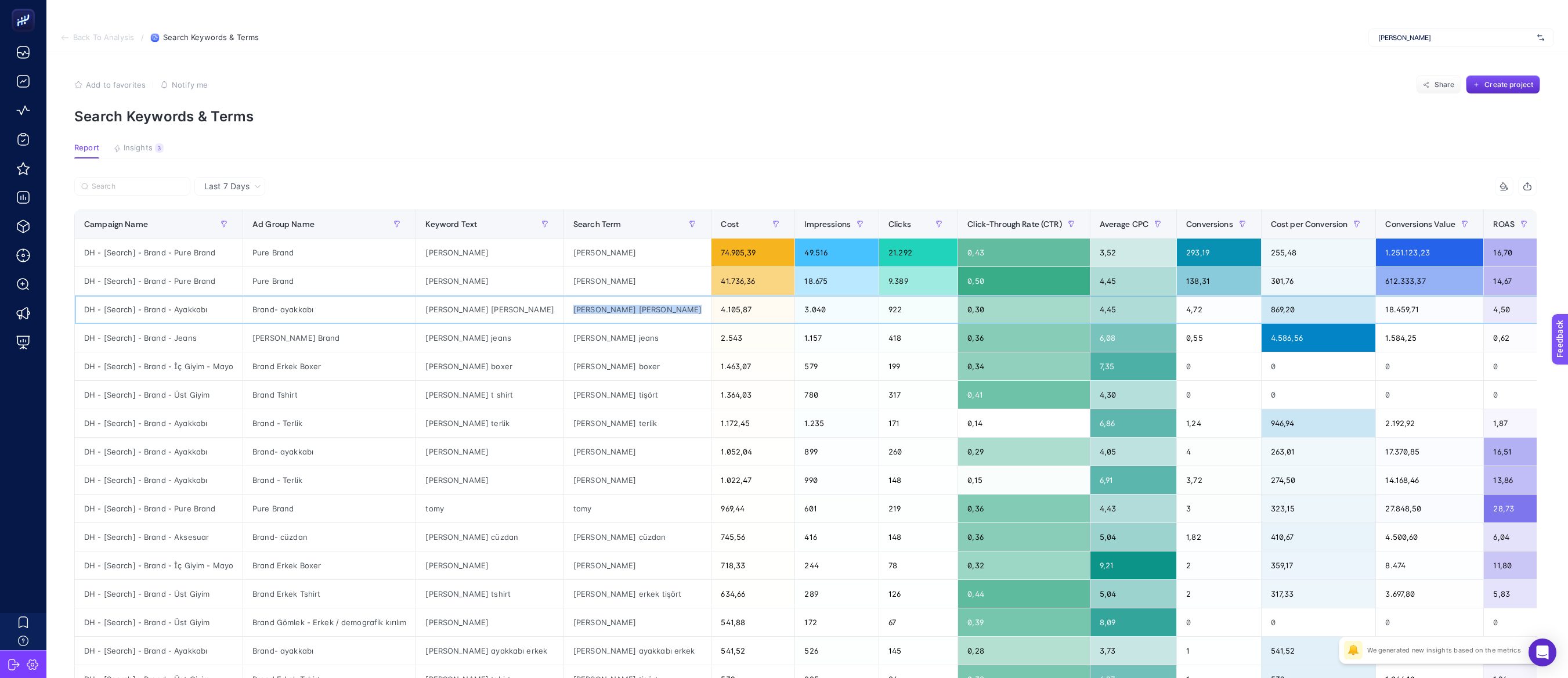 click on "[PERSON_NAME] [PERSON_NAME]" 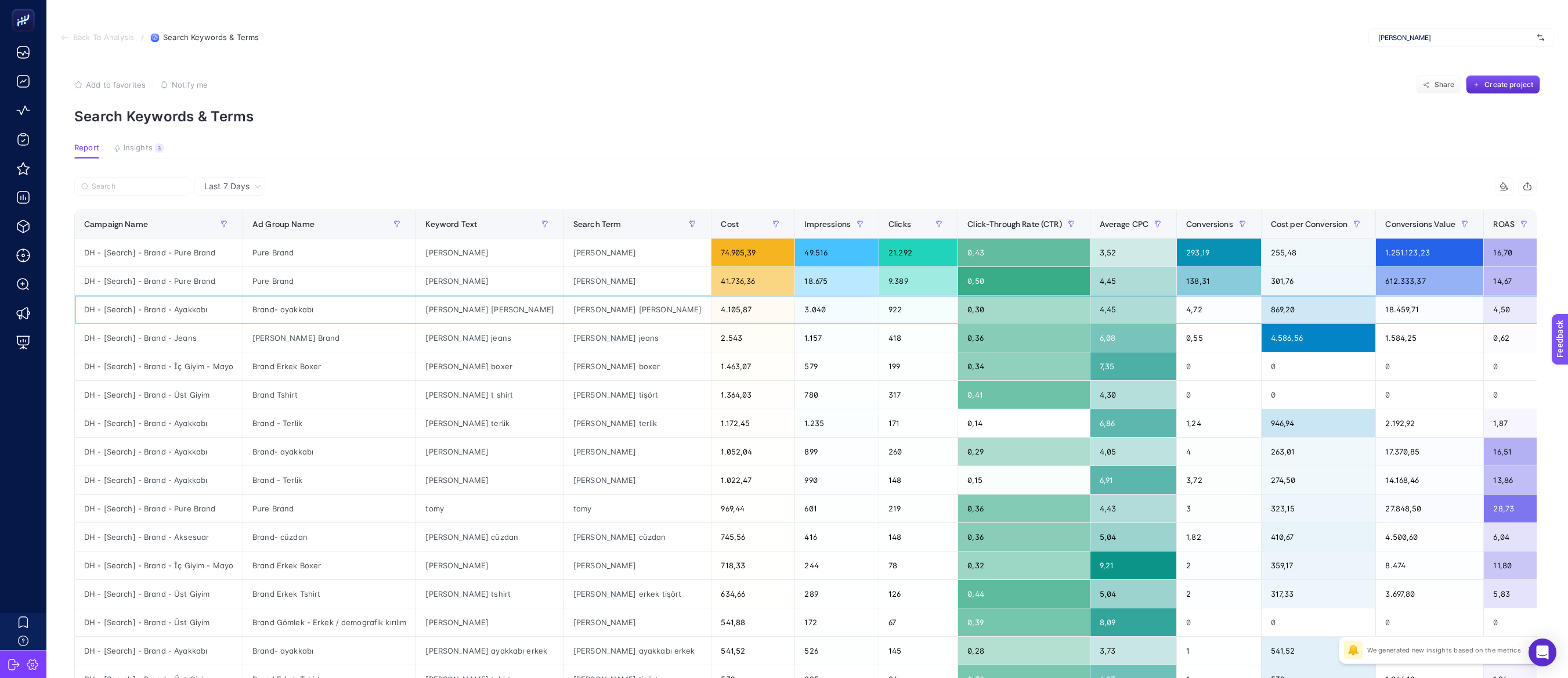 click on "4.105,87" 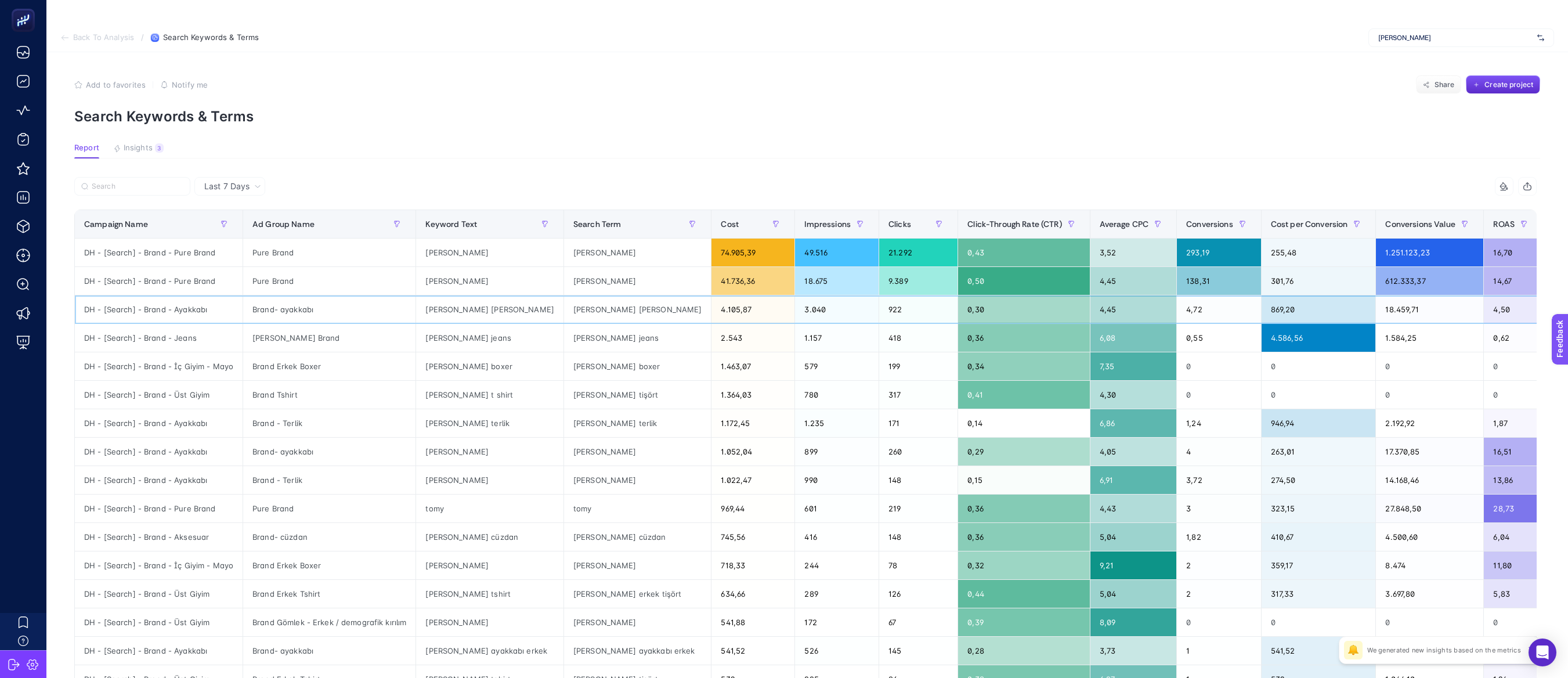 click on "tommy hilfiger ayakkabı" 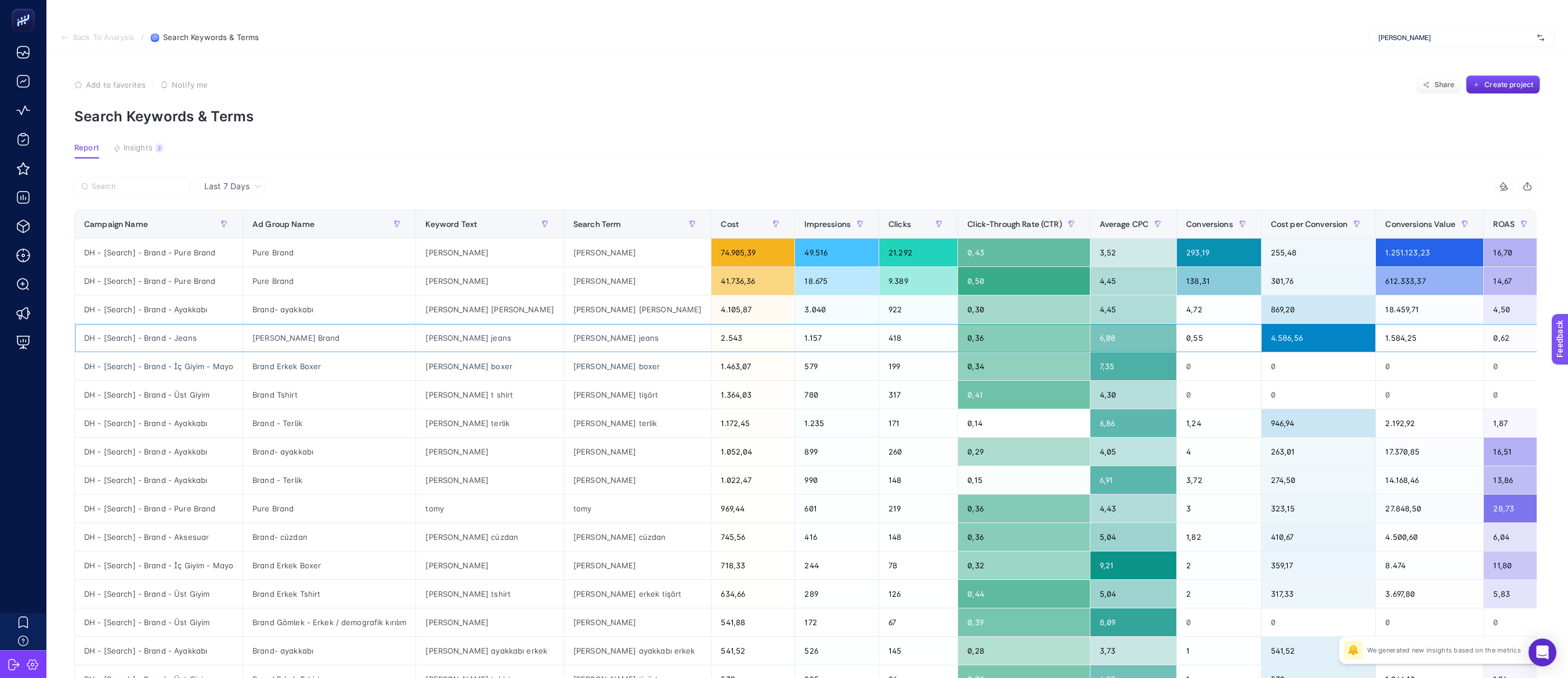 click on "tommy jeans" 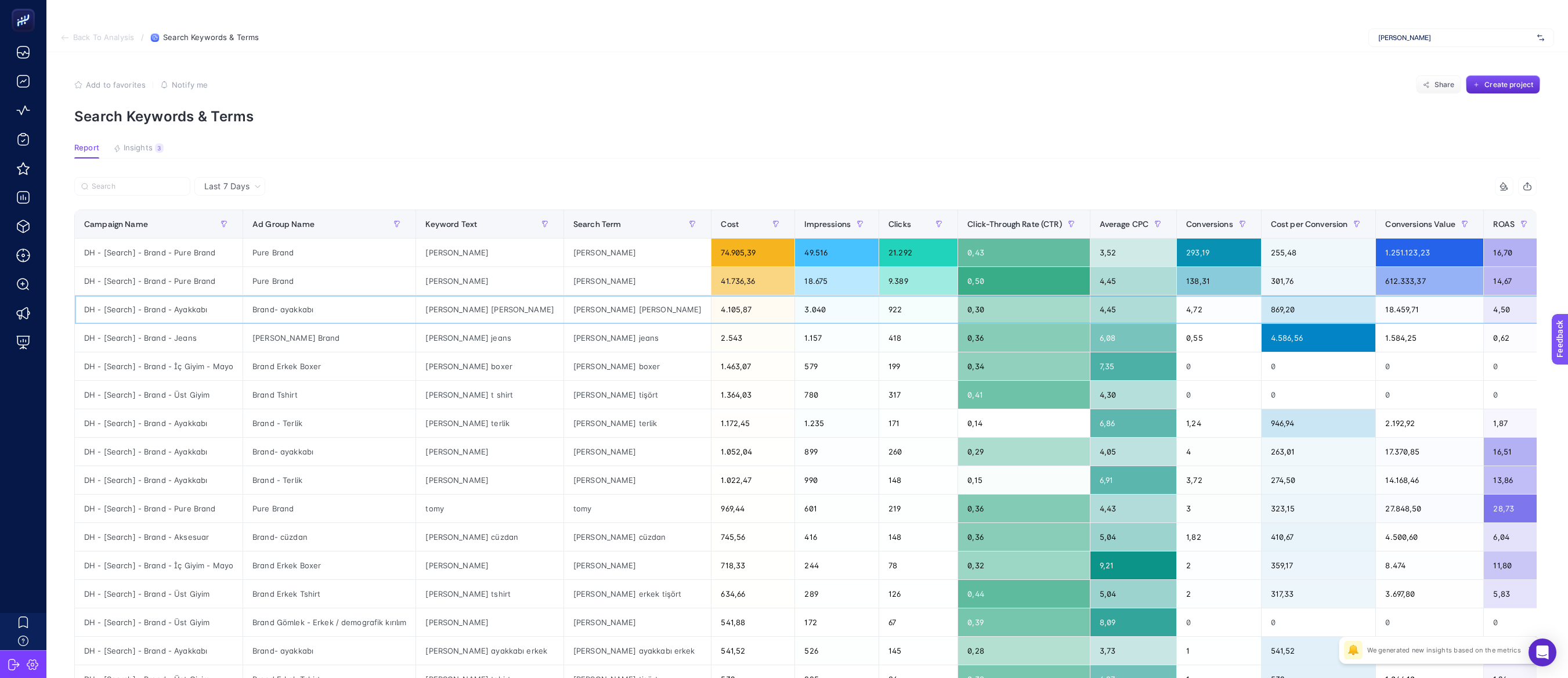 click on "tommy hilfiger ayakkabı" 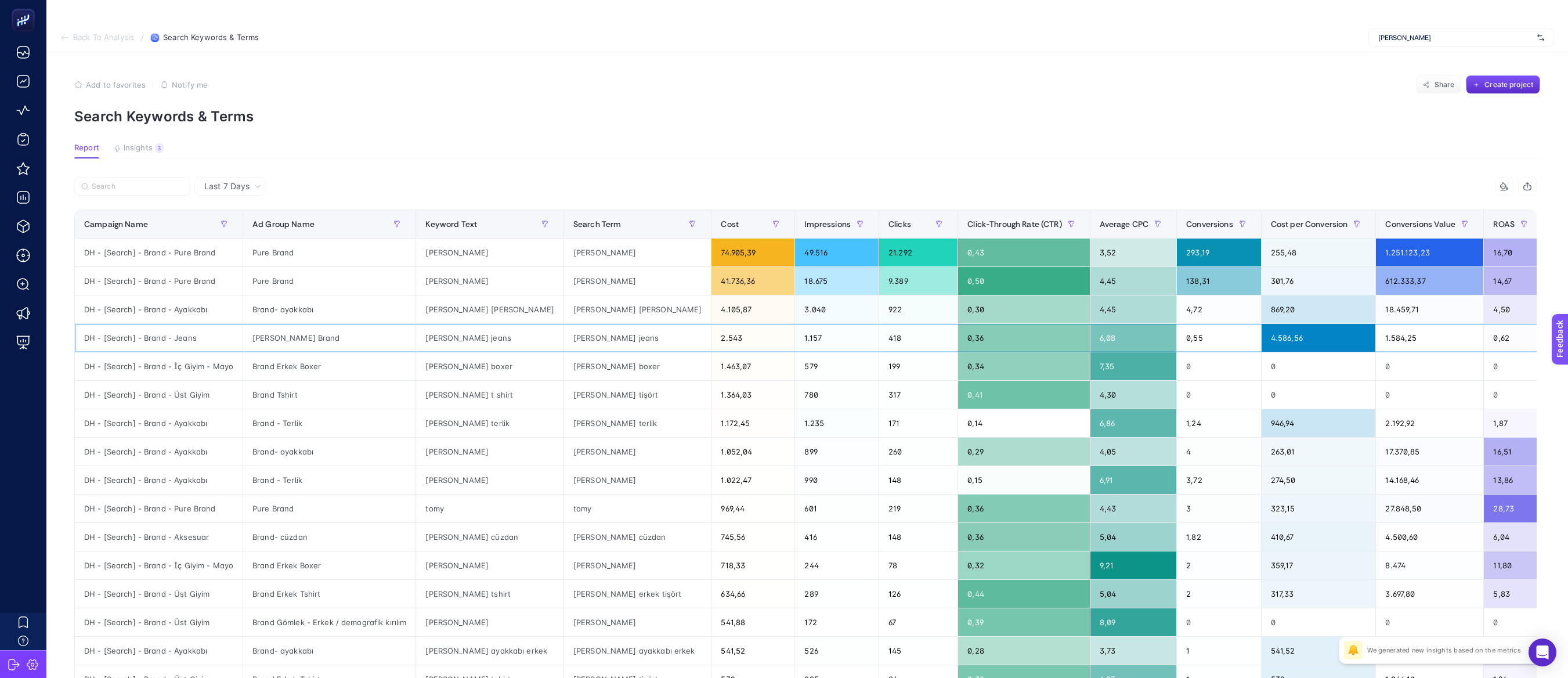 click on "tommy jeans" 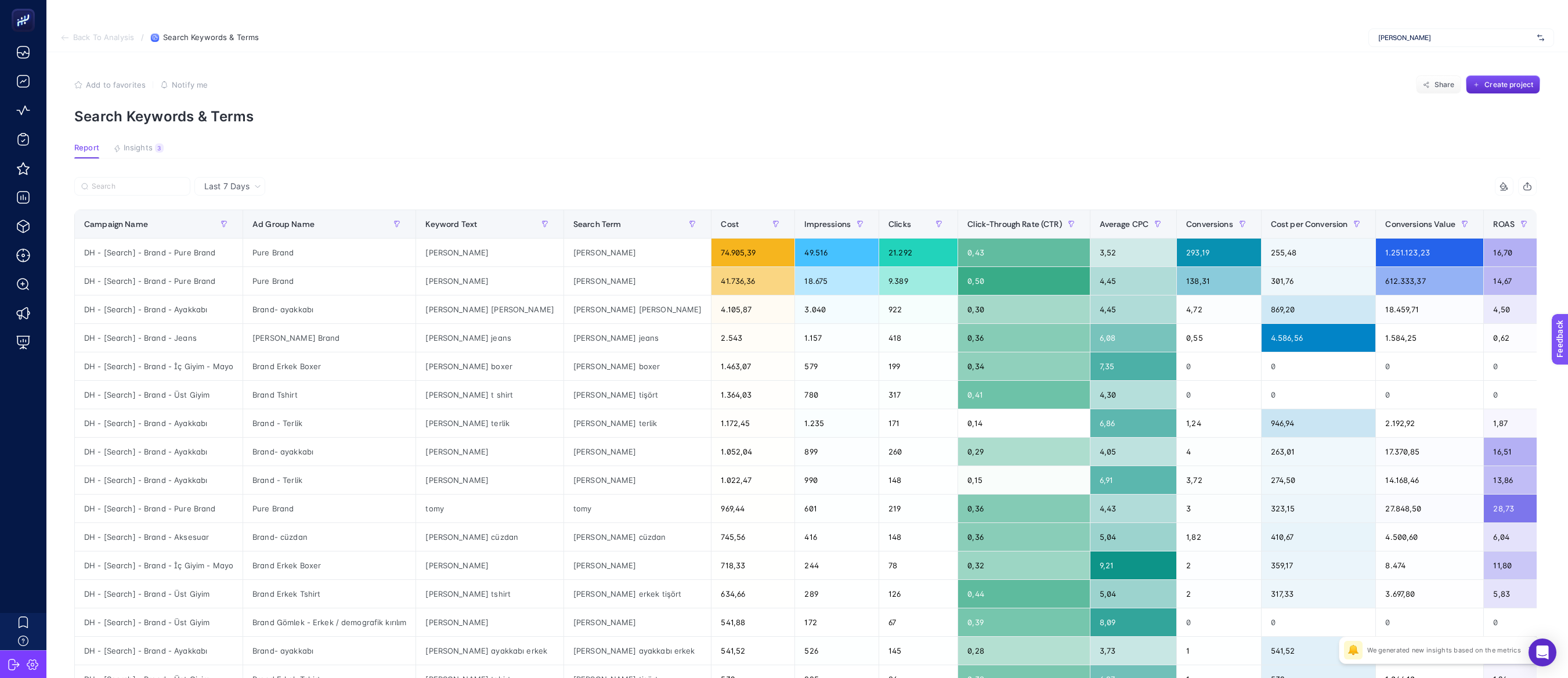 click on "Last 7 Days" at bounding box center [230, 186] 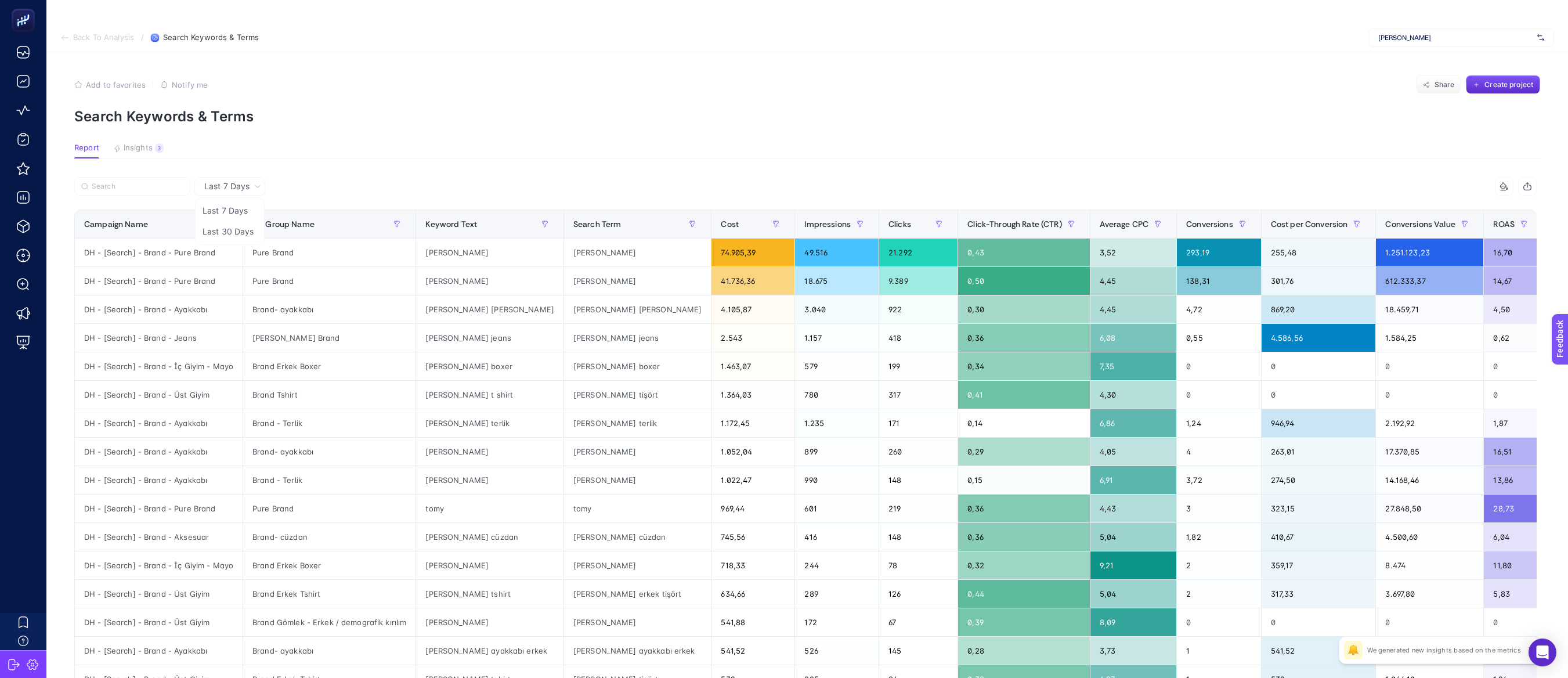 click on "Last 7 Days" at bounding box center (227, 186) 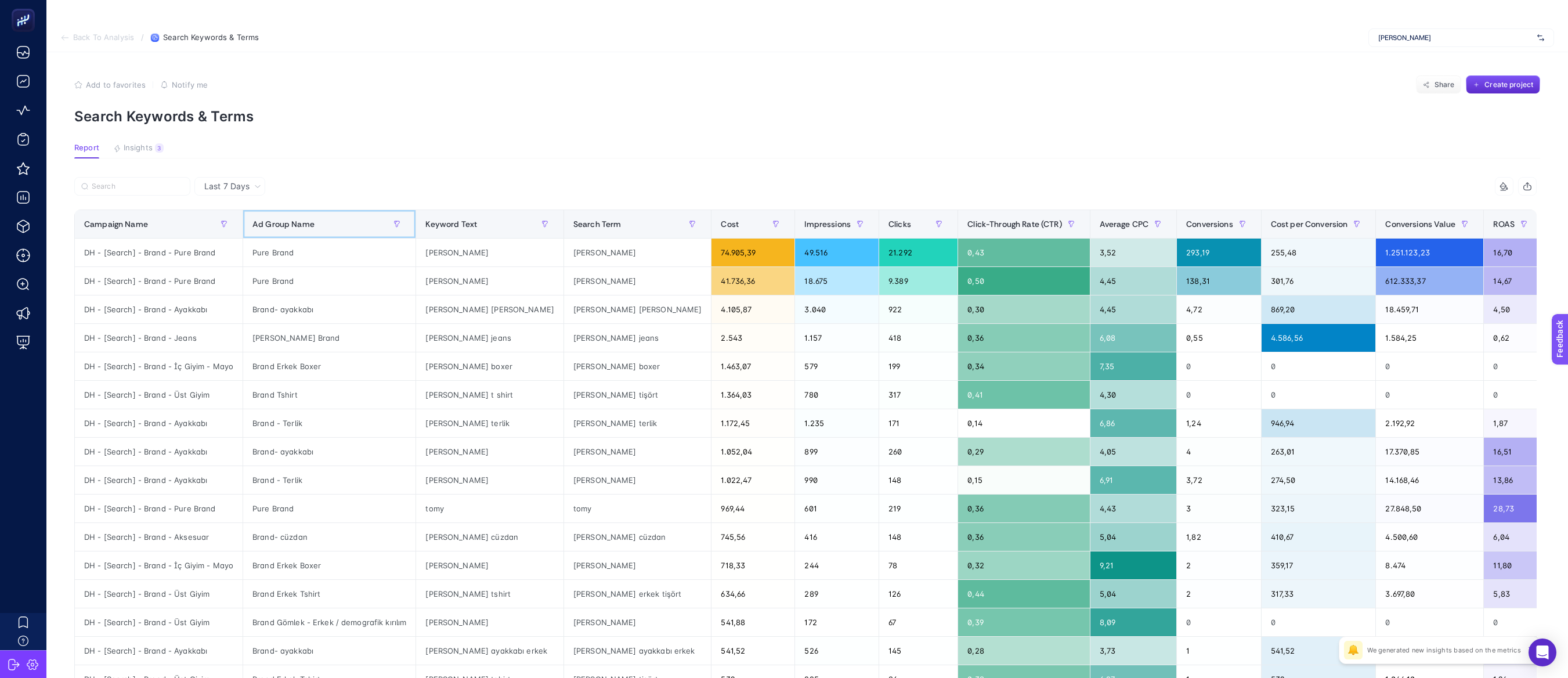 click on "Ad Group Name" 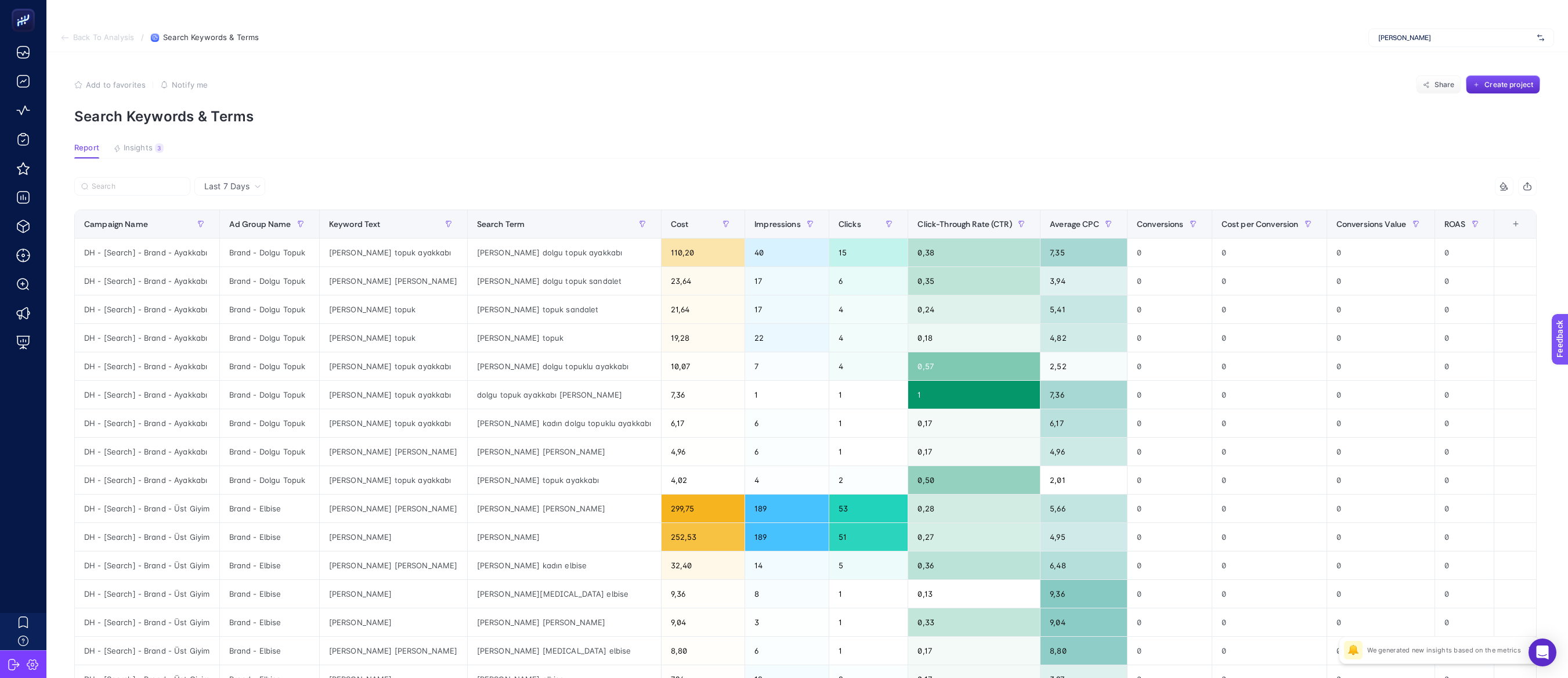click on "Last 7 Days" at bounding box center [227, 186] 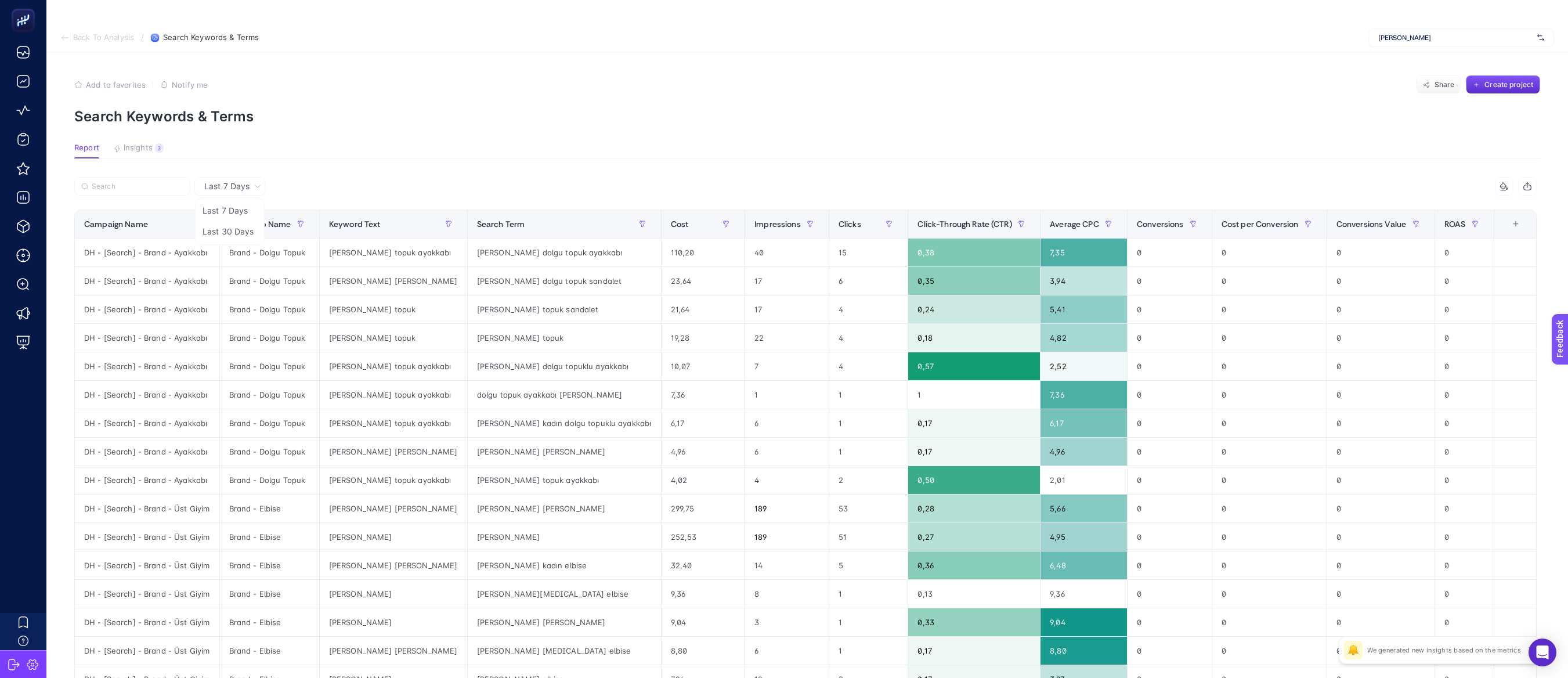 click on "Last 7 Days" at bounding box center (227, 186) 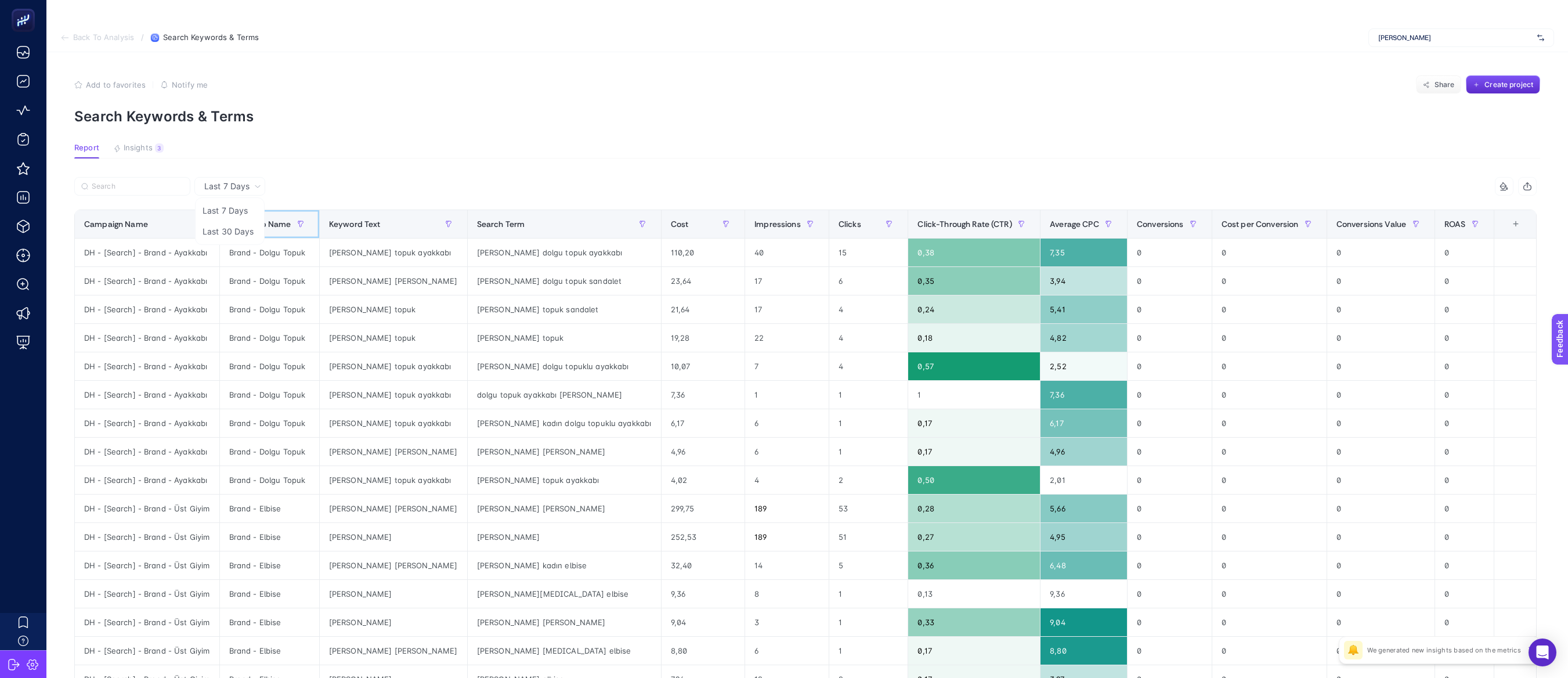 click on "Ad Group Name" 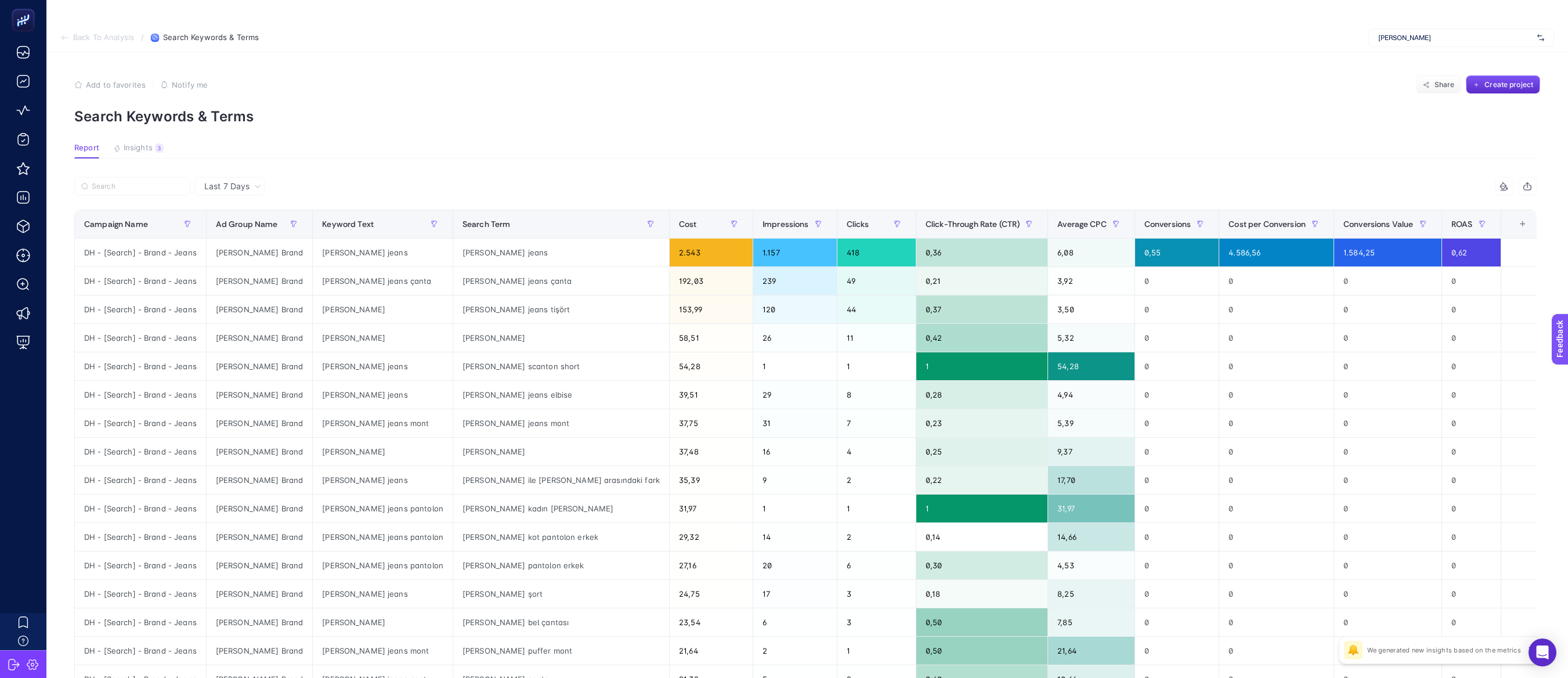 drag, startPoint x: 252, startPoint y: 178, endPoint x: 239, endPoint y: 188, distance: 16.40122 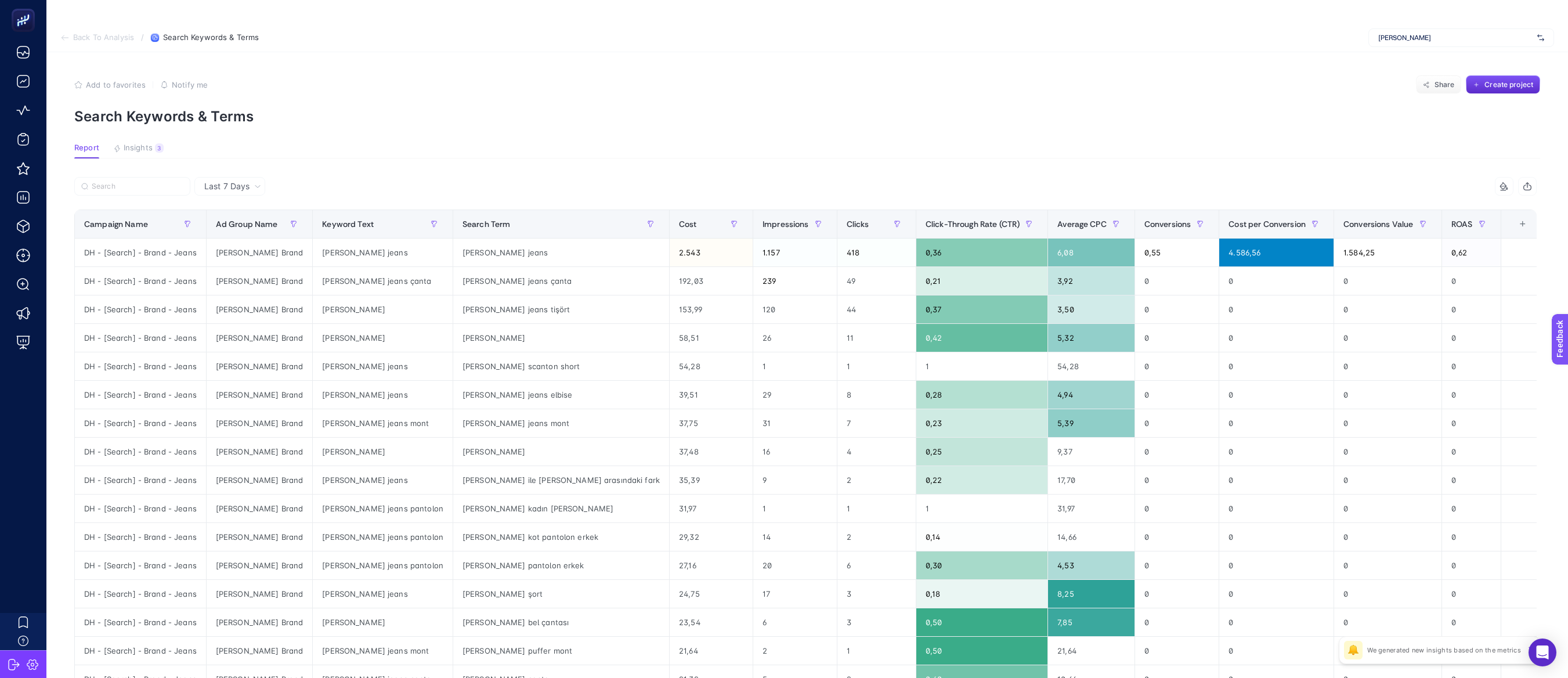 click on "Last 7 Days" at bounding box center [227, 186] 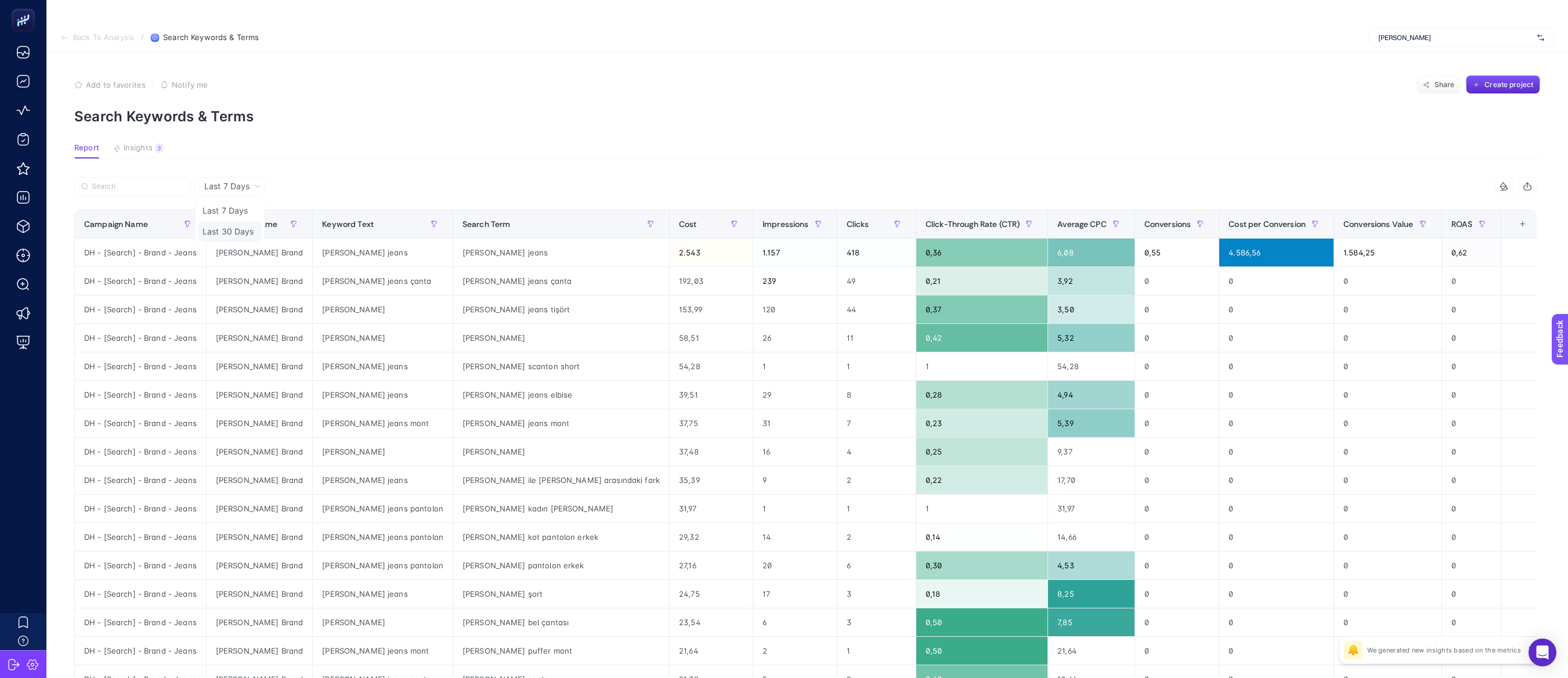 click on "Last 30 Days" 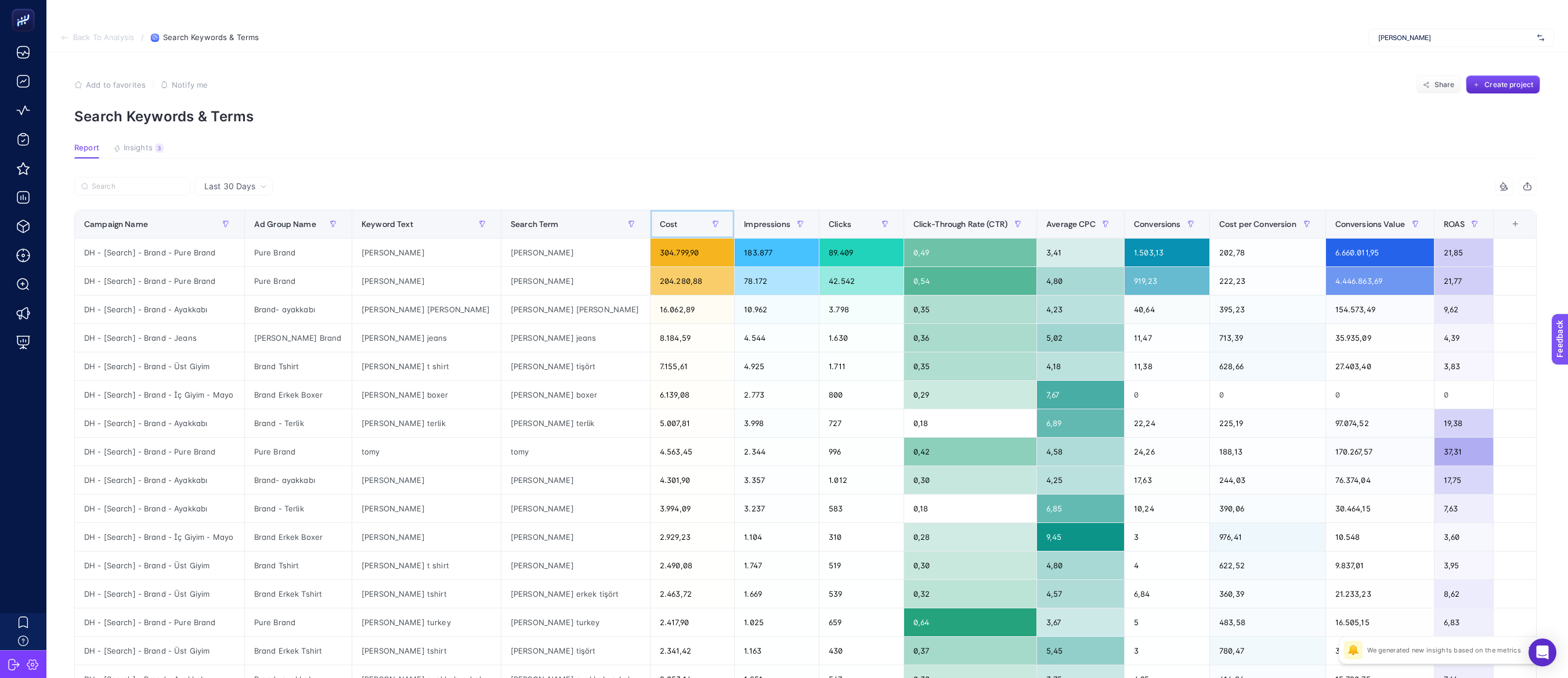 click on "Cost" at bounding box center (692, 224) 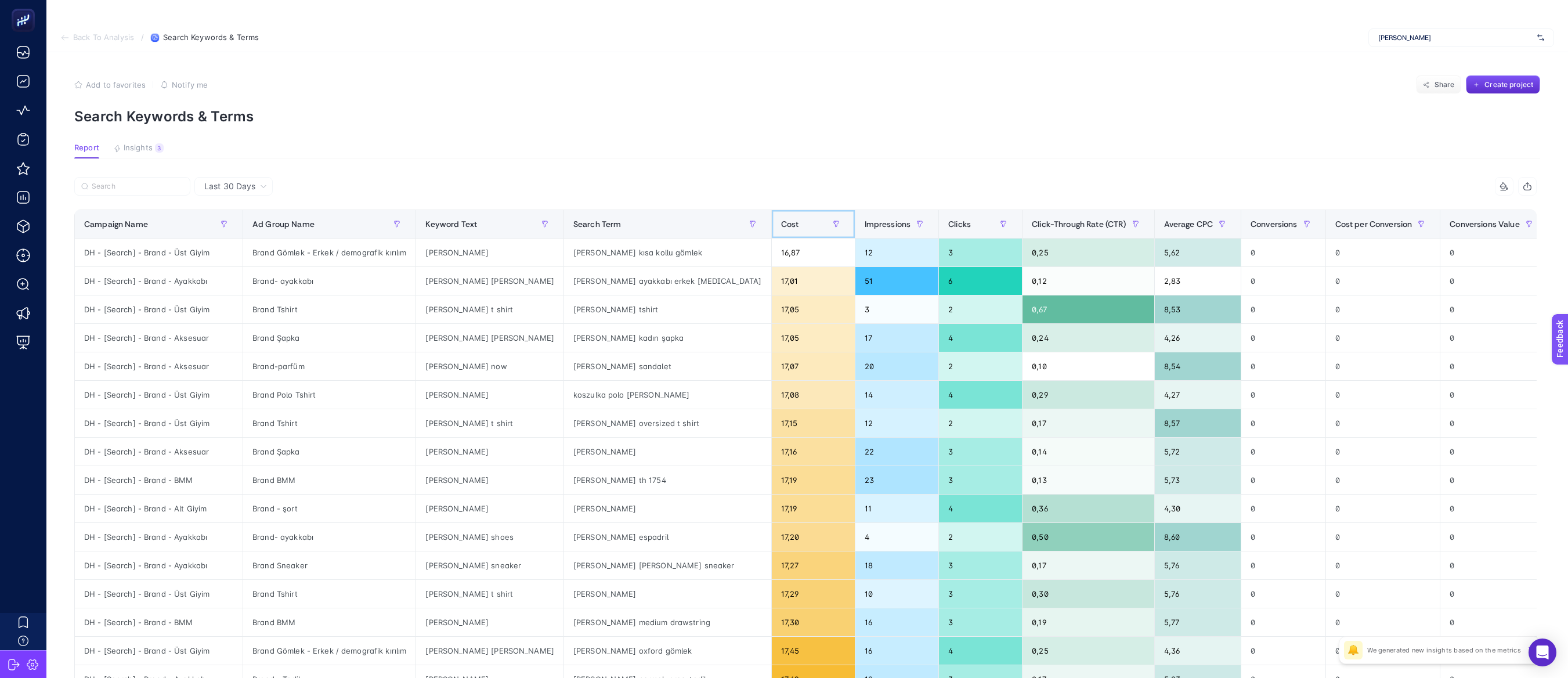 click on "Cost" at bounding box center [813, 224] 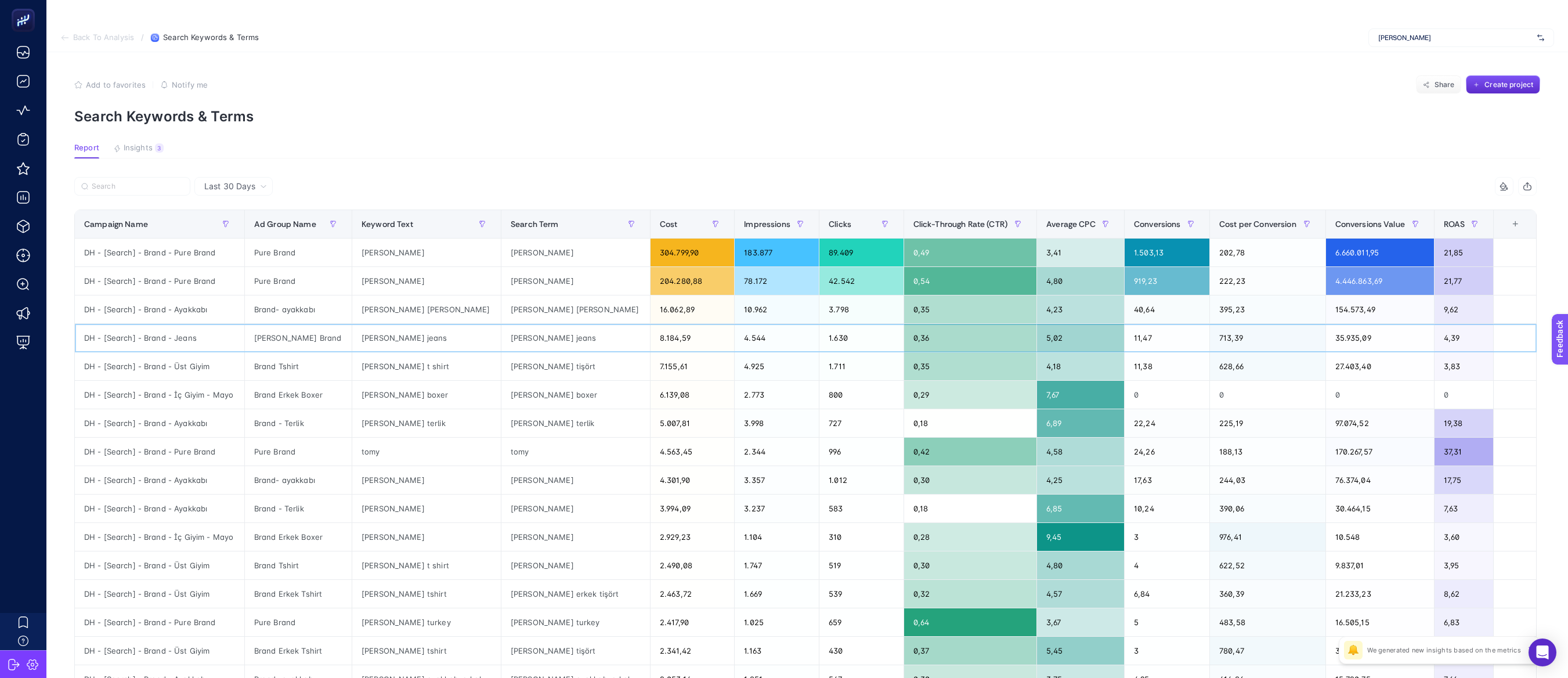 click on "tommy jeans" 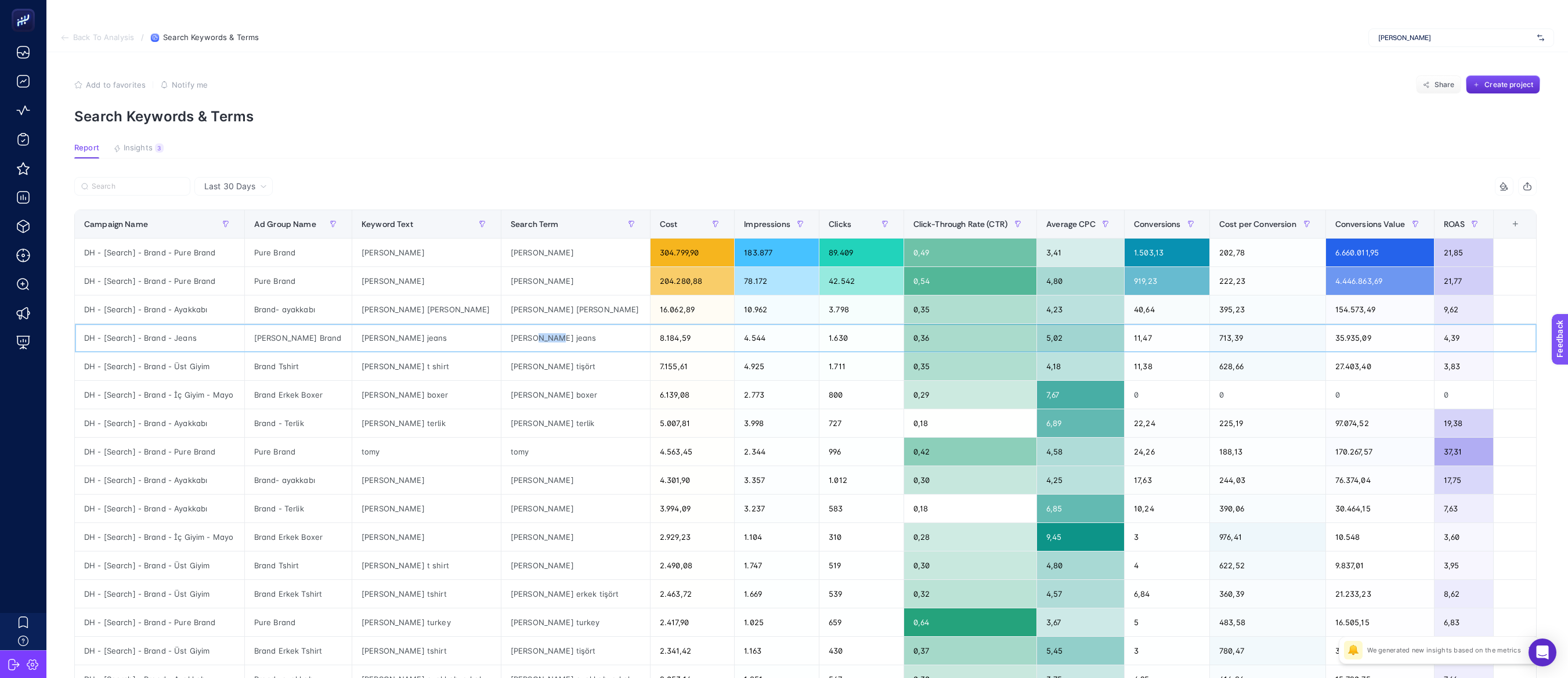click on "tommy jeans" 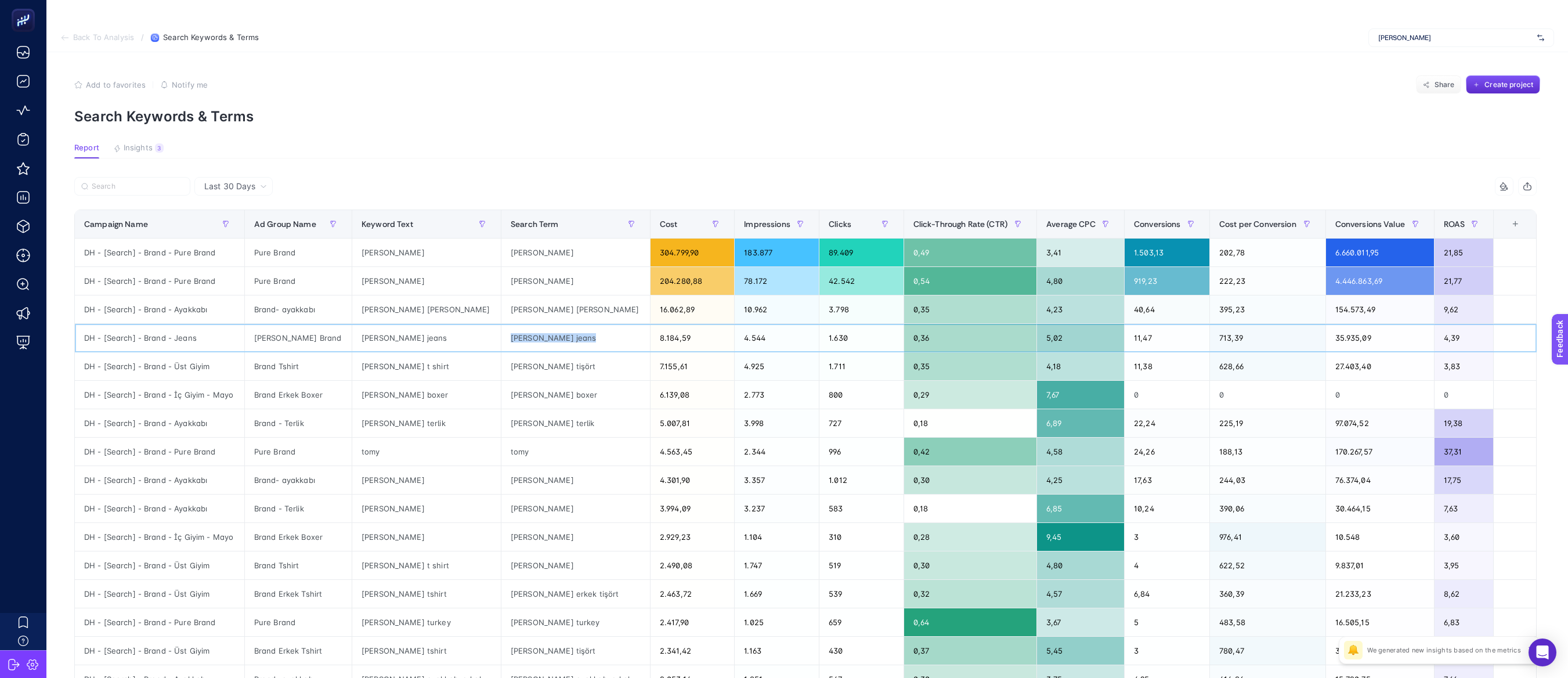click on "tommy jeans" 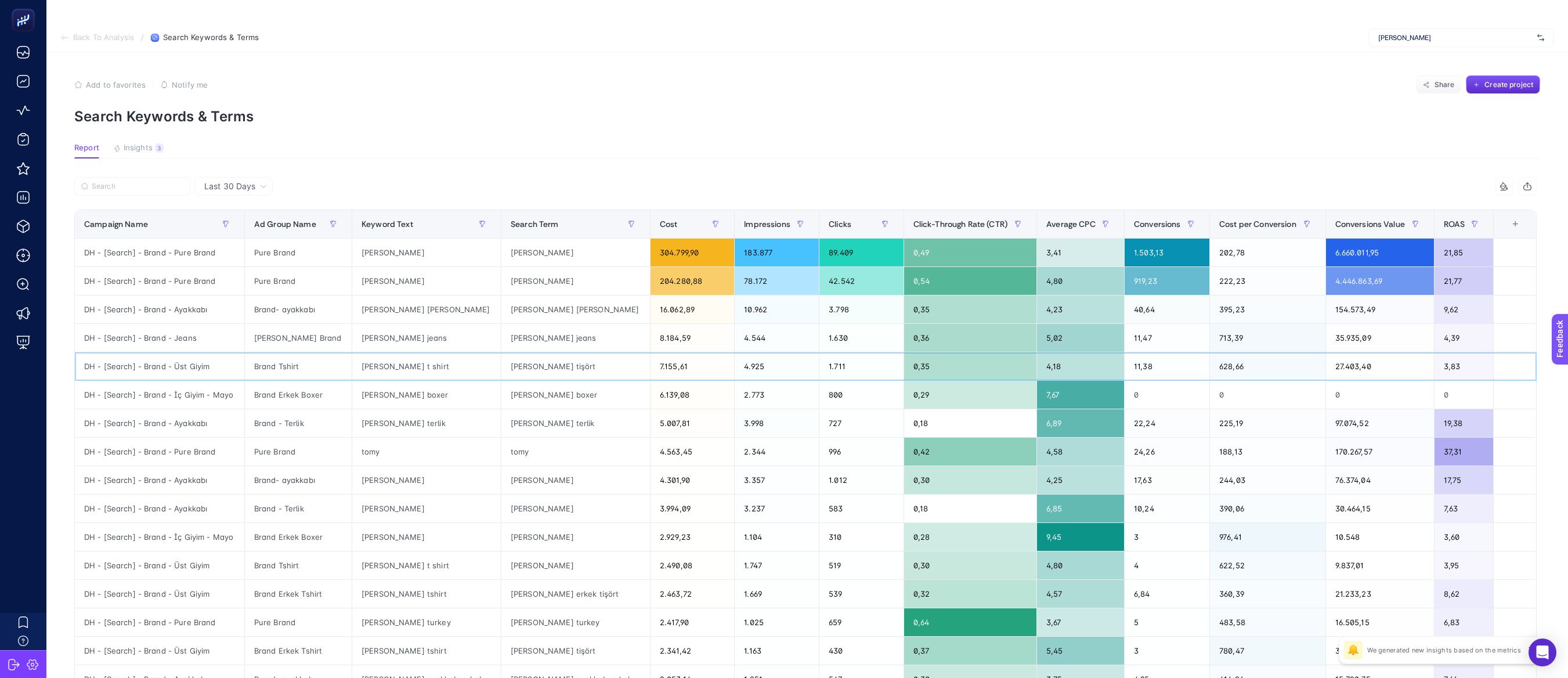 click on "tommy hilfiger tişört" 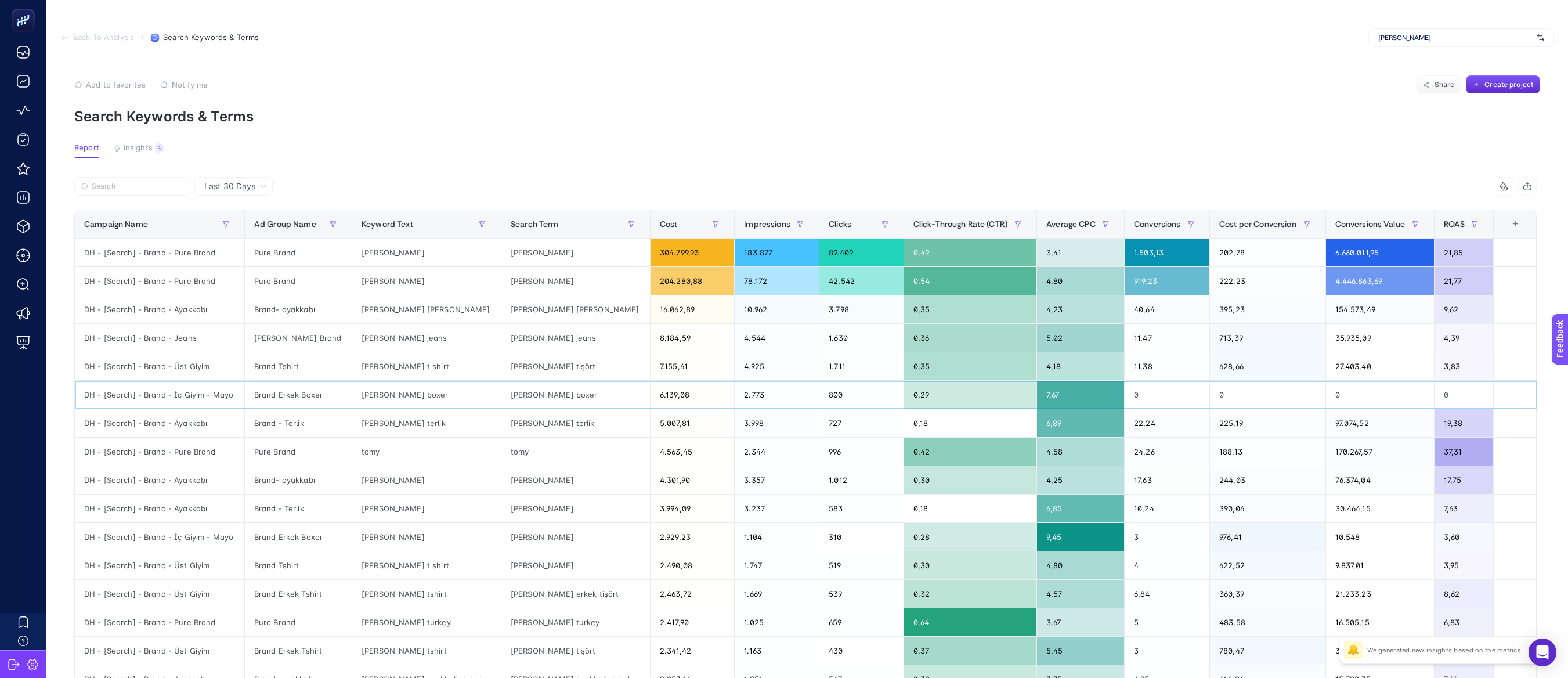 click on "6.139,08" 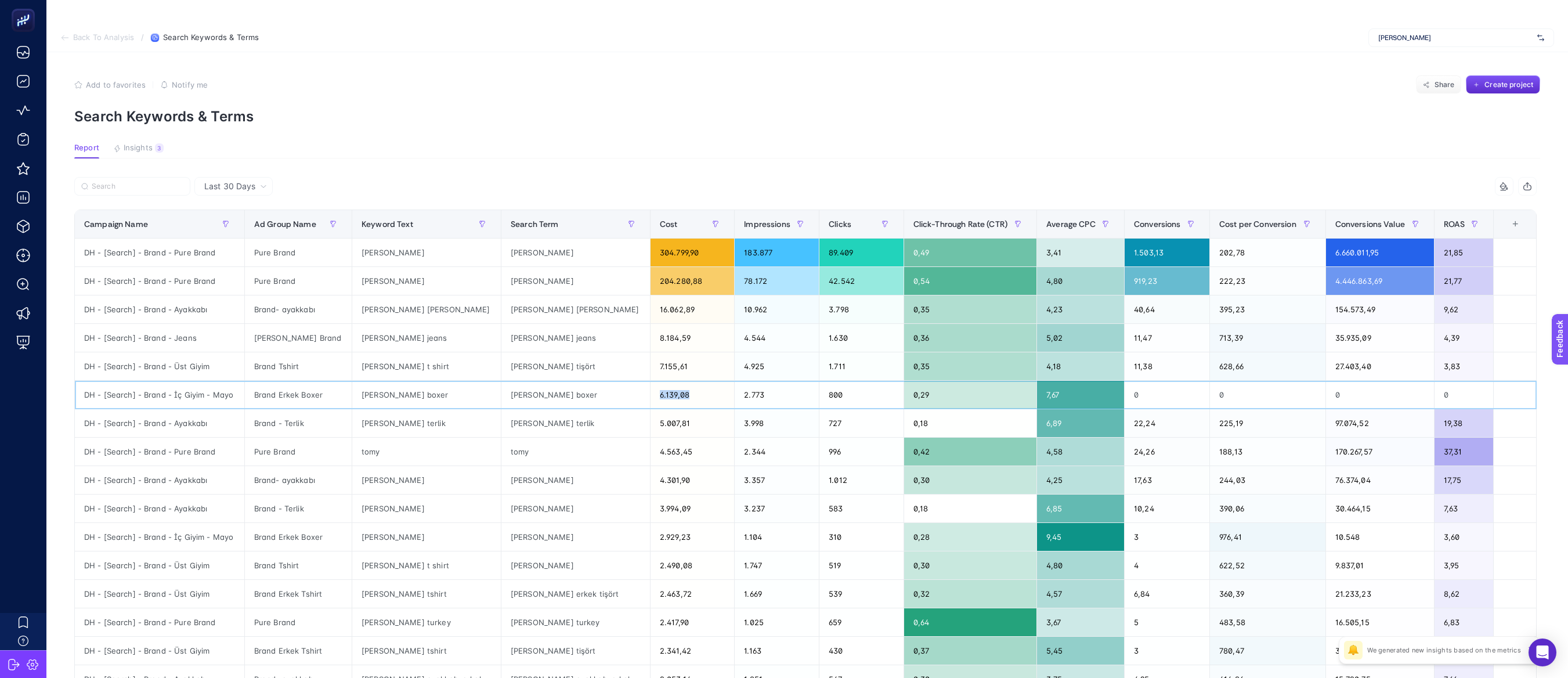 click on "6.139,08" 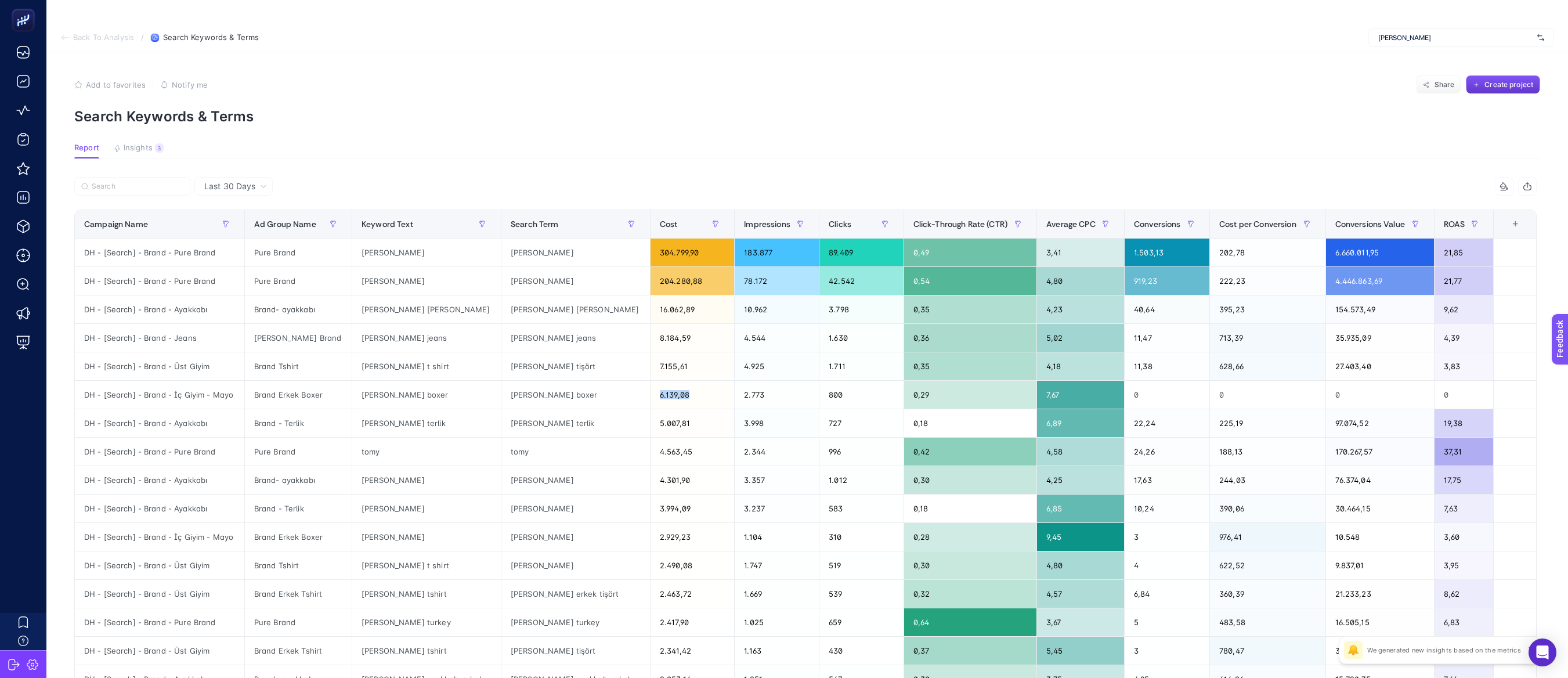 click on "Create project" at bounding box center (1503, 85) 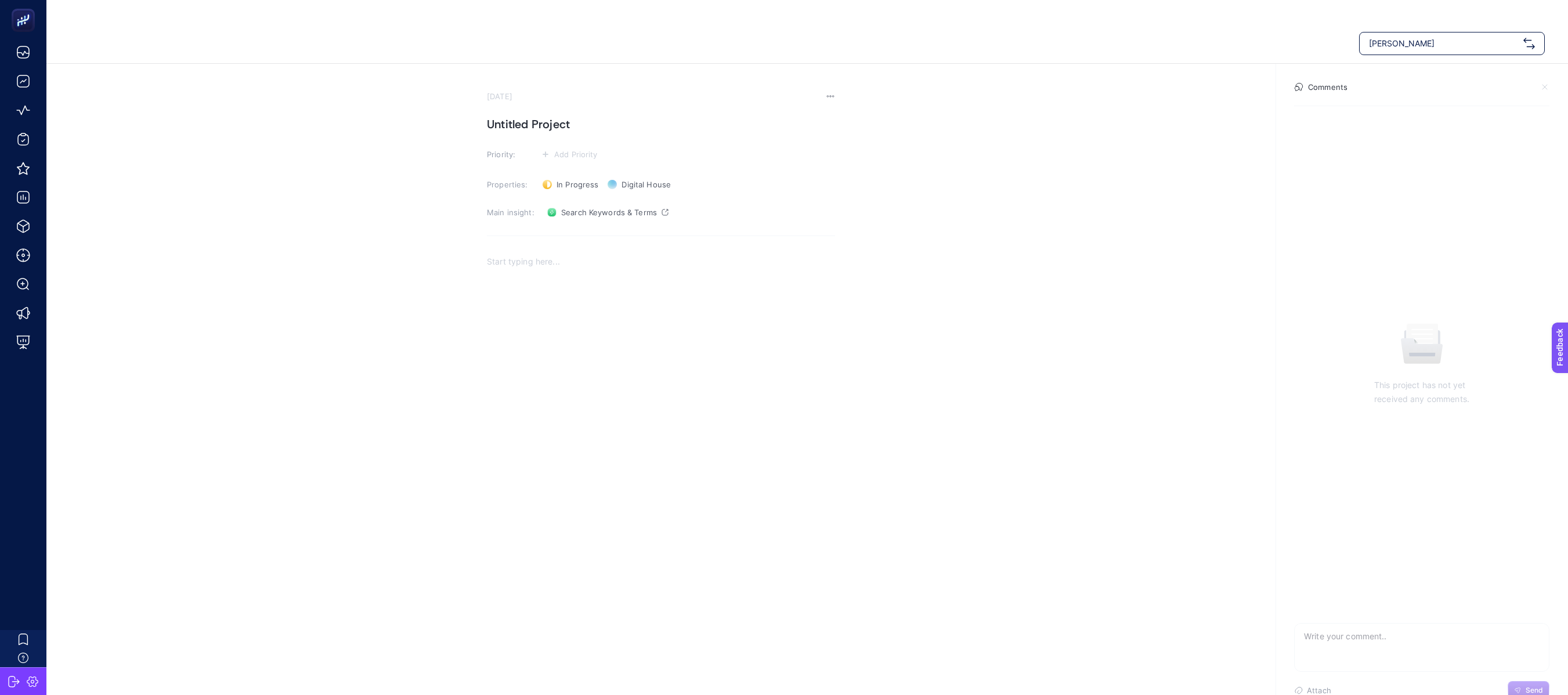 click on "Untitled Project" at bounding box center [661, 124] 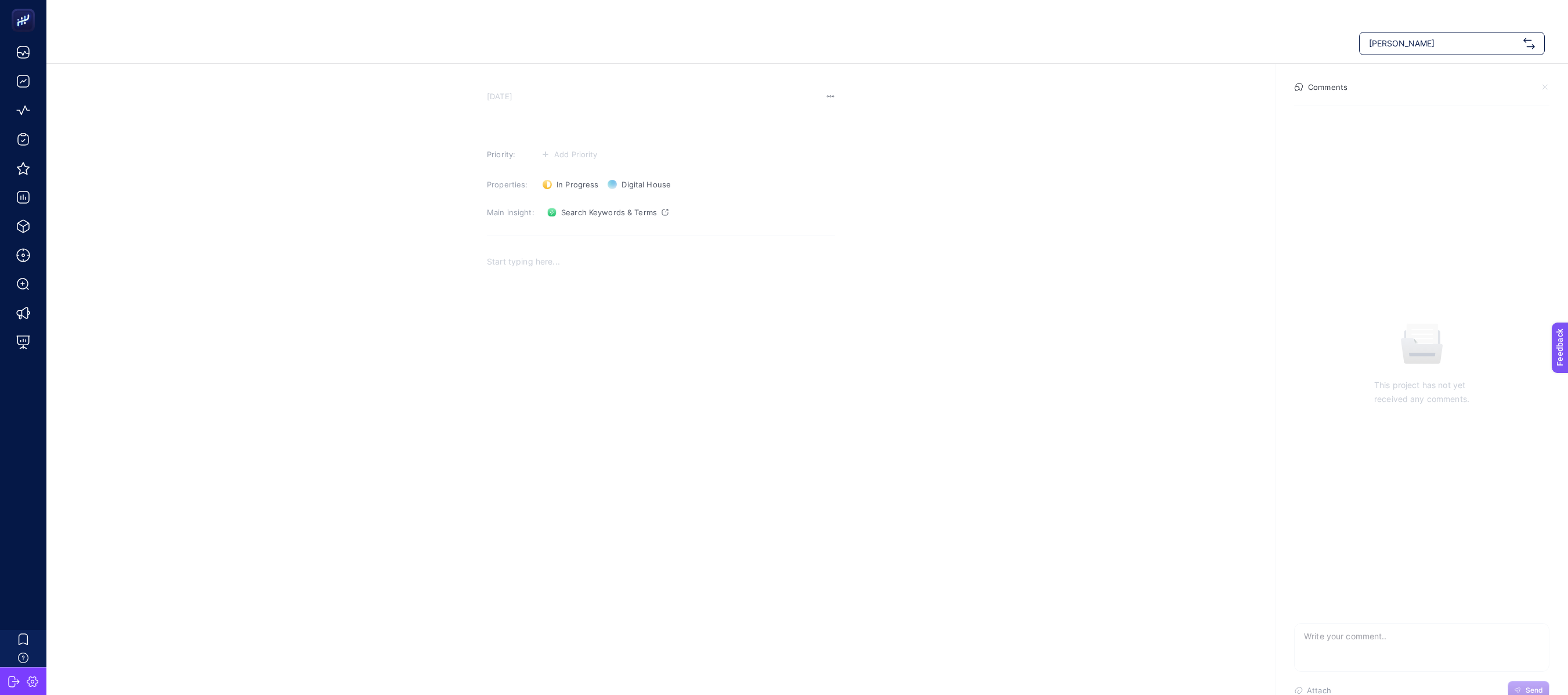 click at bounding box center (661, 124) 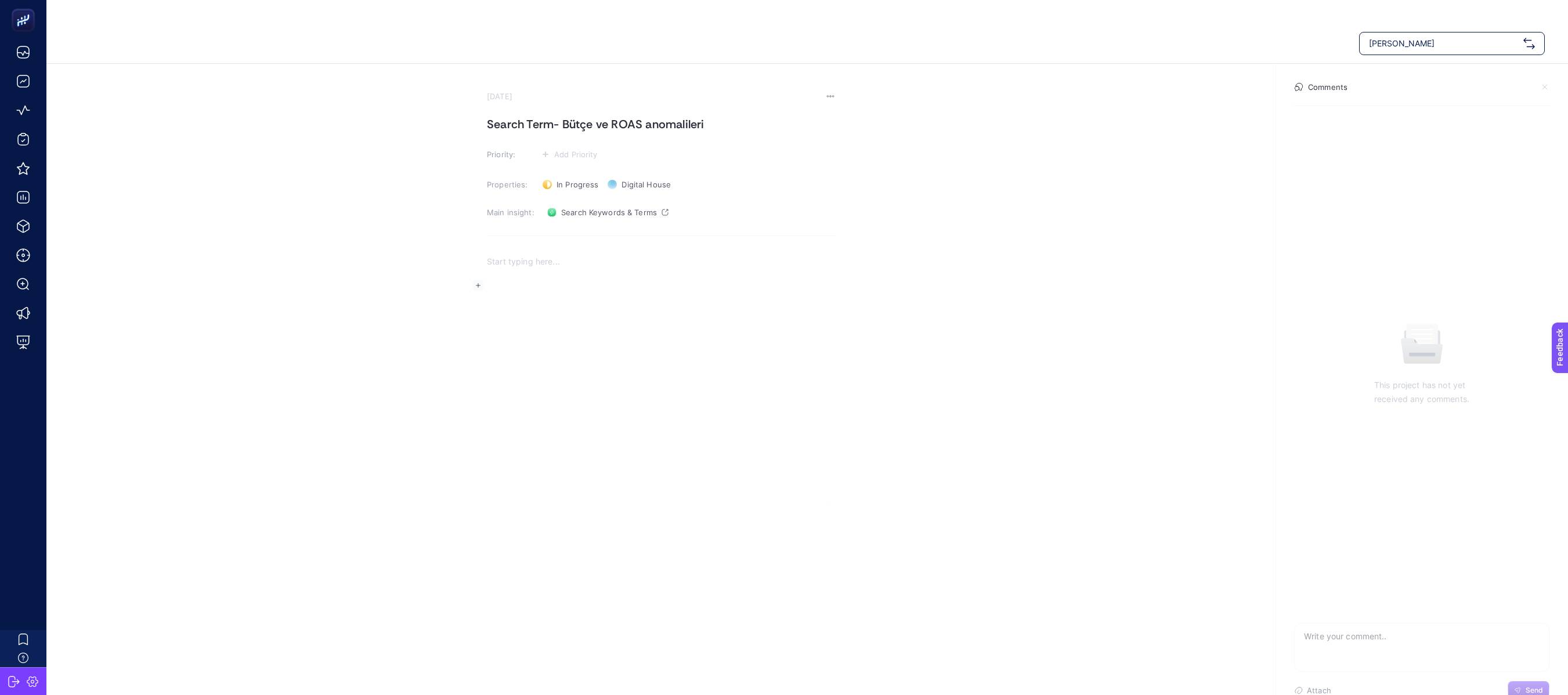 click at bounding box center (661, 363) 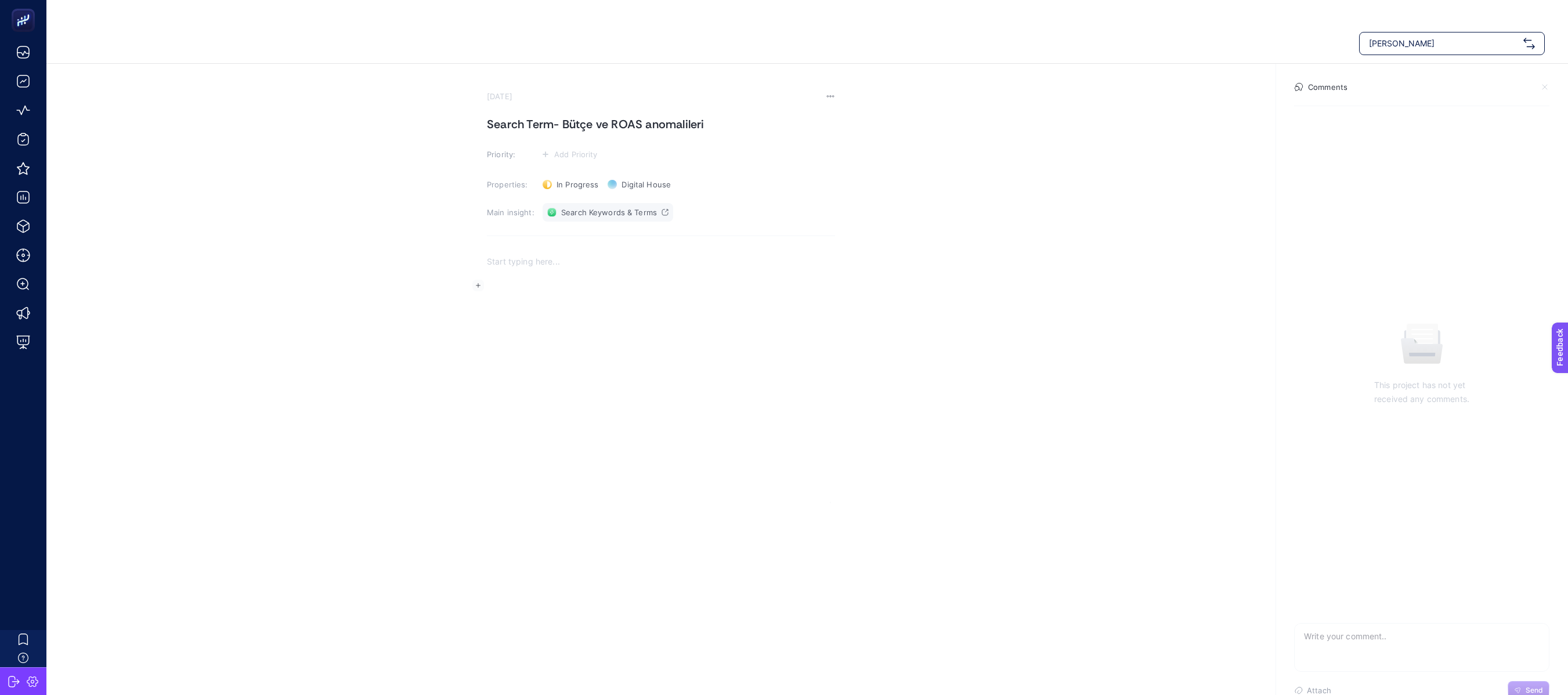 click on "Search Keywords & Terms" at bounding box center (609, 212) 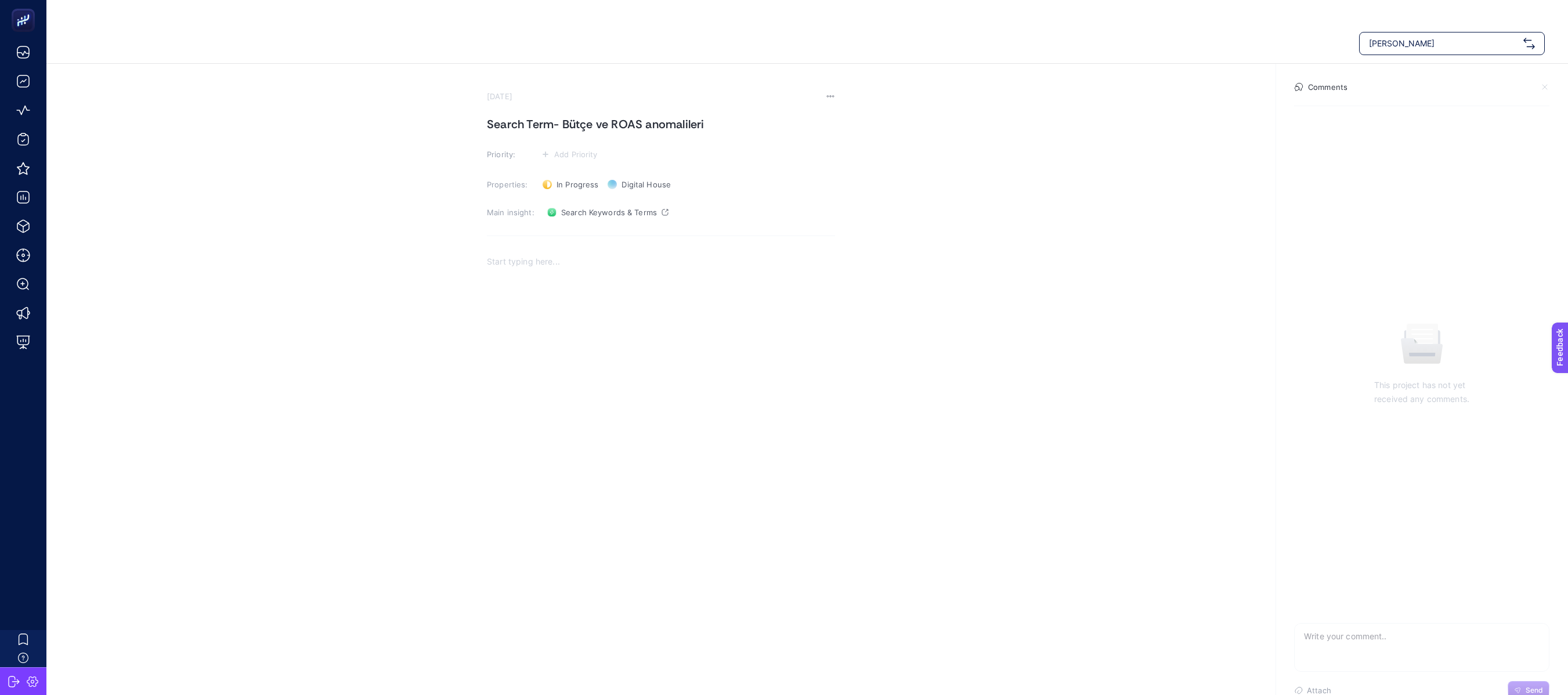 click at bounding box center [661, 363] 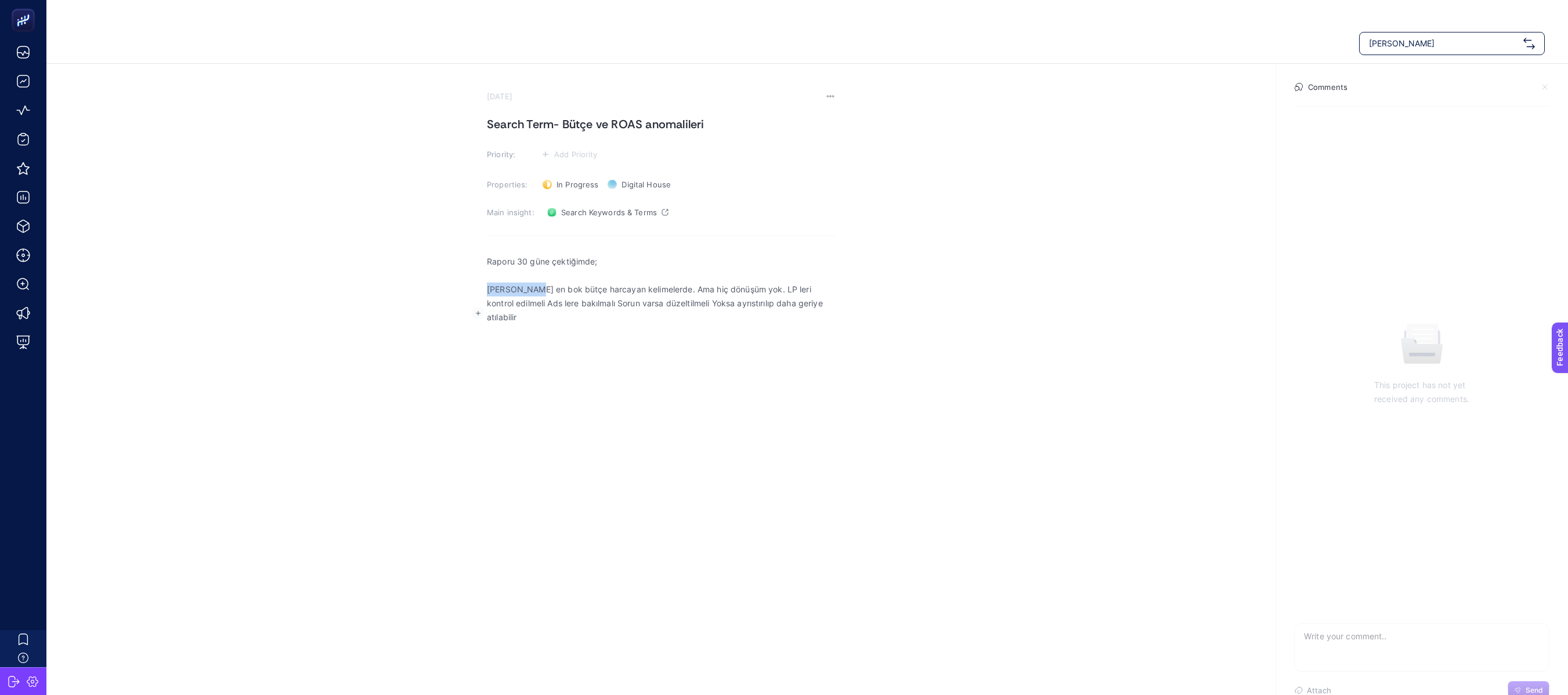 click on "Tommy Hilfiger July 16, 2025 Search Term- Bütçe ve ROAS anomalileri  Priority:   Add Priority   Properties:  In Progress Status Digital House Owner  Main insight:  Search Keywords & Terms Raporu 30 güne çektiğimde; tommy boxer en bok bütçe harcayan kelimelerde. Ama hiç dönüşüm yok. LP leri kontrol edilmeli Ads lere bakılmalı Sorun varsa düzeltilmeli Yoksa ayrıstırılıp daha geriye atılabilir   Comments   This project has not yet  received any comments.  Attach Send
Load all parameters Google index I n/a SEMrush backlinks L 0 SEMrush subdomain backlinks LD 323 Bing index I 50 whois source SEMrush Rank Rank 7,05M Pinterest Pin count PIN 0 More data Summary report Diagnosis Density External links 0 Internal links 0 Site audit n/a
Upload image from computer T
Edit block Powered by" at bounding box center [784, 371] 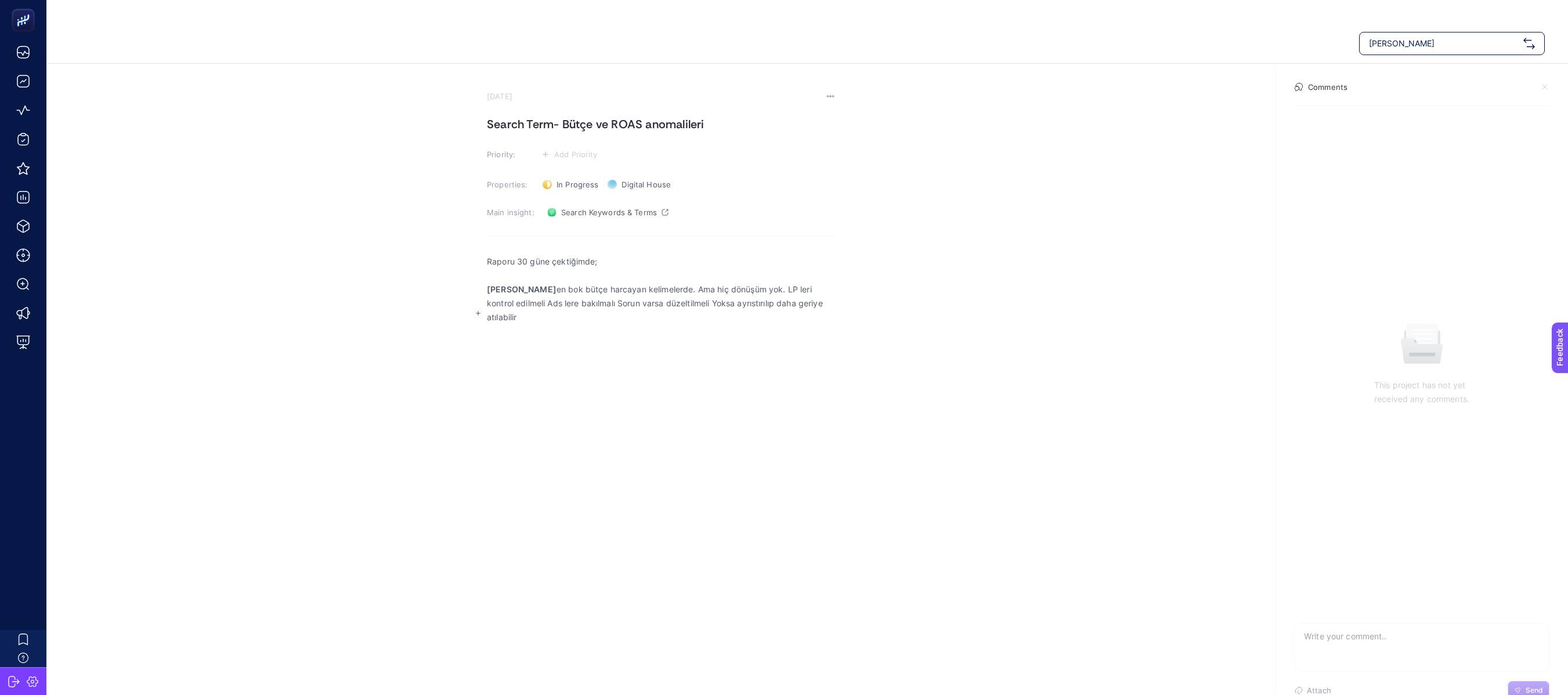 click on "tommy boxer  en bok bütçe harcayan kelimelerde. Ama hiç dönüşüm yok. LP leri kontrol edilmeli Ads lere bakılmalı Sorun varsa düzeltilmeli Yoksa ayrıstırılıp daha geriye atılabilir" at bounding box center (661, 303) 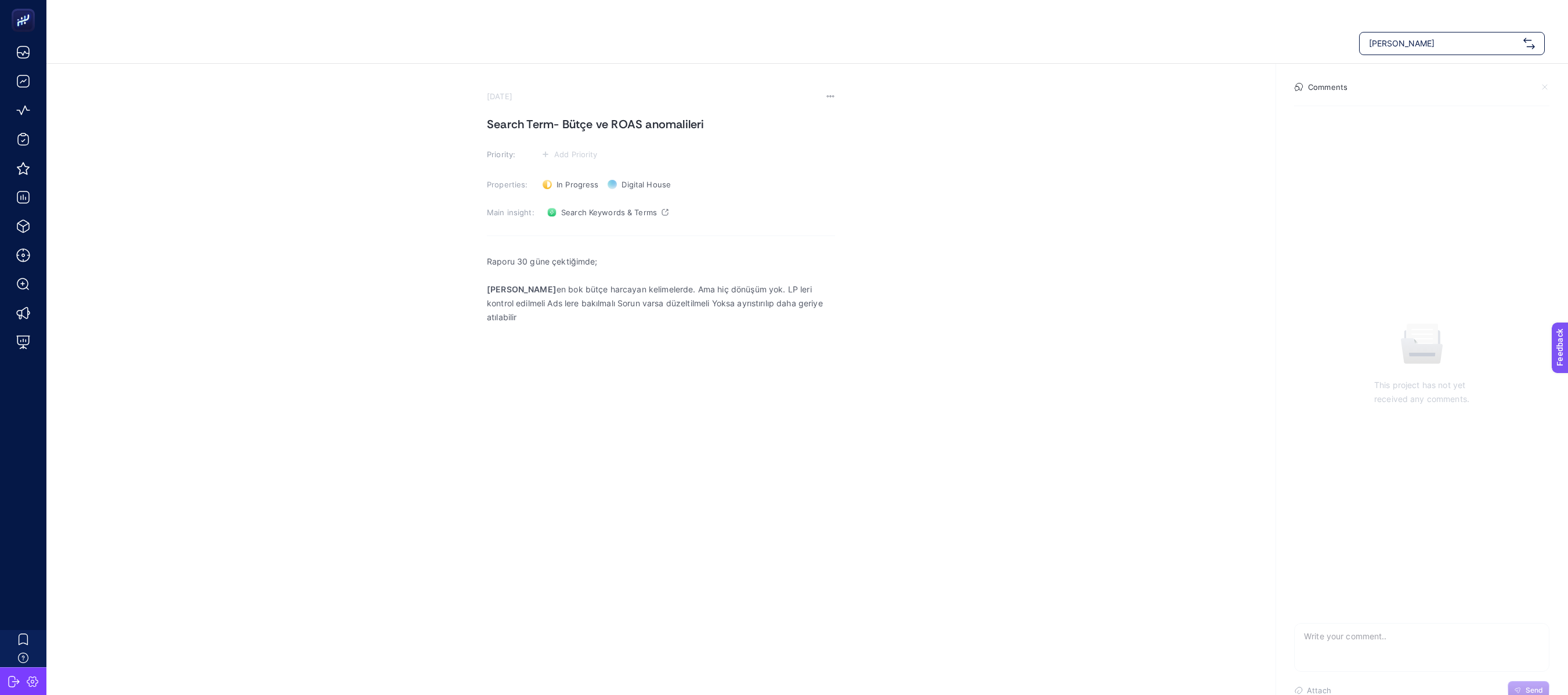 click on "tommy boxer  en bok bütçe harcayan kelimelerde. Ama hiç dönüşüm yok. LP leri kontrol edilmeli Ads lere bakılmalı Sorun varsa düzeltilmeli Yoksa ayrıstırılıp daha geriye atılabilir" at bounding box center (661, 303) 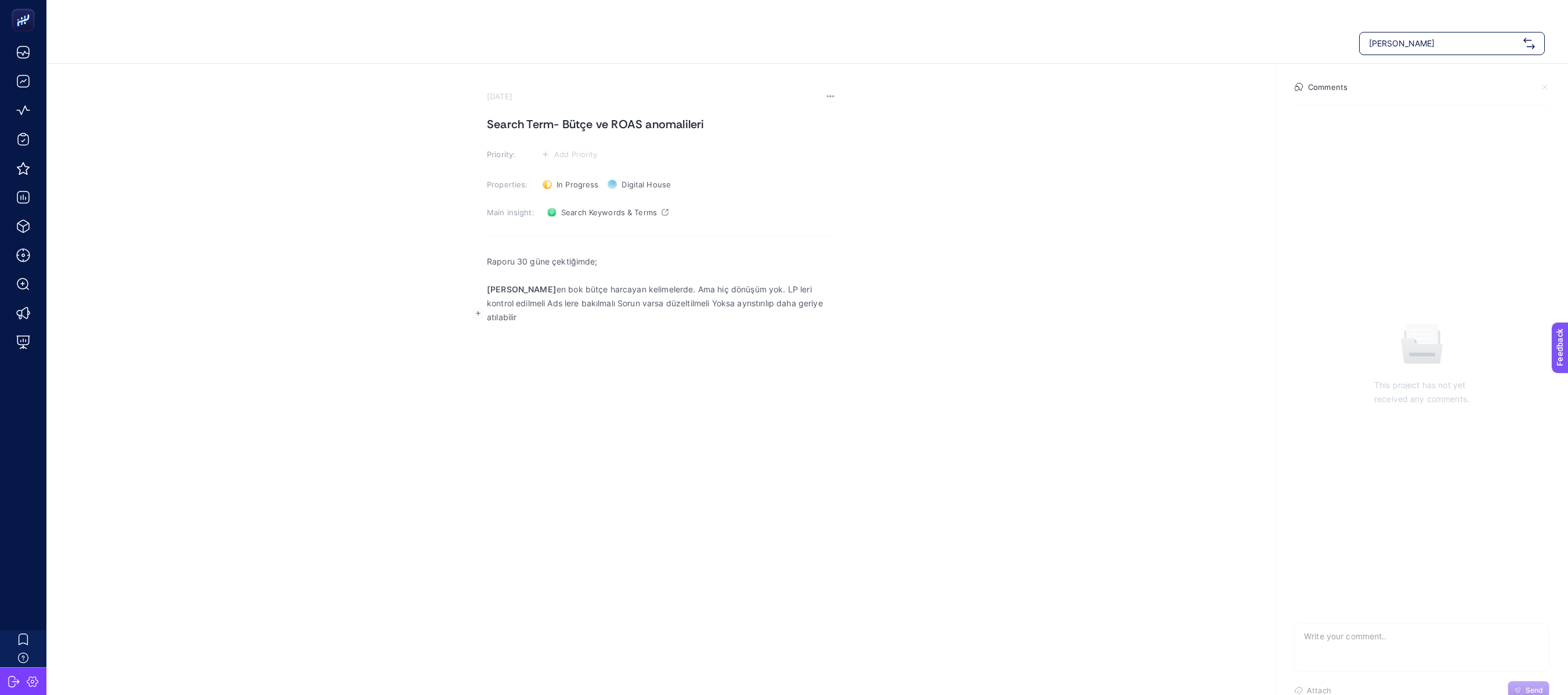 click on "tommy boxer  en bok bütçe harcayan kelimelerde. Ama hiç dönüşüm yok. LP leri kontrol edilmeli Ads lere bakılmalı Sorun varsa düzeltilmeli Yoksa ayrıstırılıp daha geriye atılabilir" at bounding box center [661, 303] 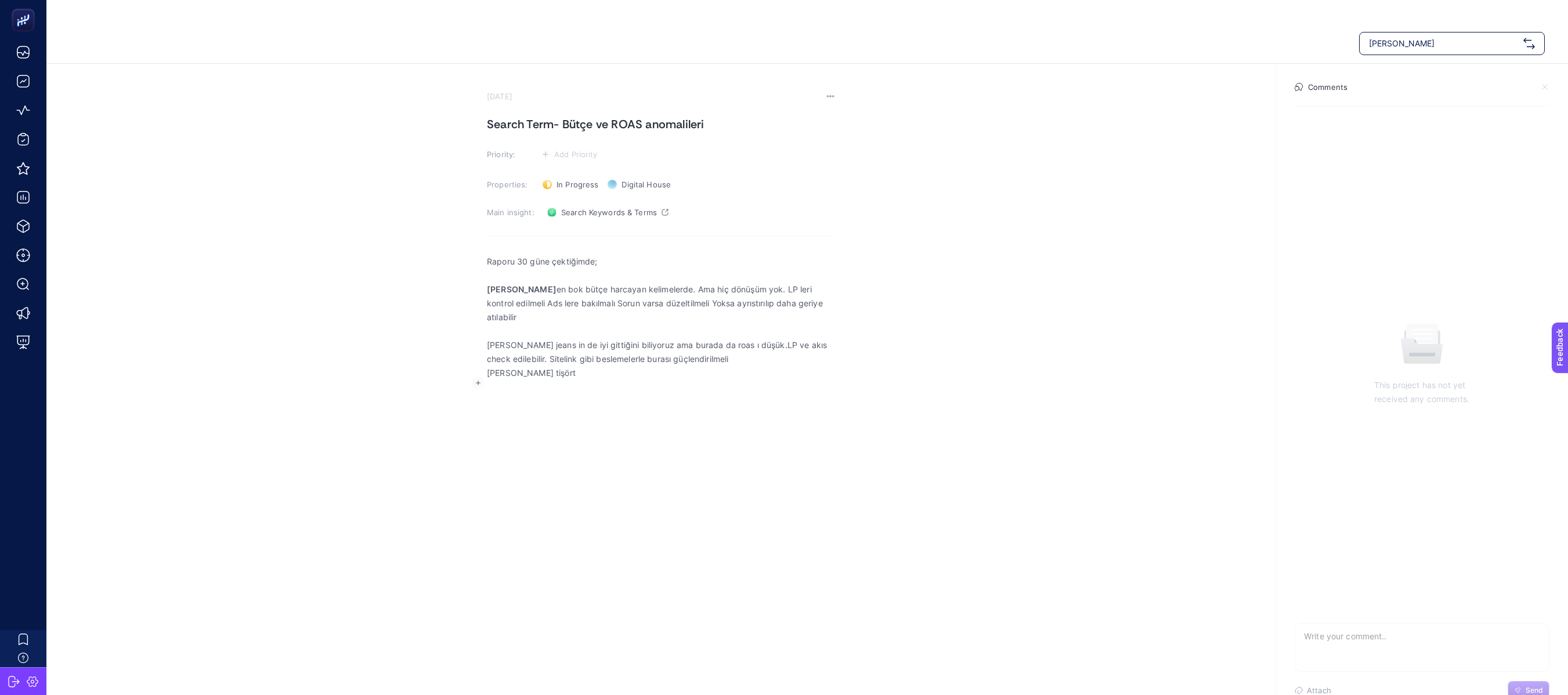 drag, startPoint x: 579, startPoint y: 364, endPoint x: 464, endPoint y: 363, distance: 115.0043 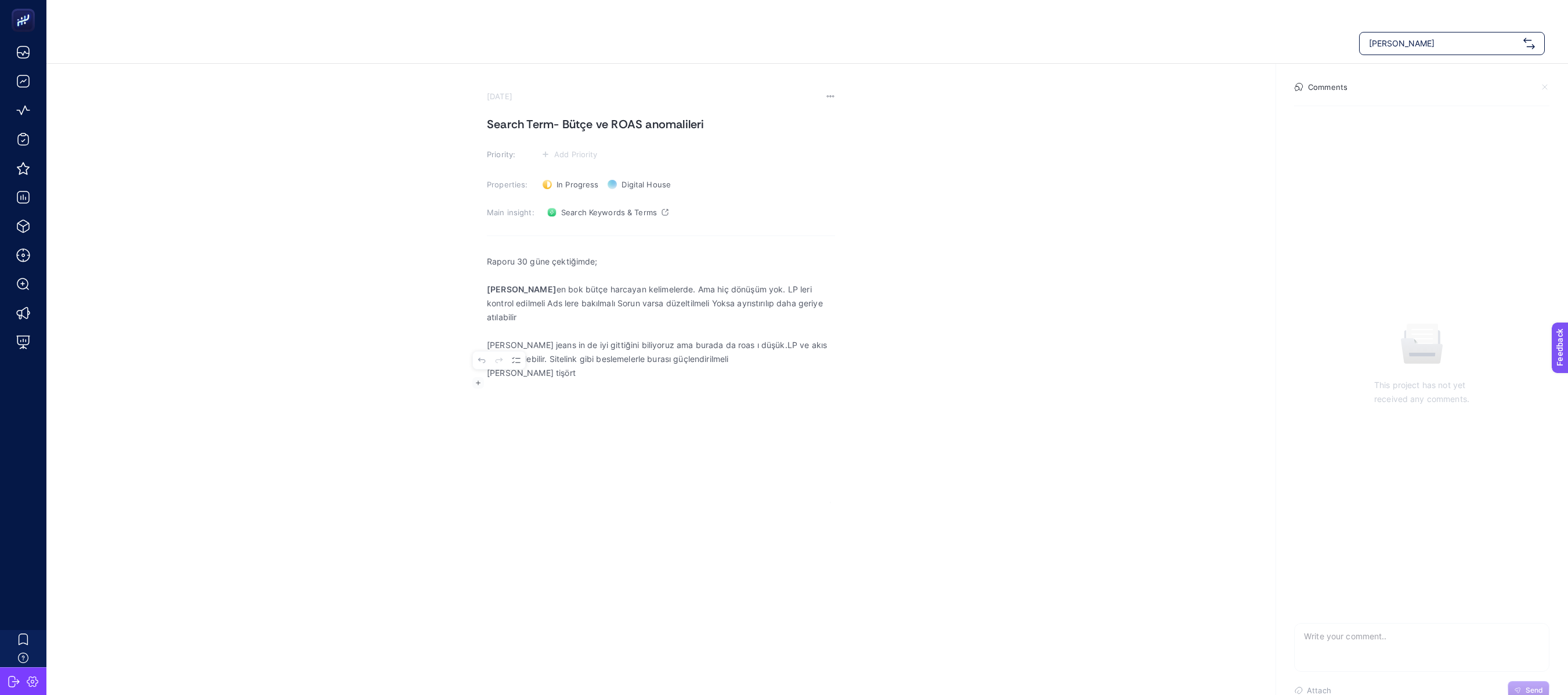 click 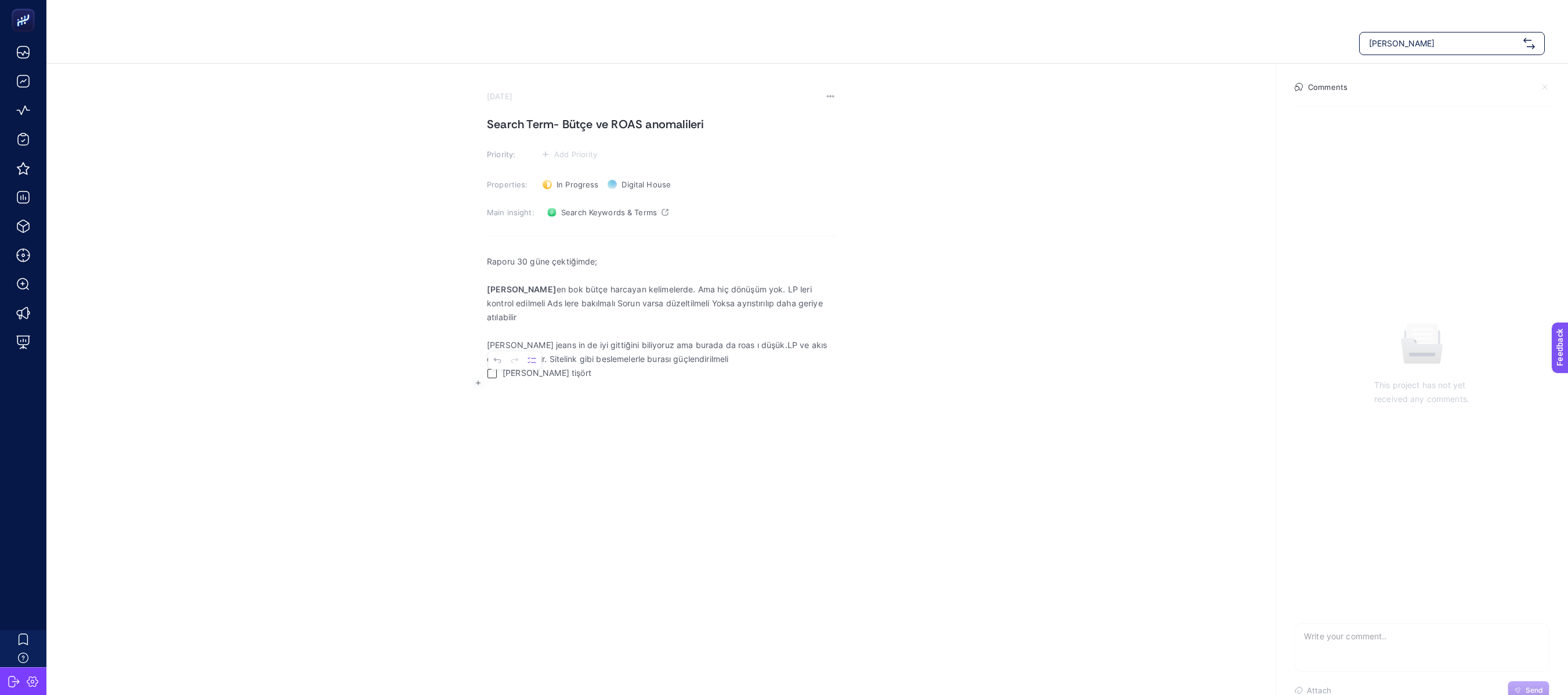 click 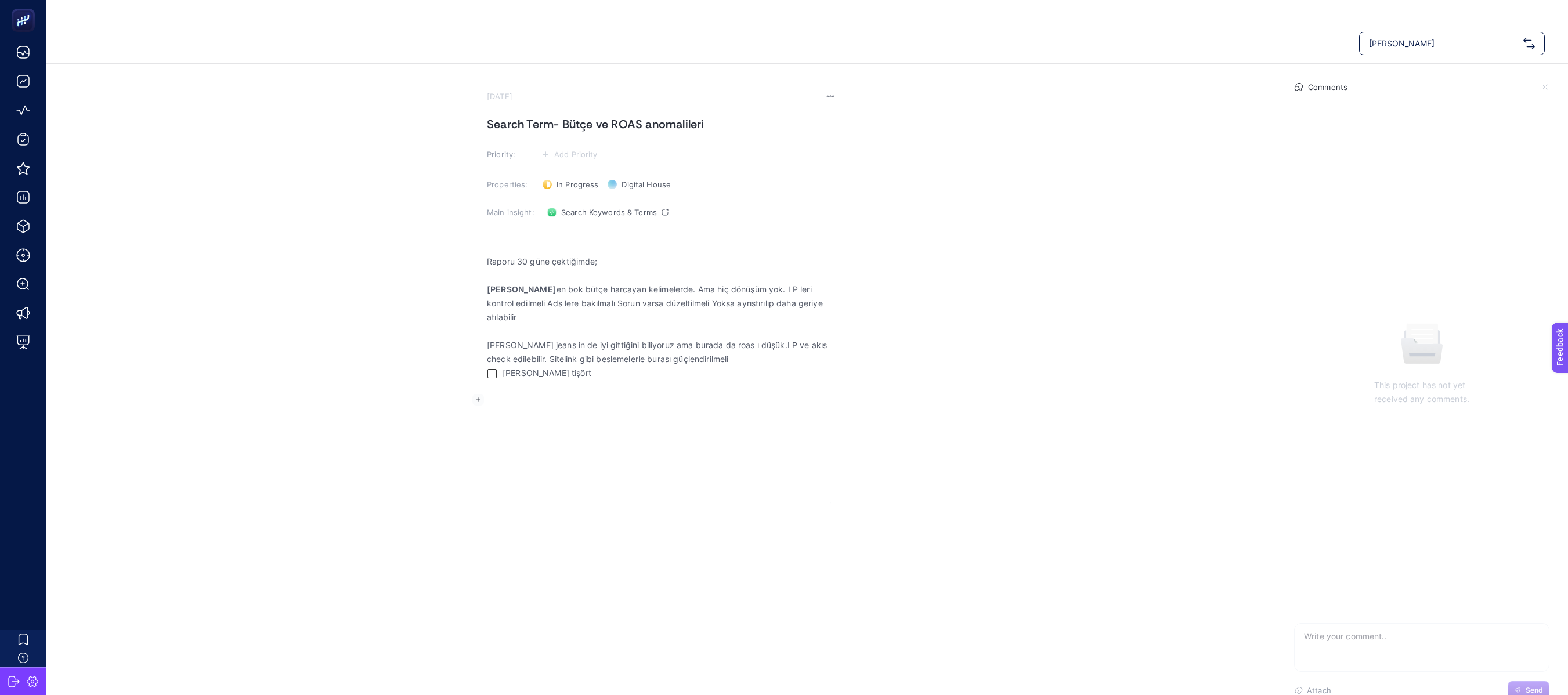 click at bounding box center (661, 390) 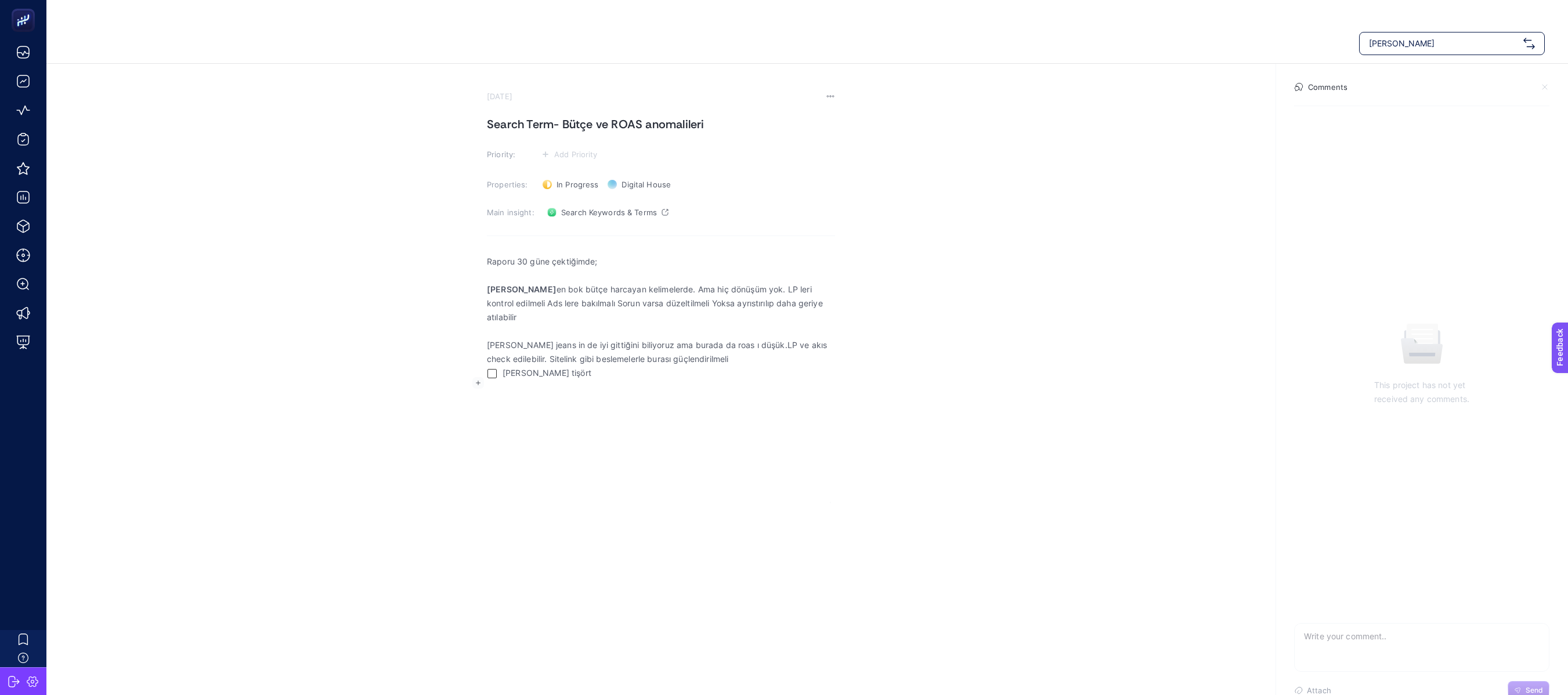 click on "tommy hilfiger tişört" at bounding box center [669, 373] 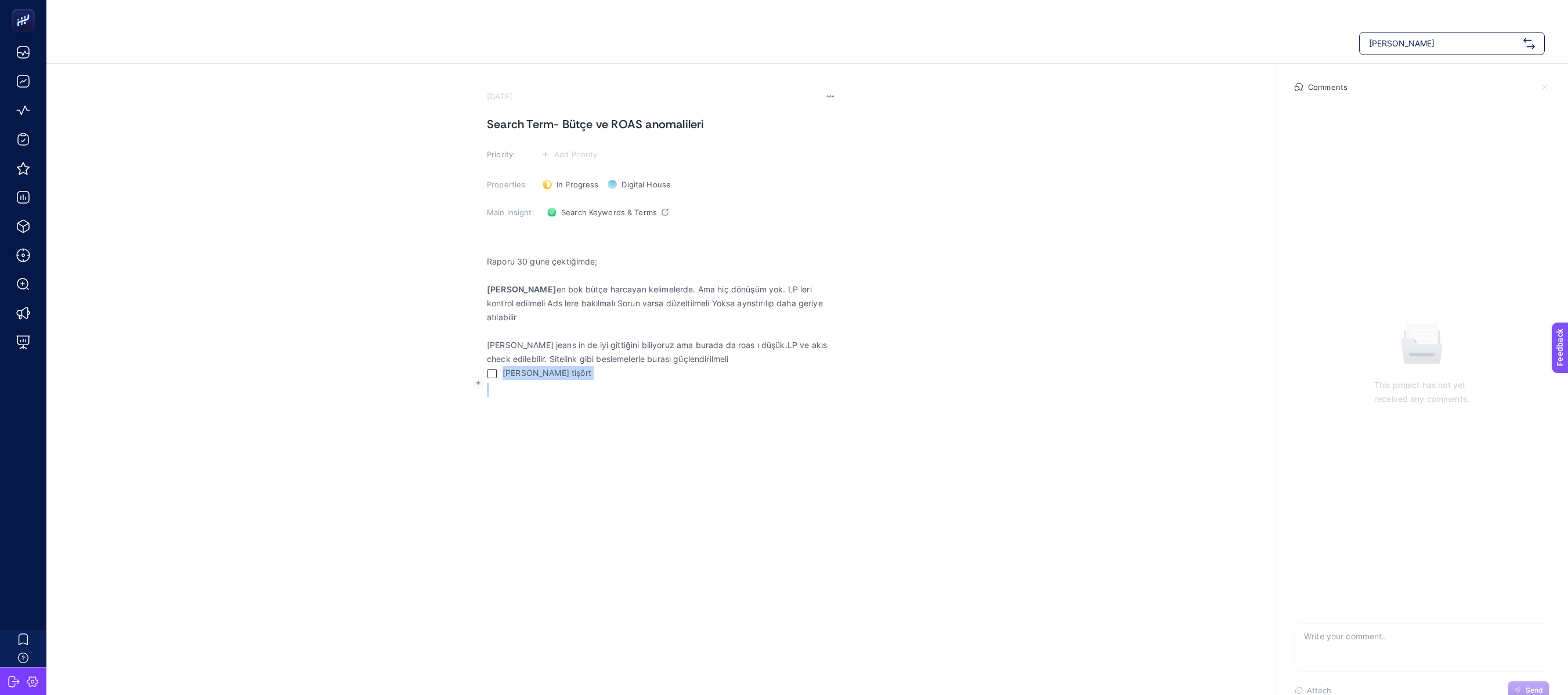 click on "tommy hilfiger tişört" at bounding box center (669, 373) 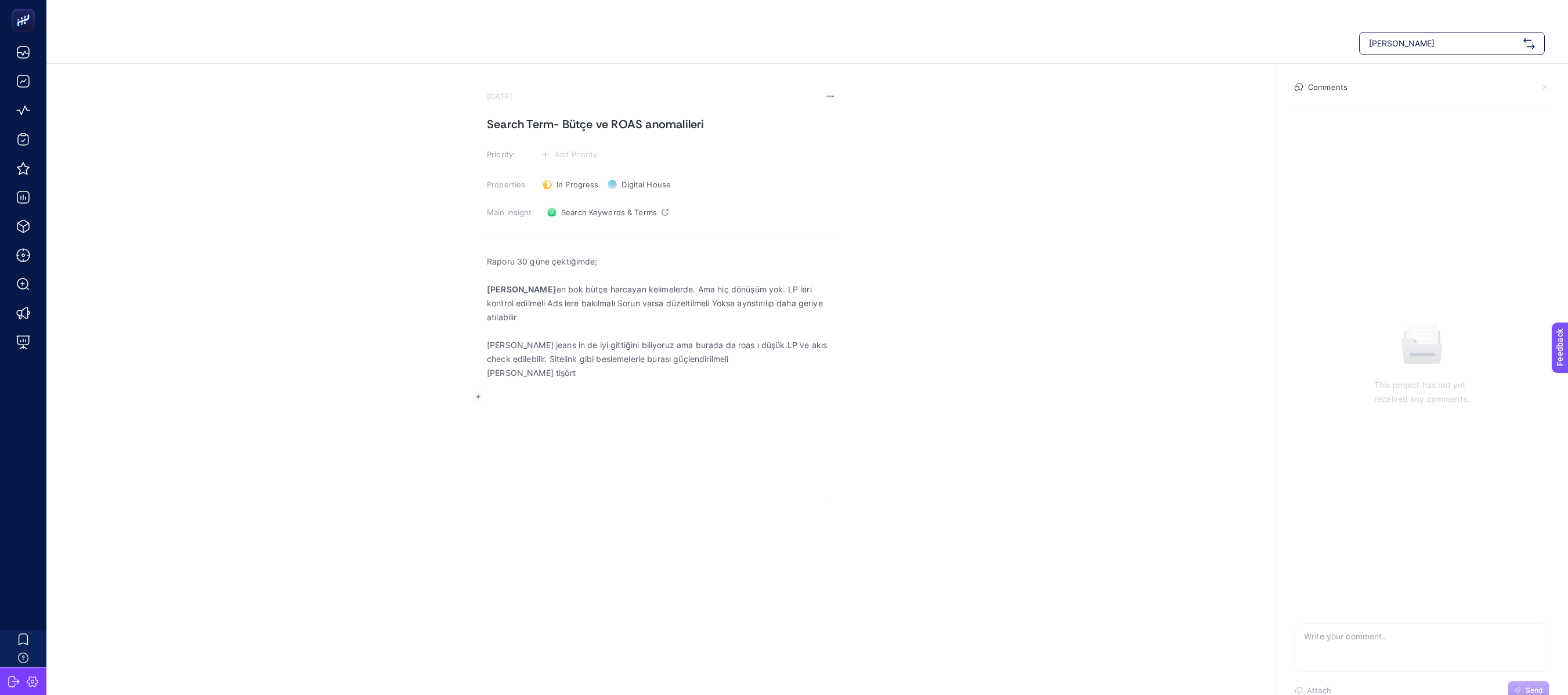 click at bounding box center [661, 387] 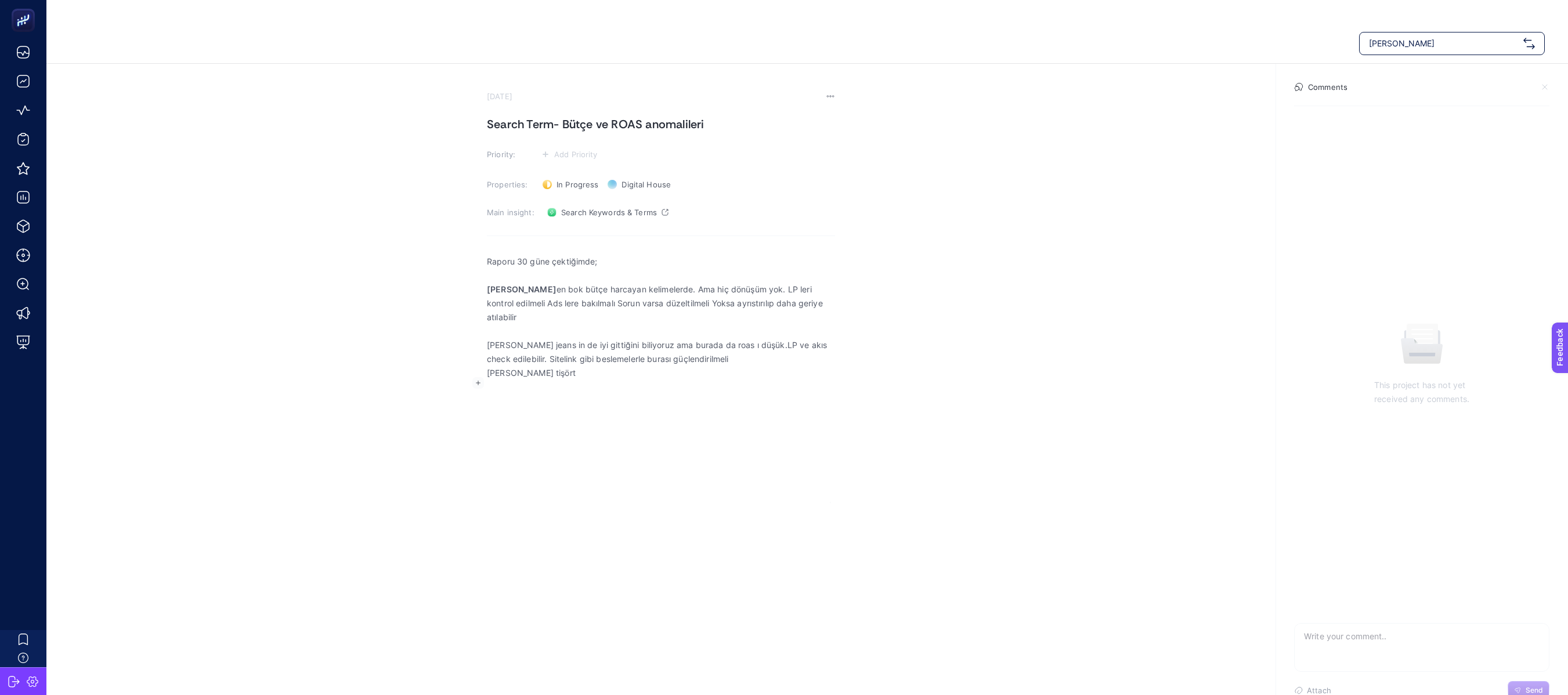 click on "tommy hilfiger tişört" at bounding box center (661, 373) 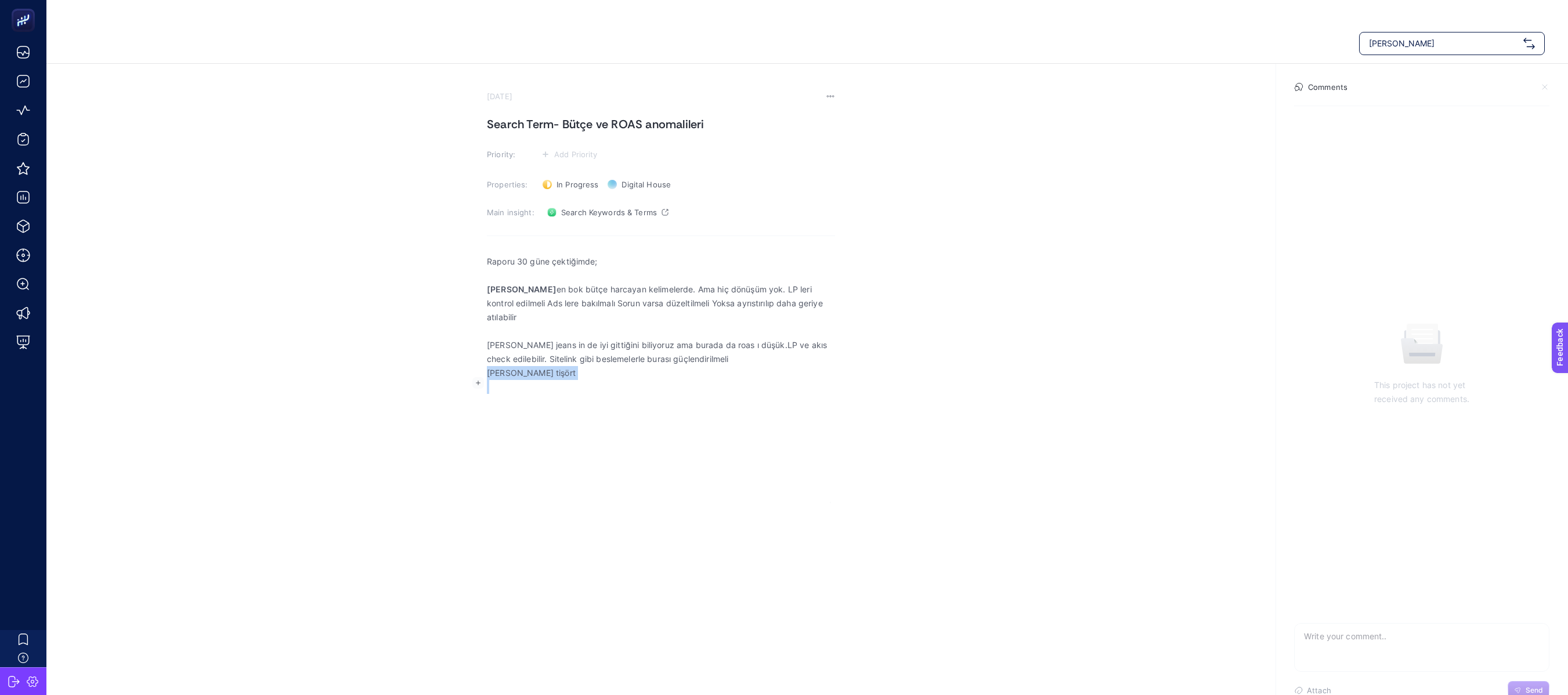 click on "tommy hilfiger tişört" at bounding box center [661, 373] 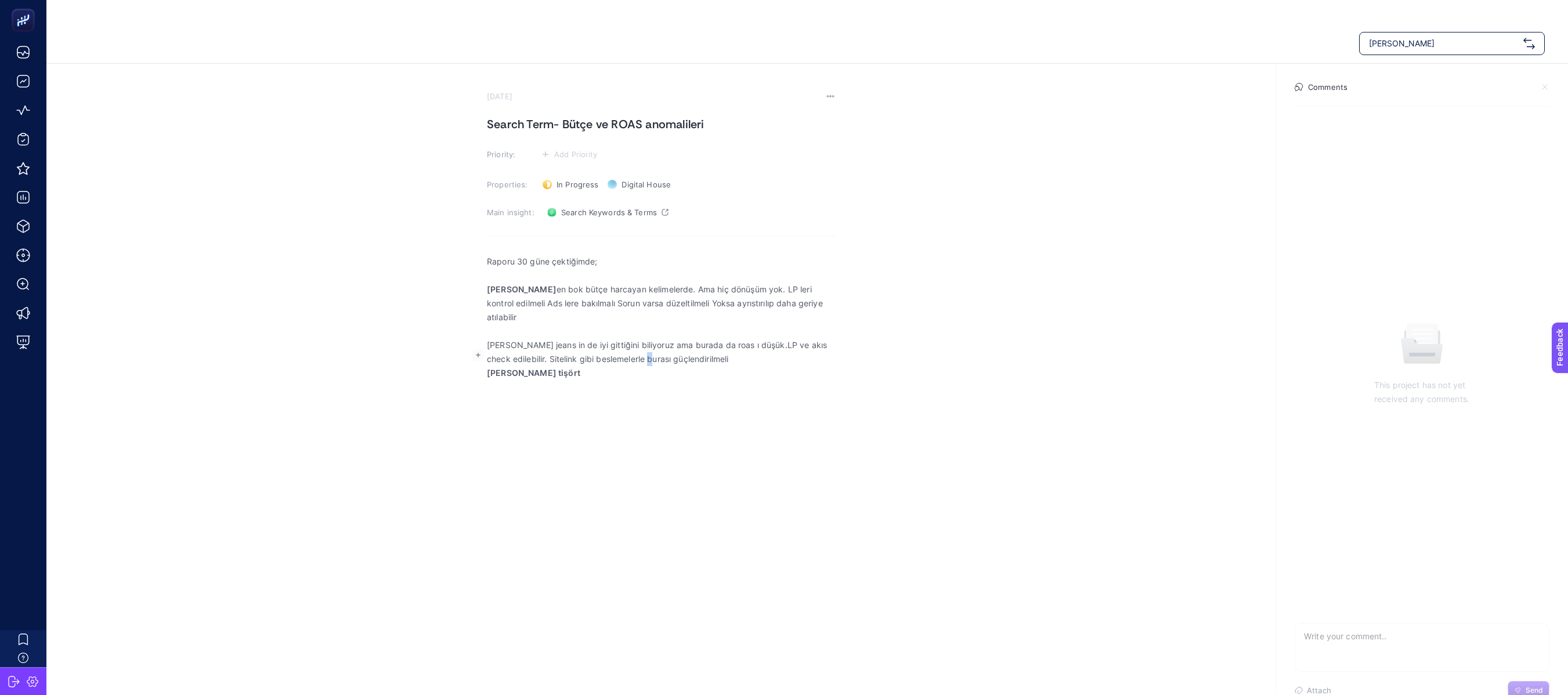 drag, startPoint x: 657, startPoint y: 350, endPoint x: 584, endPoint y: 347, distance: 73.06162 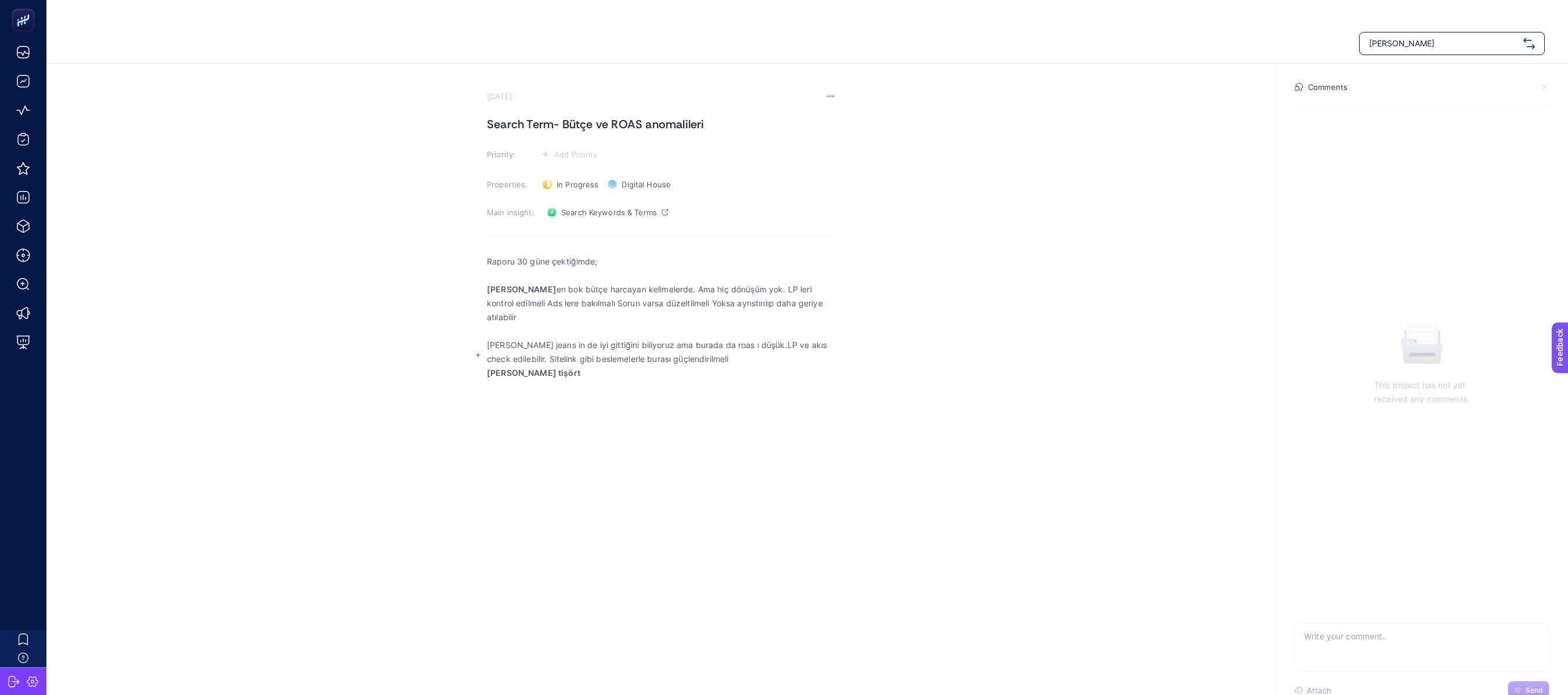 click on "tommy jeans in de iyi gittiğini biliyoruz ama burada da roas ı düşük.LP ve akıs check edilebilir. Sitelink gibi beslemelerle burası güçlendirilmeli" at bounding box center (661, 352) 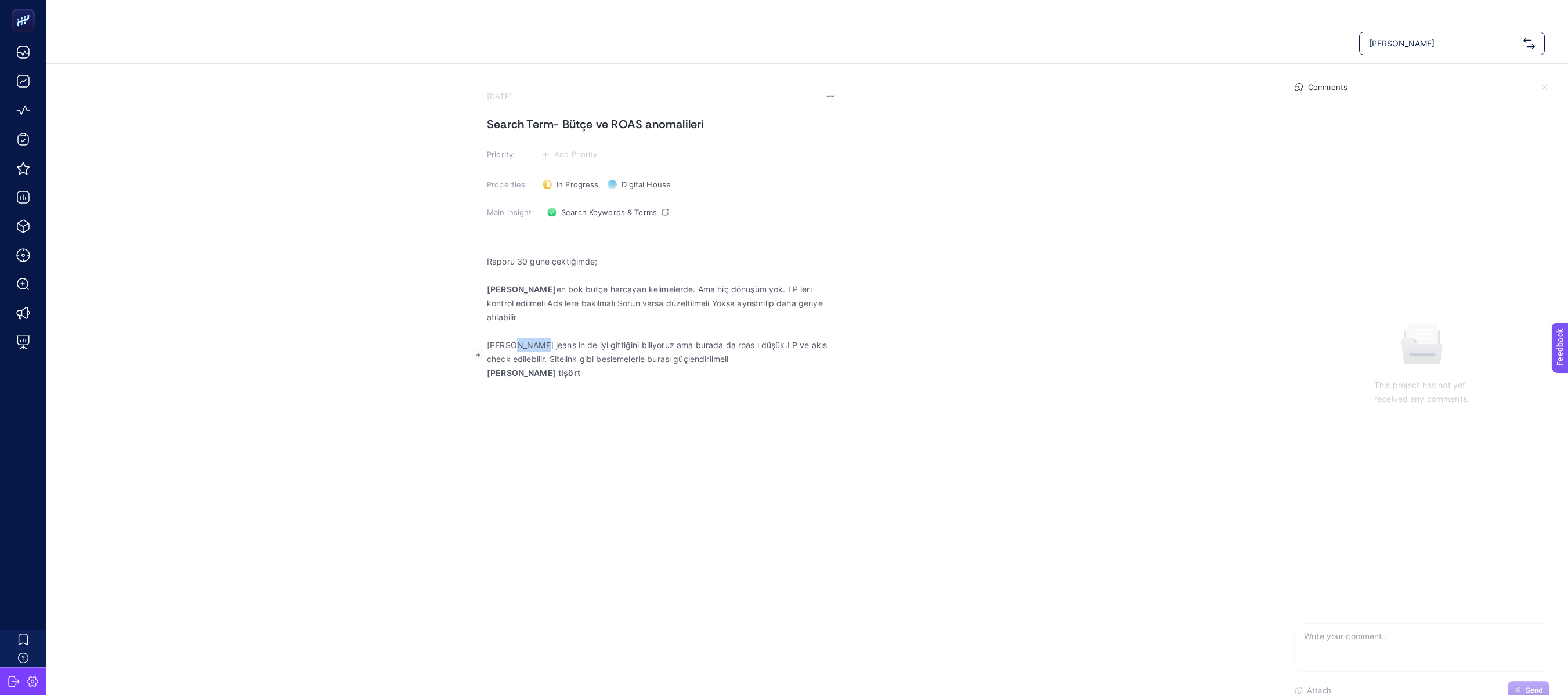 click on "tommy jeans in de iyi gittiğini biliyoruz ama burada da roas ı düşük.LP ve akıs check edilebilir. Sitelink gibi beslemelerle burası güçlendirilmeli" at bounding box center [661, 352] 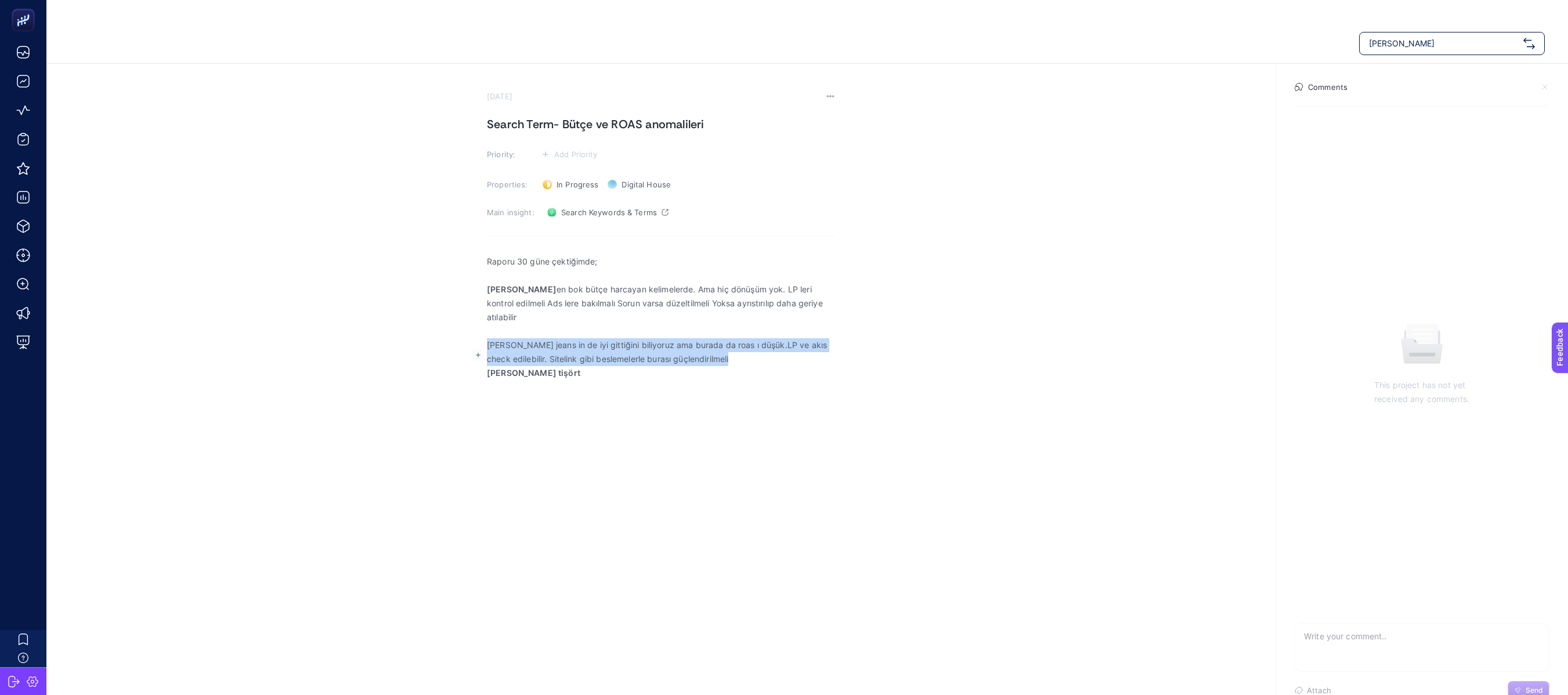 click on "tommy jeans in de iyi gittiğini biliyoruz ama burada da roas ı düşük.LP ve akıs check edilebilir. Sitelink gibi beslemelerle burası güçlendirilmeli" at bounding box center [661, 352] 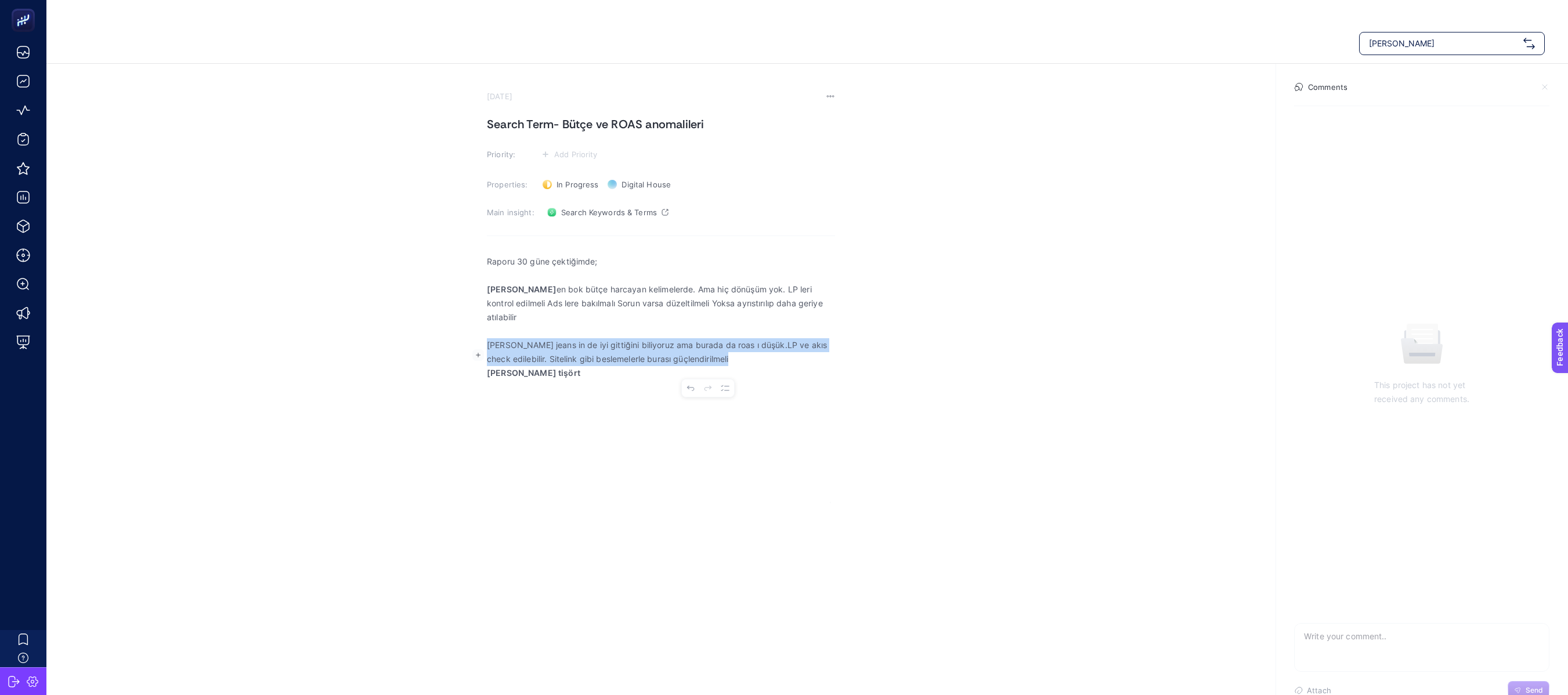 click on "tommy jeans in de iyi gittiğini biliyoruz ama burada da roas ı düşük.LP ve akıs check edilebilir. Sitelink gibi beslemelerle burası güçlendirilmeli" at bounding box center [661, 352] 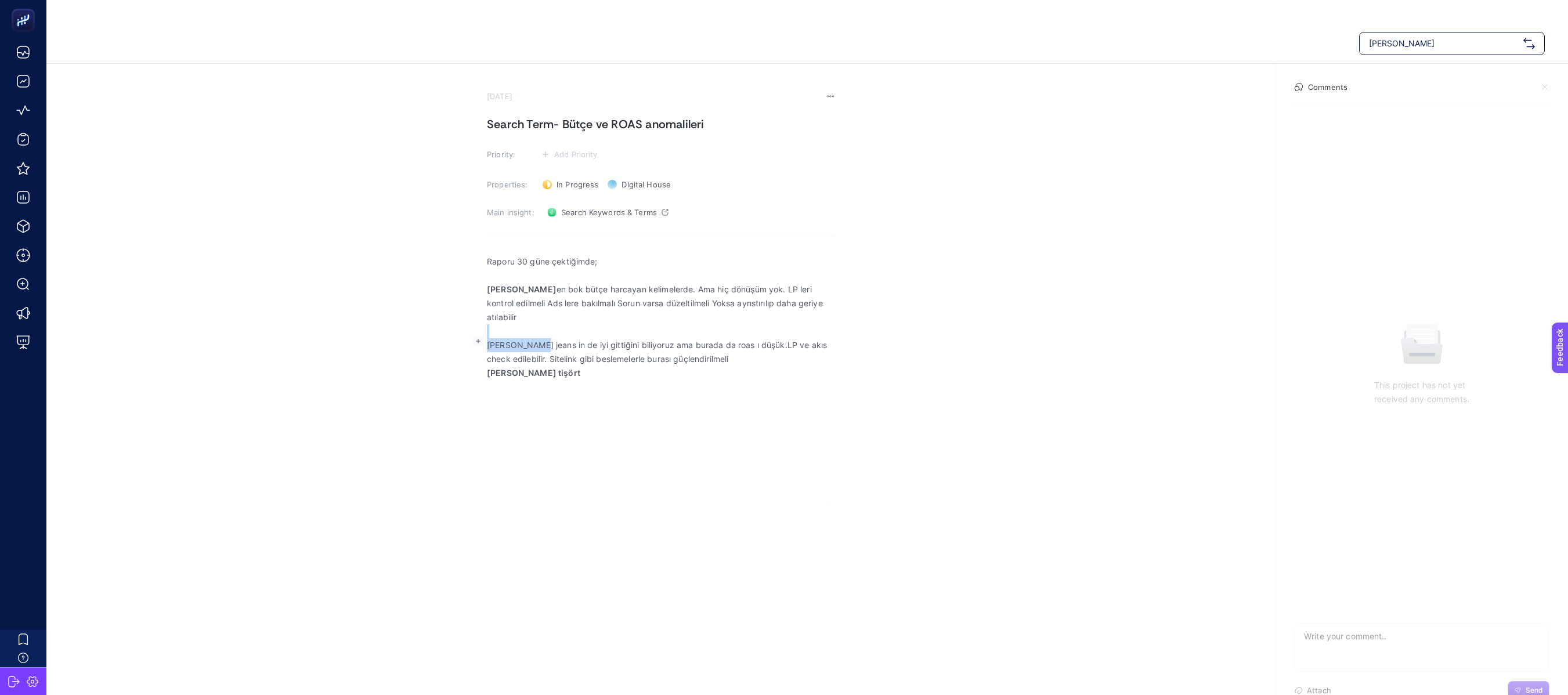 click on "Tommy Hilfiger July 16, 2025 Search Term- Bütçe ve ROAS anomalileri  Priority:   Add Priority   Properties:  In Progress Status Digital House Owner  Main insight:  Search Keywords & Terms Raporu 30 güne çektiğimde; tommy boxer  en bok bütçe harcayan kelimelerde. Ama hiç dönüşüm yok. LP leri kontrol edilmeli Ads lere bakılmalı Sorun varsa düzeltilmeli Yoksa ayrıstırılıp daha geriye atılabilir  tommy jeans in de iyi gittiğini biliyoruz ama burada da roas ı düşük.LP ve akıs check edilebilir. Sitelink gibi beslemelerle burası güçlendirilmeli  tommy hilfiger tişört  Comments   This project has not yet  received any comments.  Attach Send
Load all parameters Google index I n/a SEMrush backlinks L 0 SEMrush subdomain backlinks LD 323 Bing index I 50 whois source SEMrush Rank Rank 7,05M Pinterest Pin count PIN 0 More data Summary report Diagnosis Density External links 0 Internal links 0 Site audit n/a
Upload image from computer T" at bounding box center (784, 371) 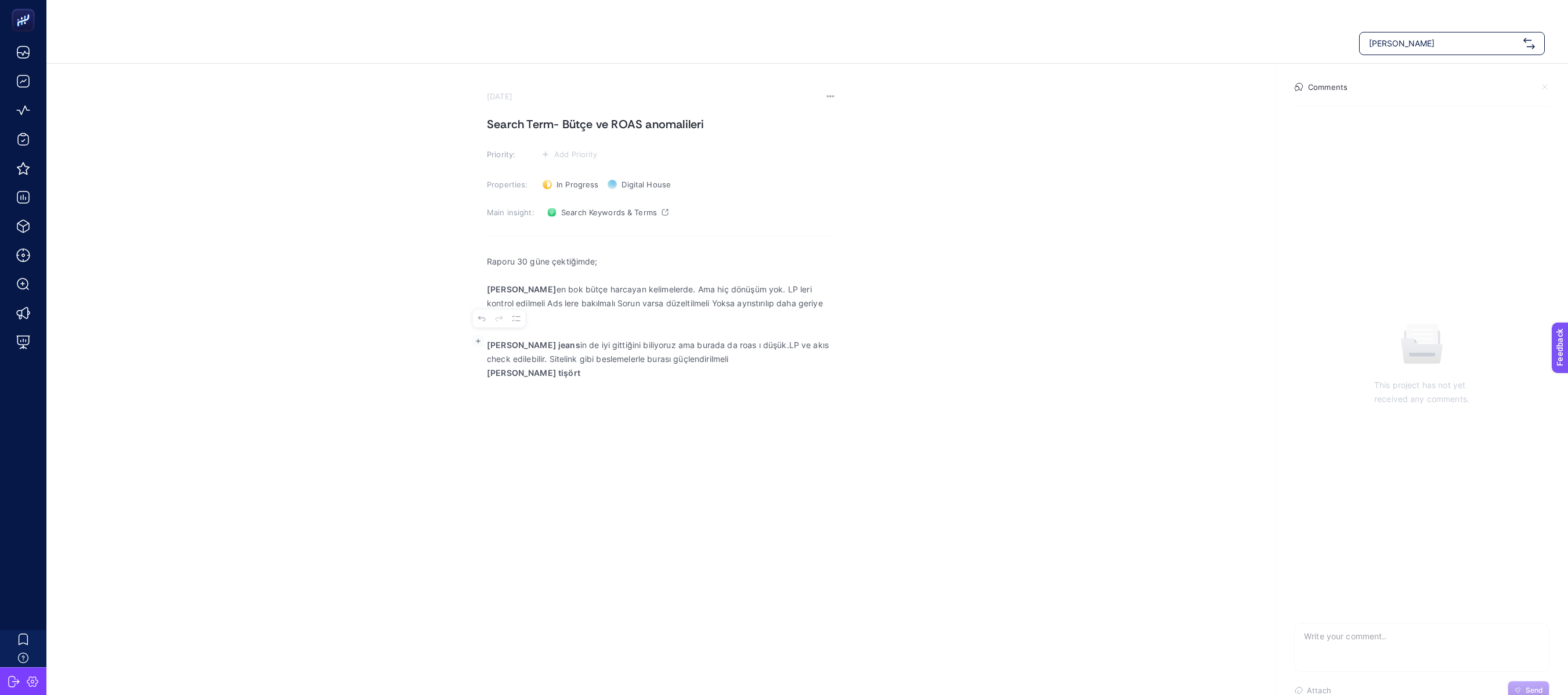 click on "tommy jeans  in de iyi gittiğini biliyoruz ama burada da roas ı düşük.LP ve akıs check edilebilir. Sitelink gibi beslemelerle burası güçlendirilmeli" at bounding box center (661, 352) 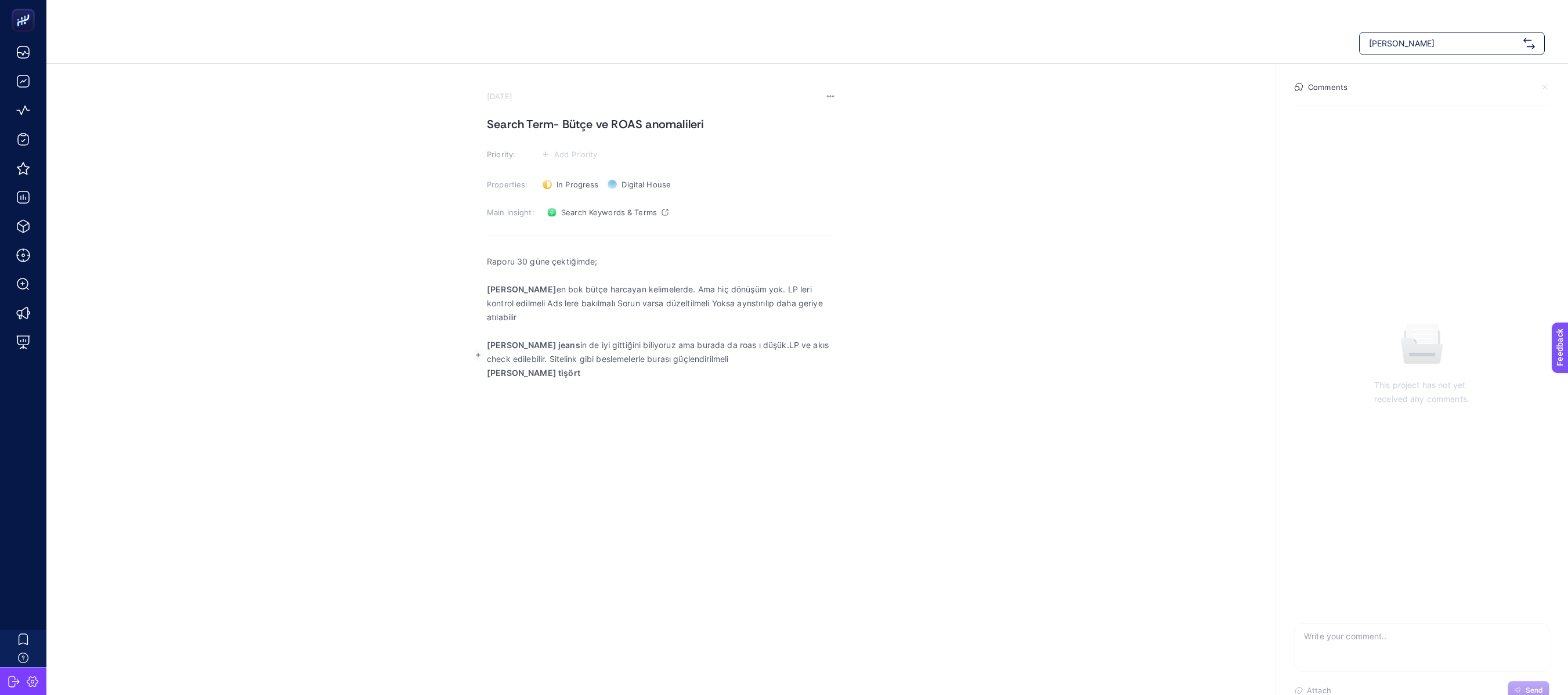 click on "tommy jeans  in de iyi gittiğini biliyoruz ama burada da roas ı düşük.LP ve akıs check edilebilir. Sitelink gibi beslemelerle burası güçlendirilmeli" at bounding box center [661, 352] 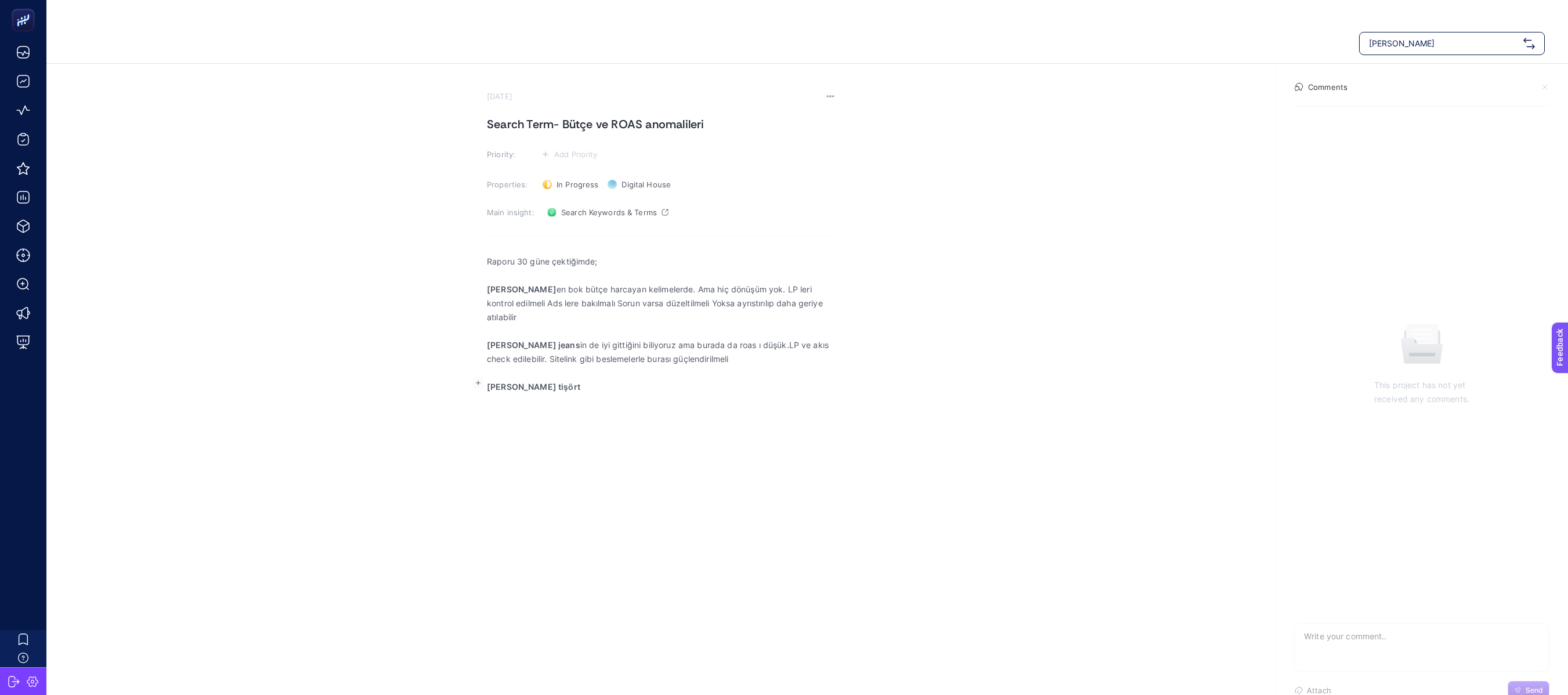 click at bounding box center [661, 401] 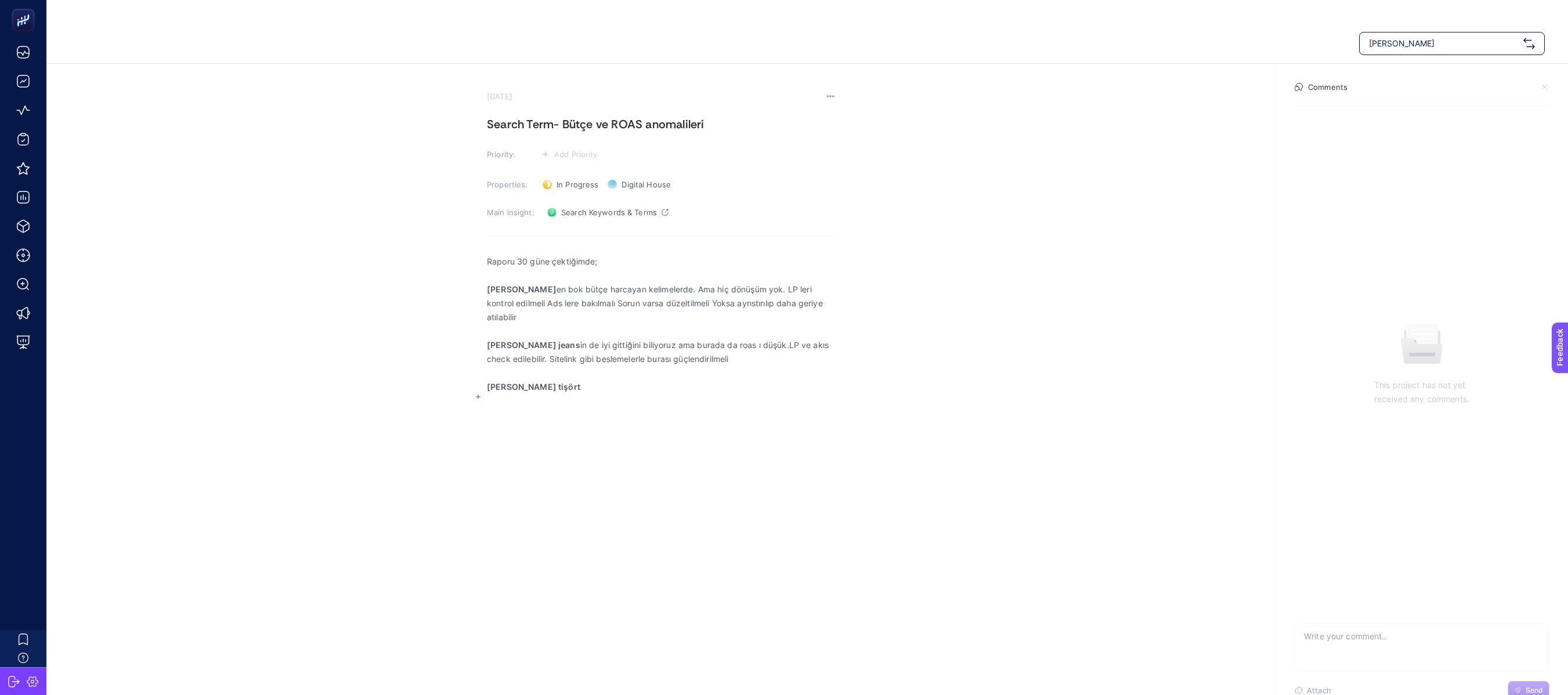 click on "tommy hilfiger tişört" at bounding box center [661, 387] 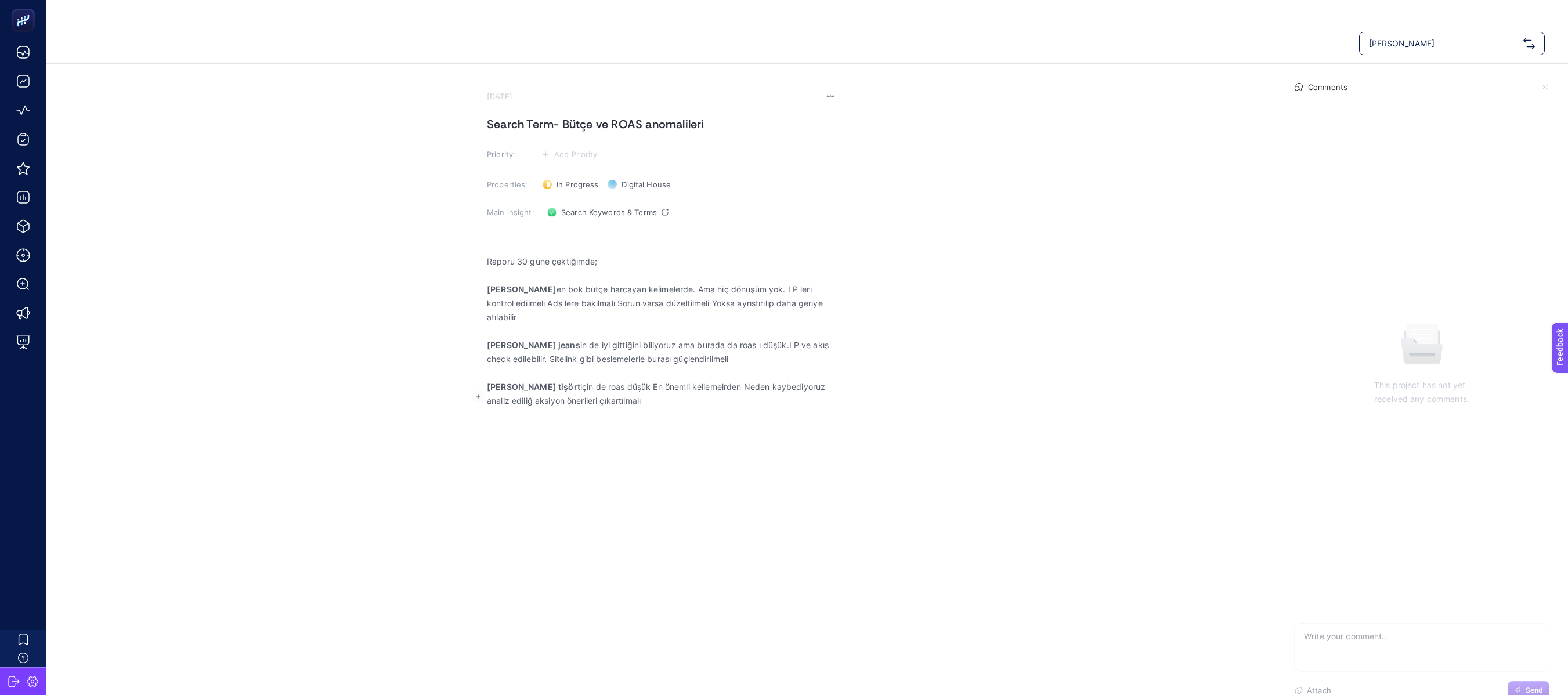 click on "Search Term- Bütçe ve ROAS anomalileri" at bounding box center (661, 124) 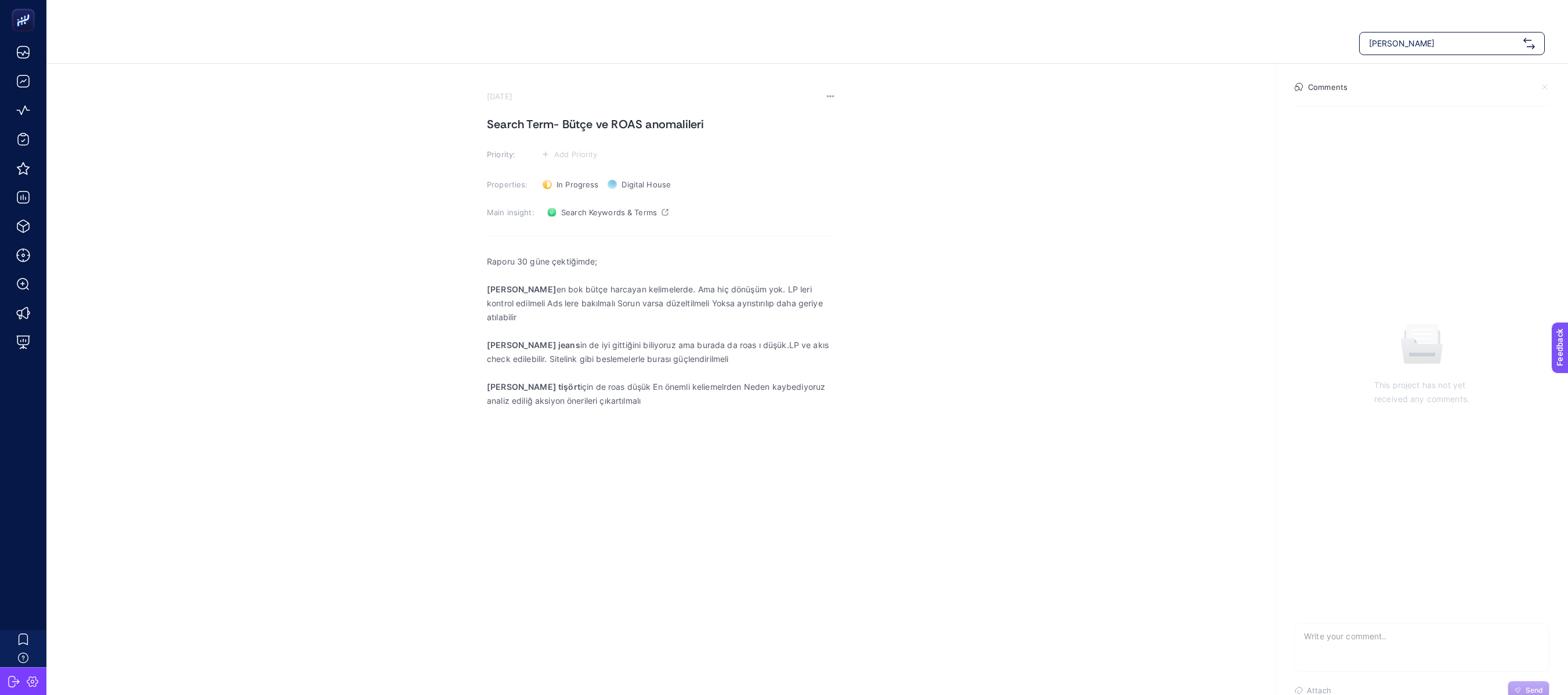 click on "Tommy Hilfiger July 16, 2025 Search Term- Bütçe ve ROAS anomalileri   Priority:   Add Priority   Properties:  In Progress Status Digital House Owner  Main insight:  Search Keywords & Terms Raporu 30 güne çektiğimde; tommy boxer  en bok bütçe harcayan kelimelerde. Ama hiç dönüşüm yok. LP leri kontrol edilmeli Ads lere bakılmalı Sorun varsa düzeltilmeli Yoksa ayrıstırılıp daha geriye atılabilir  tommy jeans  in de iyi gittiğini biliyoruz ama burada da roas ı düşük.LP ve akıs check edilebilir. Sitelink gibi beslemelerle burası güçlendirilmeli  tommy hilfiger tişört  ⁠⁠⁠⁠⁠⁠⁠için de roas düşük En önemli keliemelrden Neden kaybediyoruz analiz ediliğ aksiyon önerileri çıkartılmalı   Comments   This project has not yet  received any comments.  Attach Send" at bounding box center [784, 371] 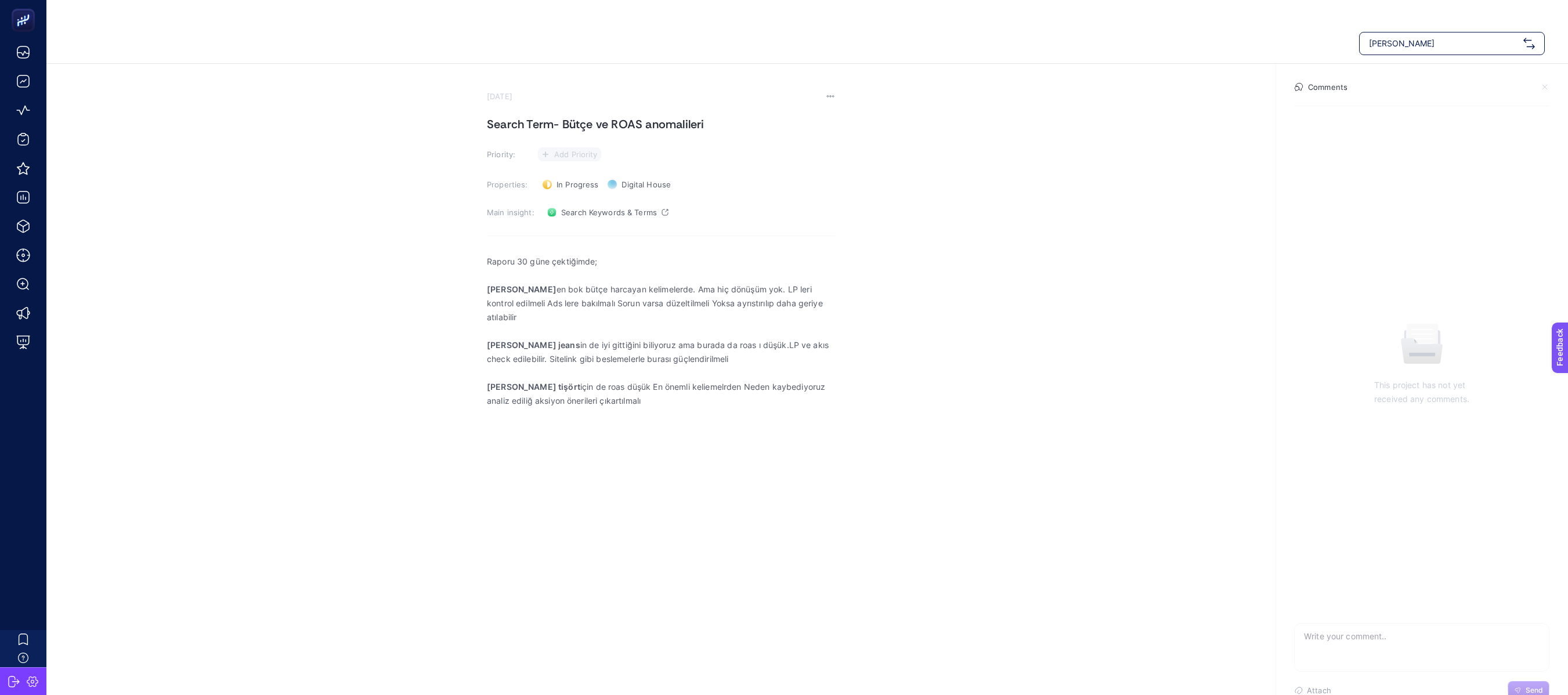 click on "Add Priority" at bounding box center [576, 154] 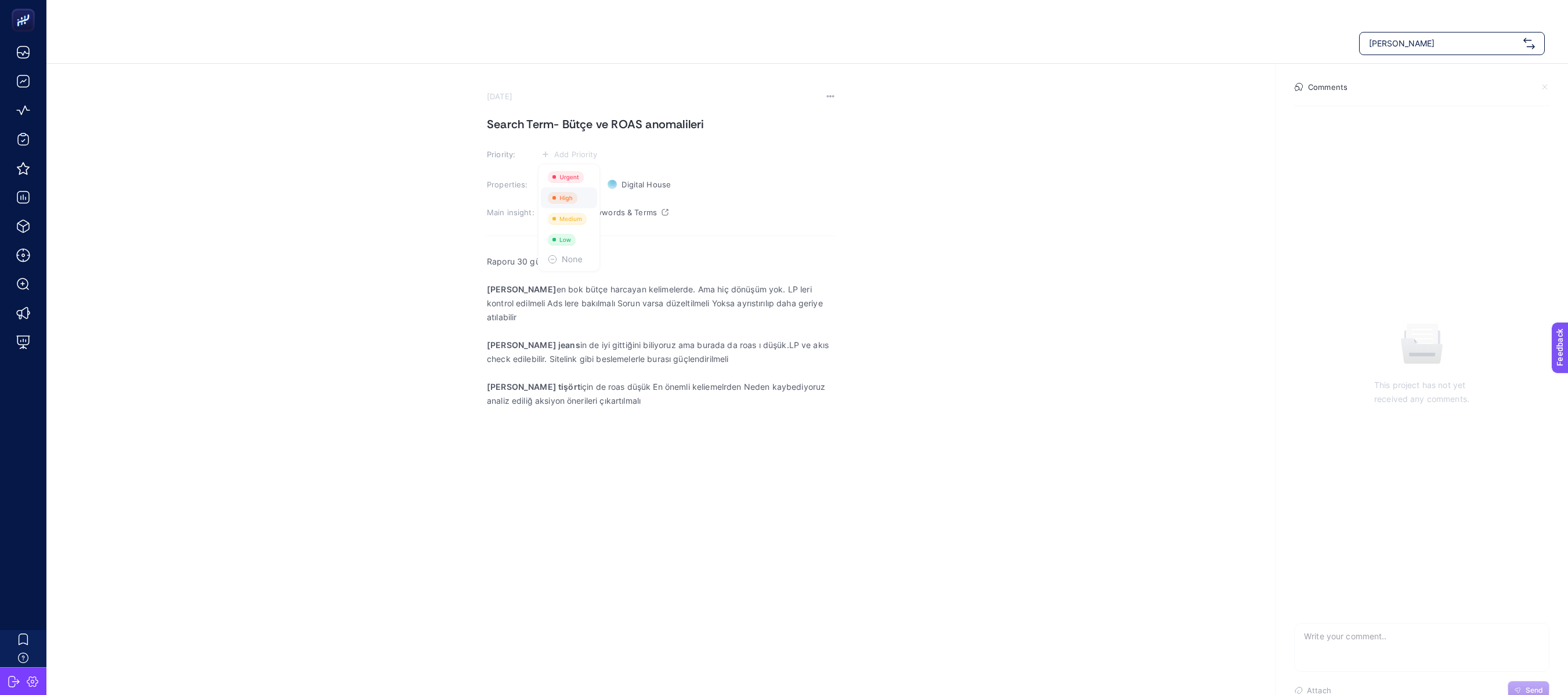 click 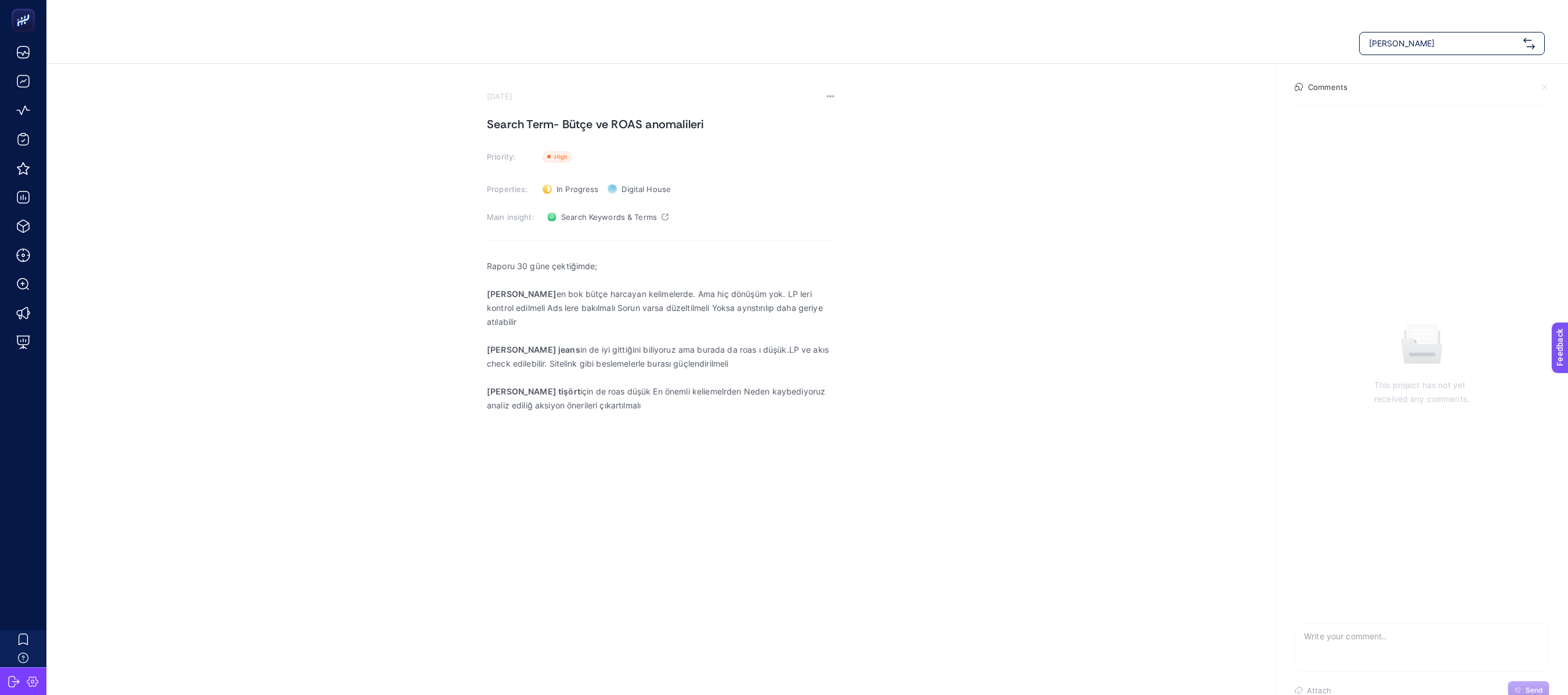 click on "July 16, 2025 Search Term- Bütçe ve ROAS anomalileri   Priority:  Priority  Properties:  In Progress Status Digital House Owner  Main insight:  Search Keywords & Terms Raporu 30 güne çektiğimde; tommy boxer  en bok bütçe harcayan kelimelerde. Ama hiç dönüşüm yok. LP leri kontrol edilmeli Ads lere bakılmalı Sorun varsa düzeltilmeli Yoksa ayrıstırılıp daha geriye atılabilir  tommy jeans  in de iyi gittiğini biliyoruz ama burada da roas ı düşük.LP ve akıs check edilebilir. Sitelink gibi beslemelerle burası güçlendirilmeli  tommy hilfiger tişört  ⁠⁠⁠⁠⁠⁠⁠için de roas düşük En önemli keliemelrden Neden kaybediyoruz analiz ediliğ aksiyon önerileri çıkartılmalı   Comments   This project has not yet  received any comments.  Attach Send" at bounding box center (807, 274) 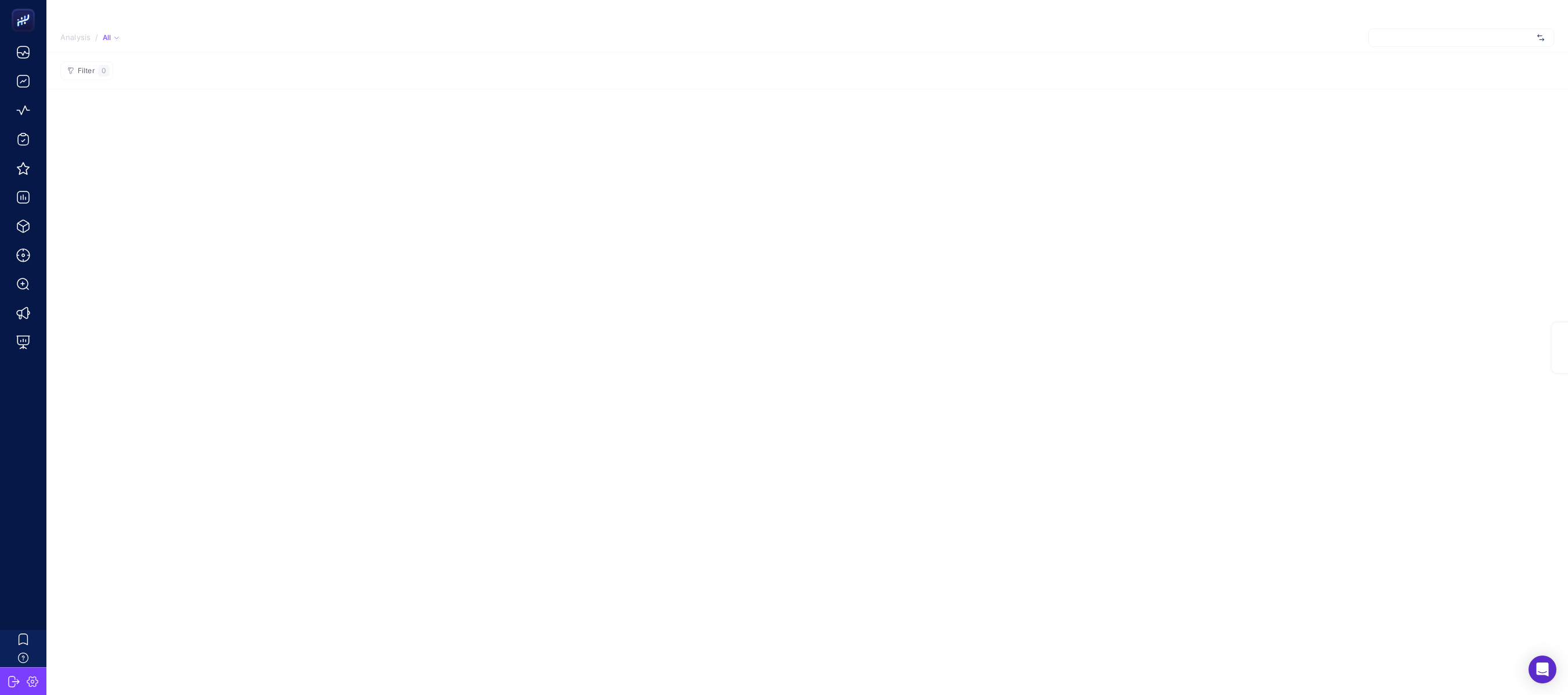 scroll, scrollTop: 0, scrollLeft: 0, axis: both 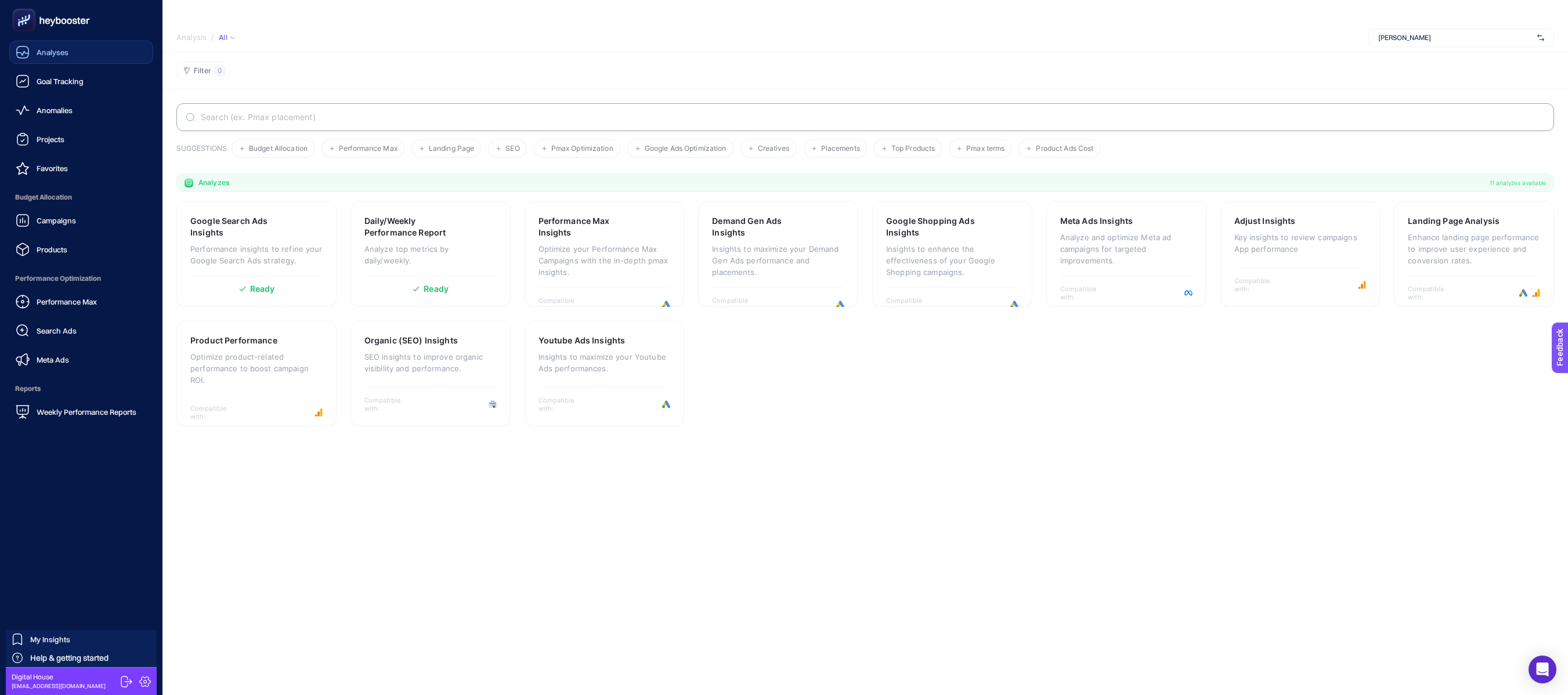 click on "Analyses" at bounding box center [52, 52] 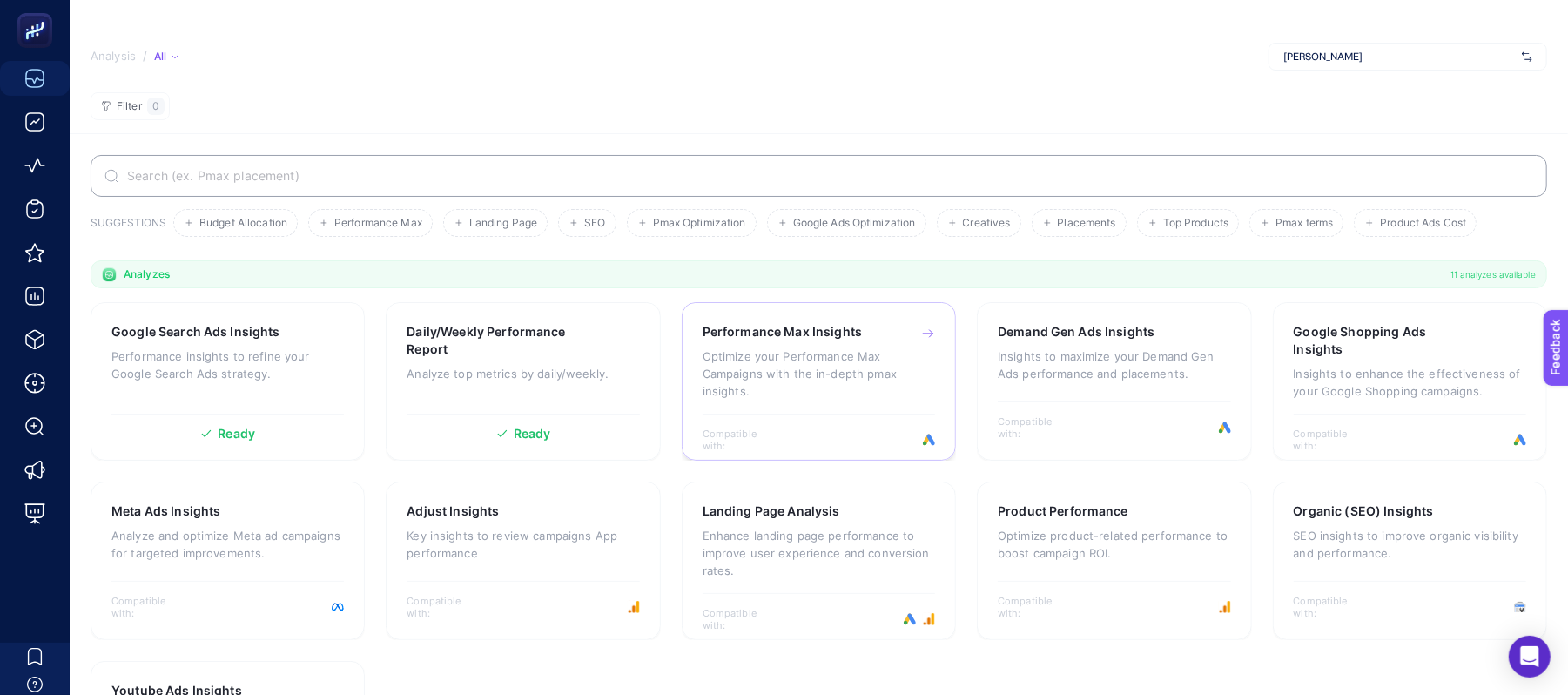 drag, startPoint x: 1017, startPoint y: 12, endPoint x: 801, endPoint y: 360, distance: 409.5852 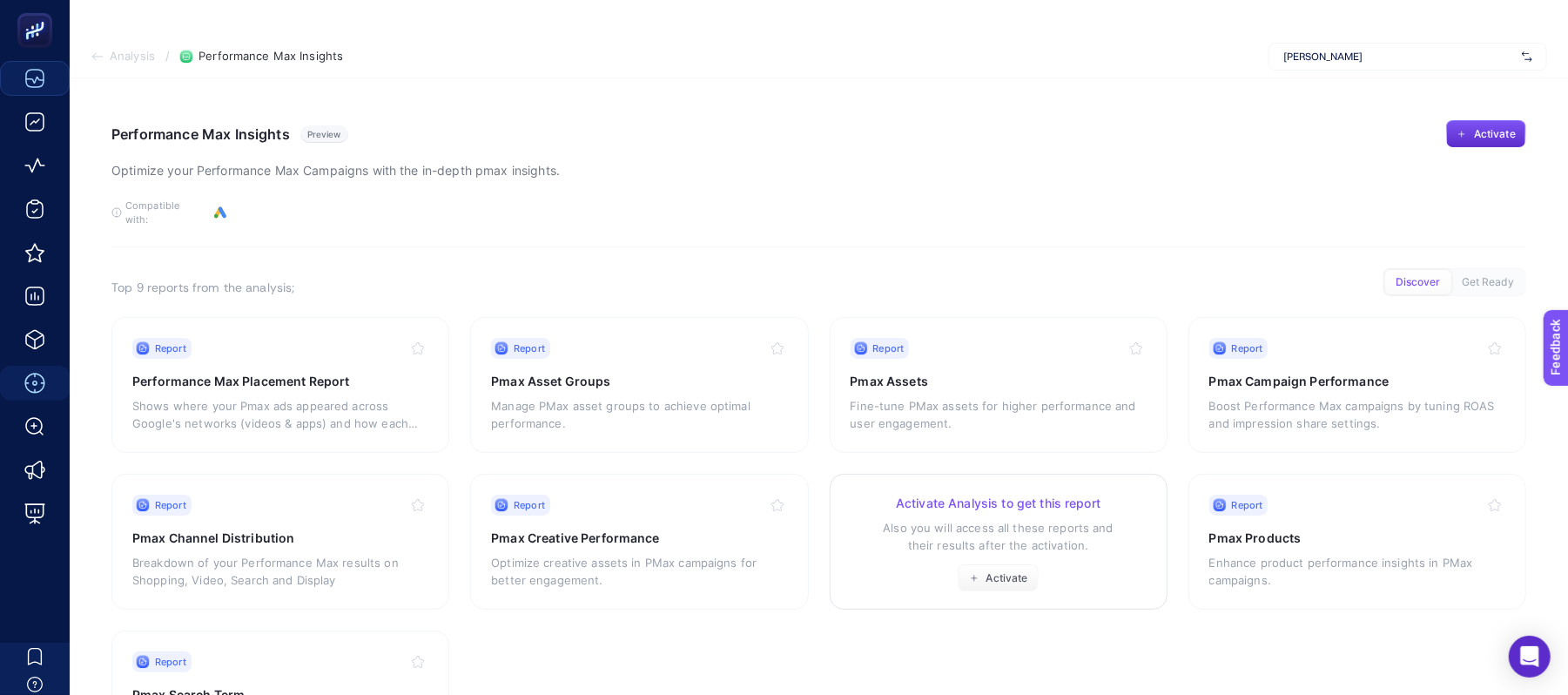 click on "Also you will access all these reports and   their results after the activation." at bounding box center [999, 536] 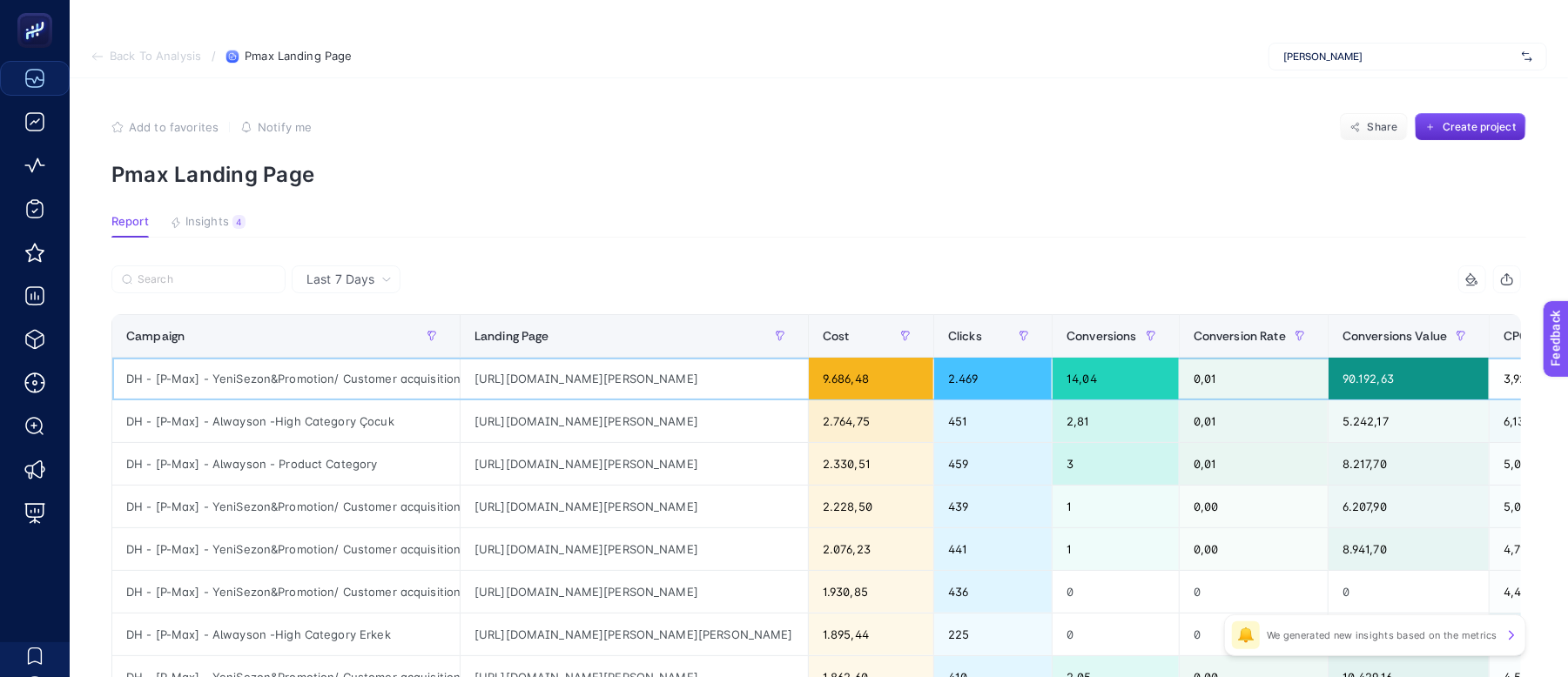 click on "[URL][DOMAIN_NAME][PERSON_NAME]" 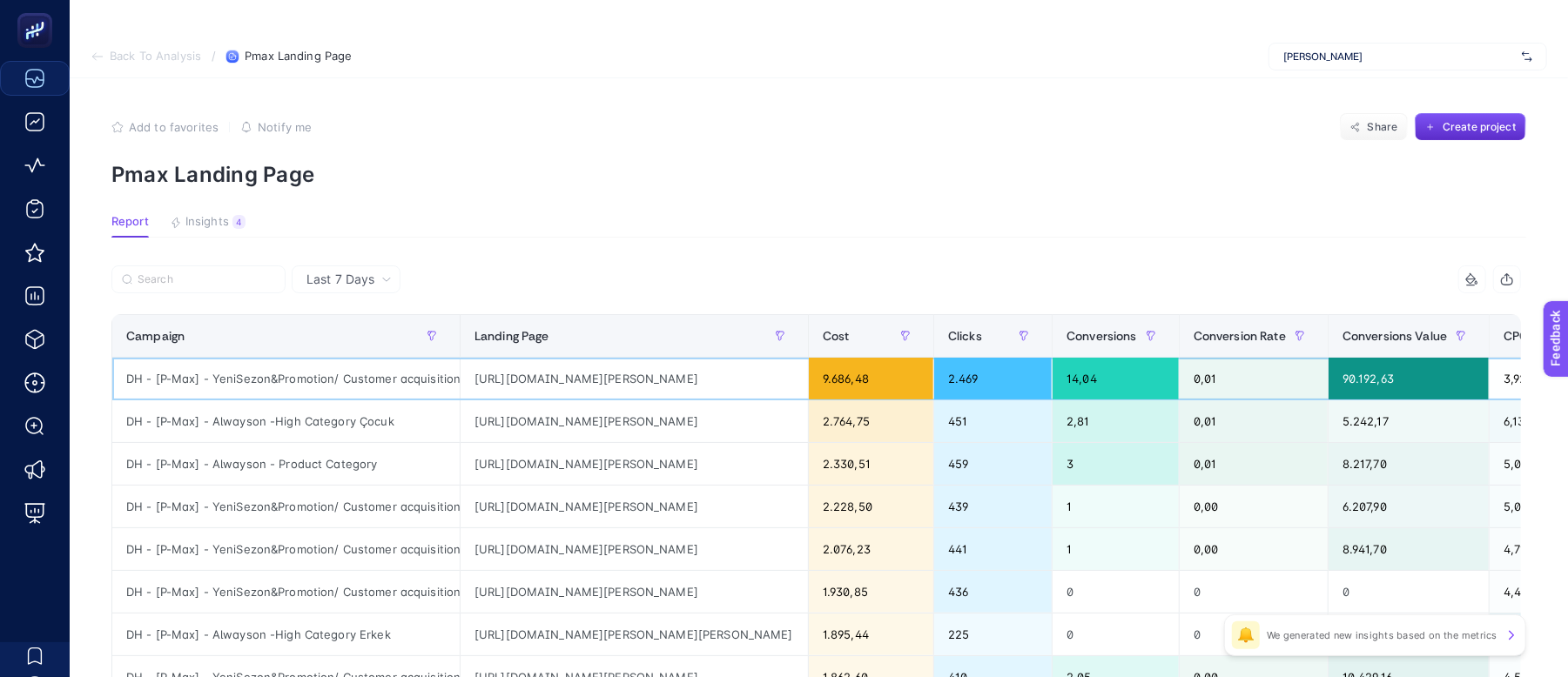 click on "[URL][DOMAIN_NAME][PERSON_NAME]" 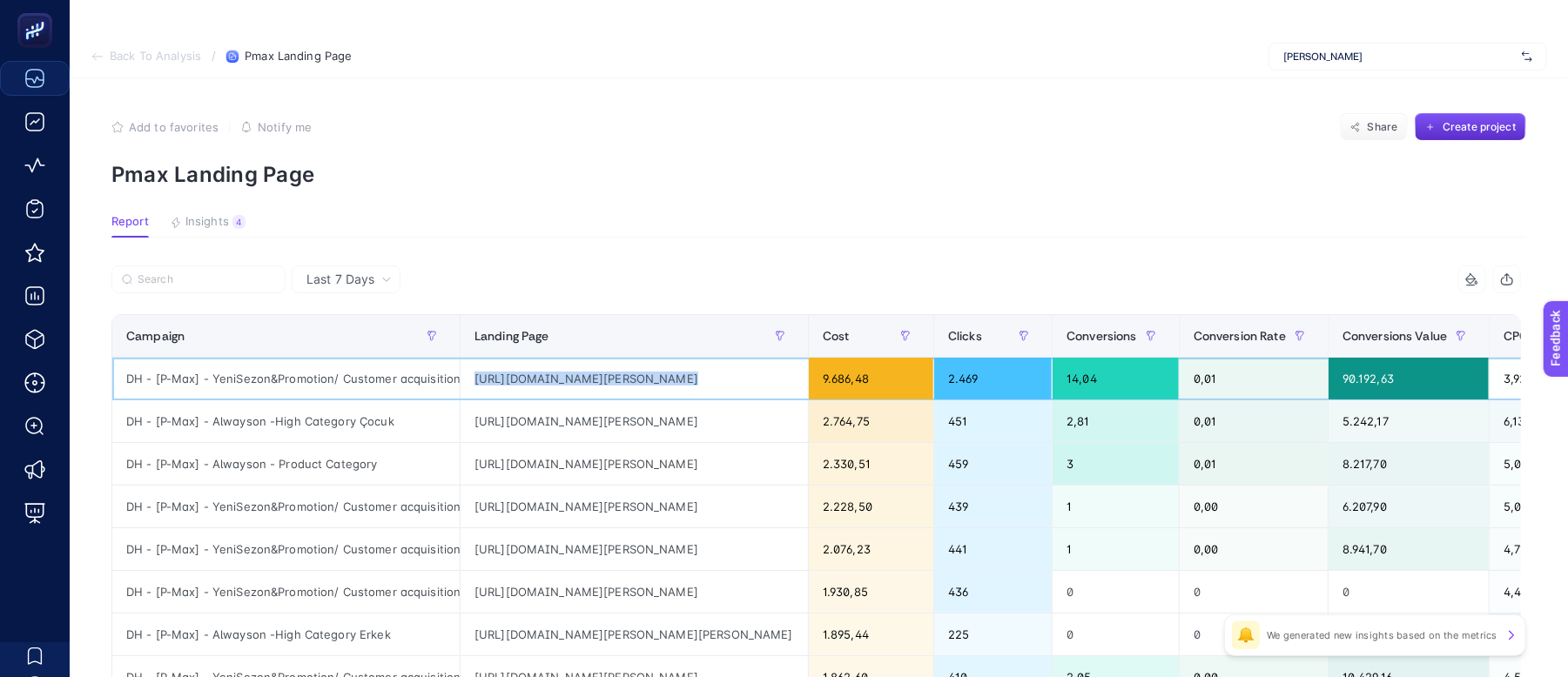 click on "[URL][DOMAIN_NAME][PERSON_NAME]" 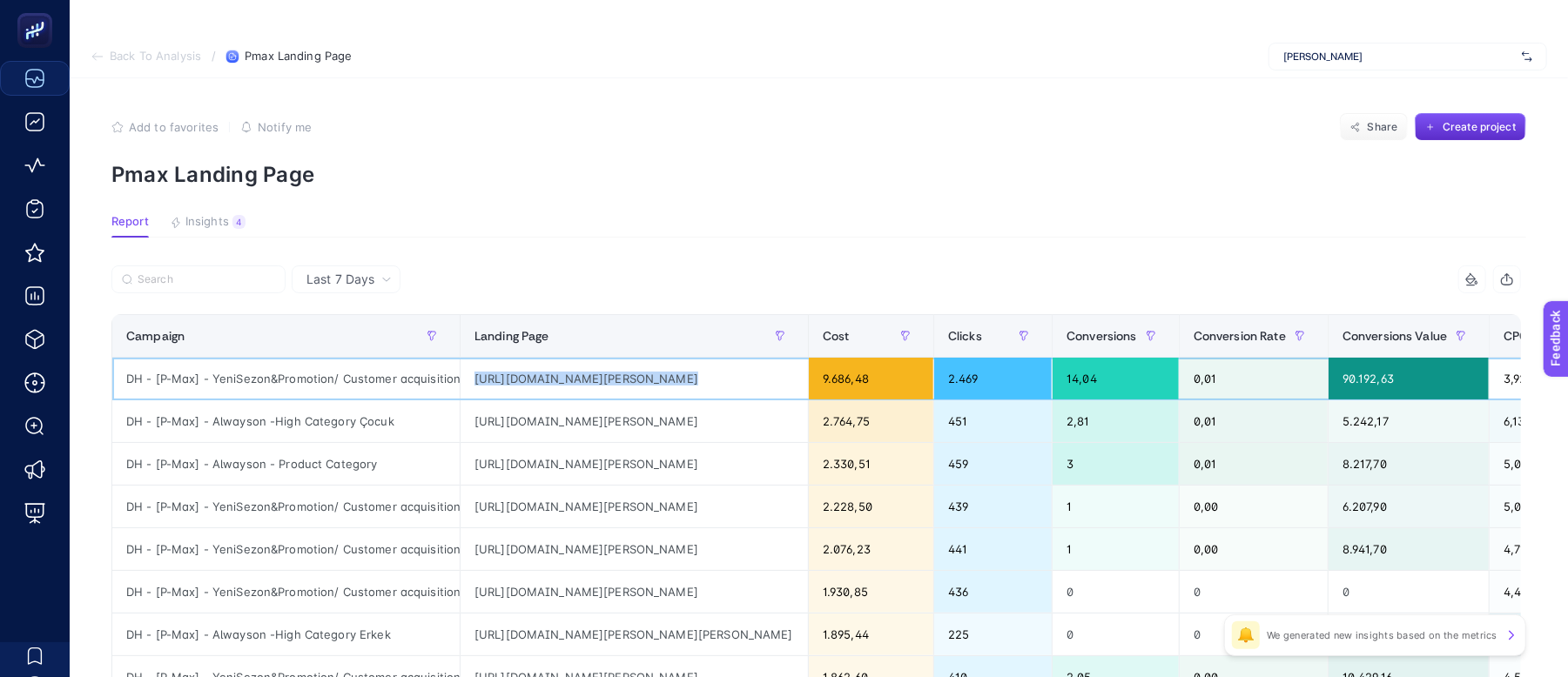 scroll, scrollTop: 0, scrollLeft: 12, axis: horizontal 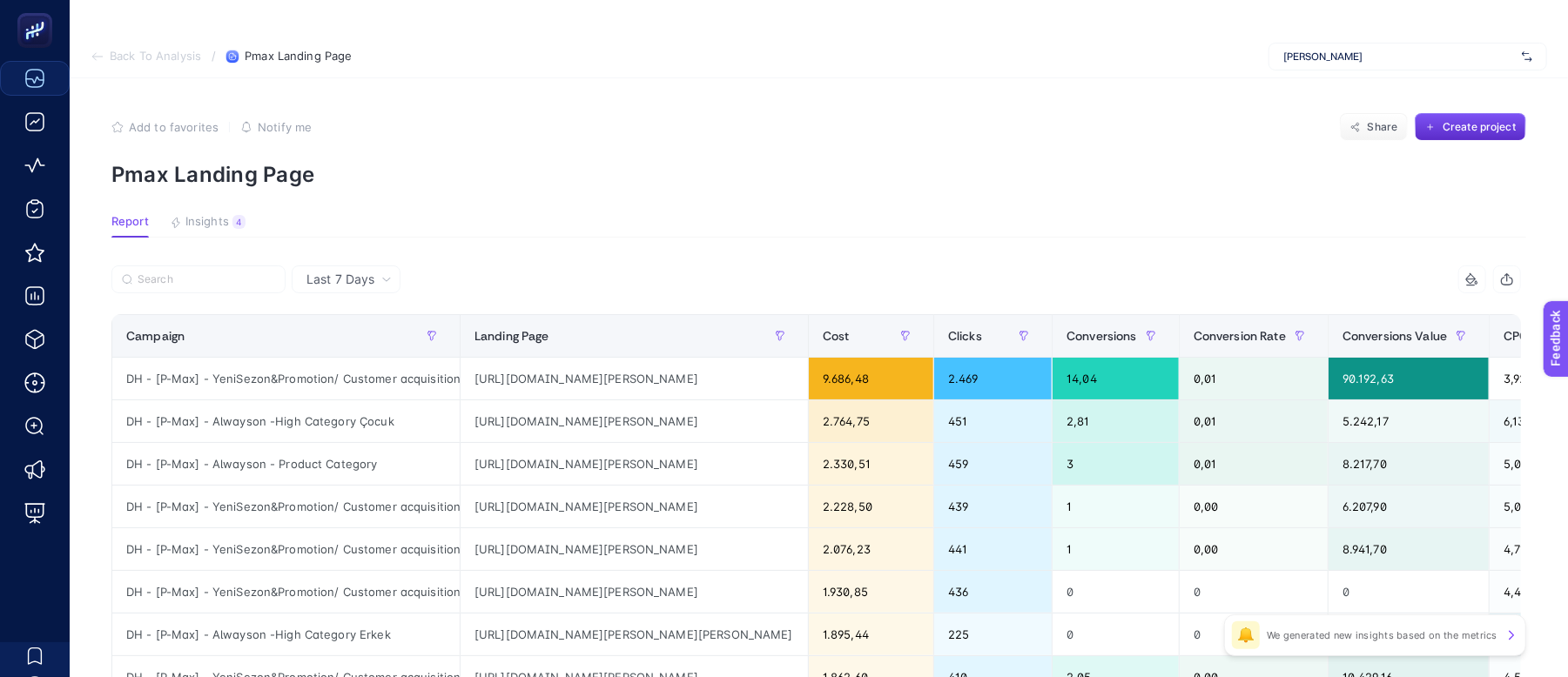 click on "Add to favorites false Notify me Share Create project Pmax Landing Page Report Insights 4  We generated new insights based on the metrics  Last 7 Days 7 items selected Campaign Landing Page Cost Clicks Conversions Conversion Rate Conversions Value CPC Ads ROAS 9 items selected + DH - [P-Max] - YeniSezon&Promotion/ Customer acquisition [URL][DOMAIN_NAME][PERSON_NAME] 9.686,48 2.469 14,04 0,01 90.192,63 3,92 9,31 DH - [P-Max] - Alwayson -High Category Çocuk [URL][DOMAIN_NAME][PERSON_NAME] 2.764,75 451 2,81 0,01 5.242,17 6,13 1,90 DH - [P-Max] - Alwayson - Product Category 2.330,51 459 3 0,01 8.217,70 5,08 3,53 DH - [P-Max] - YeniSezon&Promotion/ Customer acquisition 2.228,50 439 1 0,00 6.207,90 5,08 2,79 2.076,23" 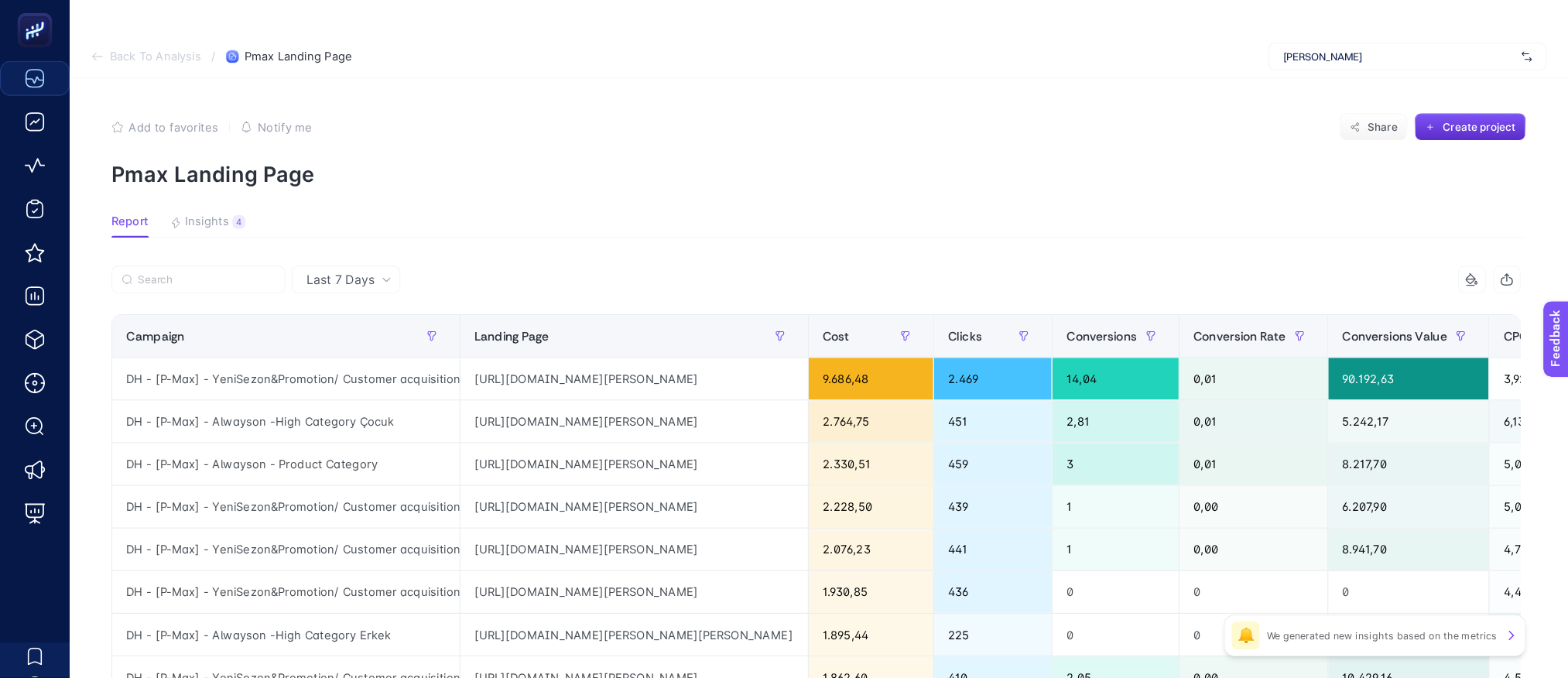 scroll, scrollTop: 0, scrollLeft: 12, axis: horizontal 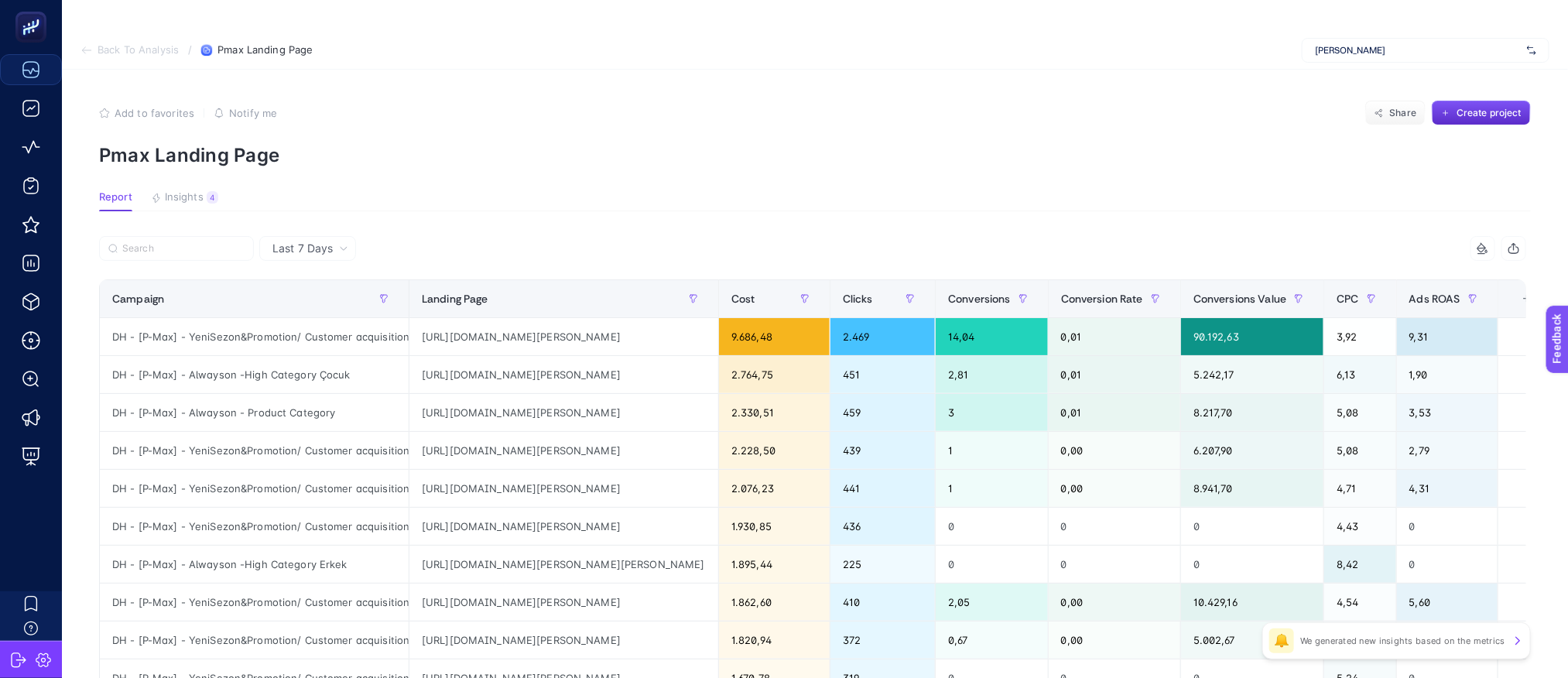 drag, startPoint x: 1403, startPoint y: 0, endPoint x: 894, endPoint y: 110, distance: 520.7504 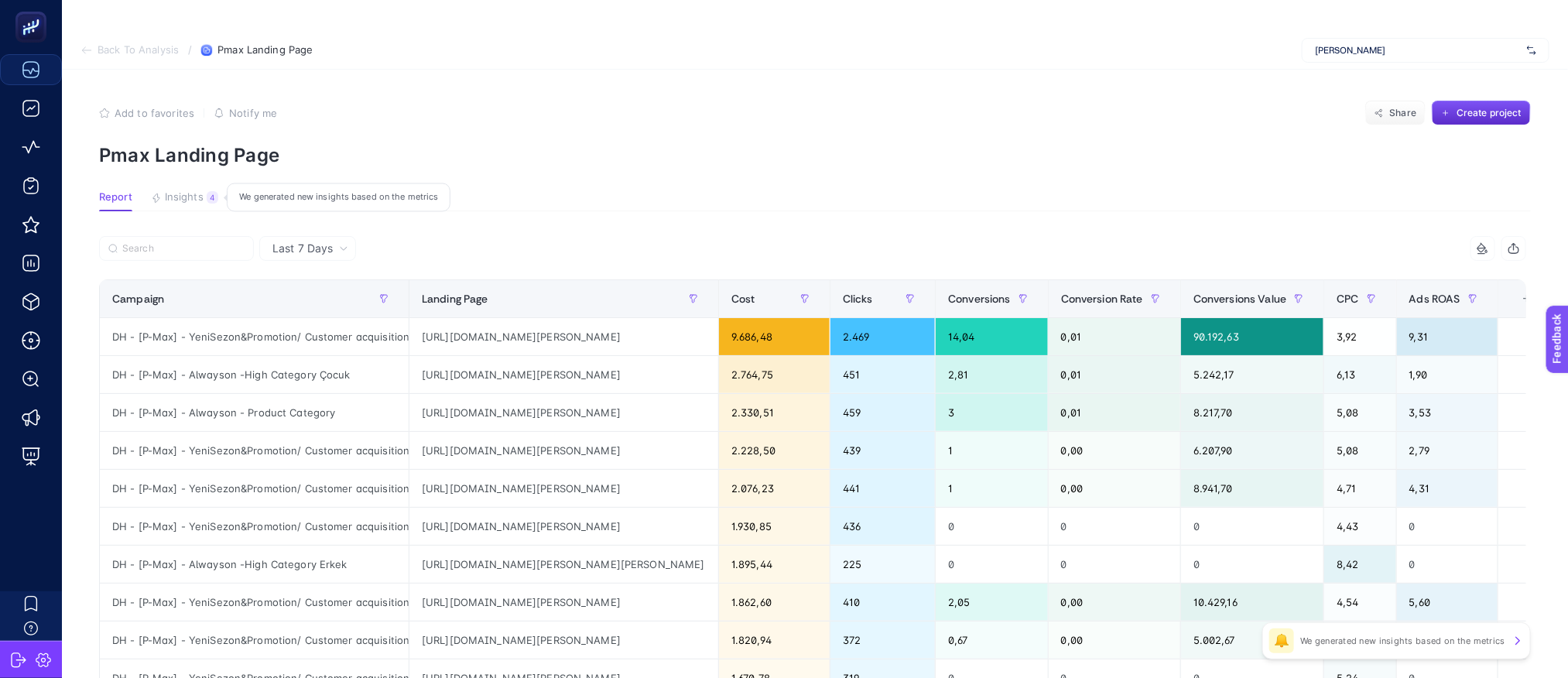 click on "Insights" at bounding box center [184, 197] 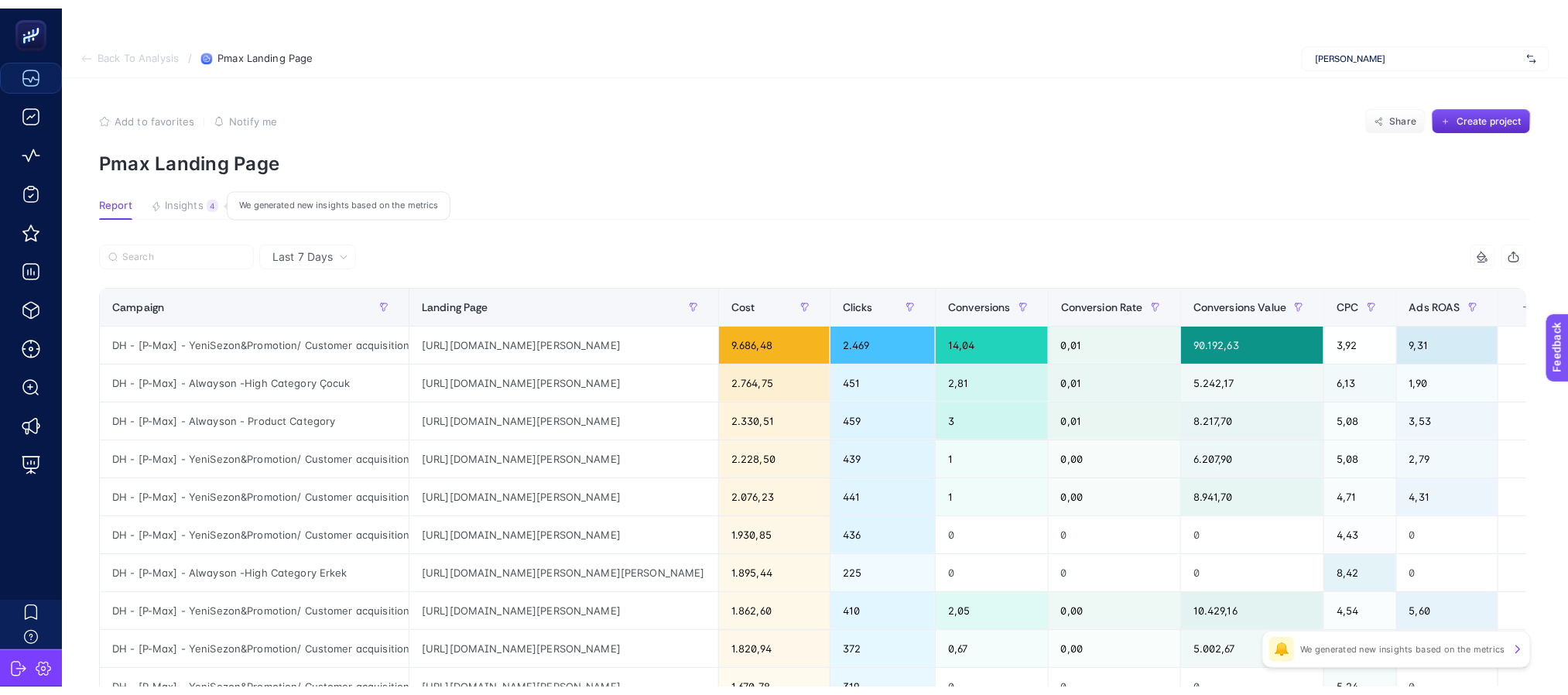 scroll, scrollTop: 0, scrollLeft: 0, axis: both 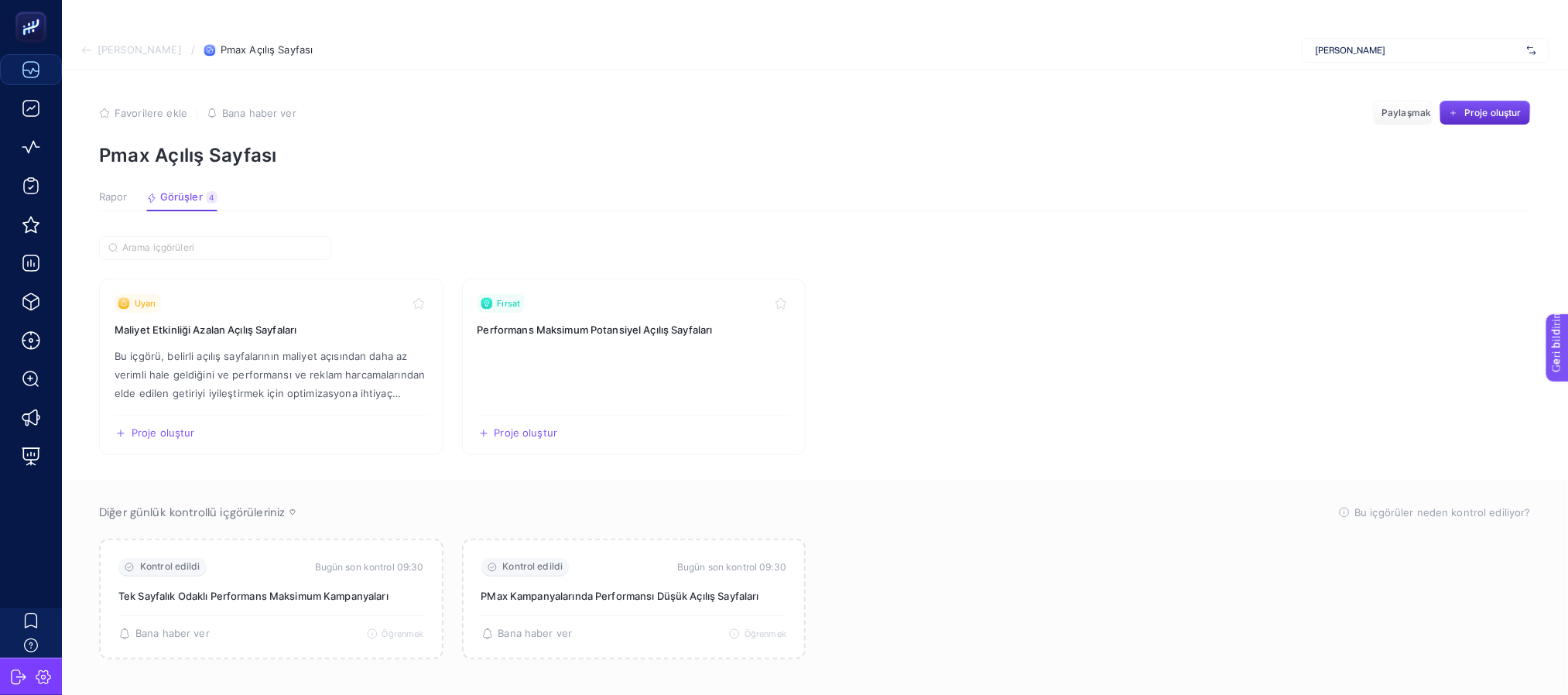 click on "Uyarı Maliyet Etkinliği Azalan Açılış Sayfaları Bu içgörü, belirli açılış sayfalarının maliyet açısından daha az verimli hale geldiğini ve performansı ve reklam harcamalarından elde edilen getiriyi iyileştirmek için optimizasyona ihtiyaç duyulduğunu gösteriyor. Proje oluştur Paylaşmak Fırsat Performans Maksimum Potansiyel Açılış Sayfaları Proje oluştur Paylaşmak" at bounding box center [815, 367] 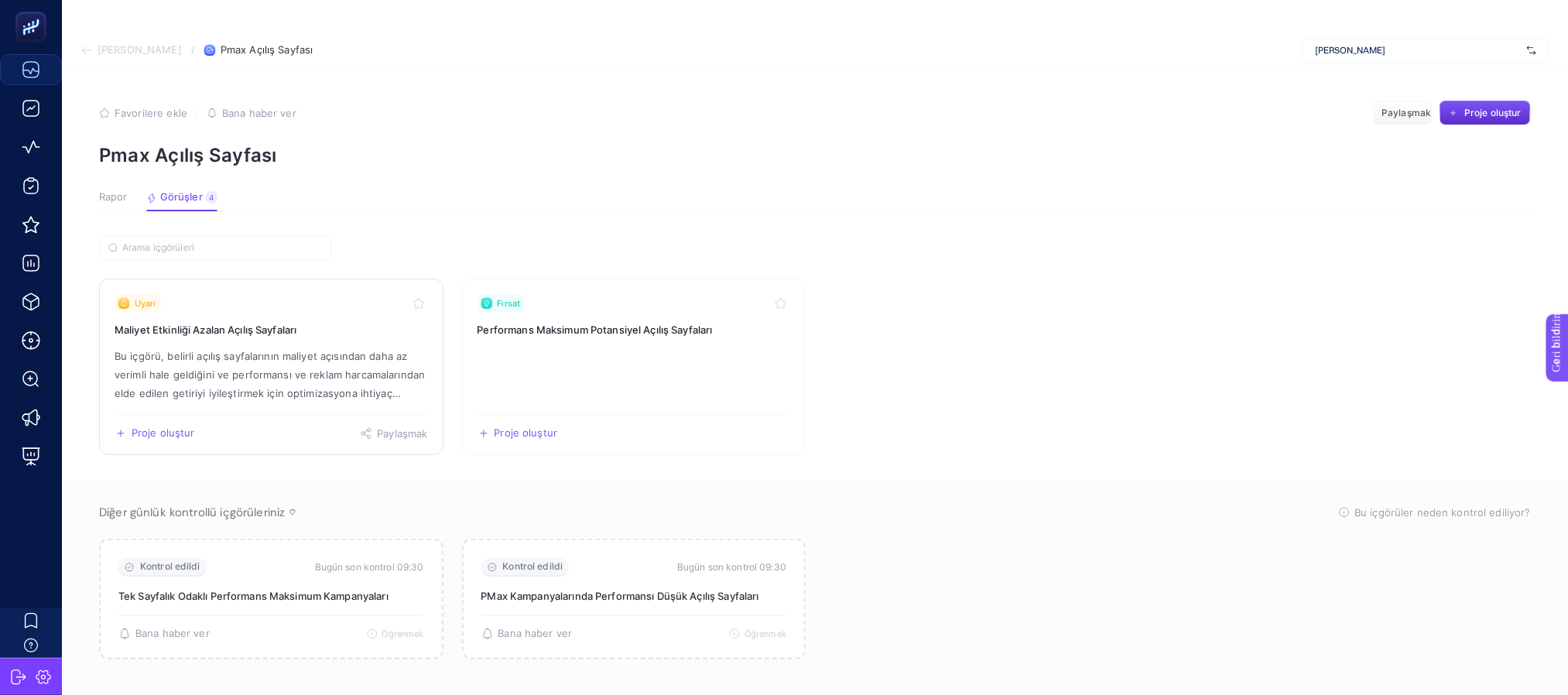 click on "Bu içgörü, belirli açılış sayfalarının maliyet açısından daha az verimli hale geldiğini ve performansı ve reklam harcamalarından elde edilen getiriyi iyileştirmek için optimizasyona ihtiyaç duyulduğunu gösteriyor." at bounding box center [269, 384] 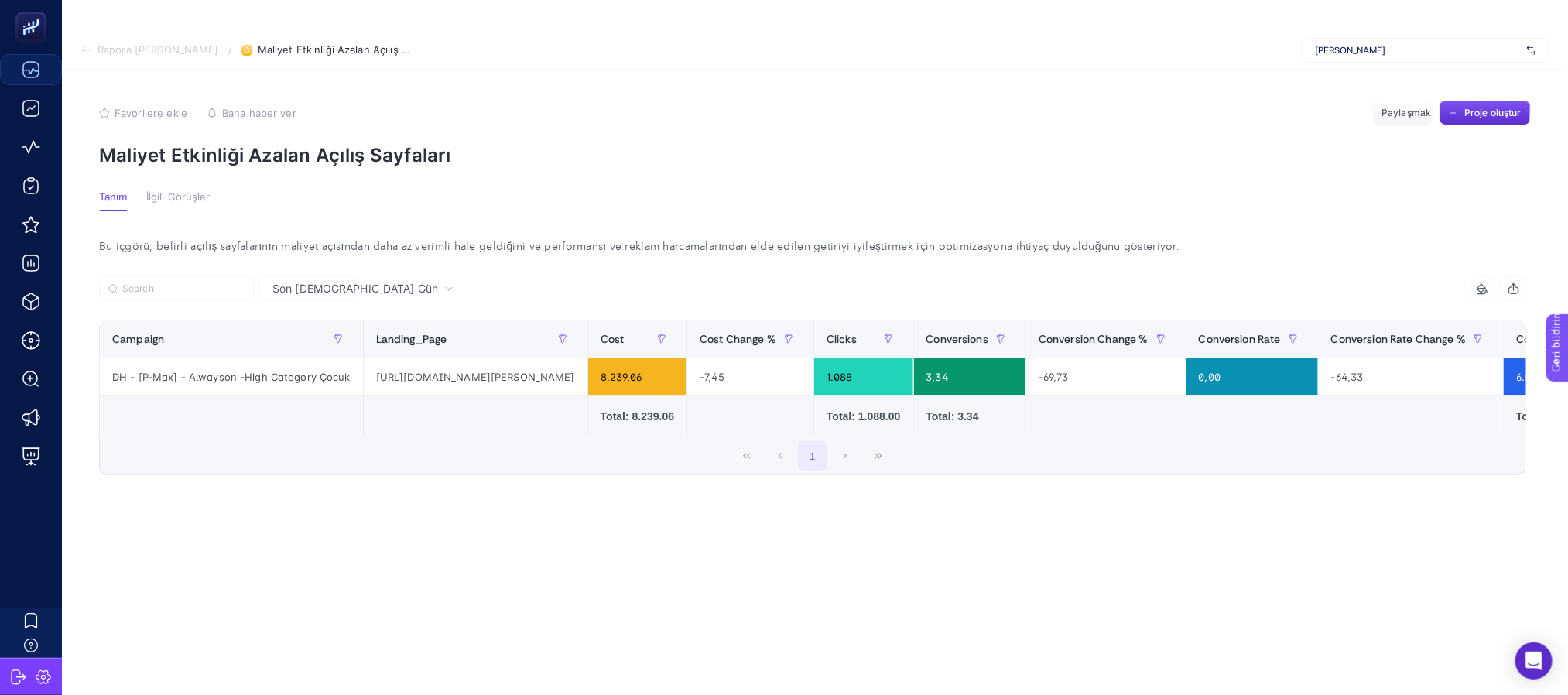 drag, startPoint x: 660, startPoint y: 455, endPoint x: 702, endPoint y: 450, distance: 42.29657 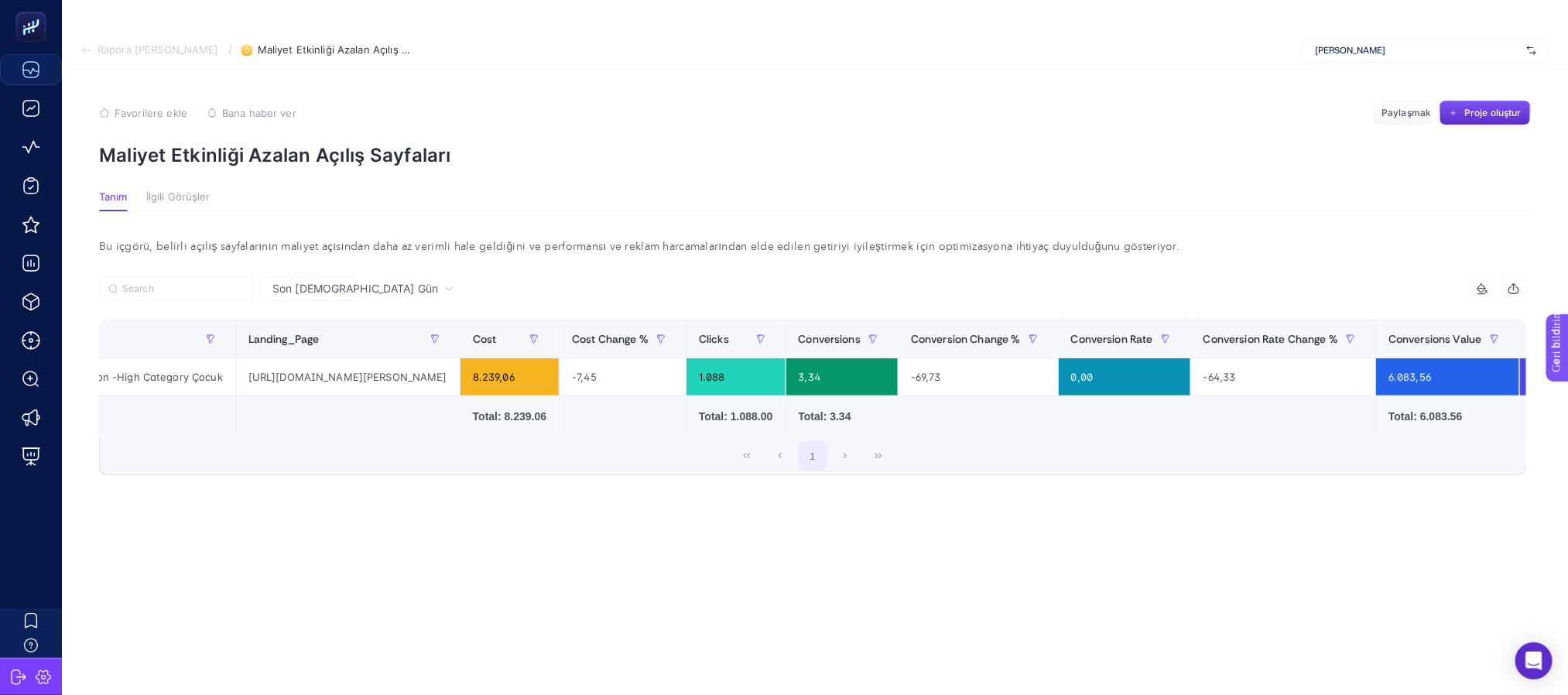 scroll, scrollTop: 0, scrollLeft: 163, axis: horizontal 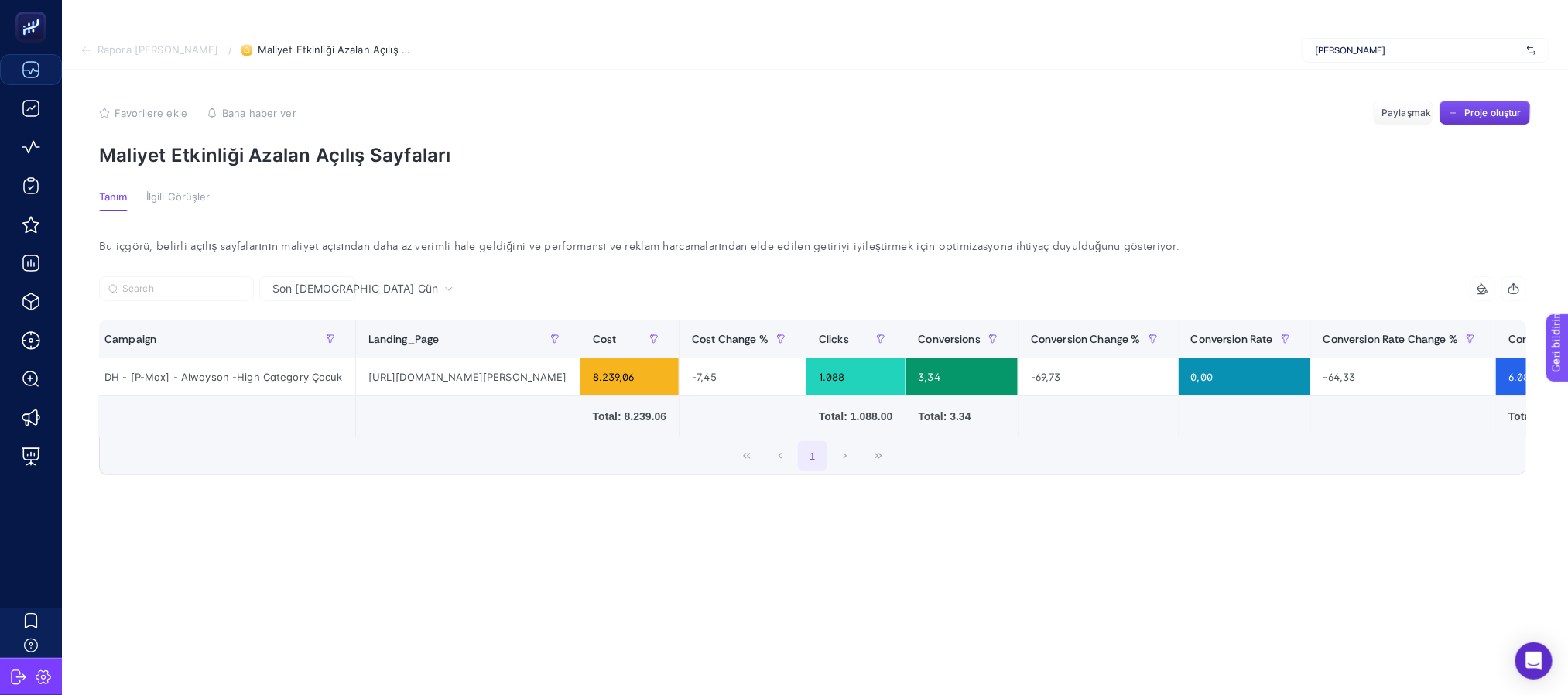 click on "Proje oluştur" at bounding box center (1493, 112) 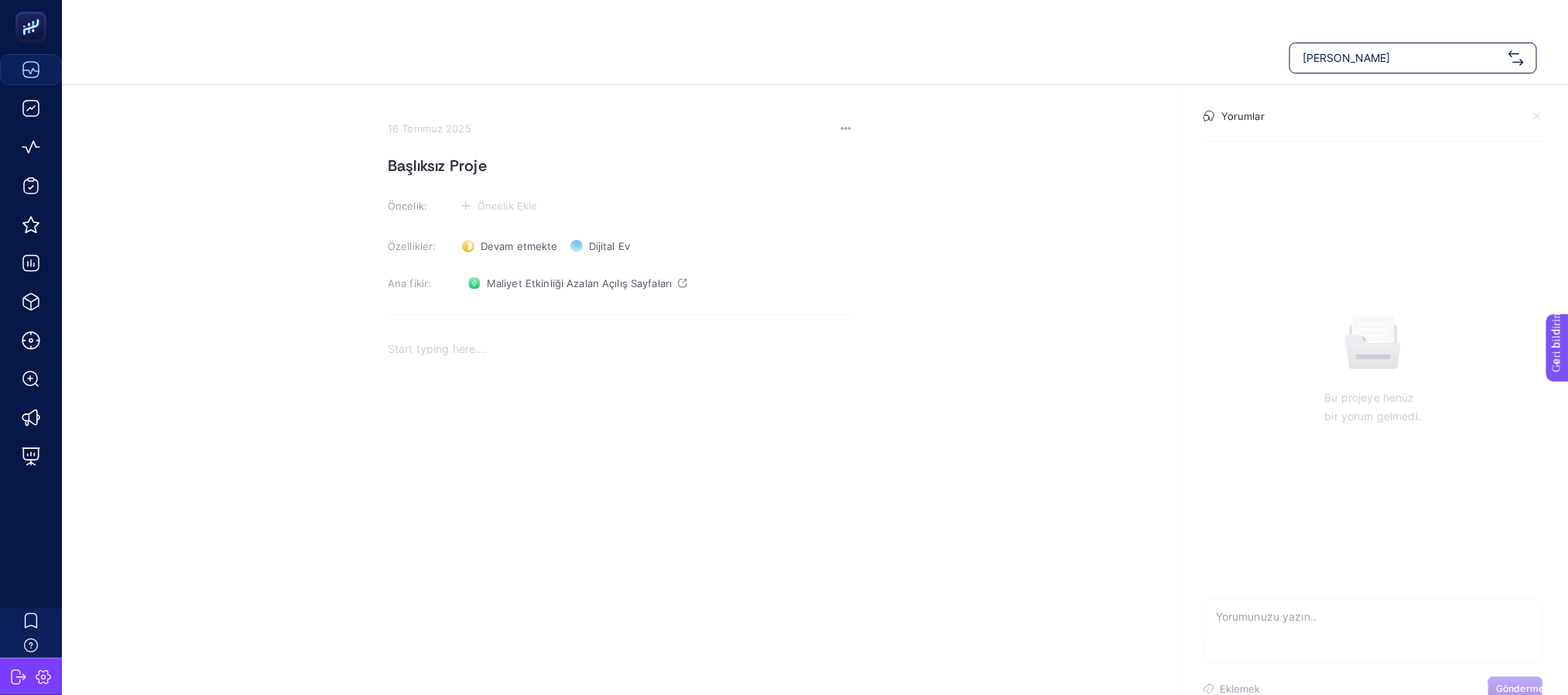 click on "Başlıksız Proje" at bounding box center (437, 166) 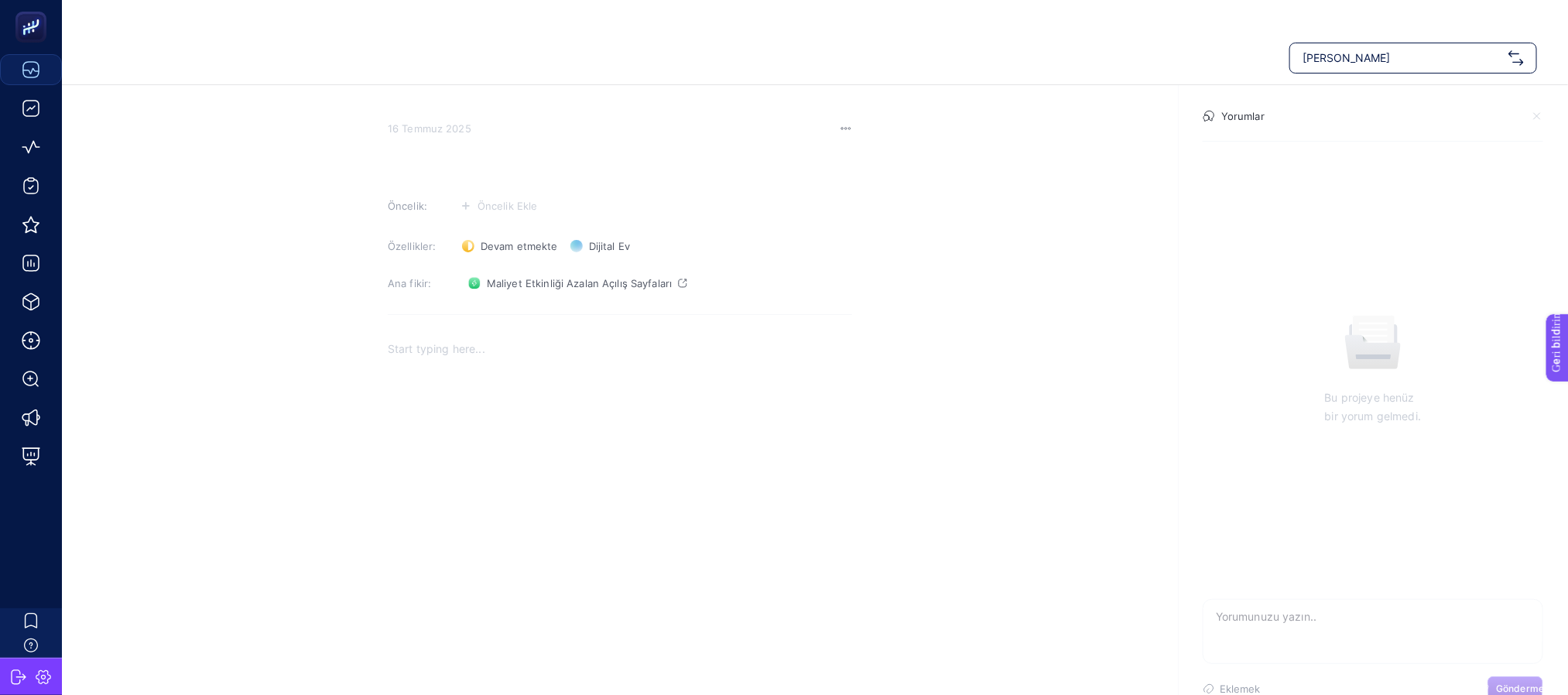 click at bounding box center [620, 166] 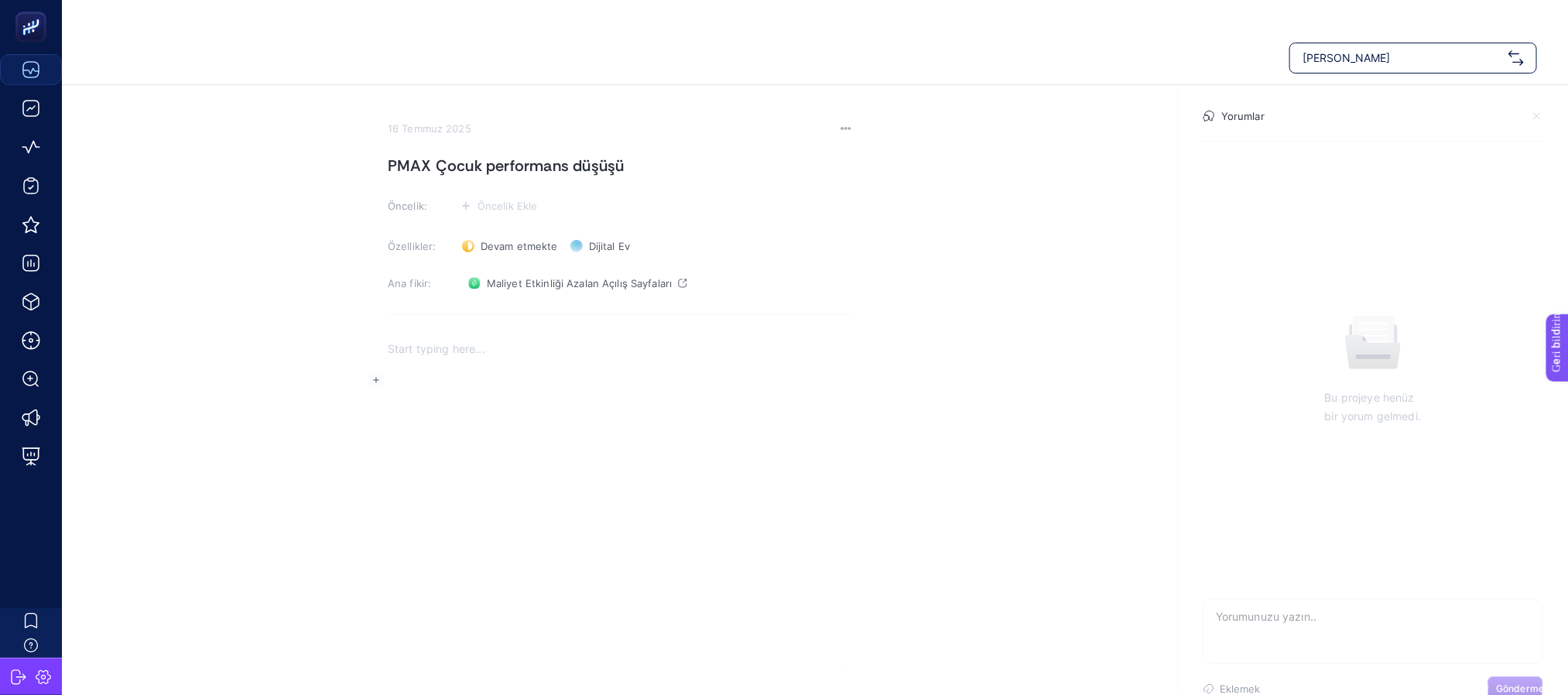 click at bounding box center (620, 349) 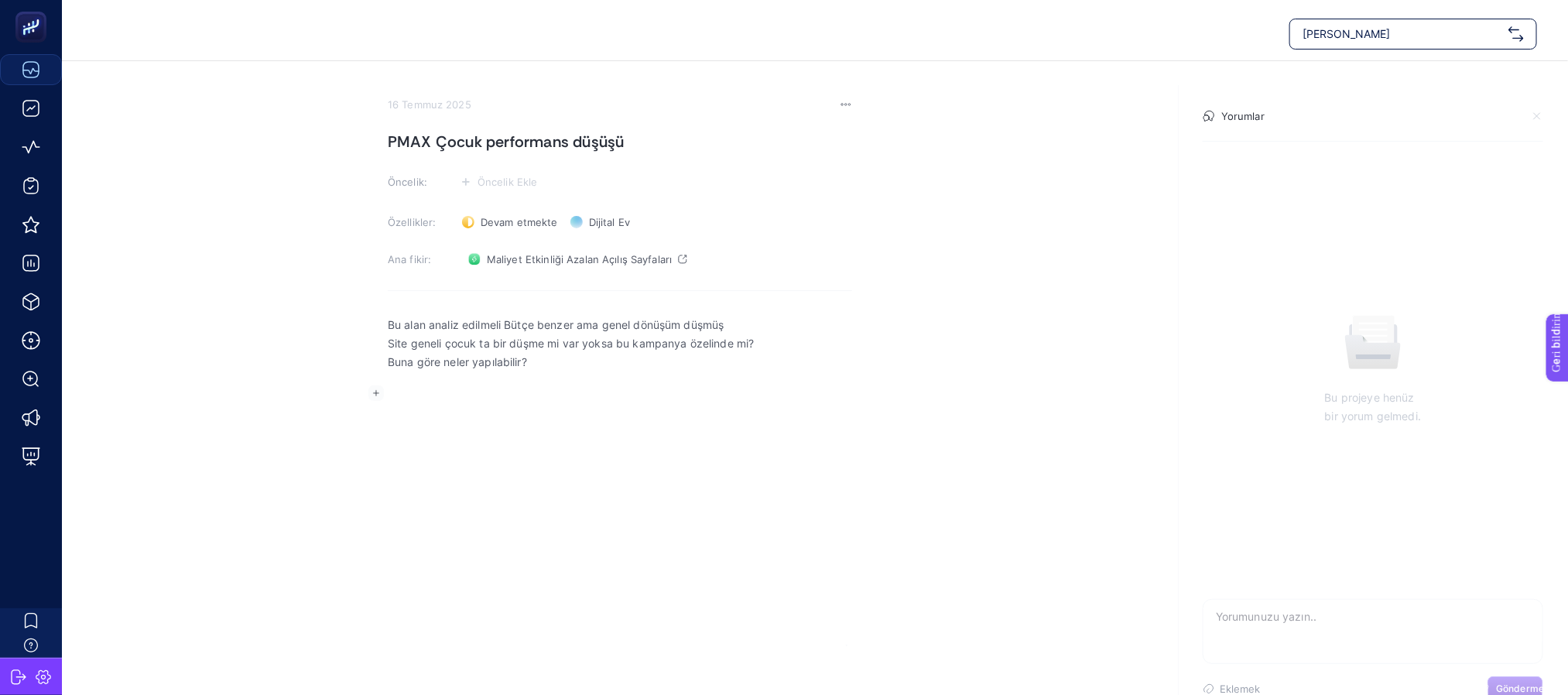scroll, scrollTop: 31, scrollLeft: 0, axis: vertical 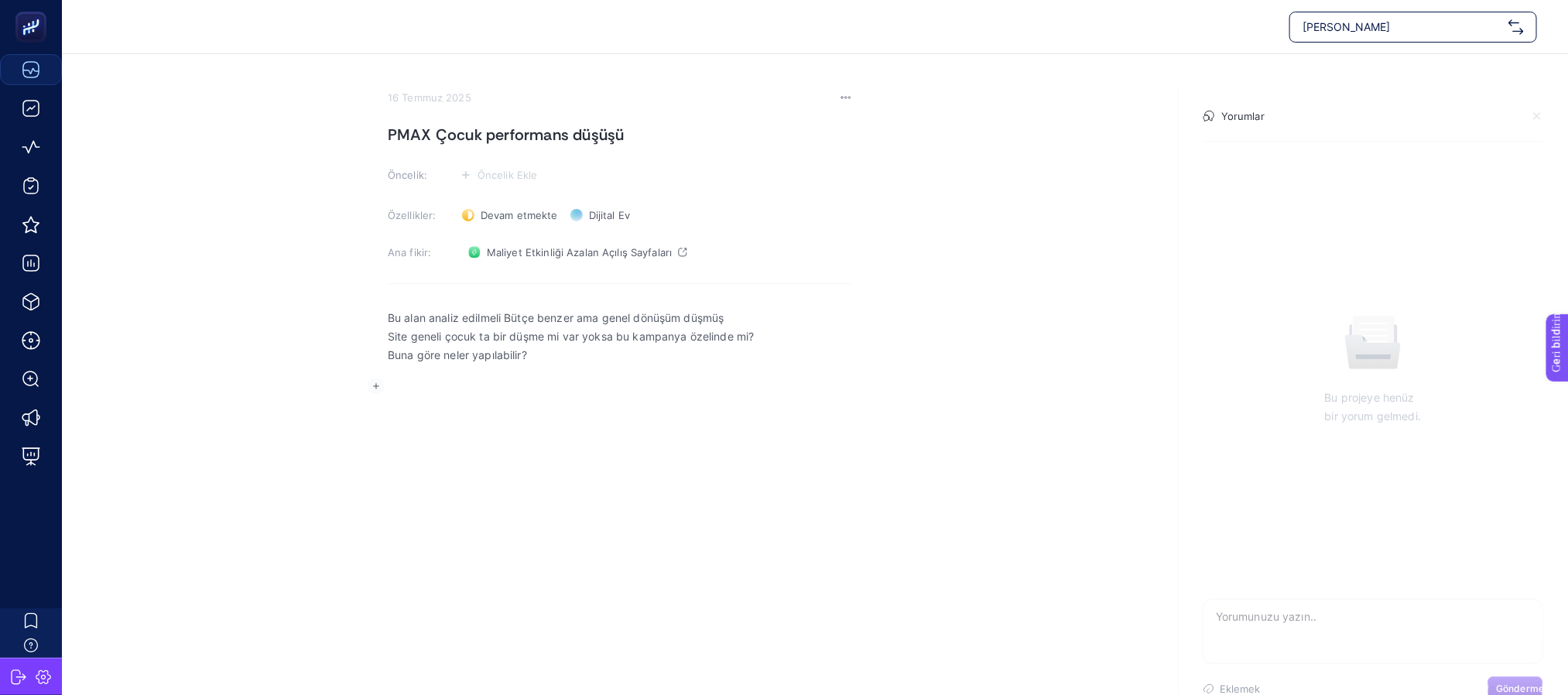 click on "16 Temmuz 2025 PMAX Çocuk performans düşüşü Öncelik: Öncelik Ekle Özellikler: Devam etmekte Durum Dijital Ev Mal sahibi Ana fikir: Maliyet Etkinliği Azalan Açılış Sayfaları Bu alan analiz edilmeli Bütçe benzer ama genel dönüşüm düşmüş Site geneli çocuk ta bir düşme mi var yoksa bu kampanya özelinde mi? Buna göre neler yapılabilir?  Yorumlar Bu projeye henüz  bir yorum gelmedi. Eklemek Göndermek" at bounding box center (815, 331) 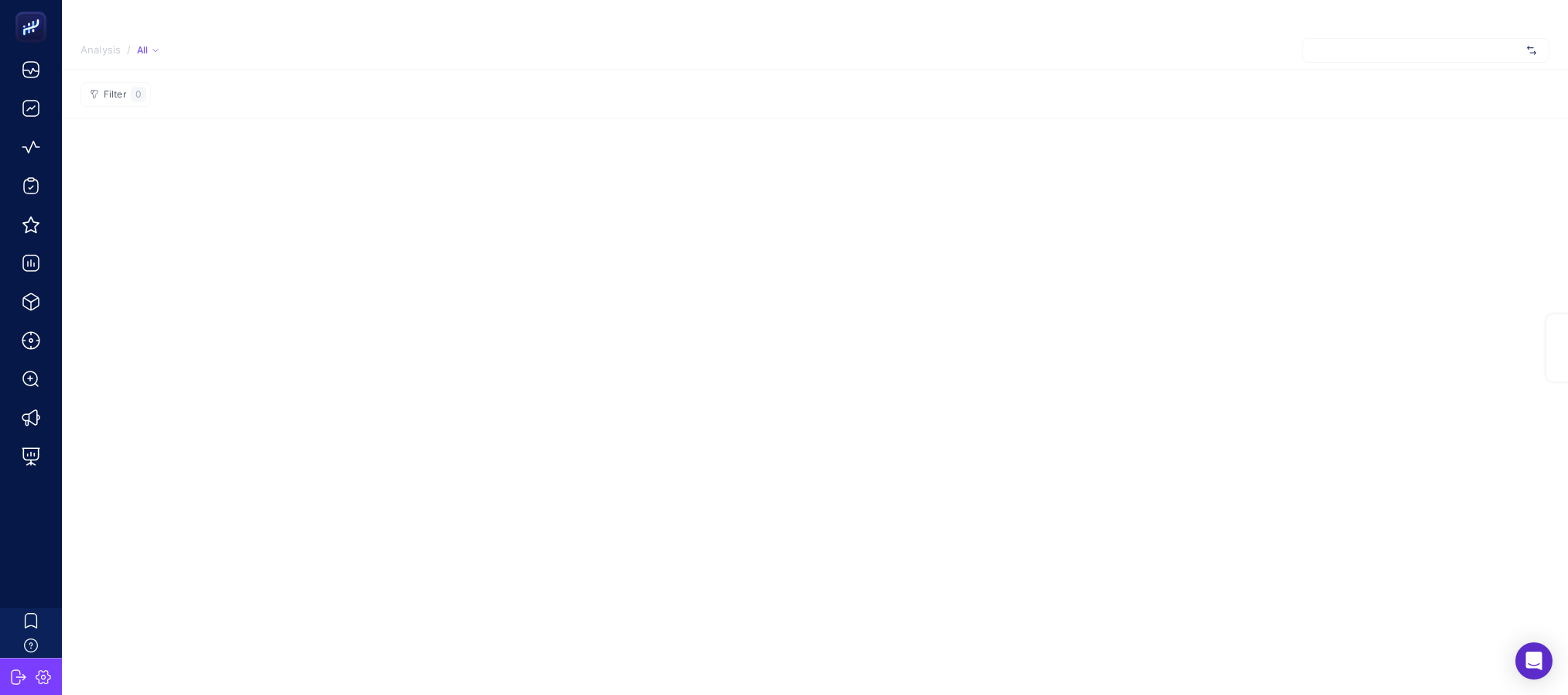 scroll, scrollTop: 0, scrollLeft: 0, axis: both 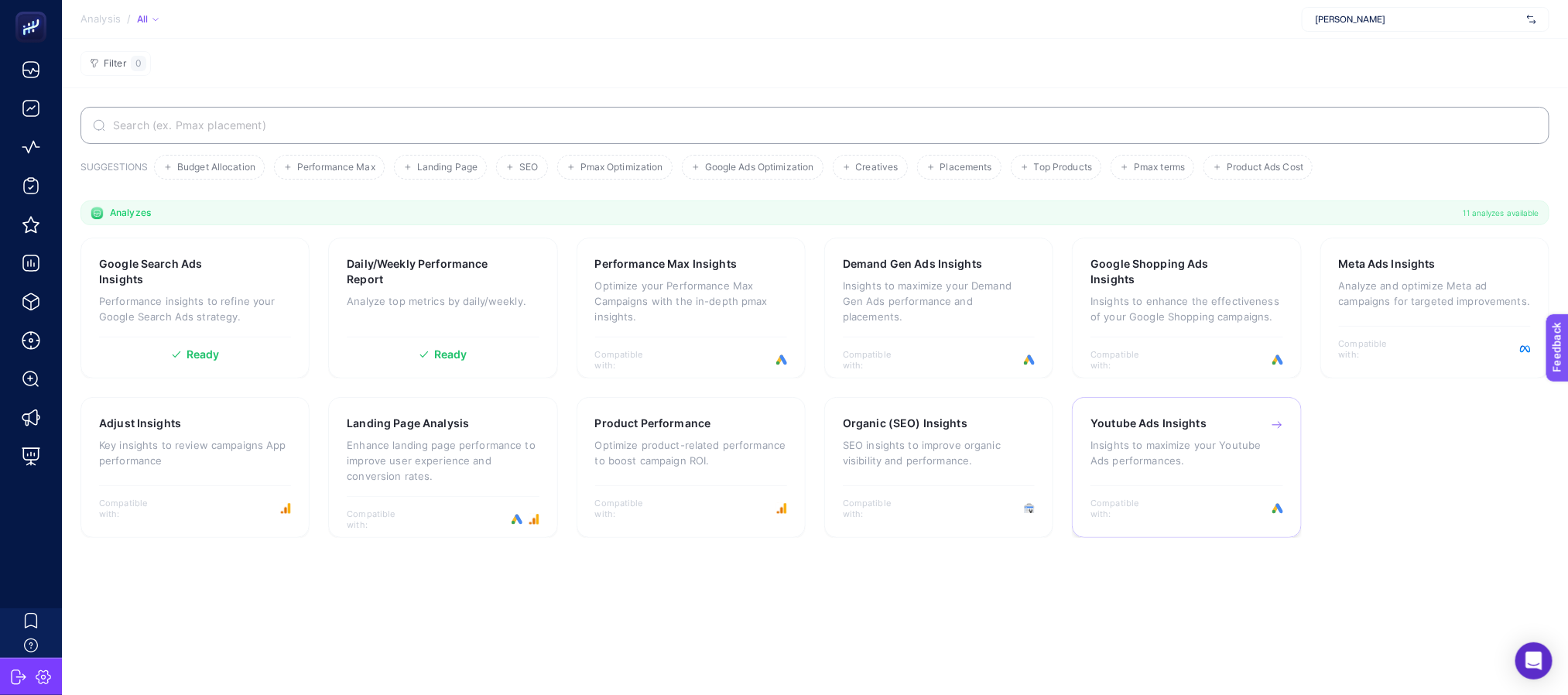 click on "Insights to maximize your Youtube Ads performances." at bounding box center [1186, 453] 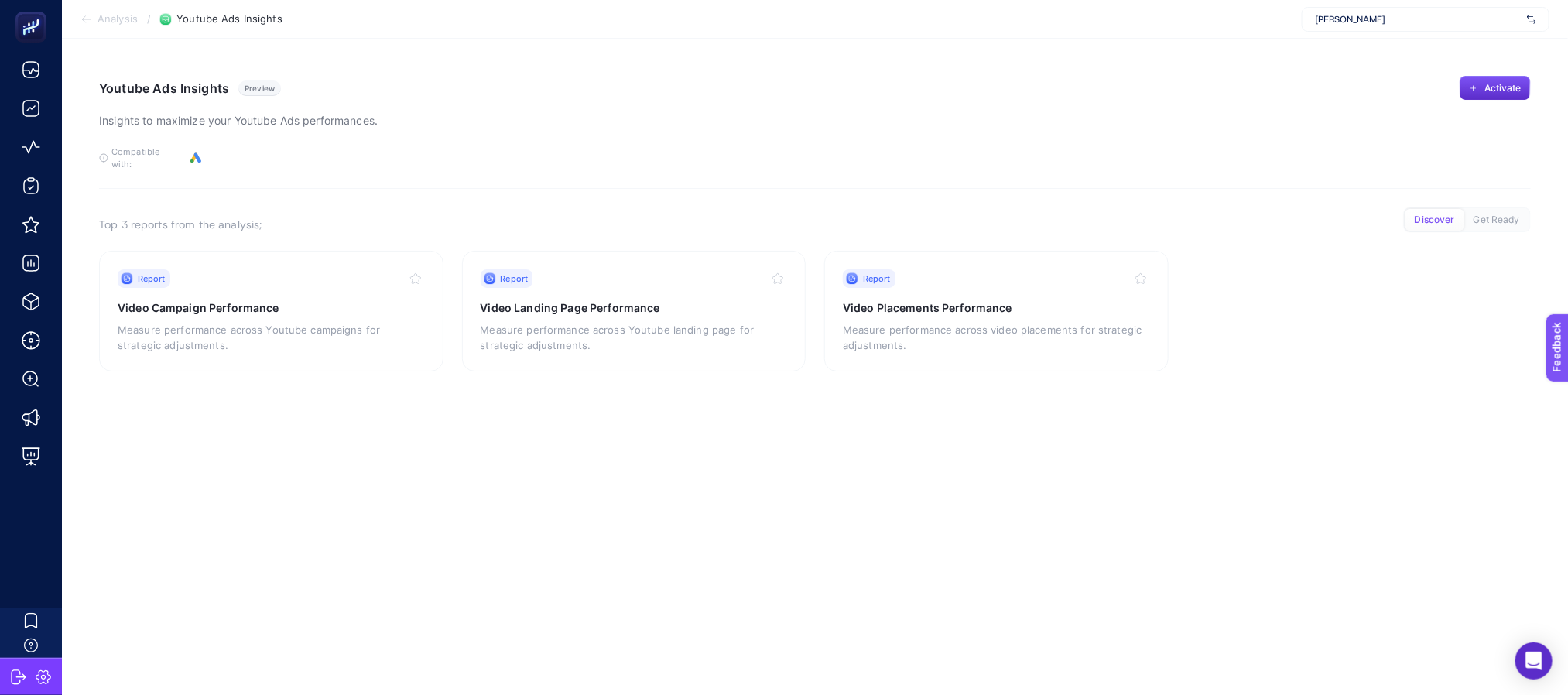 click on "Youtube Ads Insights Preview Insights to maximize your Youtube Ads performances. Activate  To get quality results from this analysis, we recommend that you do all the necessary and optional. However, you can also activate your analysis by connecting only the necessary ones.   Compatible with:   Connect Google Ads Top 3 reports from the analysis; Discover Get Ready Report Video Campaign Performance Measure performance across Youtube campaigns for strategic adjustments. Report Video Landing Page Performance Measure performance across Youtube landing page for strategic adjustments. Report Video Placements Performance Measure performance across video placements for strategic adjustments." 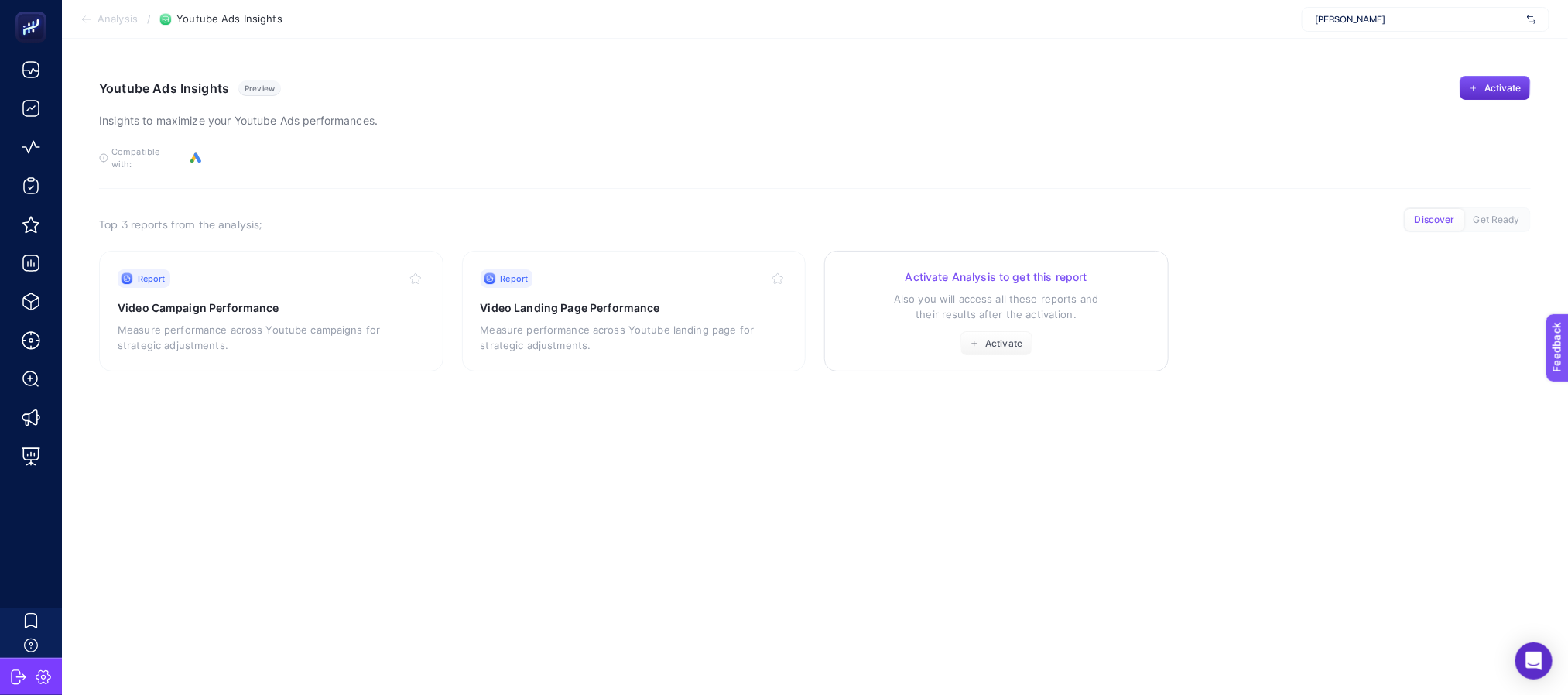 click on "Activate Analysis to get this report  Also you will access all these reports and   their results after the activation.  Activate" at bounding box center [996, 313] 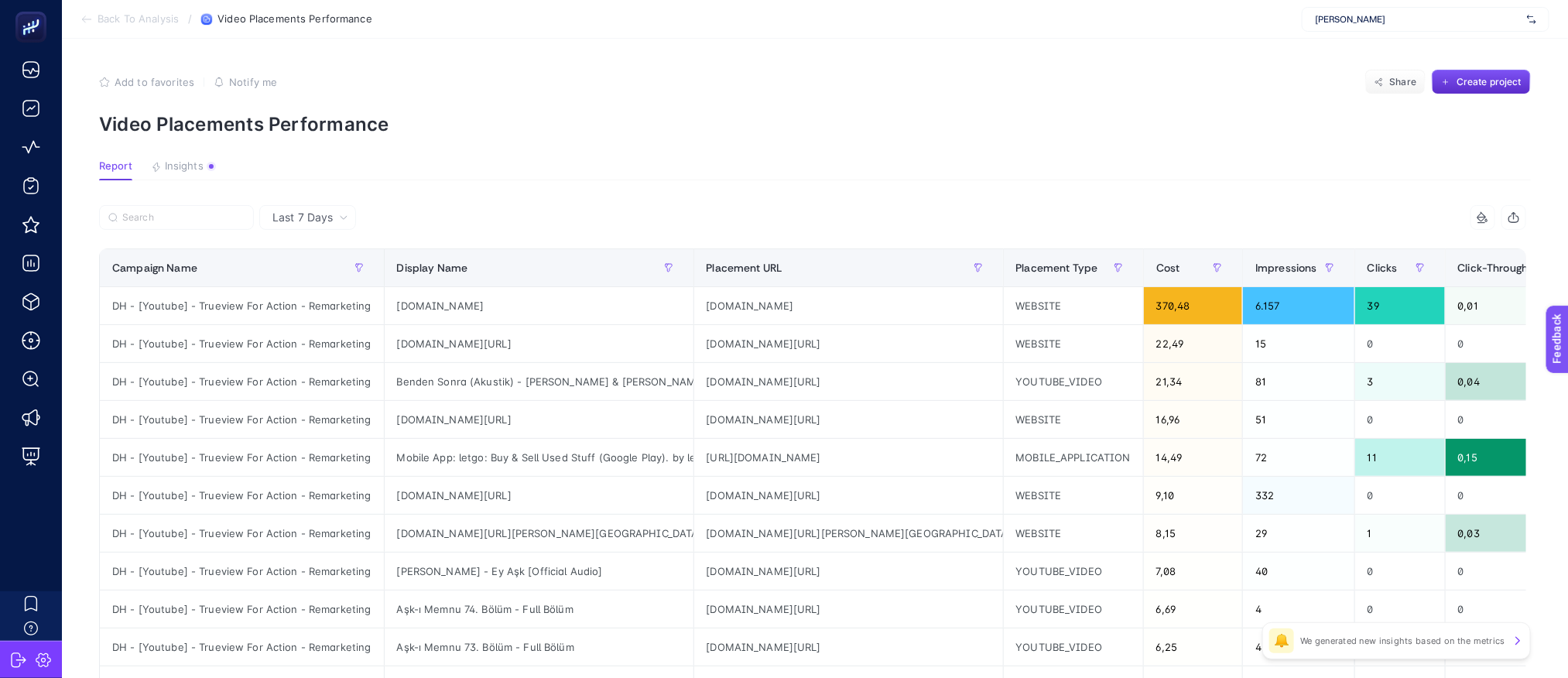 click on "Last 7 Days" at bounding box center (303, 217) 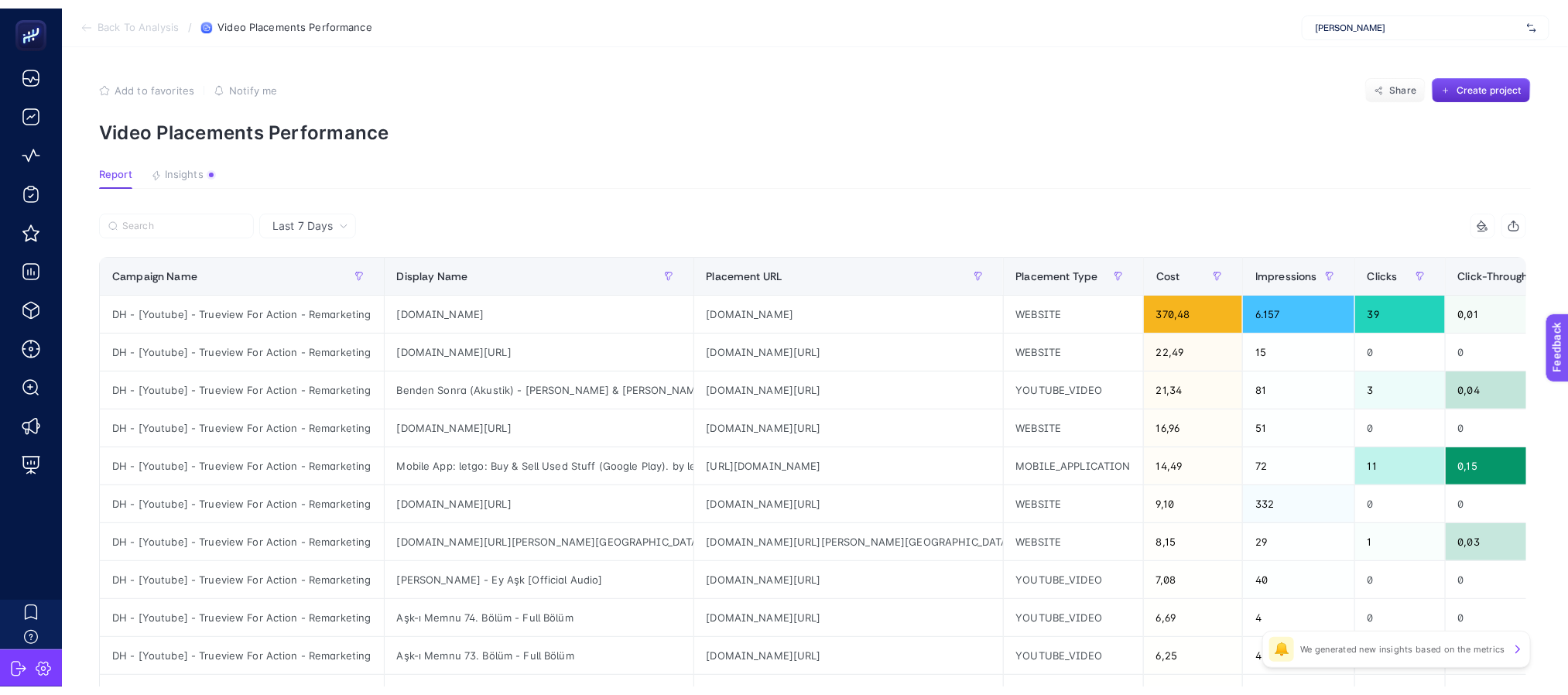 scroll, scrollTop: 0, scrollLeft: 0, axis: both 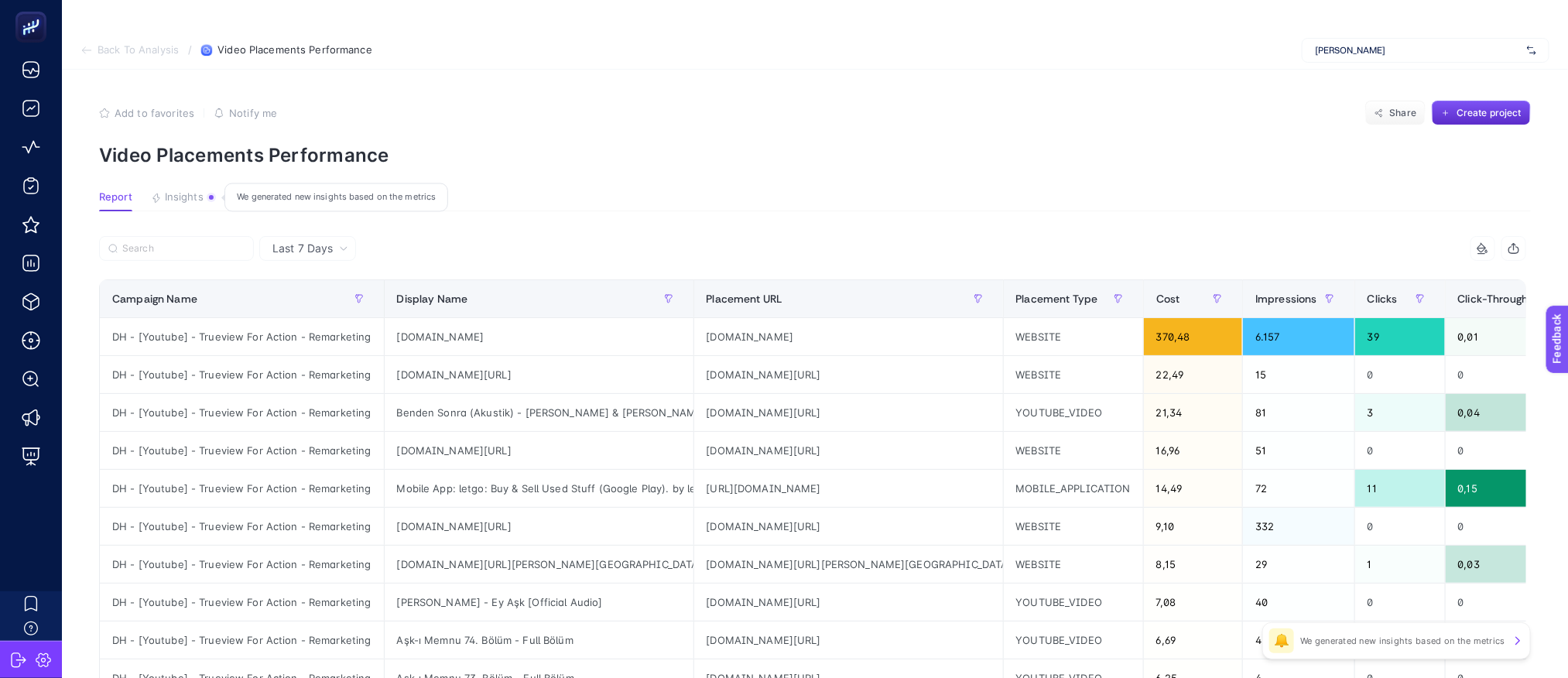 drag, startPoint x: 318, startPoint y: 249, endPoint x: 184, endPoint y: 203, distance: 141.67569 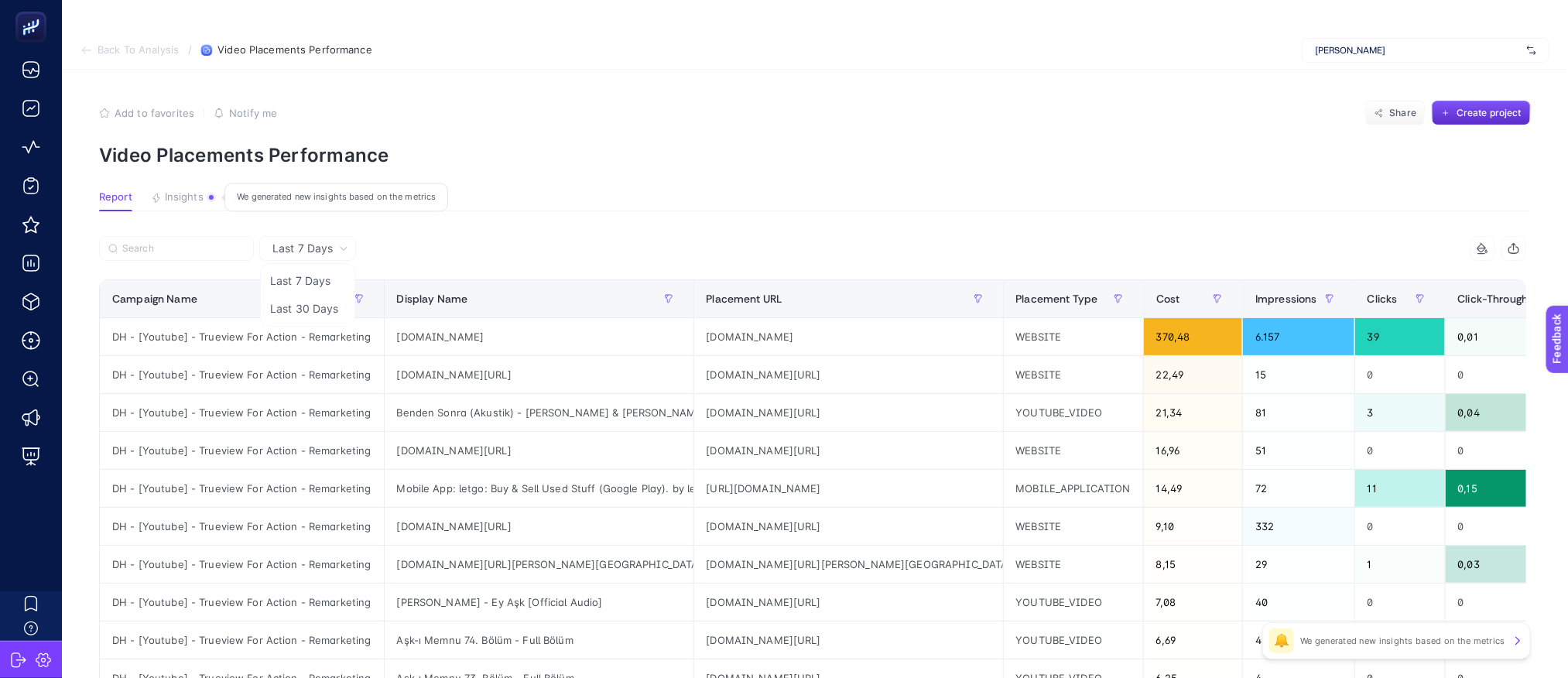 click on "Insights" at bounding box center [184, 197] 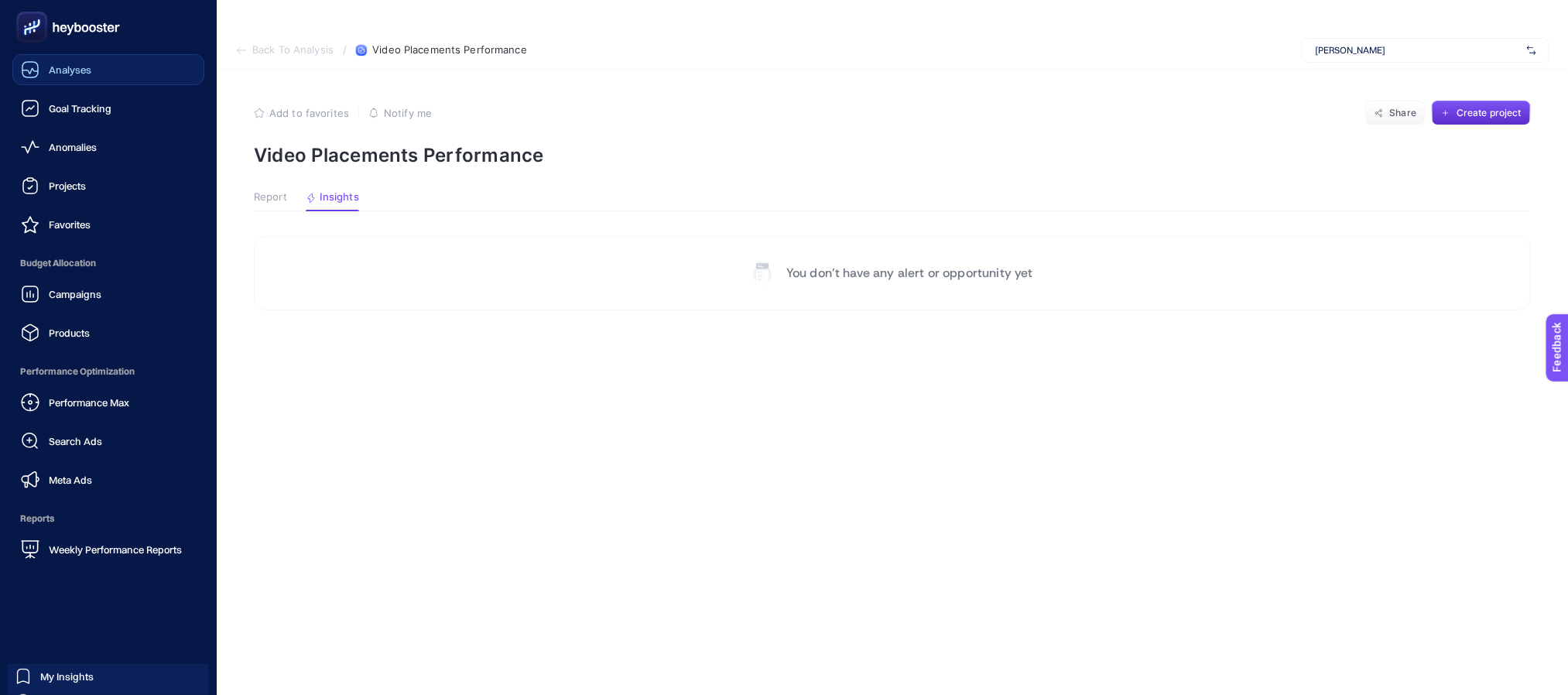 click on "Analyses" at bounding box center [70, 70] 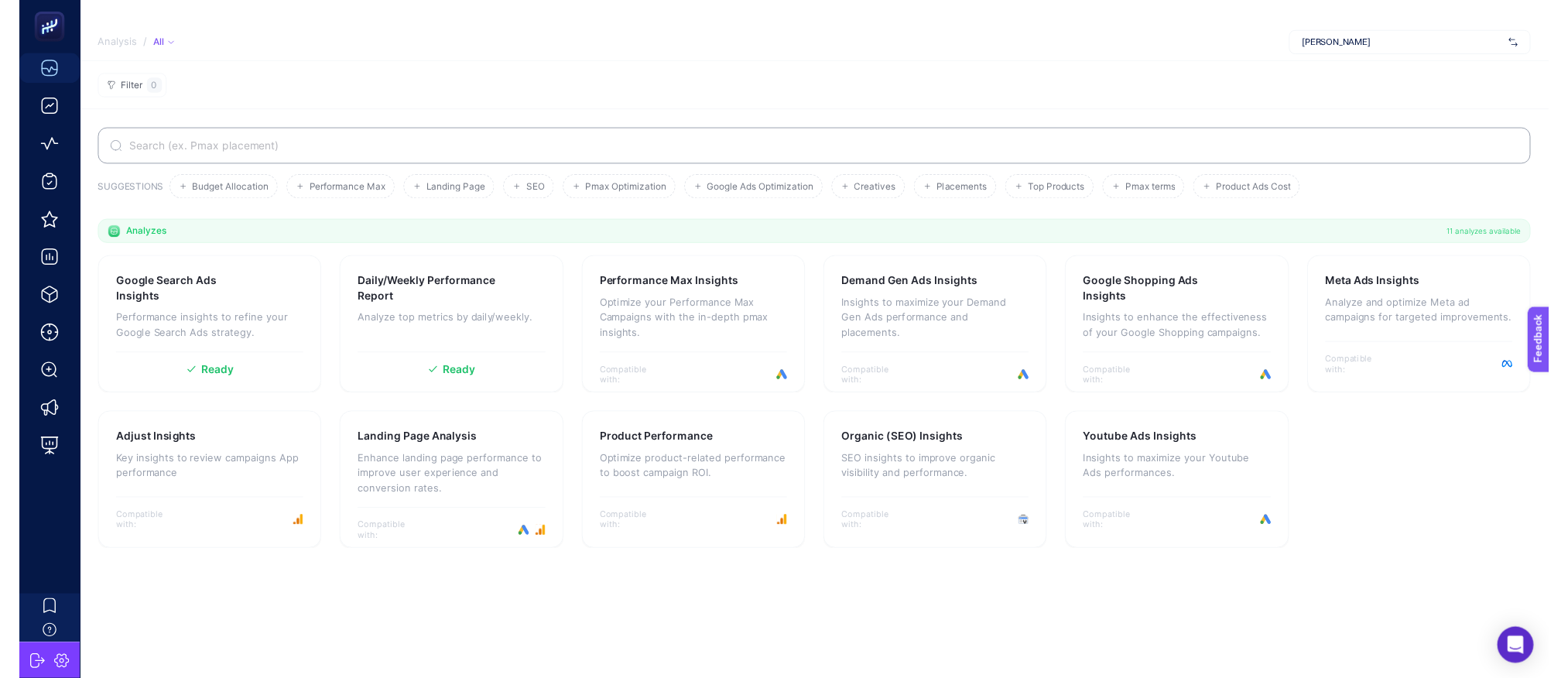 scroll, scrollTop: 0, scrollLeft: 0, axis: both 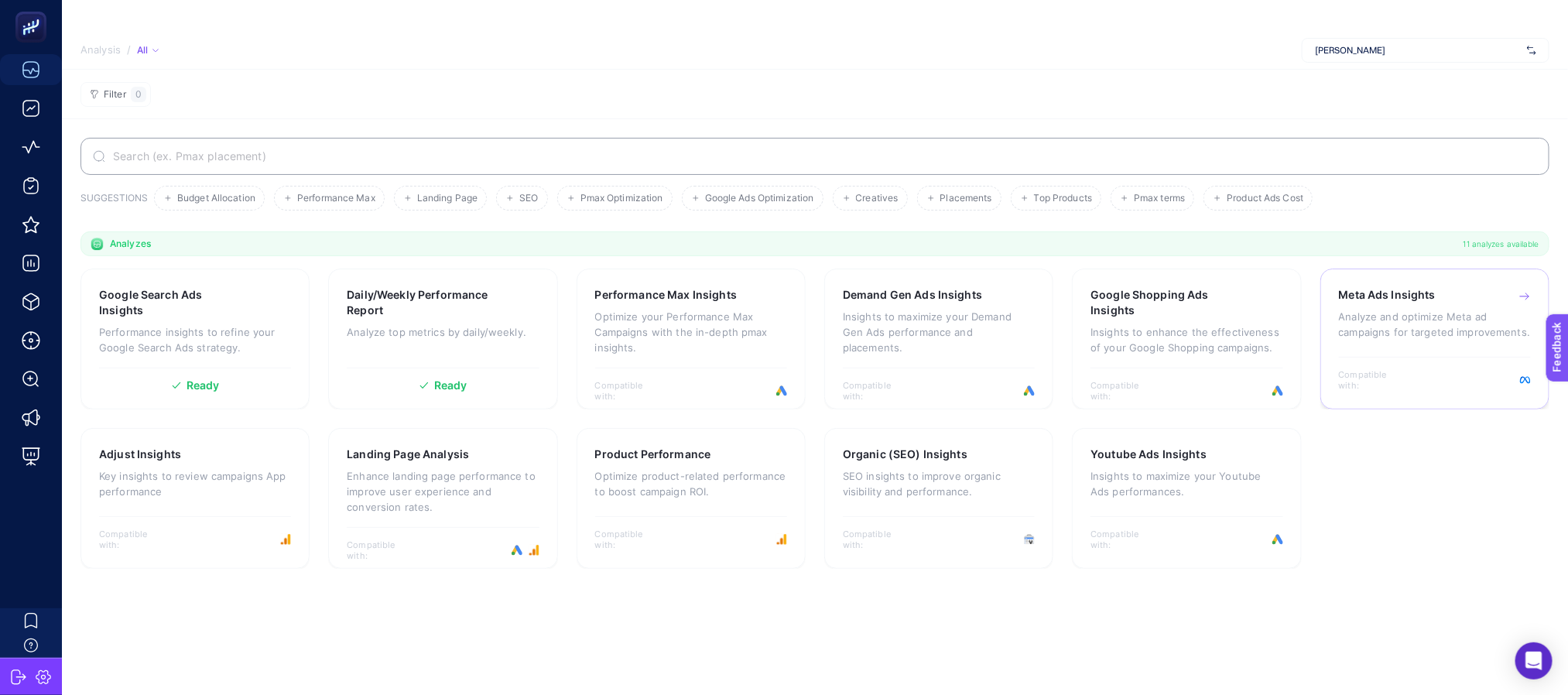 click on "Analyze and optimize Meta ad campaigns for targeted improvements." at bounding box center [1435, 324] 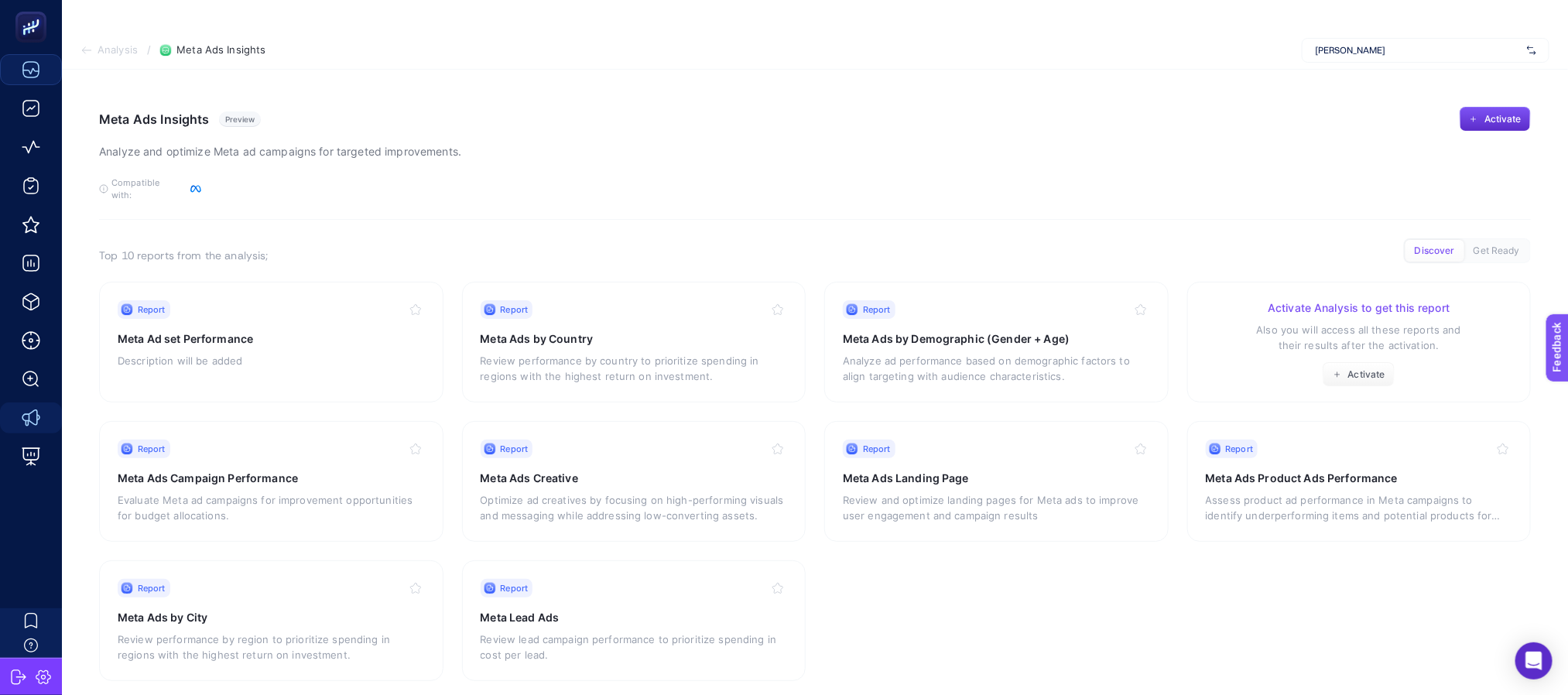 click on "Also you will access all these reports and   their results after the activation." at bounding box center [1359, 337] 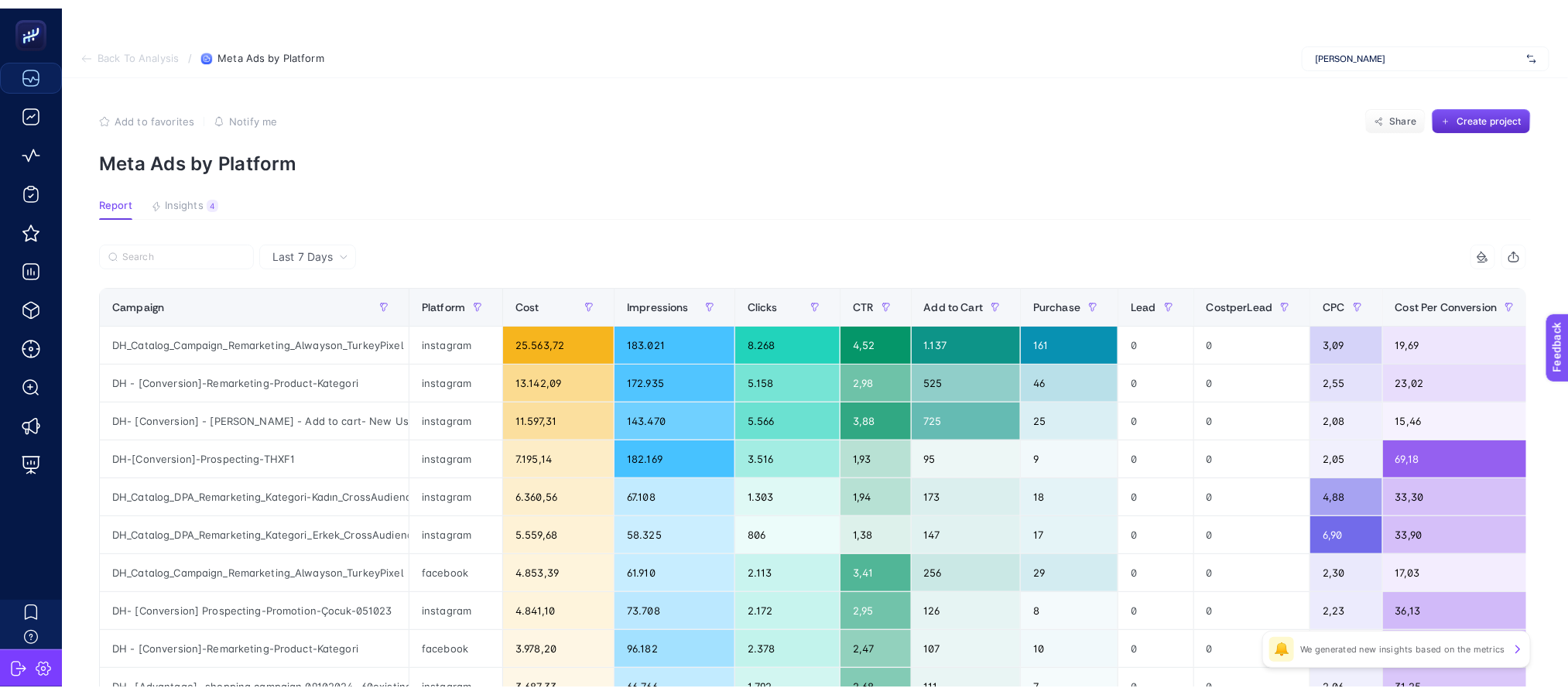 scroll, scrollTop: 0, scrollLeft: 0, axis: both 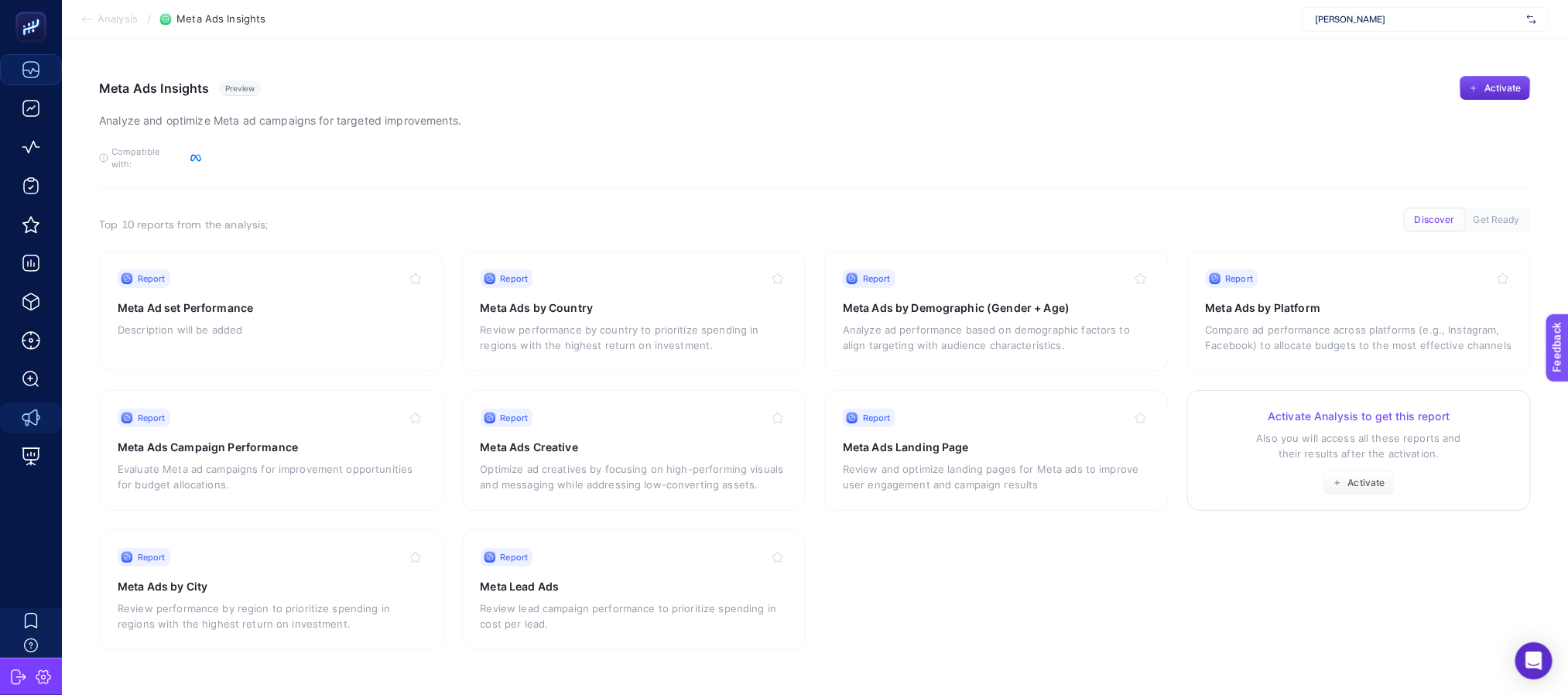click on "Also you will access all these reports and   their results after the activation." at bounding box center (1359, 446) 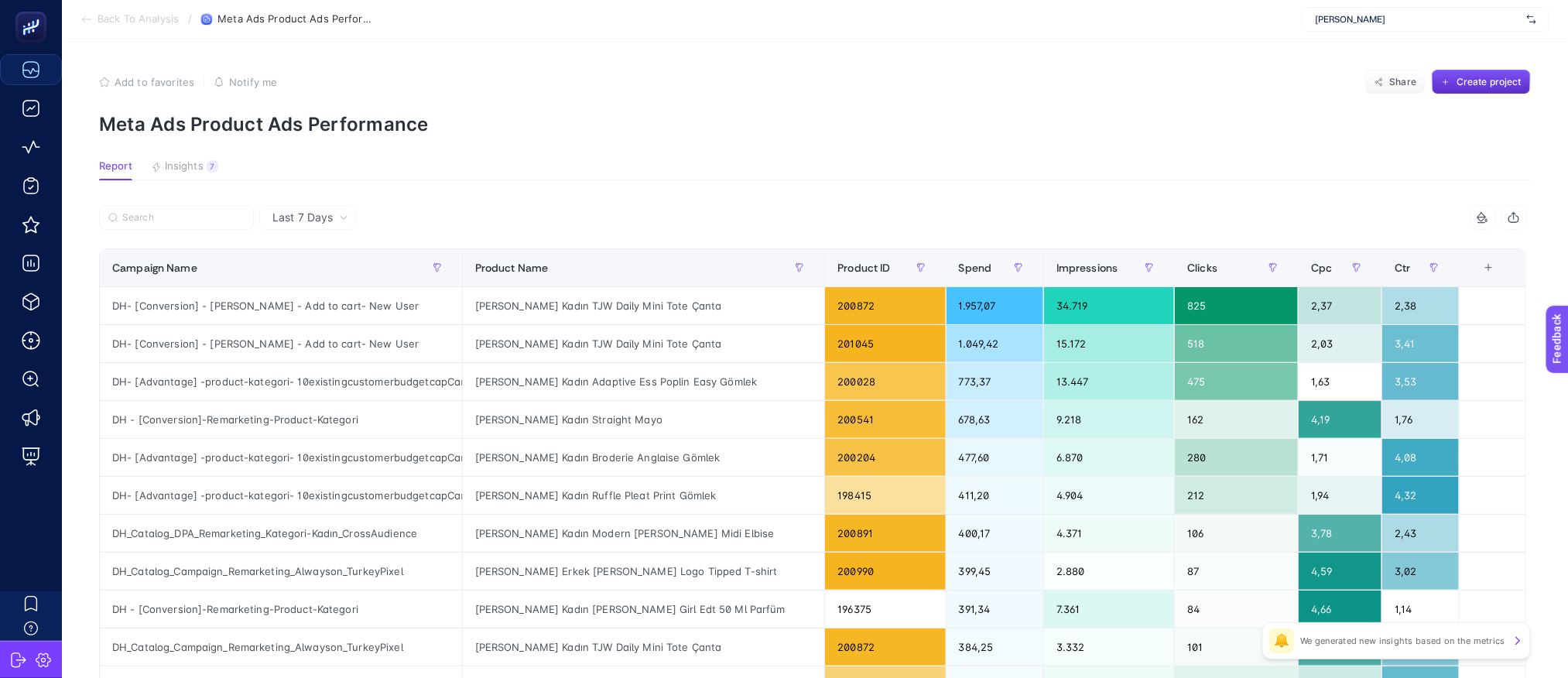 scroll, scrollTop: 31, scrollLeft: 12, axis: both 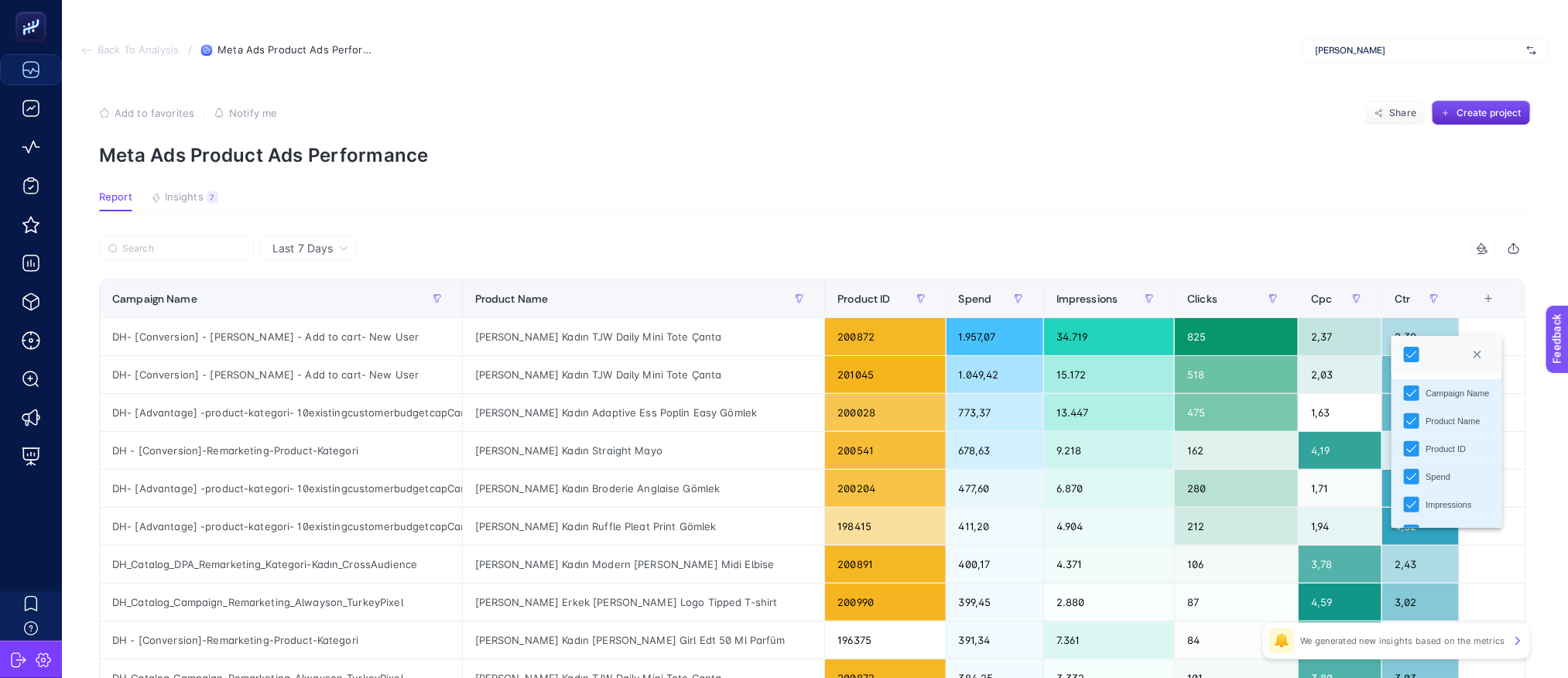 click on "Add to favorites false Notify me Share Create project Meta Ads Product Ads Performance" at bounding box center [815, 133] 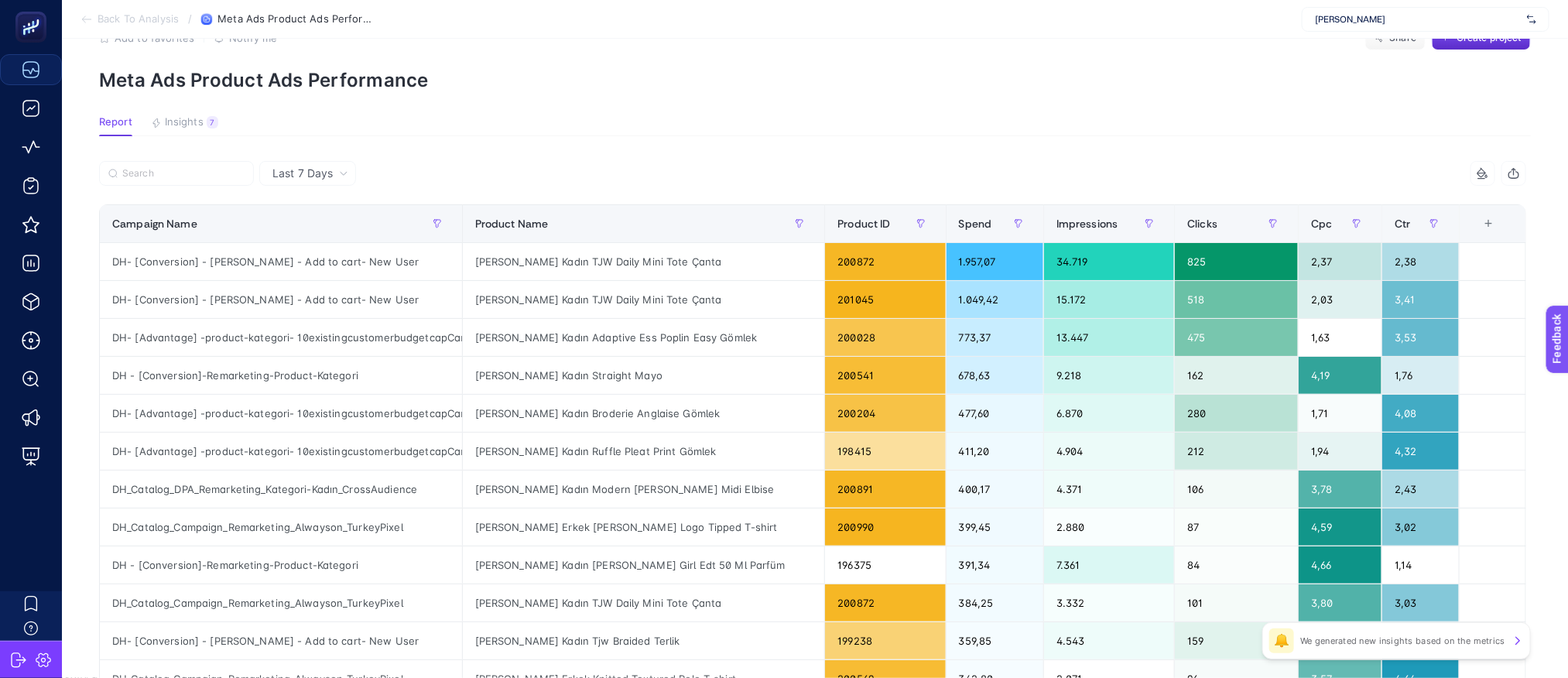 scroll, scrollTop: 116, scrollLeft: 12, axis: both 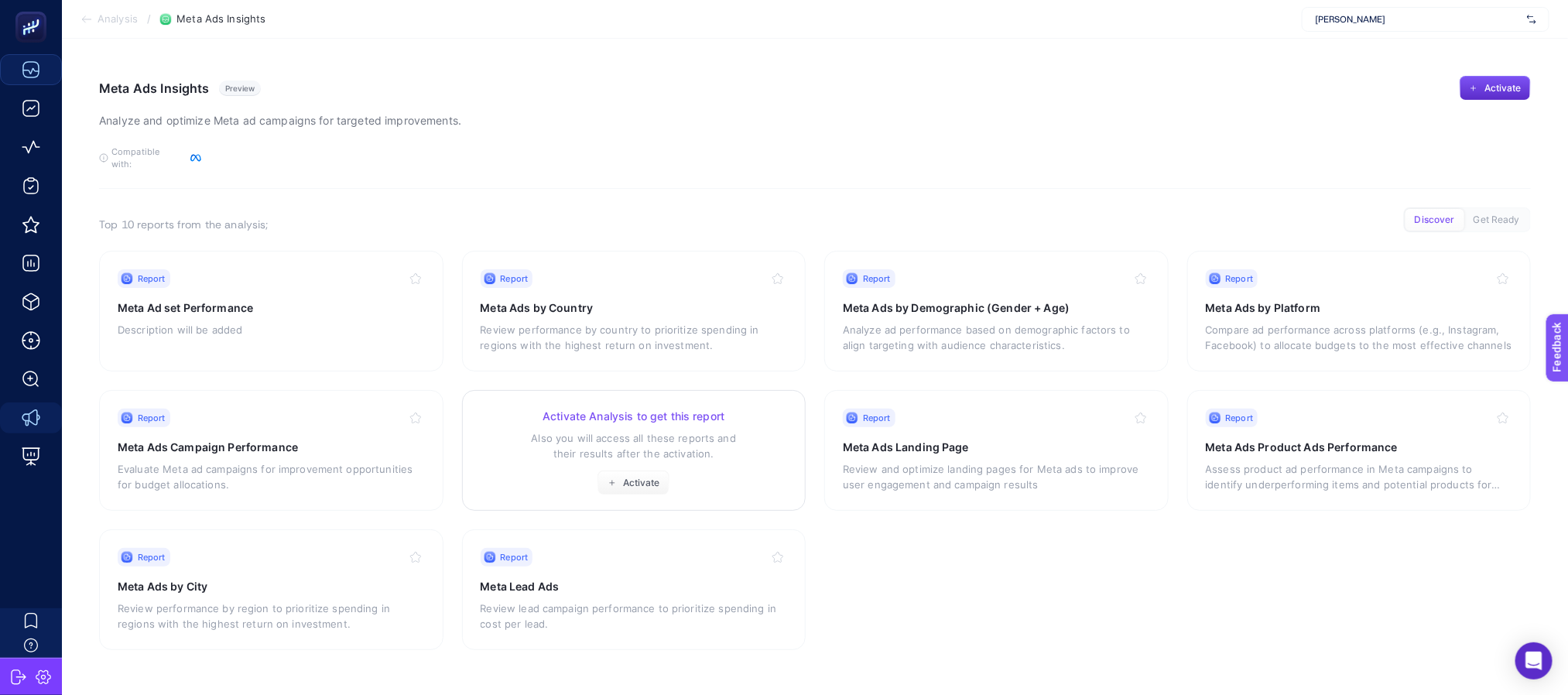 click on "Activate Analysis to get this report" at bounding box center [634, 416] 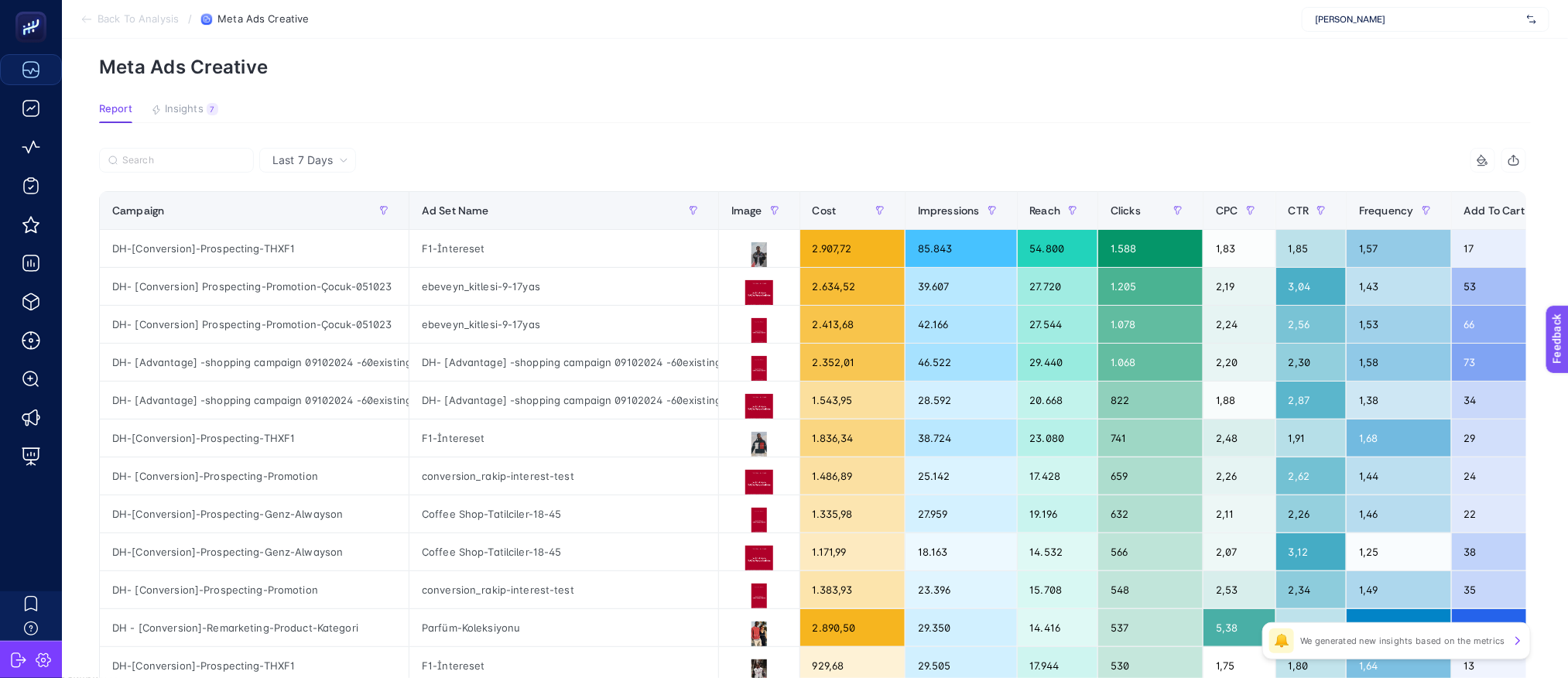 scroll, scrollTop: 31, scrollLeft: 0, axis: vertical 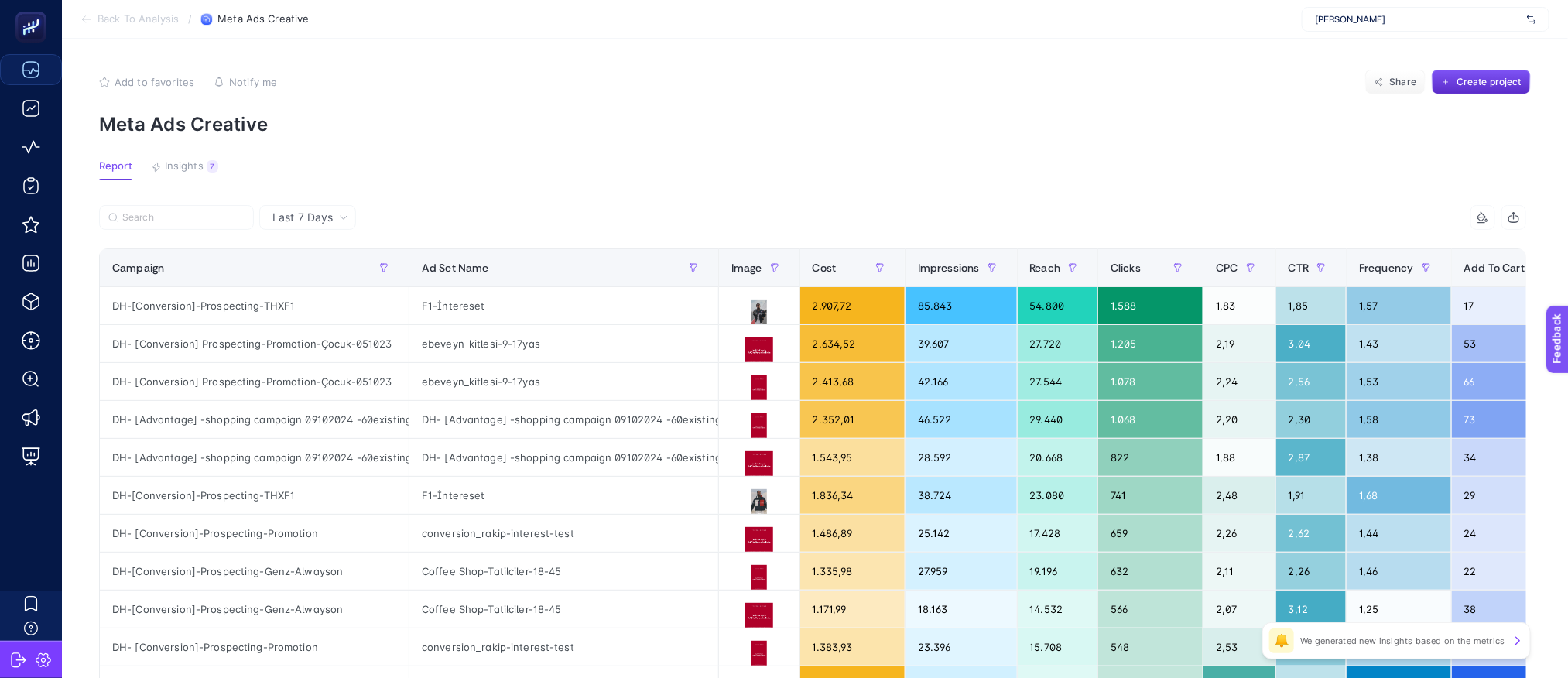 click on "Last 7 Days" at bounding box center [303, 217] 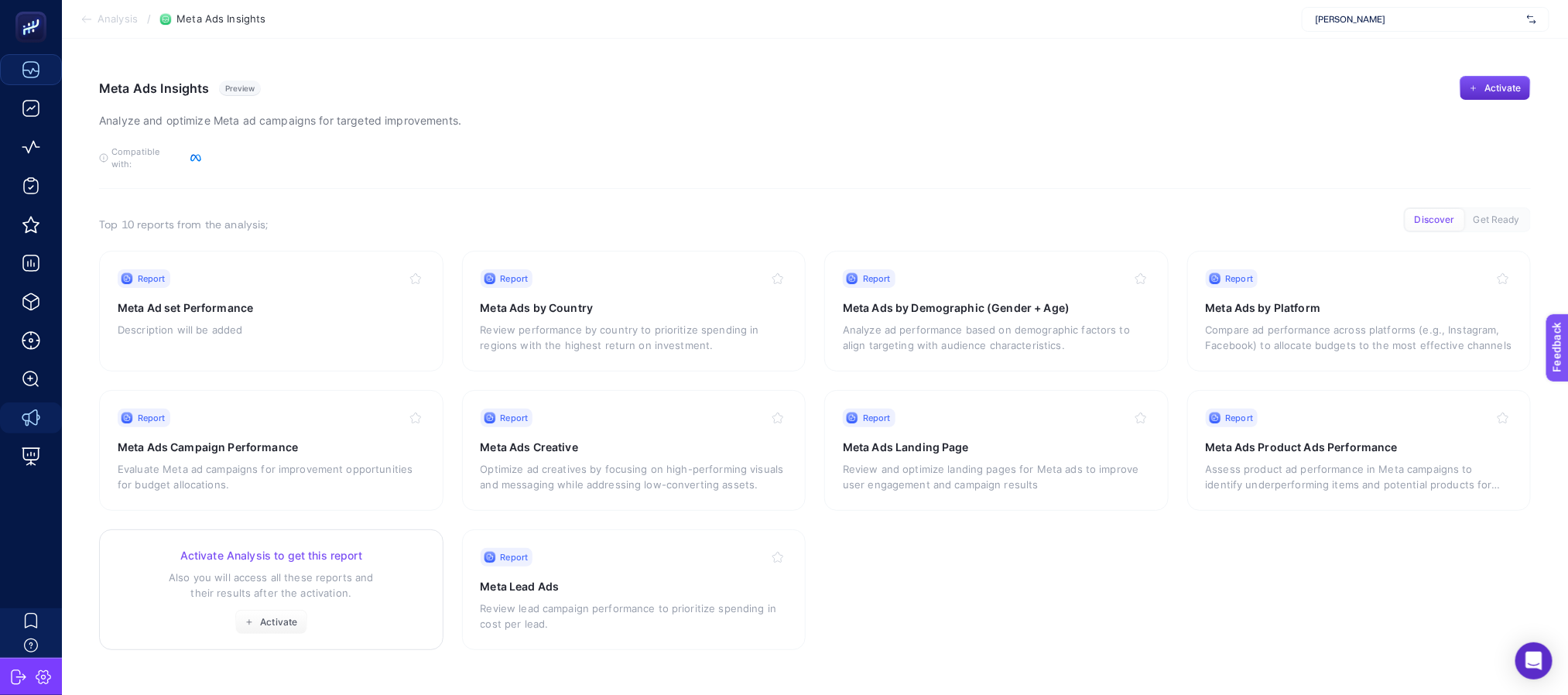 click on "Also you will access all these reports and   their results after the activation." at bounding box center [271, 585] 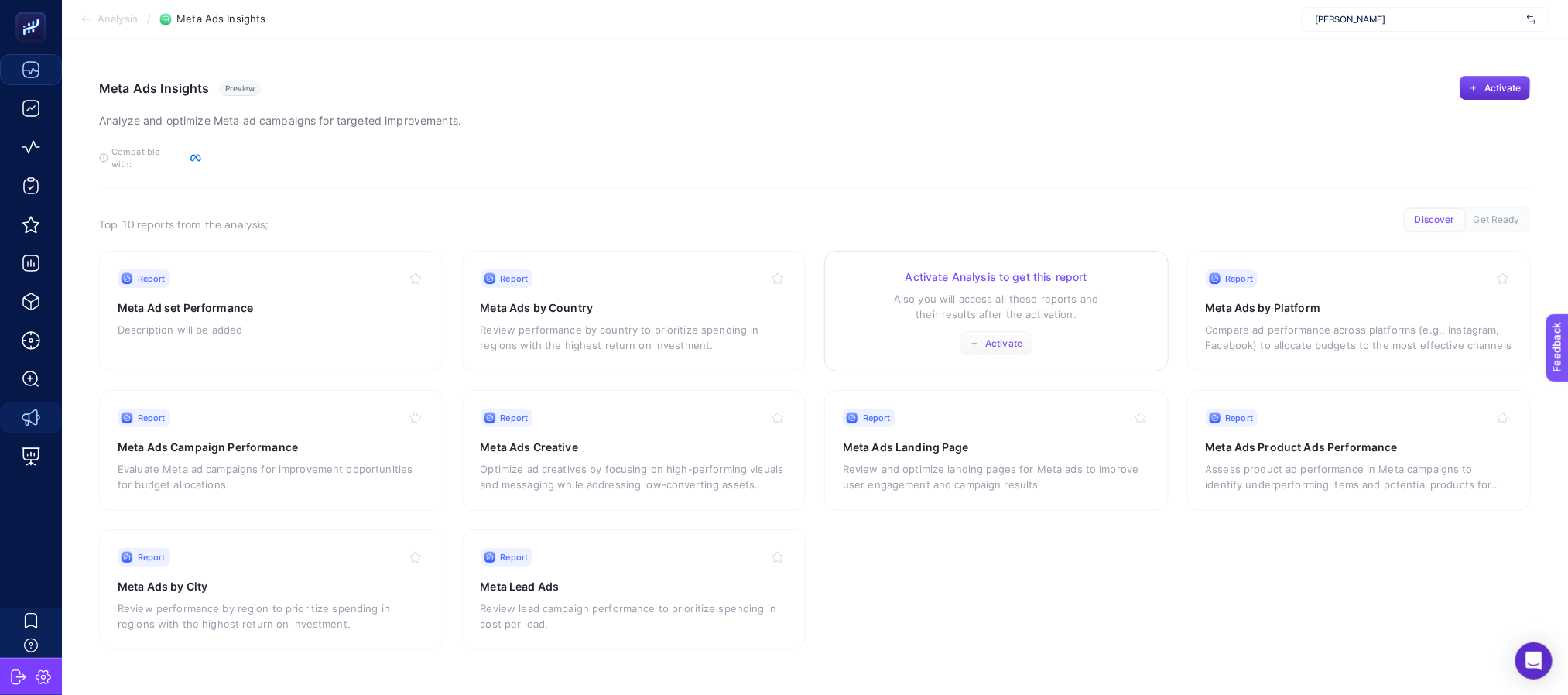 click on "Activate" 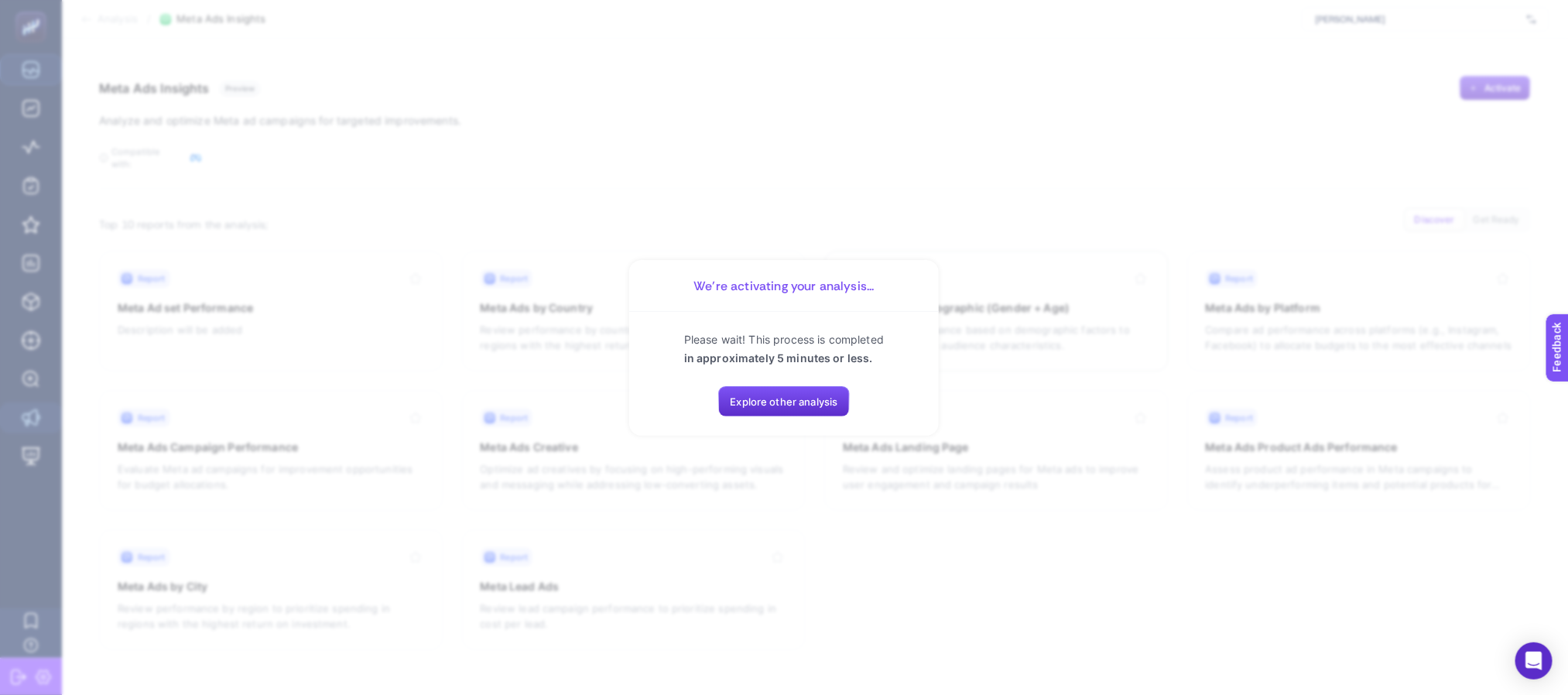 click on "We’re activating your analysis...   Please wait! This process is completed   in approximately 5 minutes or less.  Explore other analysis" at bounding box center [784, 348] 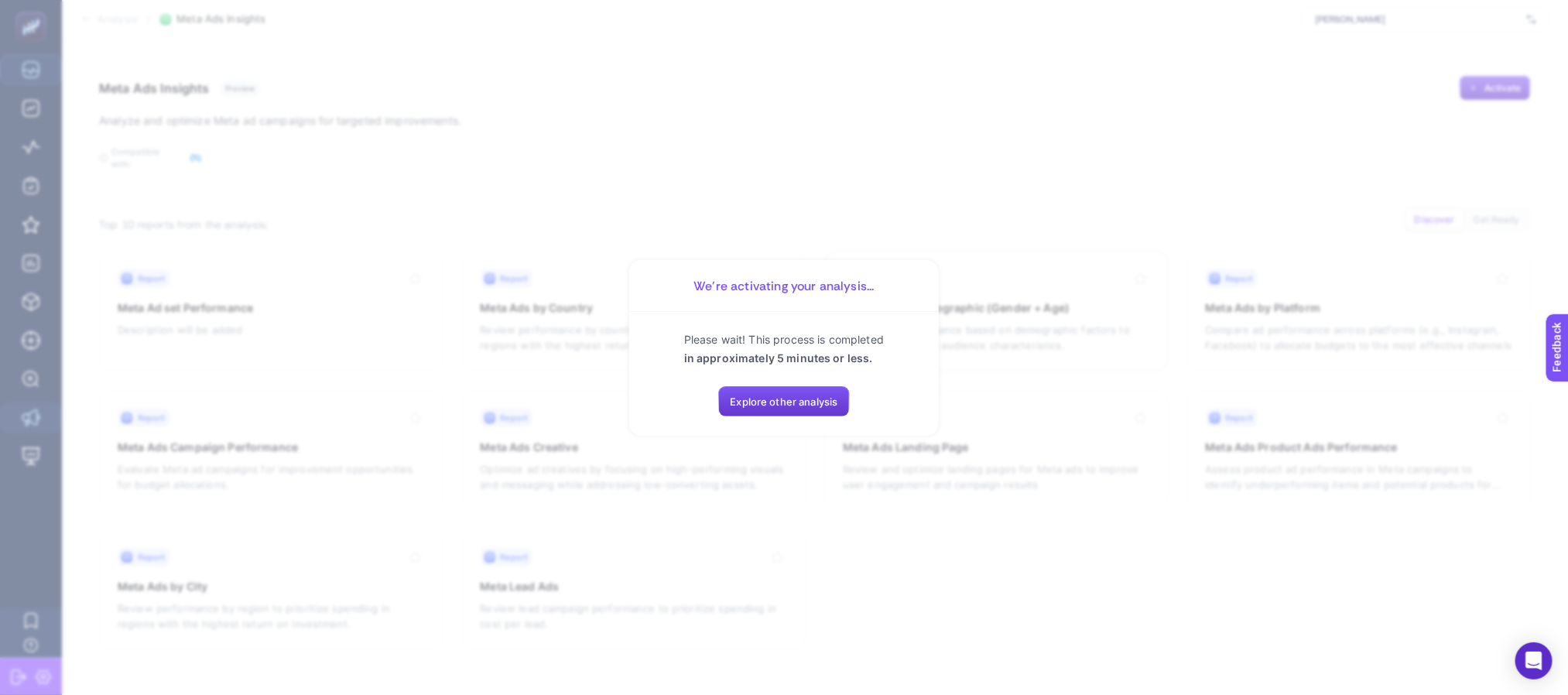 click on "Explore other analysis" 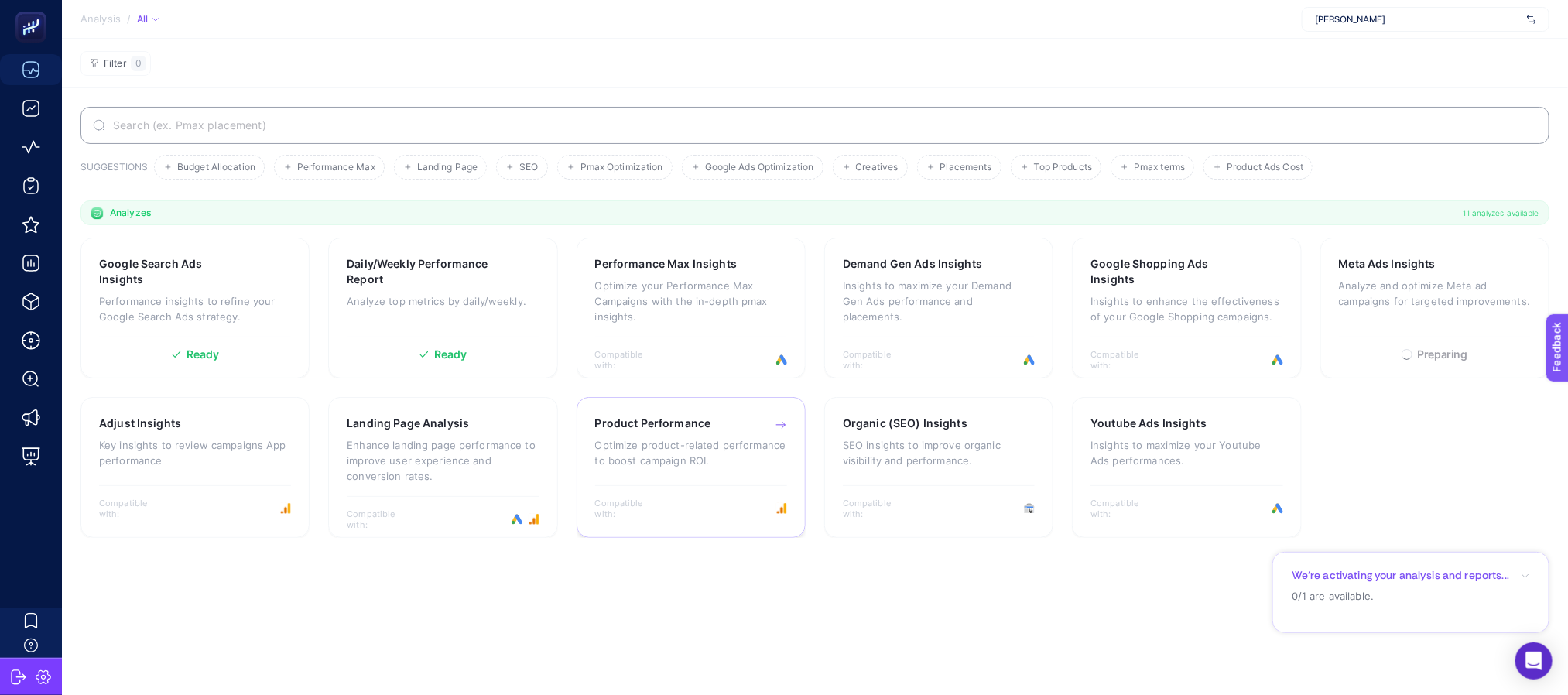 click on "Optimize product-related performance to boost campaign ROI." at bounding box center (691, 453) 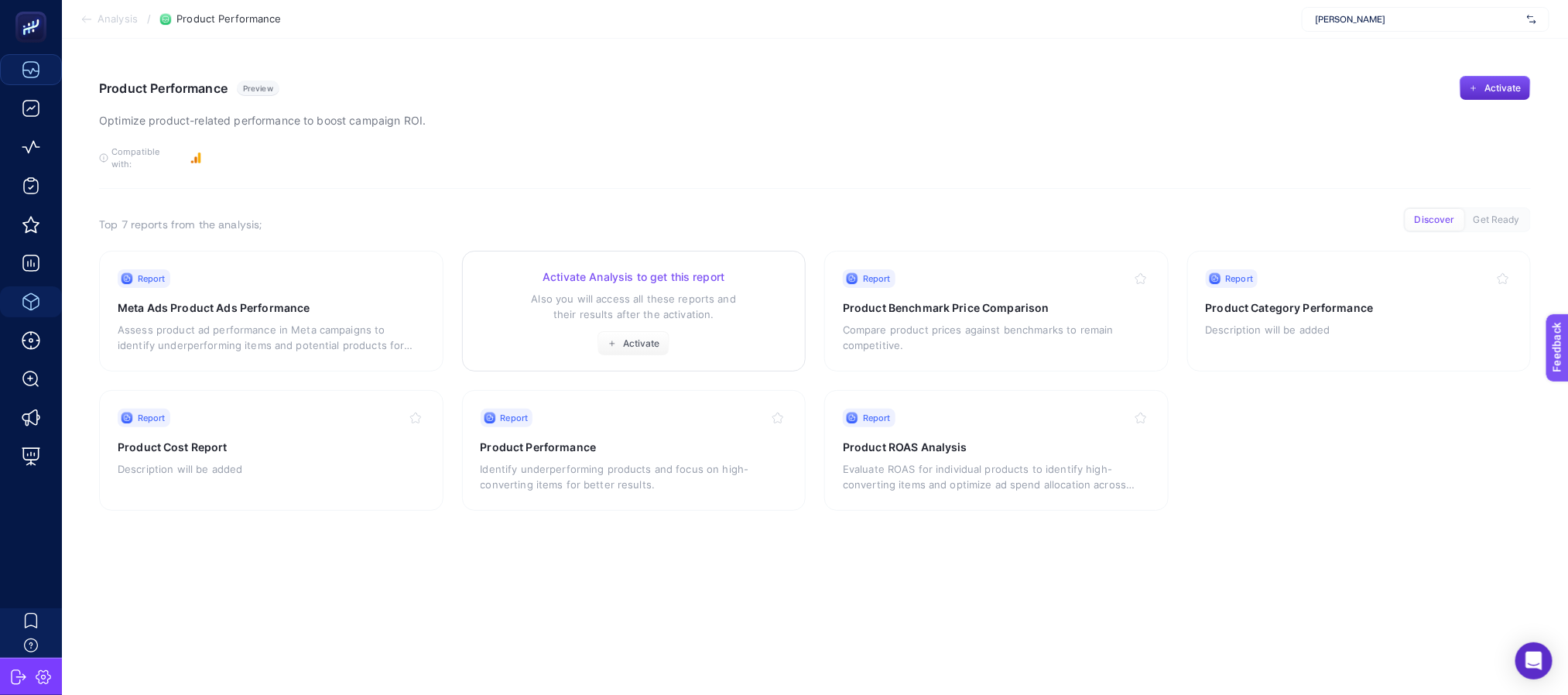 click on "Activate Analysis to get this report" at bounding box center [634, 277] 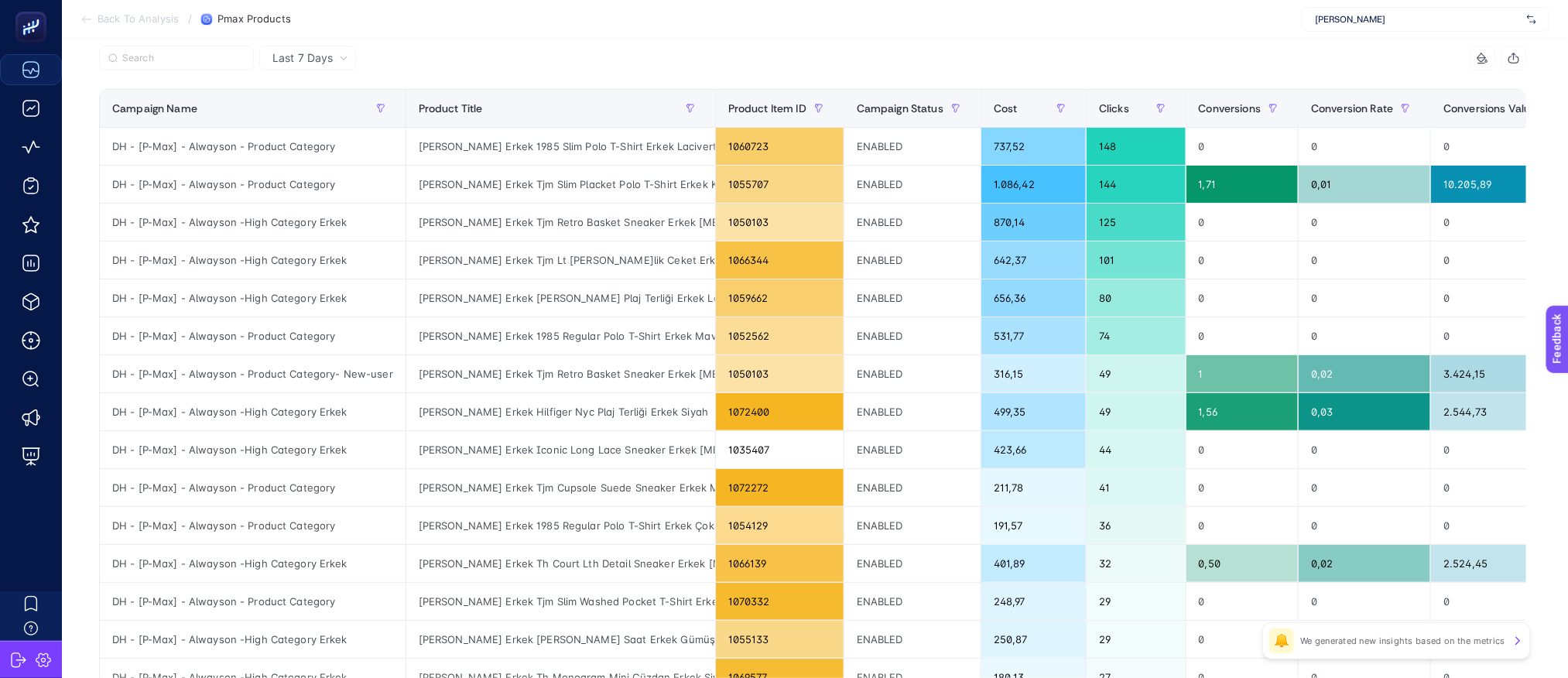 scroll, scrollTop: 147, scrollLeft: 0, axis: vertical 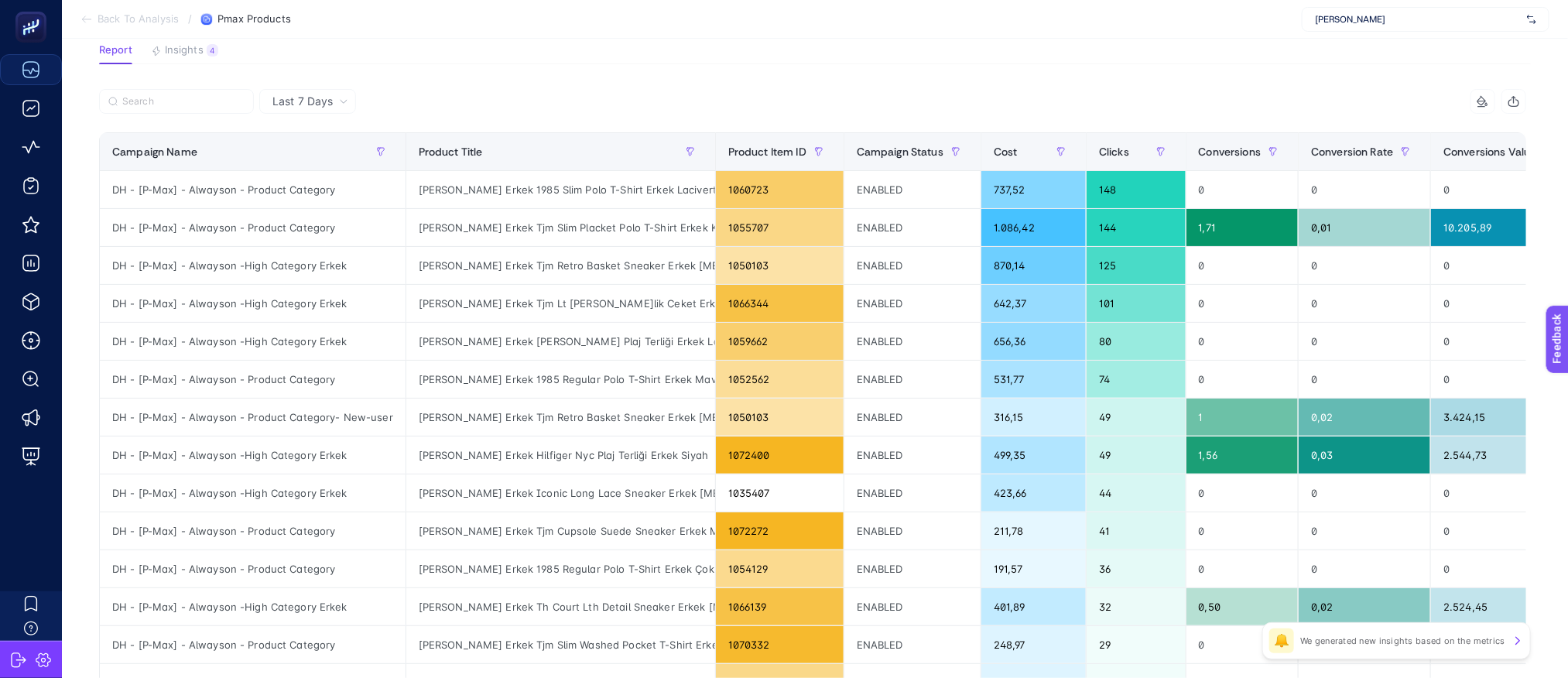 click on "Last 7 Days" at bounding box center (307, 101) 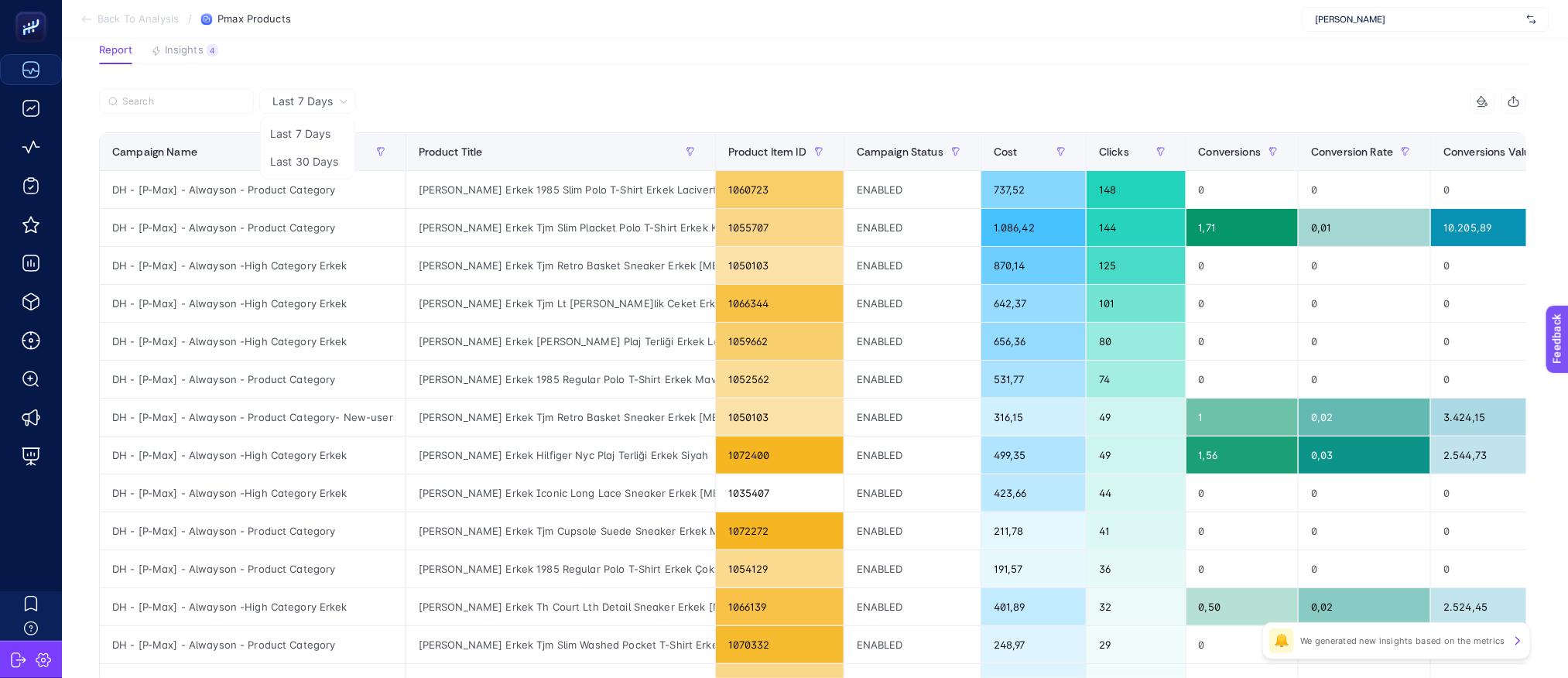 click on "Last 7 Days" at bounding box center [303, 101] 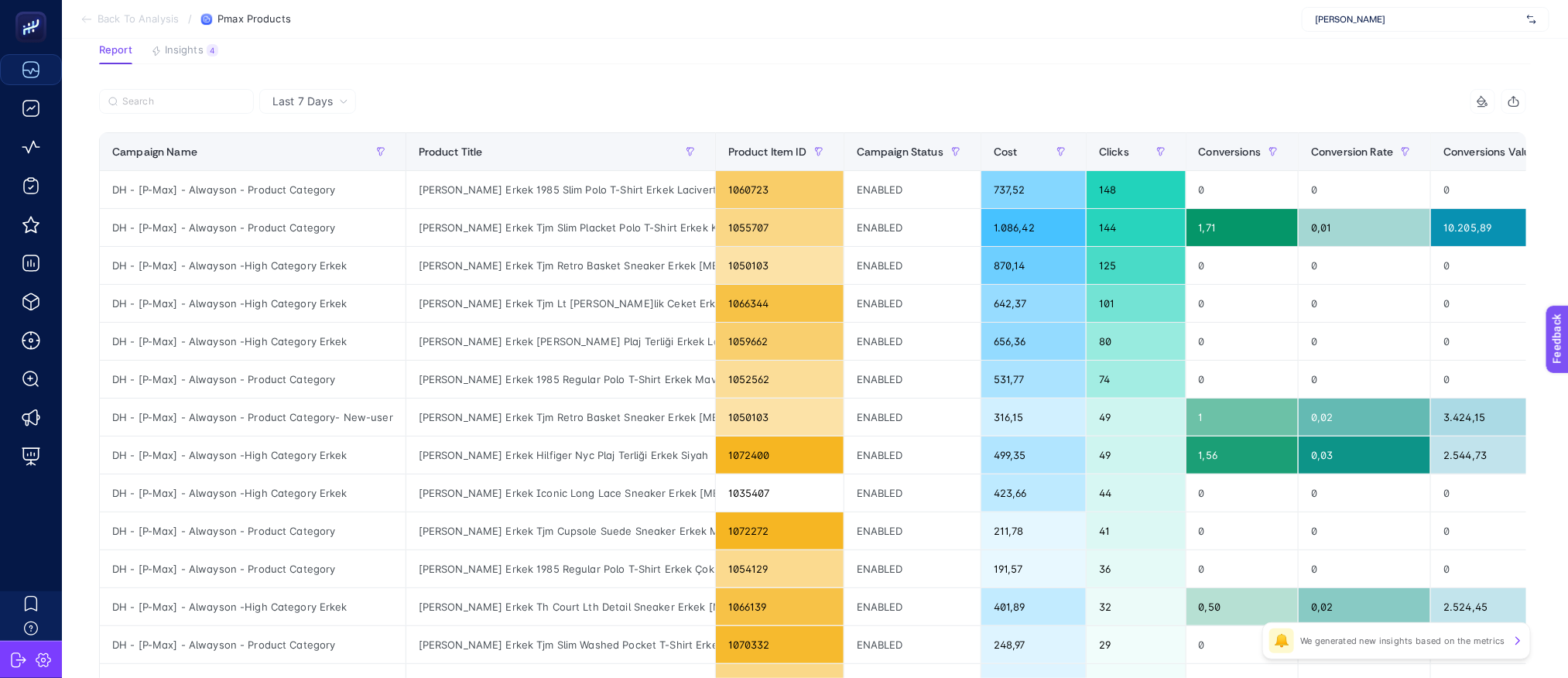 click on "Last 7 Days" at bounding box center (303, 101) 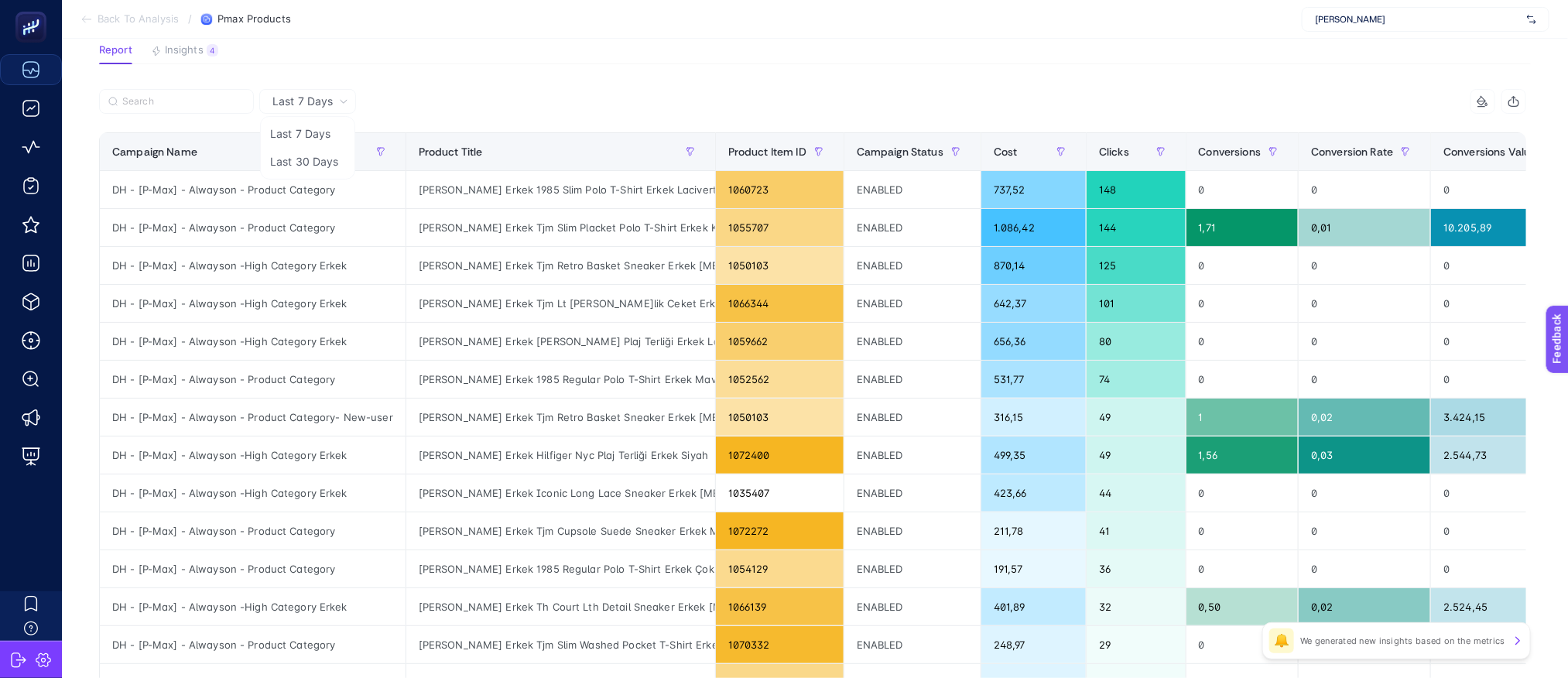 click on "8 items selected" at bounding box center [1169, 101] 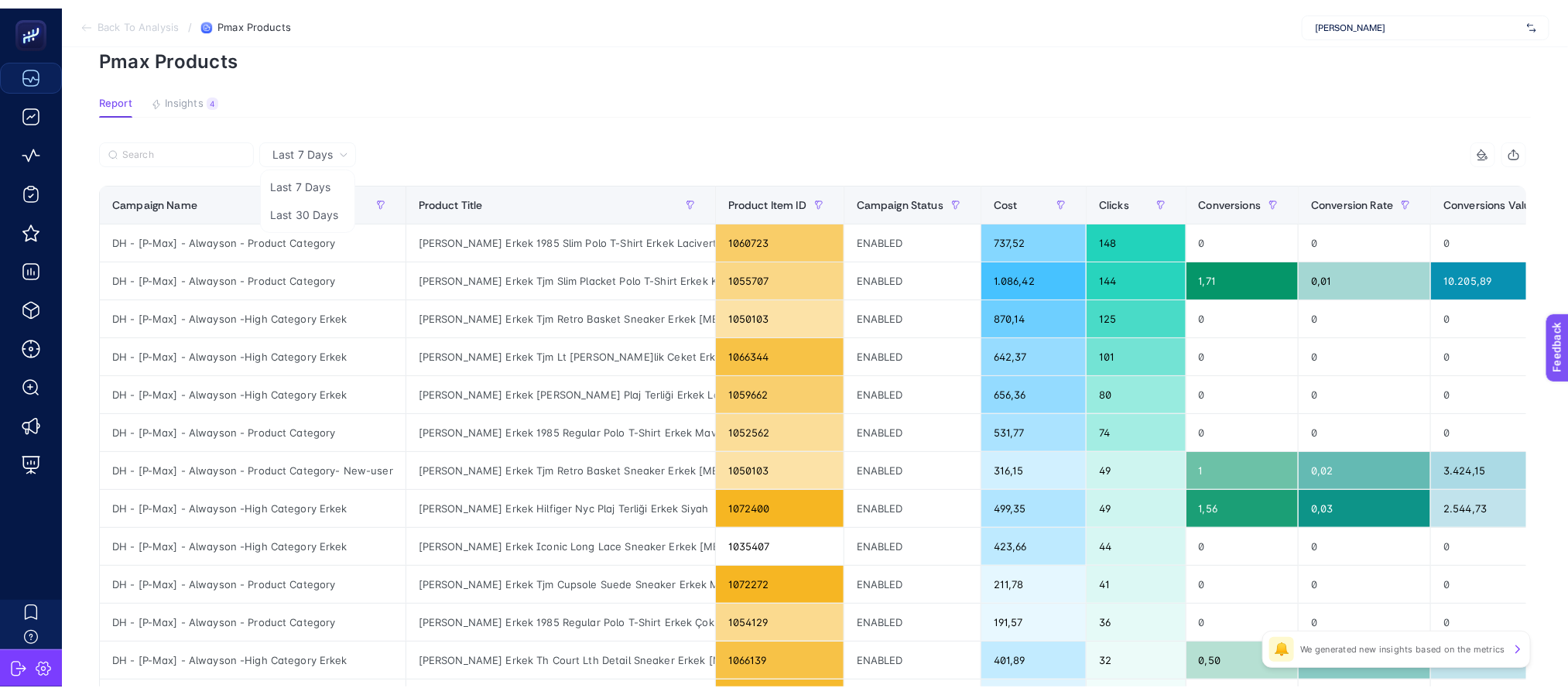 scroll, scrollTop: 31, scrollLeft: 0, axis: vertical 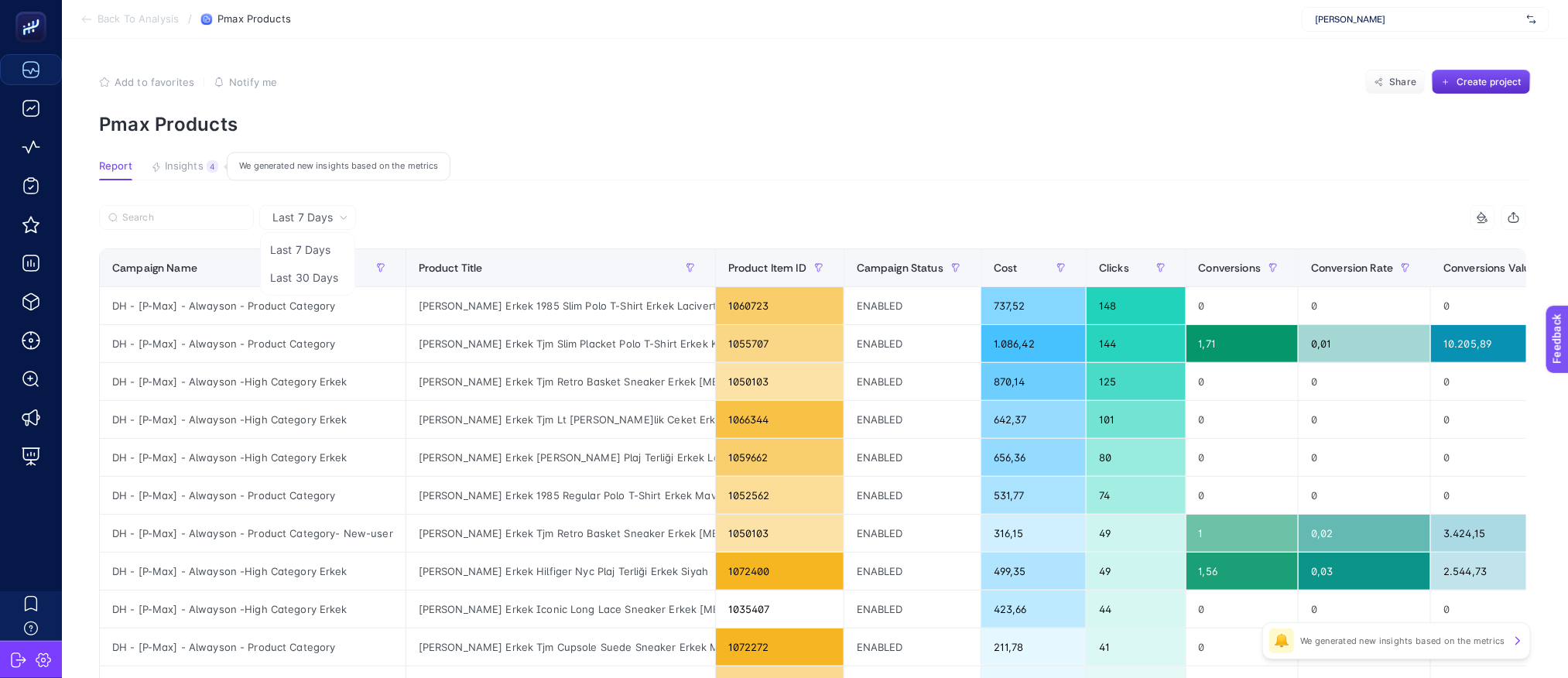 click on "Insights" at bounding box center (184, 166) 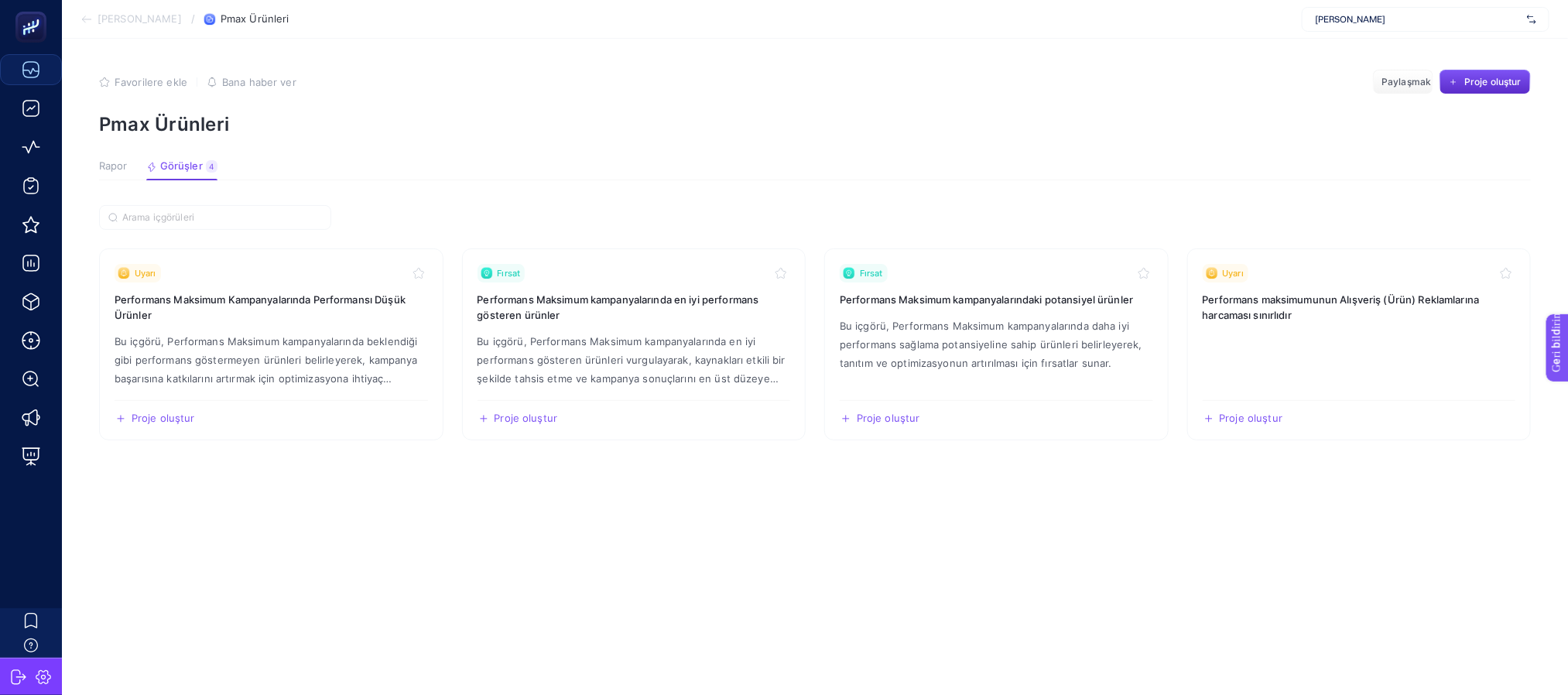 click on "Favorilere ekle YANLIŞ Bana haber ver Paylaşmak Proje oluştur Pmax Ürünleri Rapor Görüşler 4 Metriklere dayalı yeni içgörüler ürettik Uyarı Performans Maksimum Kampanyalarında Performansı Düşük Ürünler Bu içgörü, Performans Maksimum kampanyalarında beklendiği gibi performans göstermeyen ürünleri belirleyerek, kampanya başarısına katkılarını artırmak için optimizasyona ihtiyaç duyulduğunu gösteriyor. Proje oluştur Paylaşmak Fırsat Performans Maksimum kampanyalarında en iyi performans gösteren ürünler Bu içgörü, Performans Maksimum kampanyalarında en iyi performans gösteren ürünleri vurgulayarak, kaynakları etkili bir şekilde tahsis etme ve kampanya sonuçlarını en üst düzeye çıkarma fırsatları sunar. Proje oluştur Paylaşmak Fırsat Performans Maksimum kampanyalarındaki potansiyel ürünler Proje oluştur Paylaşmak Uyarı Performans maksimumunun Alışveriş (Ürün) Reklamlarına harcaması sınırlıdır Proje oluştur Paylaşmak" 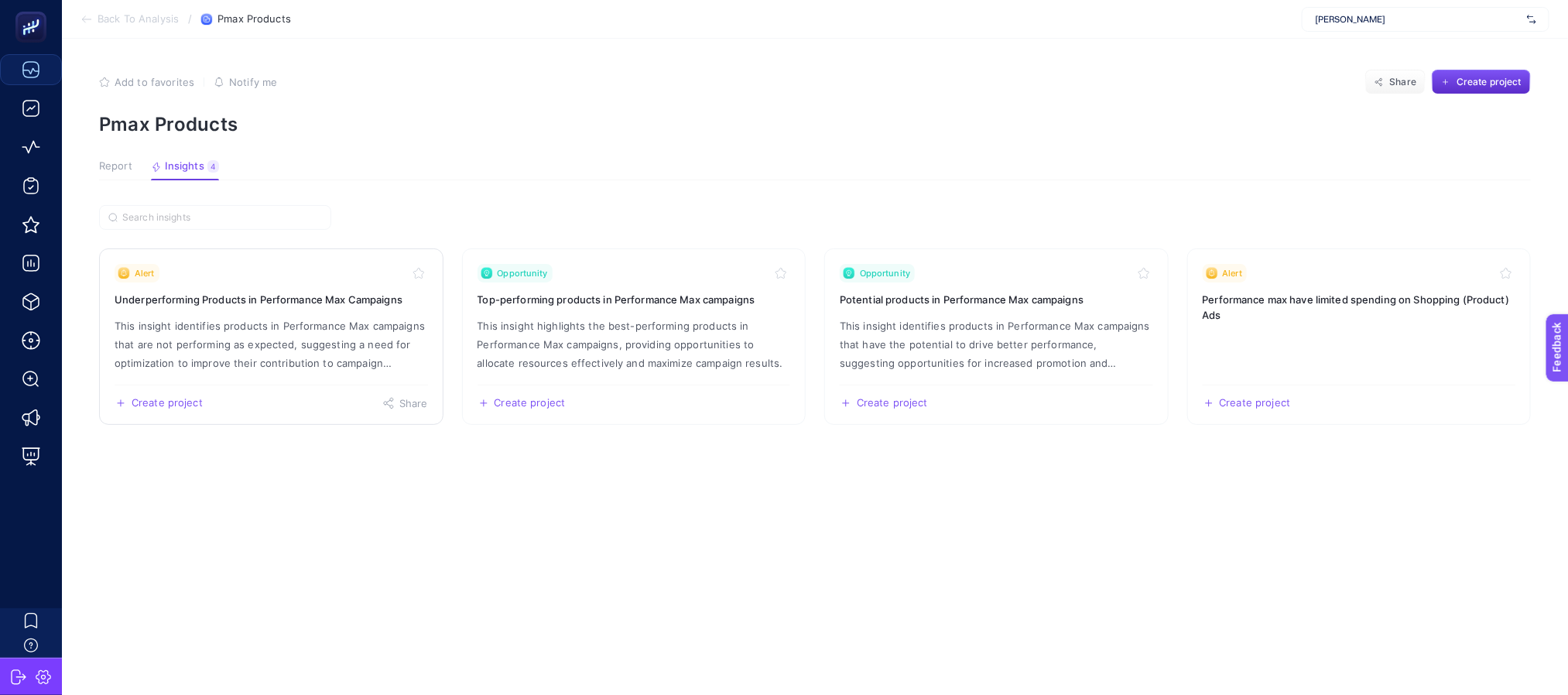 click on "Alert Underperforming Products in Performance Max Campaigns This insight identifies products in Performance Max campaigns that are not performing as expected, suggesting a need for optimization to improve their contribution to campaign success.  Create project   Share" 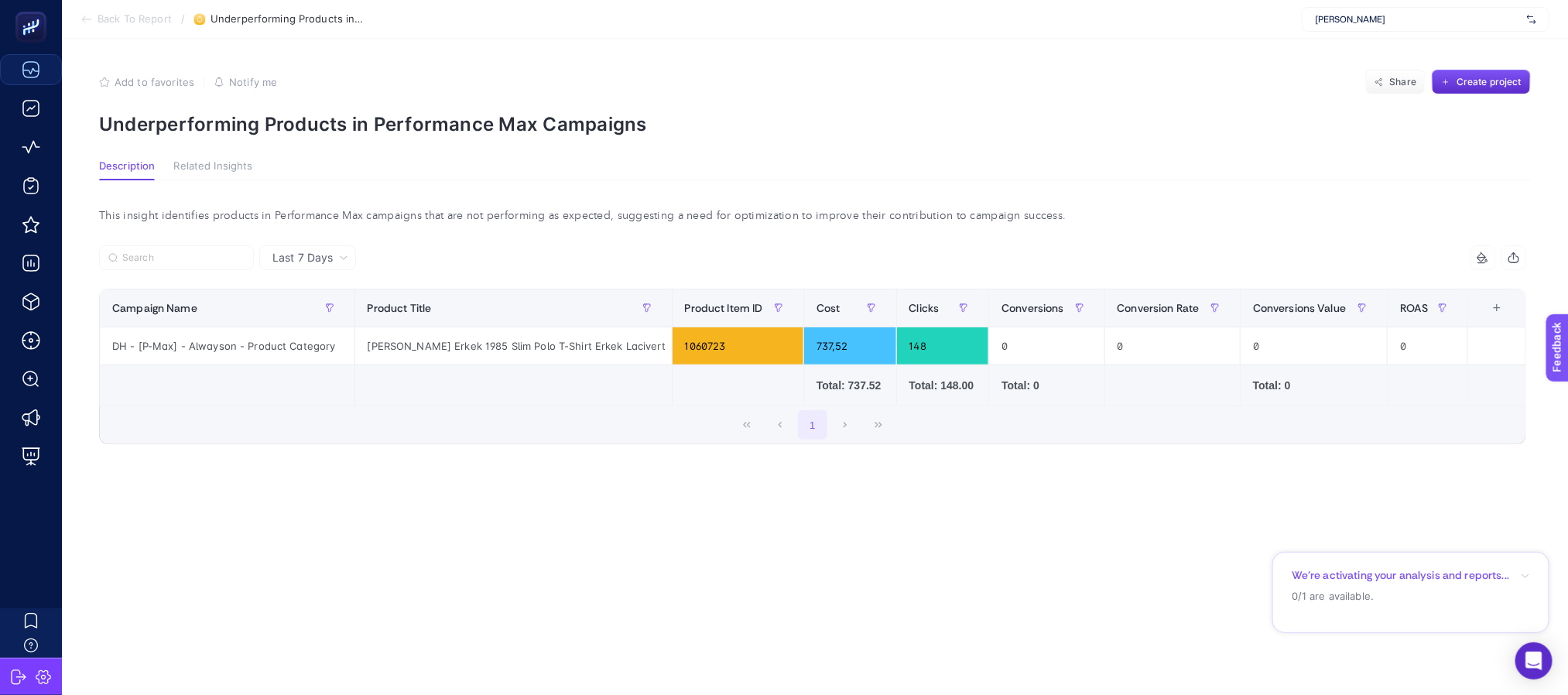 click on "Last 7 Days" at bounding box center (310, 258) 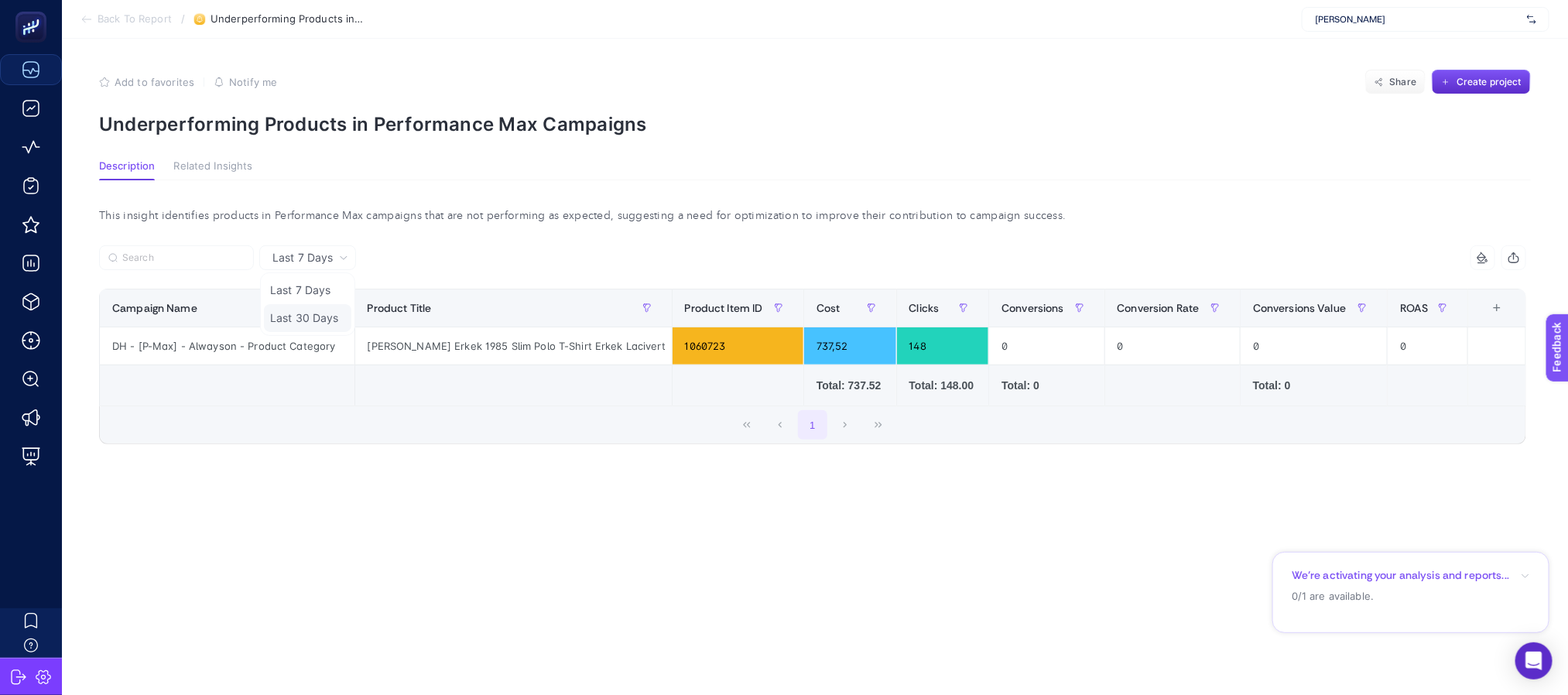 click on "Last 30 Days" 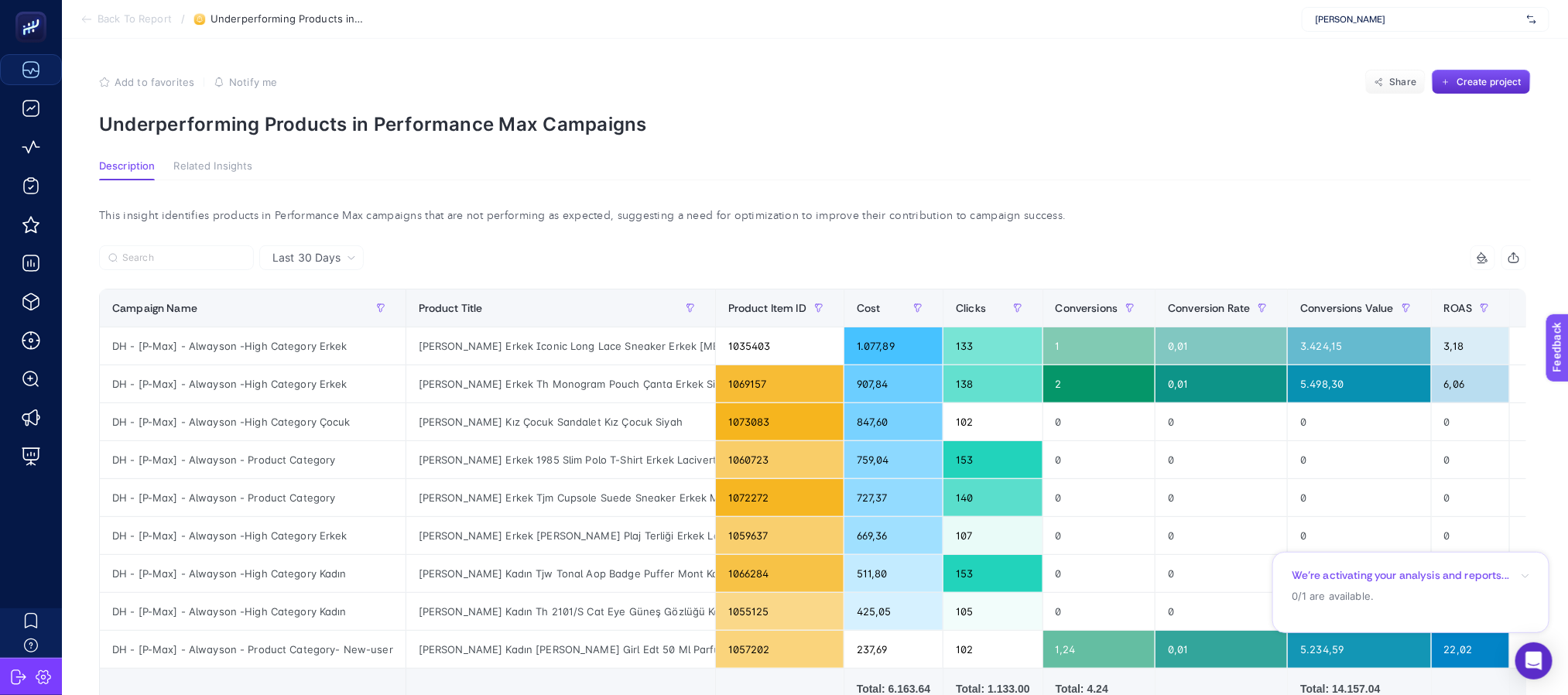 click on "Last 30 Days" at bounding box center (306, 258) 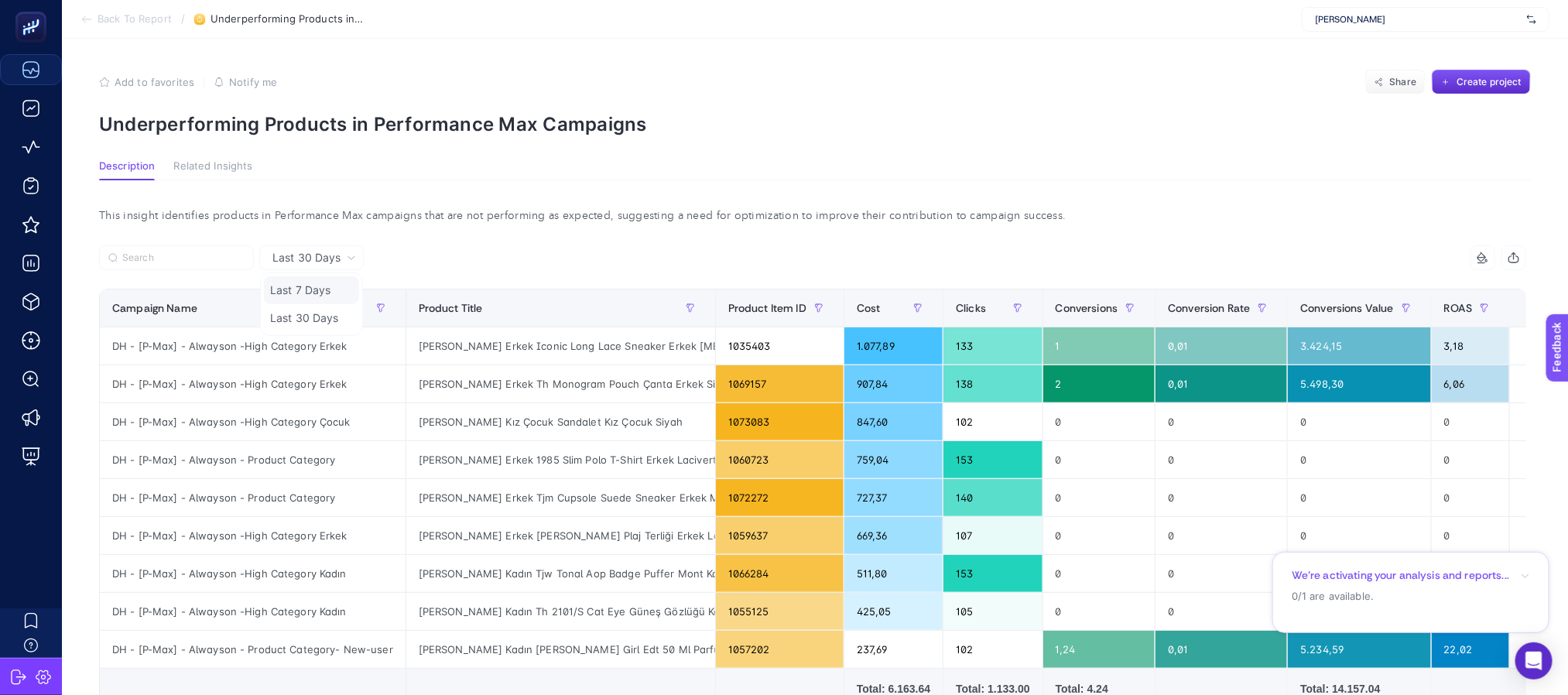 click on "Last 7 Days" 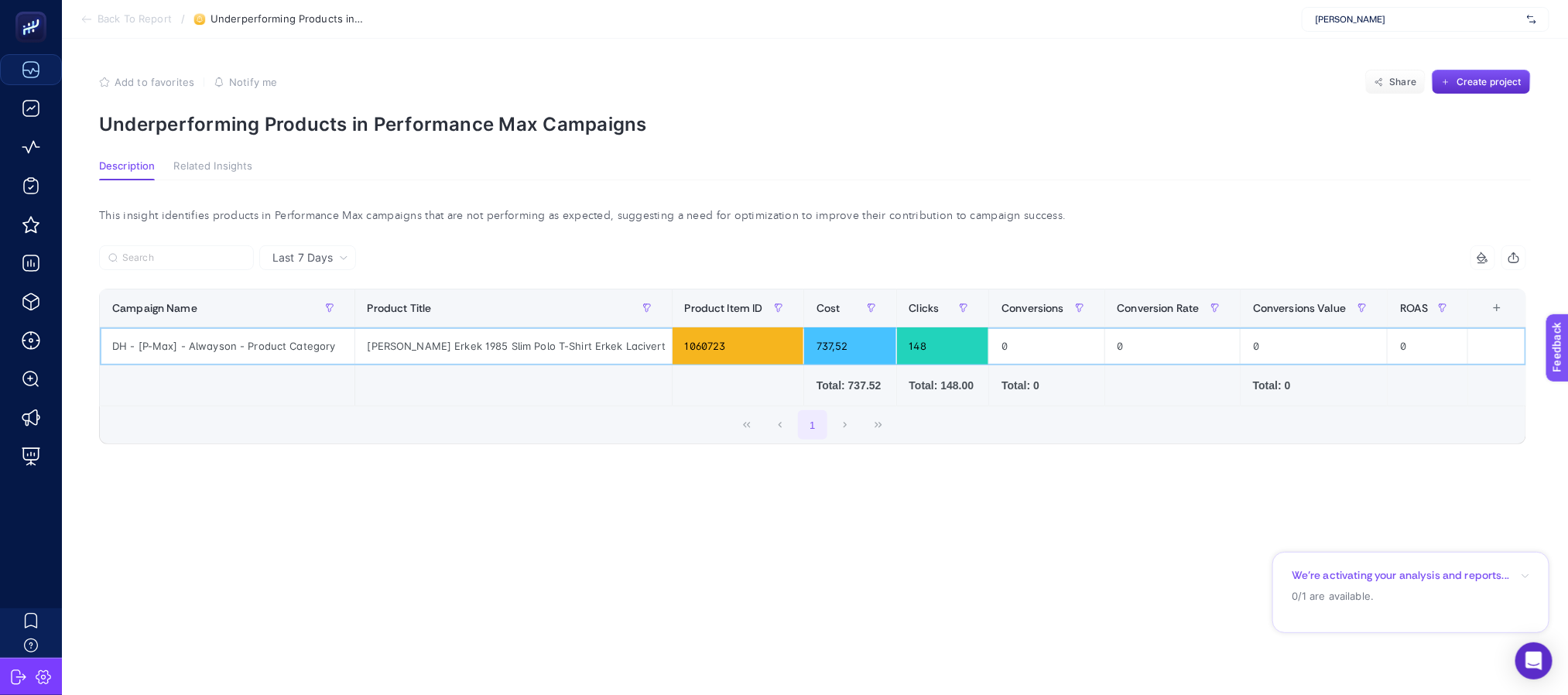 click on "[PERSON_NAME] Erkek 1985 Slim Polo T-Shirt Erkek Lacivert" 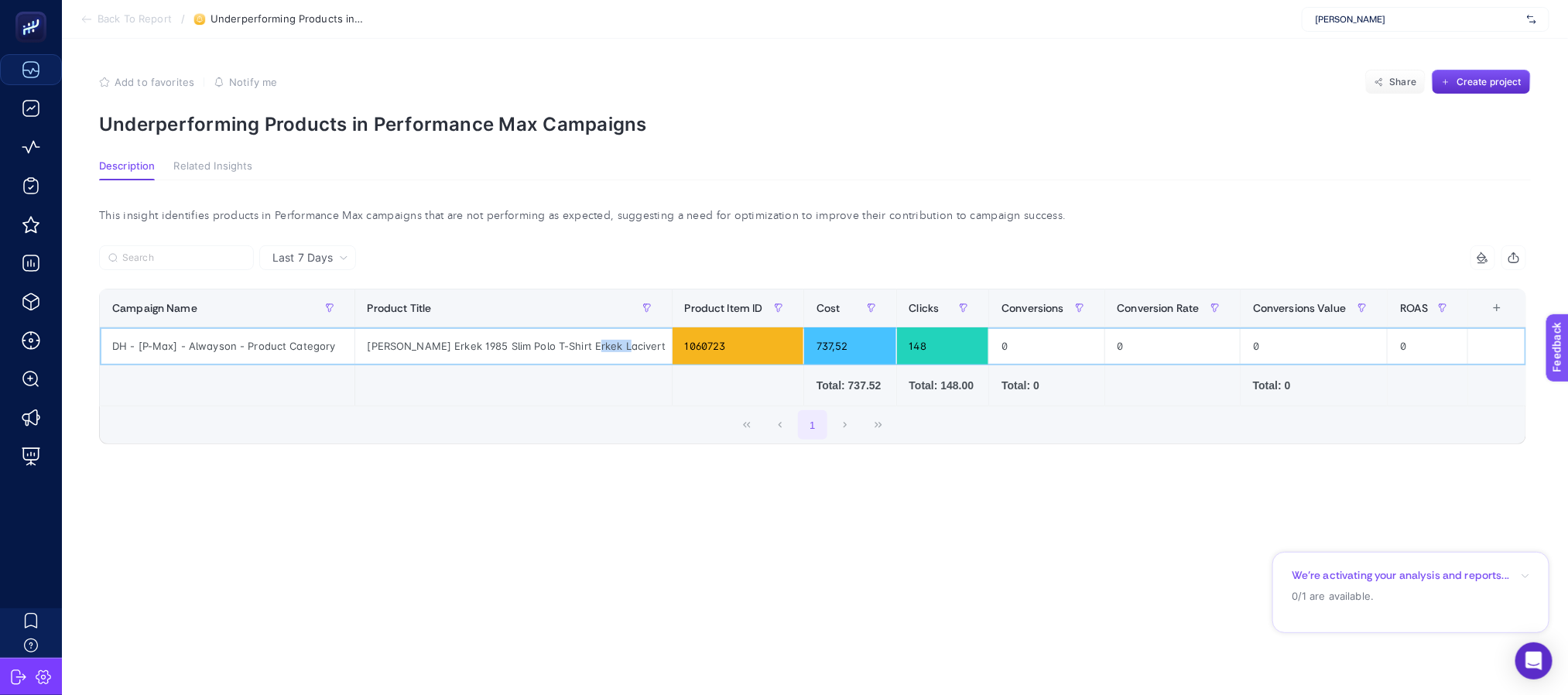 click on "[PERSON_NAME] Erkek 1985 Slim Polo T-Shirt Erkek Lacivert" 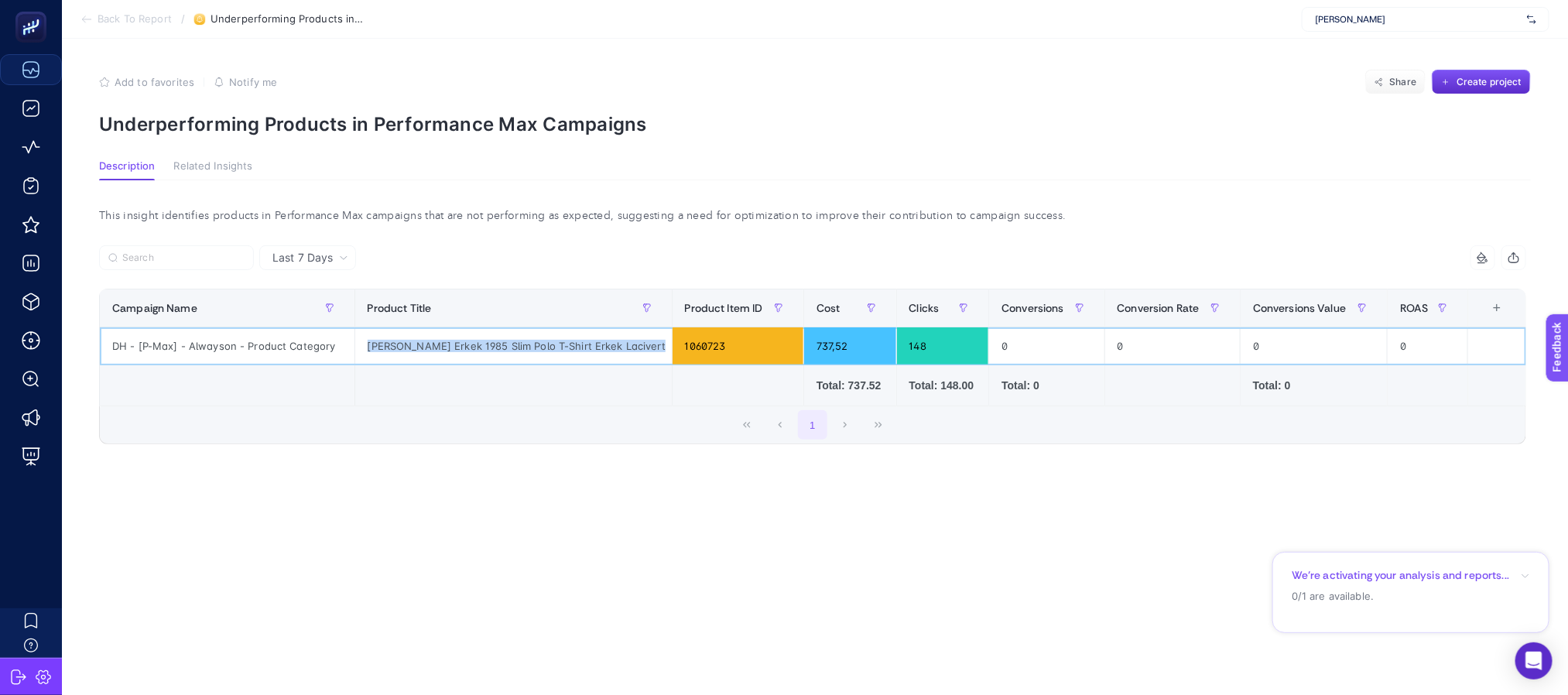click on "[PERSON_NAME] Erkek 1985 Slim Polo T-Shirt Erkek Lacivert" 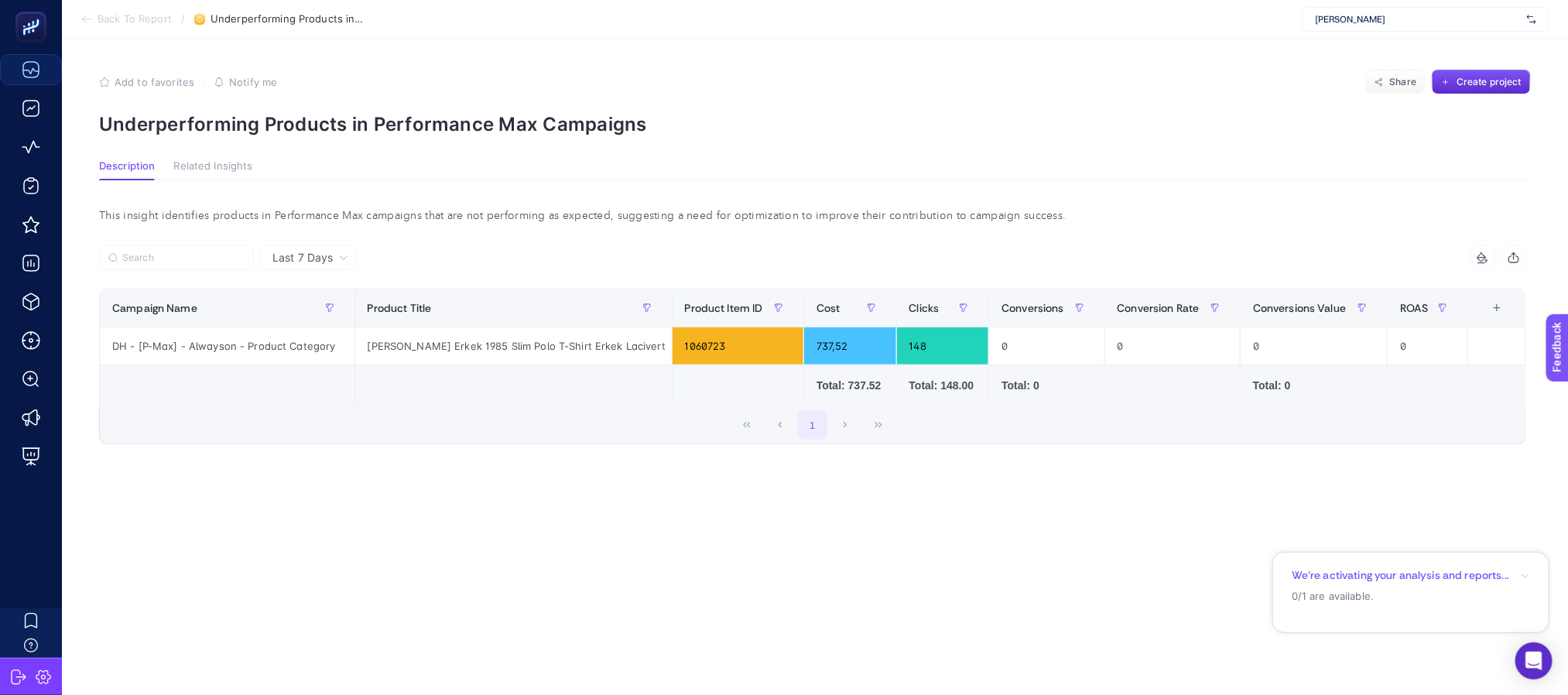 click on "Last 7 Days 7 items selected Campaign Name Product Title Product Item ID Cost Clicks Conversions Conversion Rate Conversions Value ROAS 9 items selected + DH - [P-Max] - Alwayson - Product Category [PERSON_NAME] Erkek 1985 Slim Polo T-Shirt Erkek Lacivert 1060723 737,52 148 0 0 0 0       Total: 737.52   Total: 148.00   Total: 0     Total: 0       1 7 items selected Campaign Name Product Title Product Item ID Cost Clicks Conversions Conversion Rate Conversions Value ROAS 9 items selected + DH - [P-Max] - Alwayson -High Category Erkek [PERSON_NAME] Erkek Iconic Long Lace Sneaker Erkek [MEDICAL_DATA] 1035403 1.077,89 133 1 0,01 3.424,15 3,18 DH - [P-Max] - Alwayson -High Category Erkek [PERSON_NAME] Erkek Th Monogram Pouch Çanta Erkek Siyah 1069157 907,84 138 2 0,01 5.498,30 6,06 DH - [P-Max] - Alwayson -High Category Çocuk [PERSON_NAME] Kız Çocuk Sandalet Kız Çocuk Siyah 1073083 847,60 102 0 0 0 0 DH - [P-Max] - Alwayson - Product Category [PERSON_NAME] Erkek 1985 Slim Polo T-Shirt Erkek Lacivert 1060723 153" at bounding box center [813, 388] 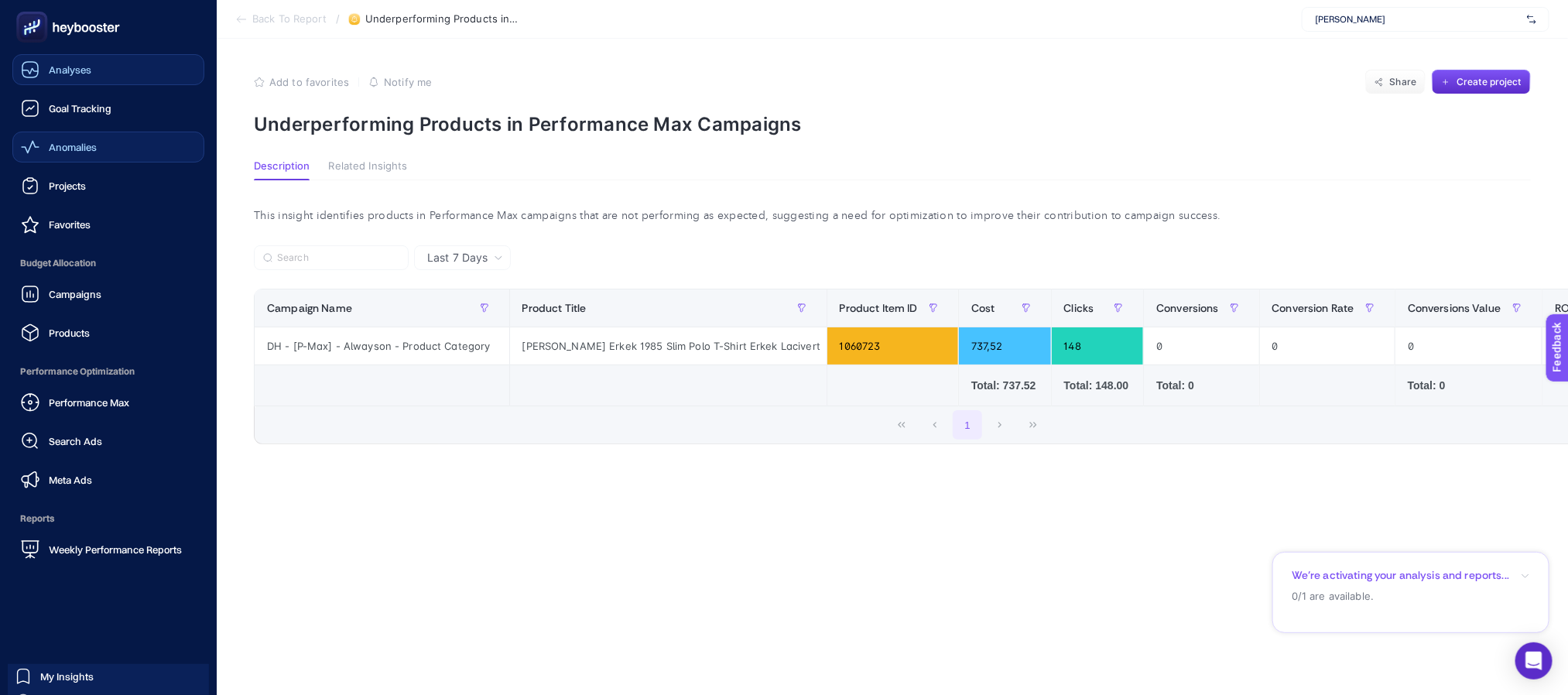 click on "Anomalies" at bounding box center (73, 147) 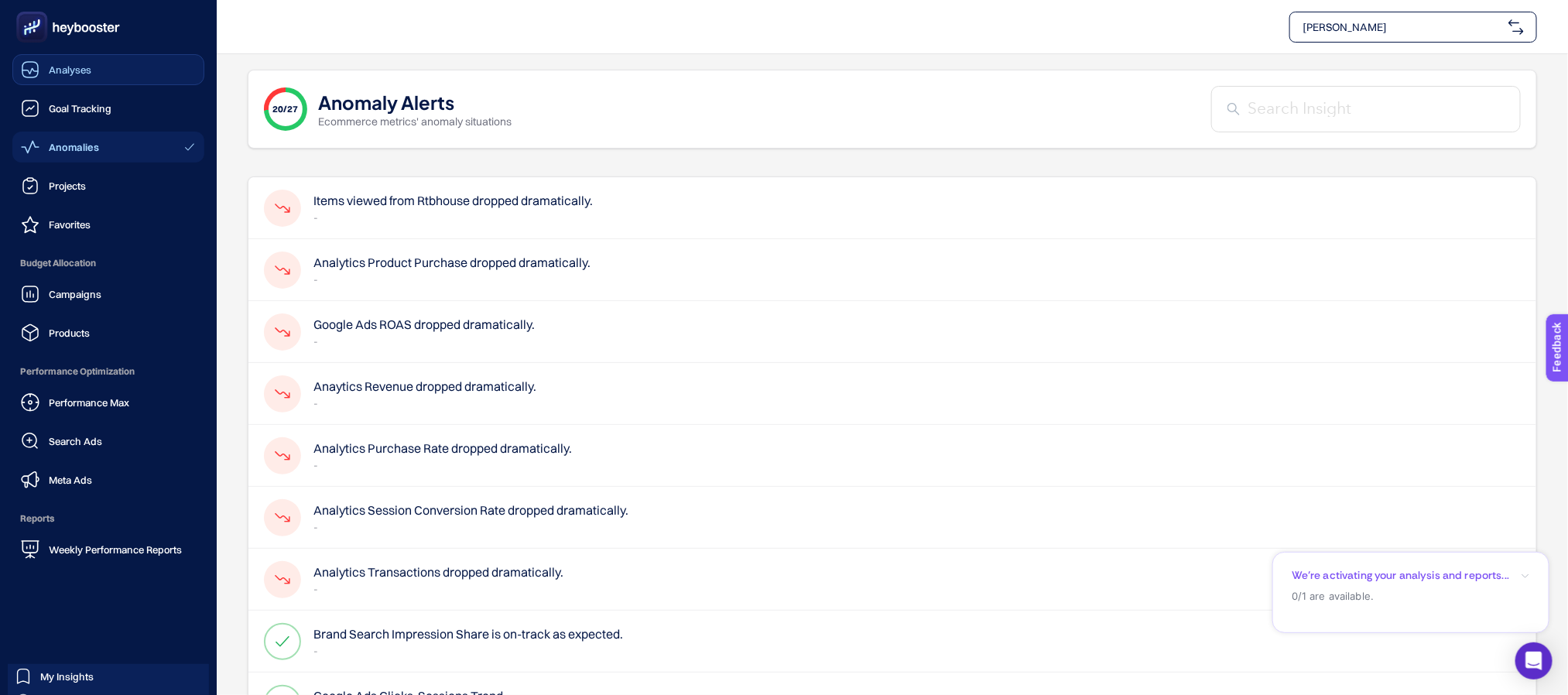 click on "Analyses" at bounding box center [56, 70] 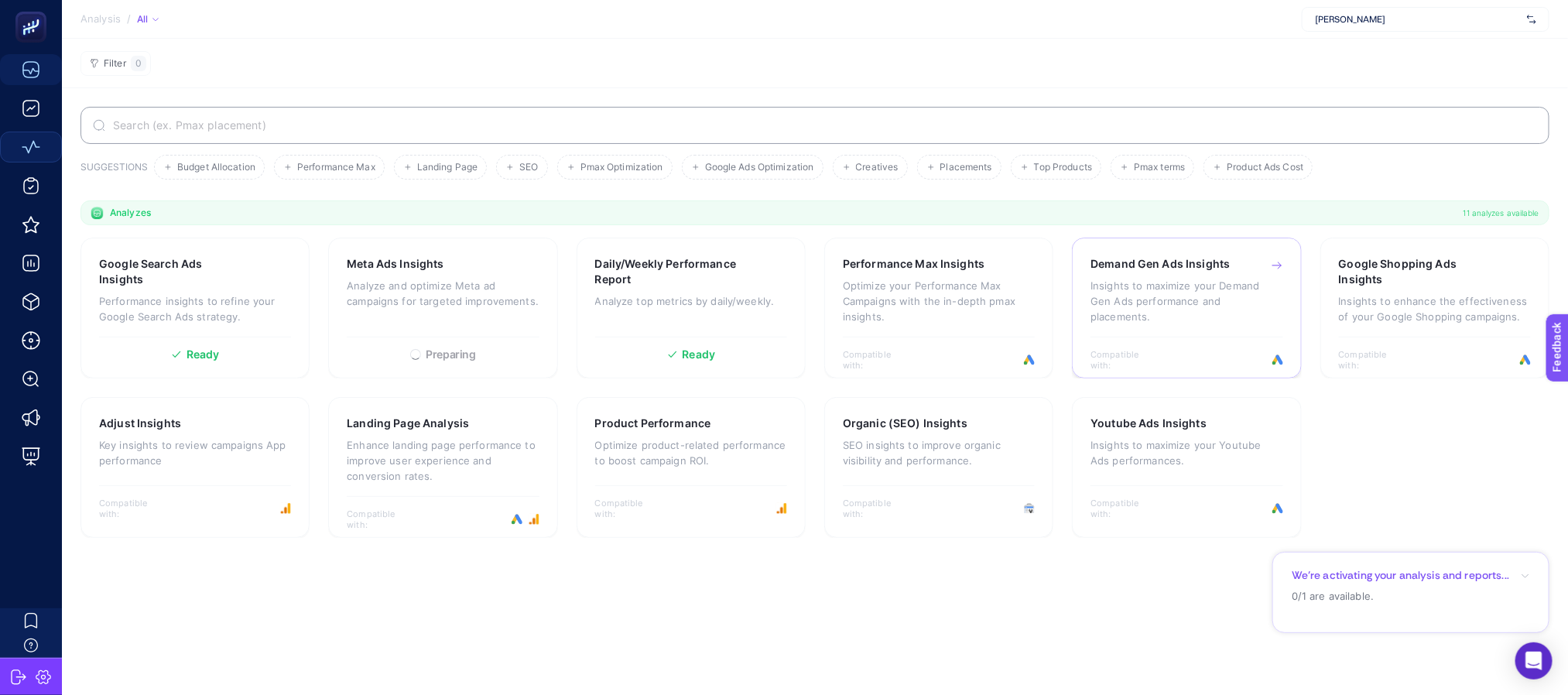 click on "Insights to maximize your Demand Gen Ads performance and placements." at bounding box center [1186, 301] 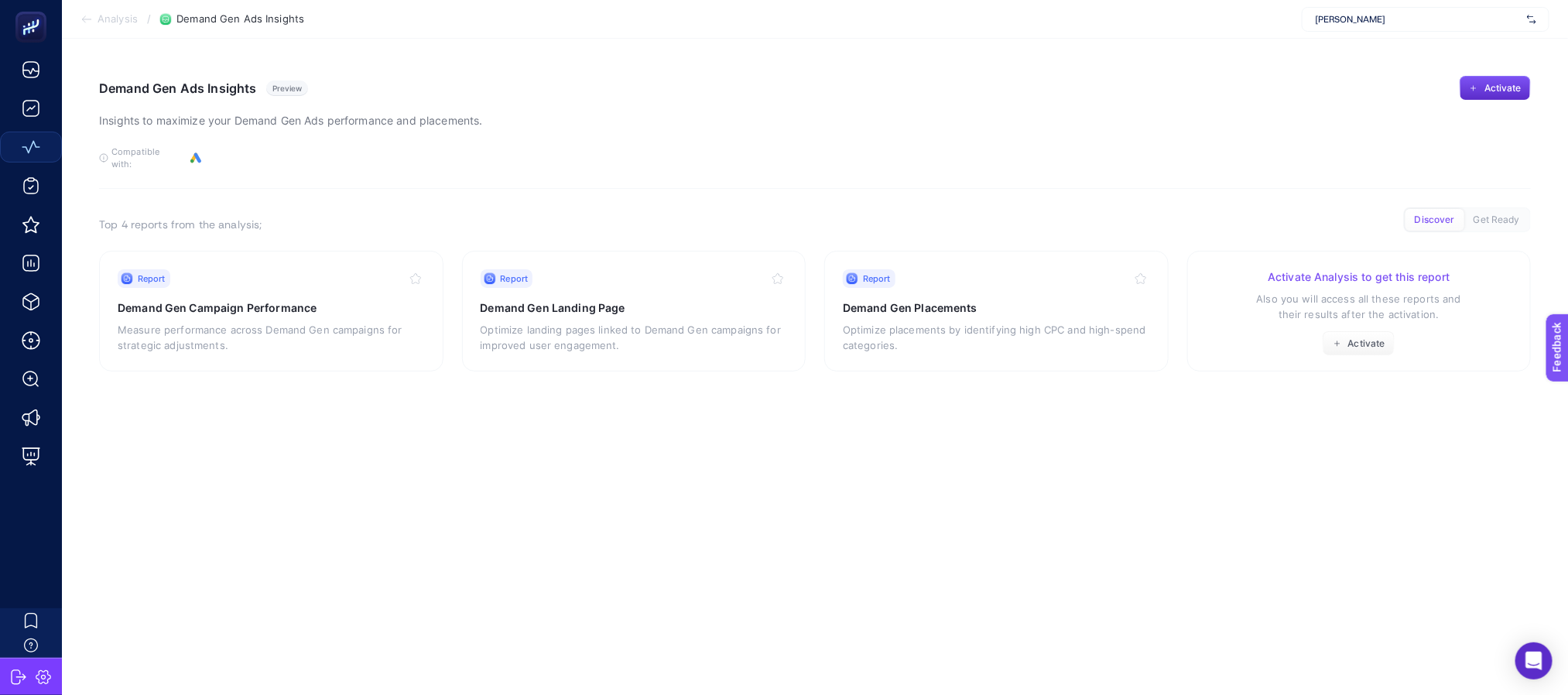click on "Activate Analysis to get this report  Also you will access all these reports and   their results after the activation.  Activate" at bounding box center (1359, 313) 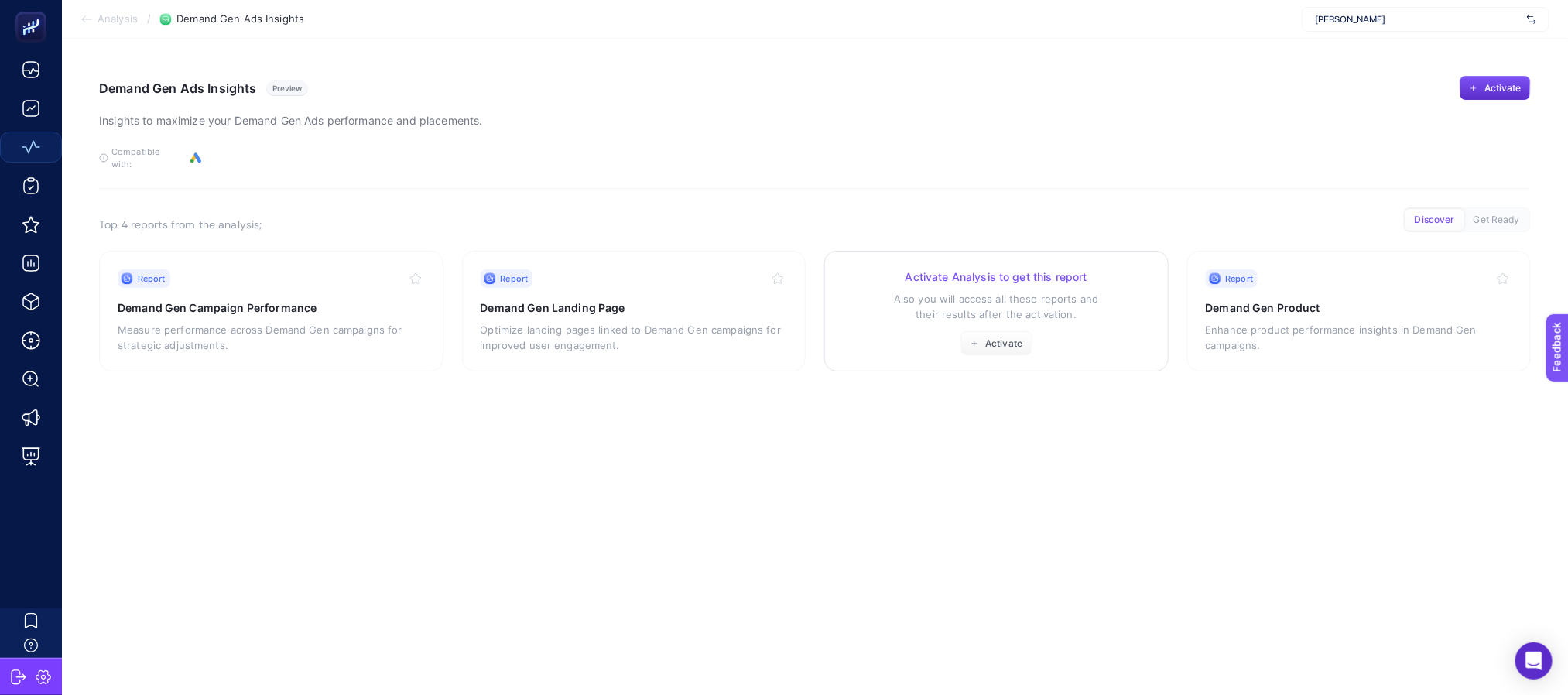 click on "Activate Analysis to get this report  Also you will access all these reports and   their results after the activation.  Activate" at bounding box center (996, 313) 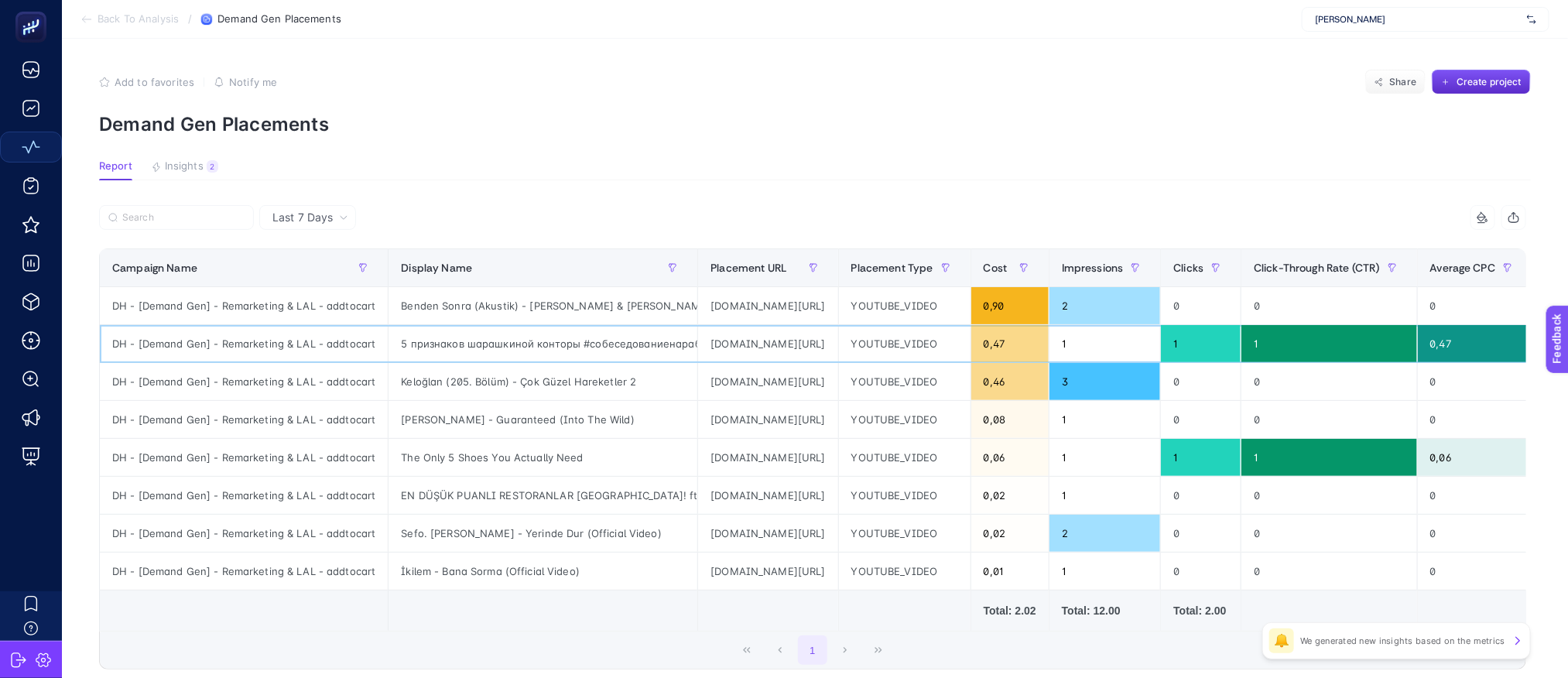 click on "5 признаков шарашкиной конторы #собеседованиенаработу" 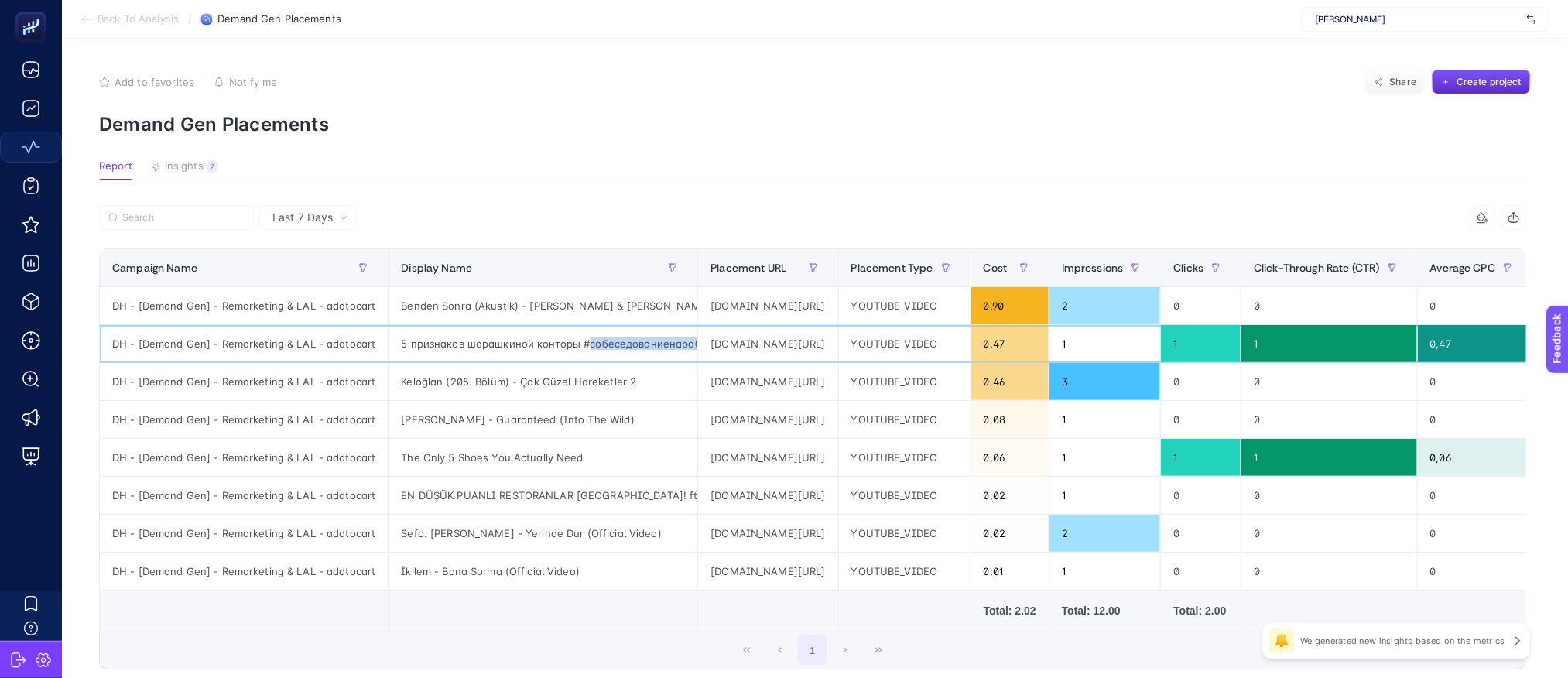 click on "5 признаков шарашкиной конторы #собеседованиенаработу" 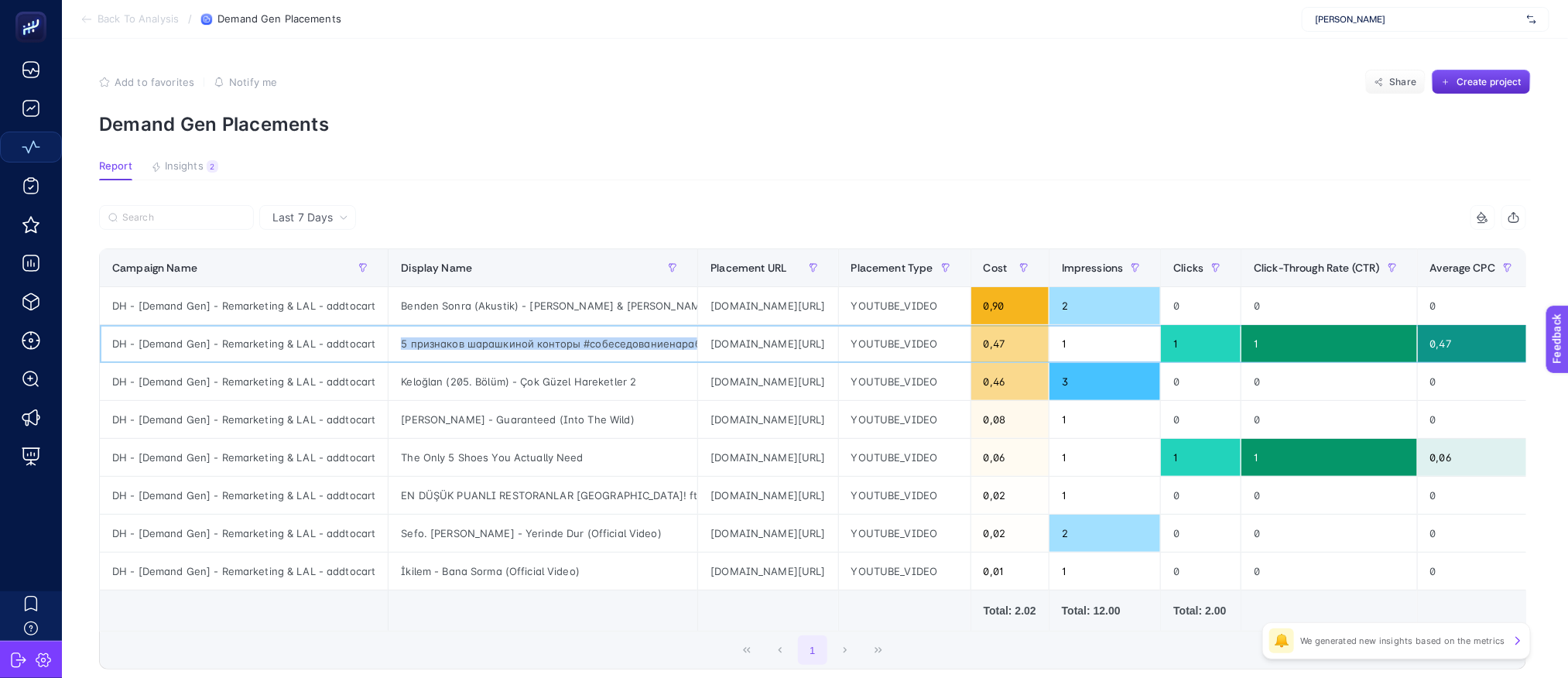 click on "5 признаков шарашкиной конторы #собеседованиенаработу" 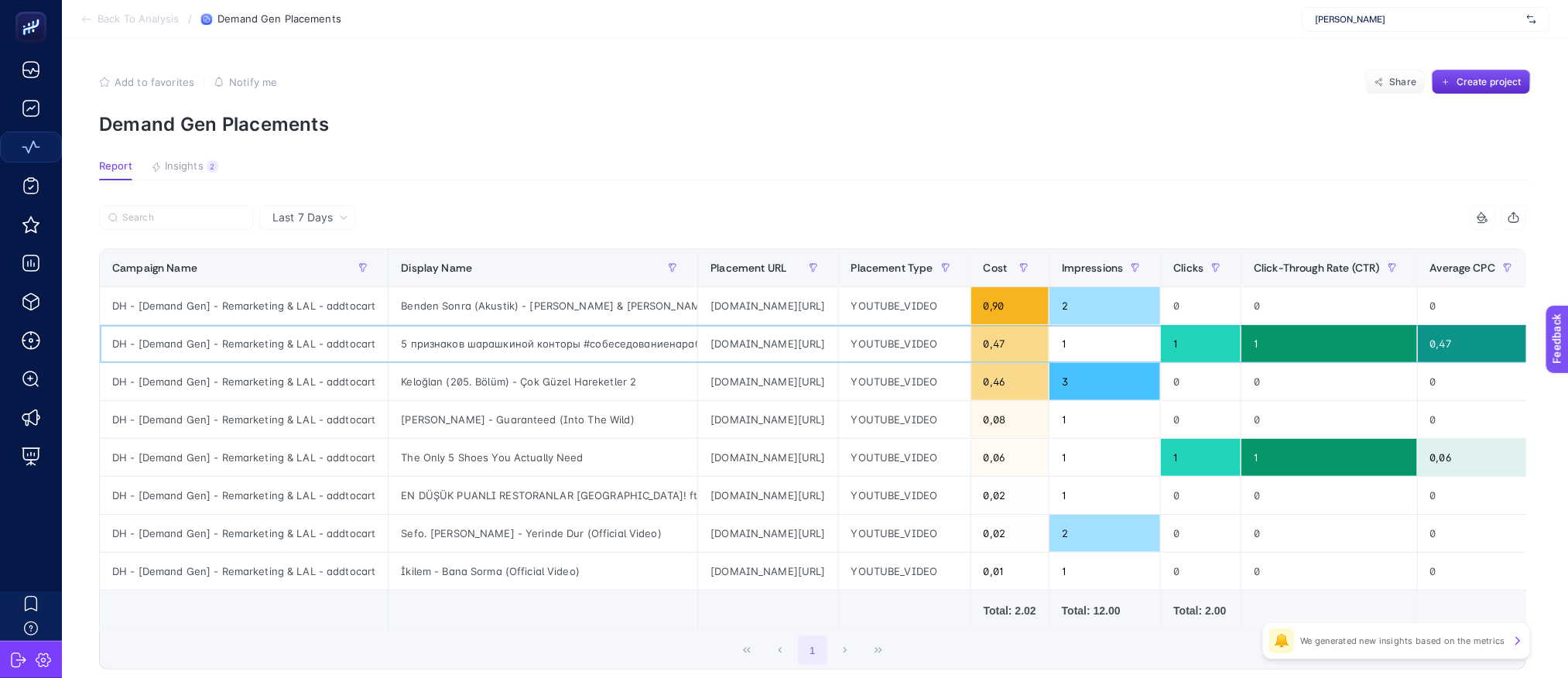 click on "[DOMAIN_NAME][URL]" 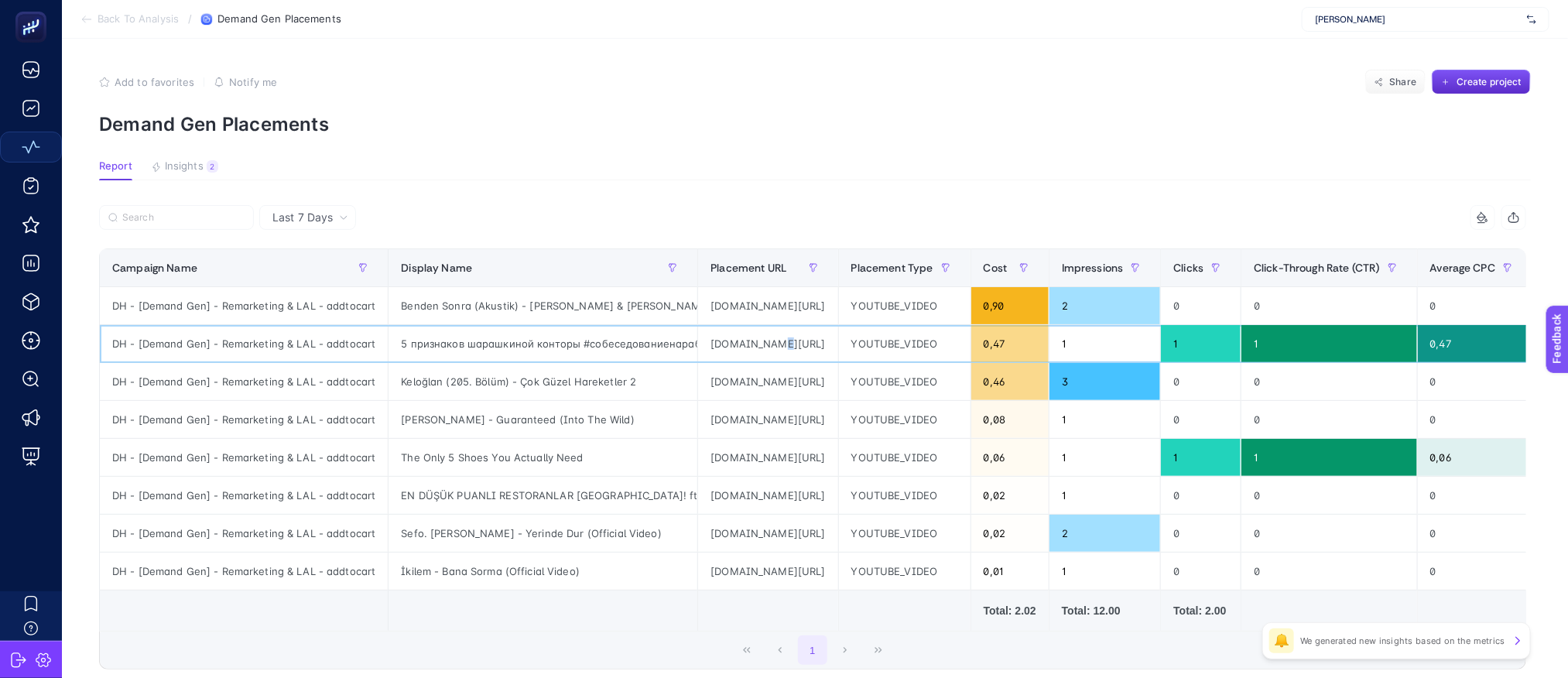 click on "[DOMAIN_NAME][URL]" 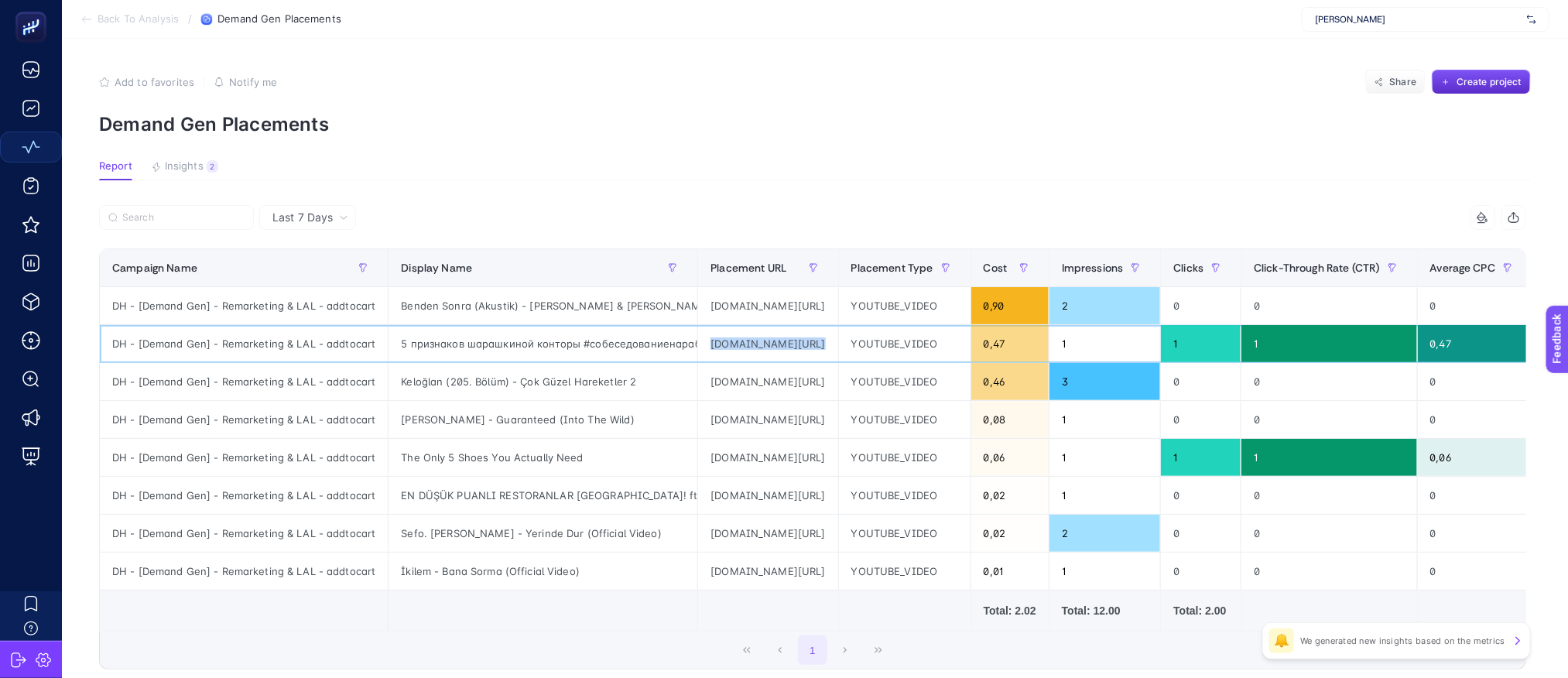 click on "[DOMAIN_NAME][URL]" 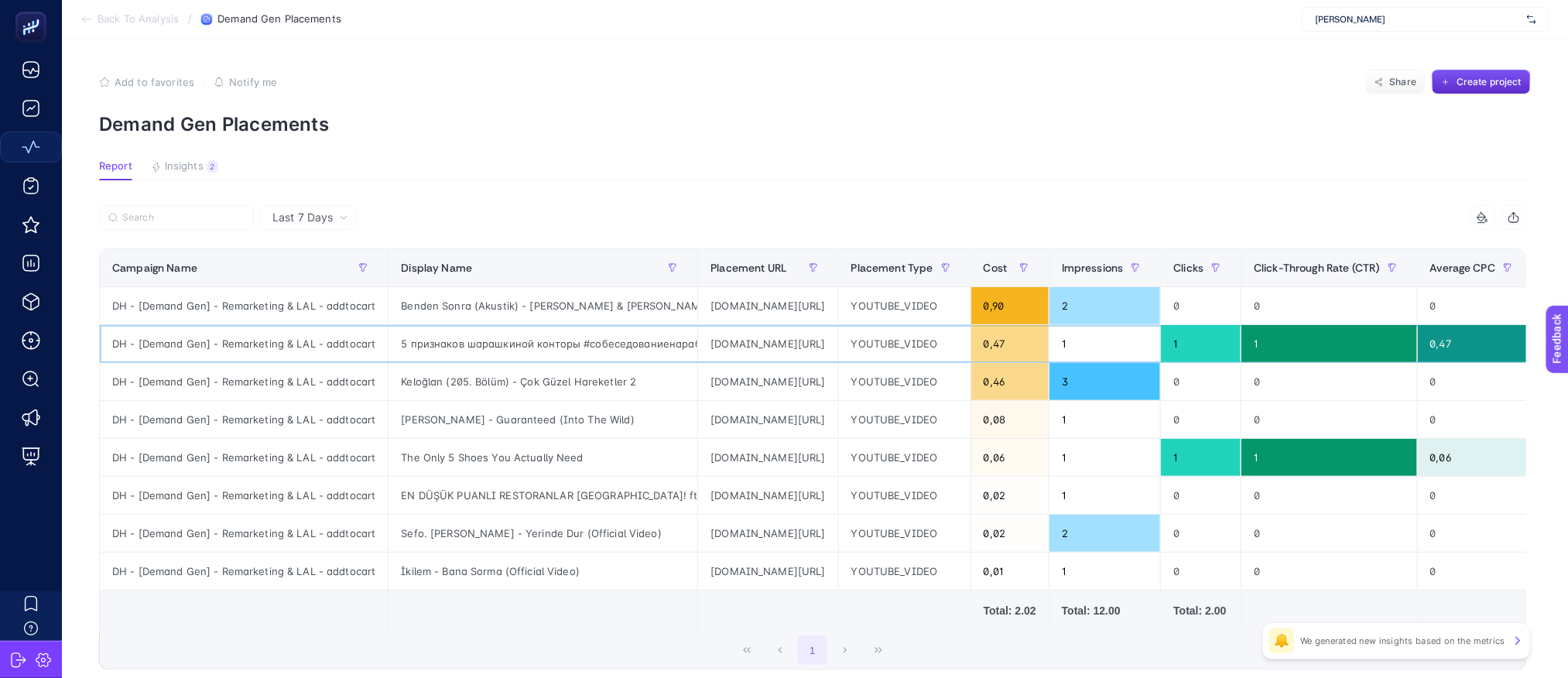 click on "YOUTUBE_VIDEO" 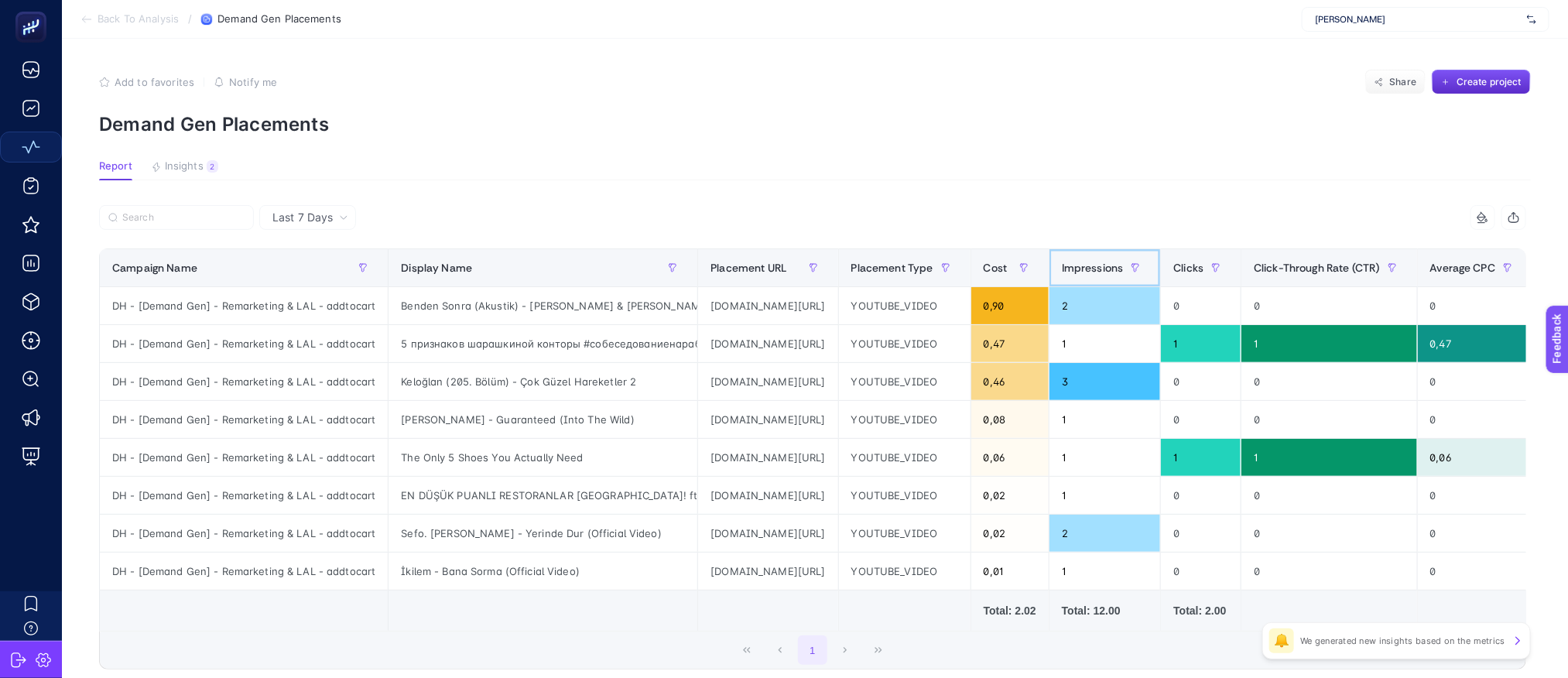 click on "Impressions" at bounding box center (1105, 268) 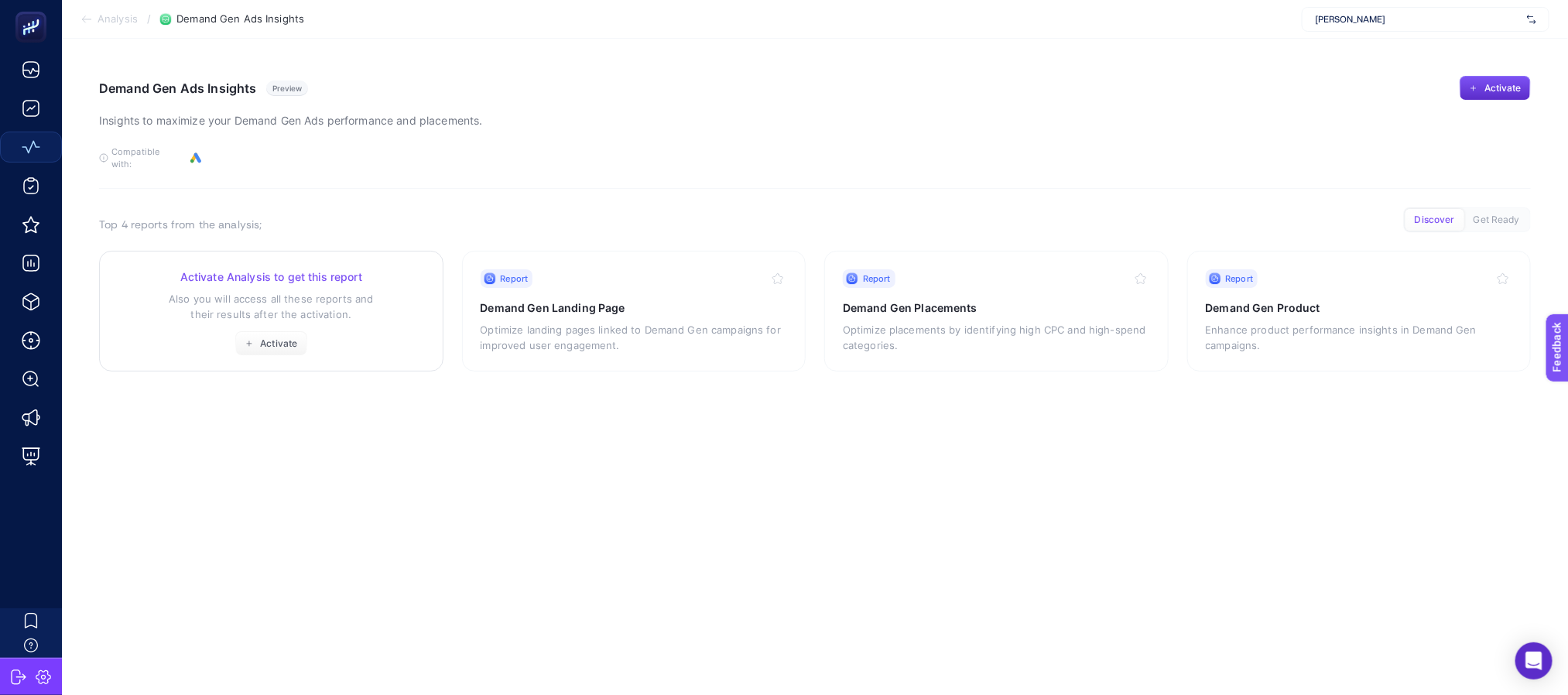 click on "Also you will access all these reports and   their results after the activation." at bounding box center (271, 306) 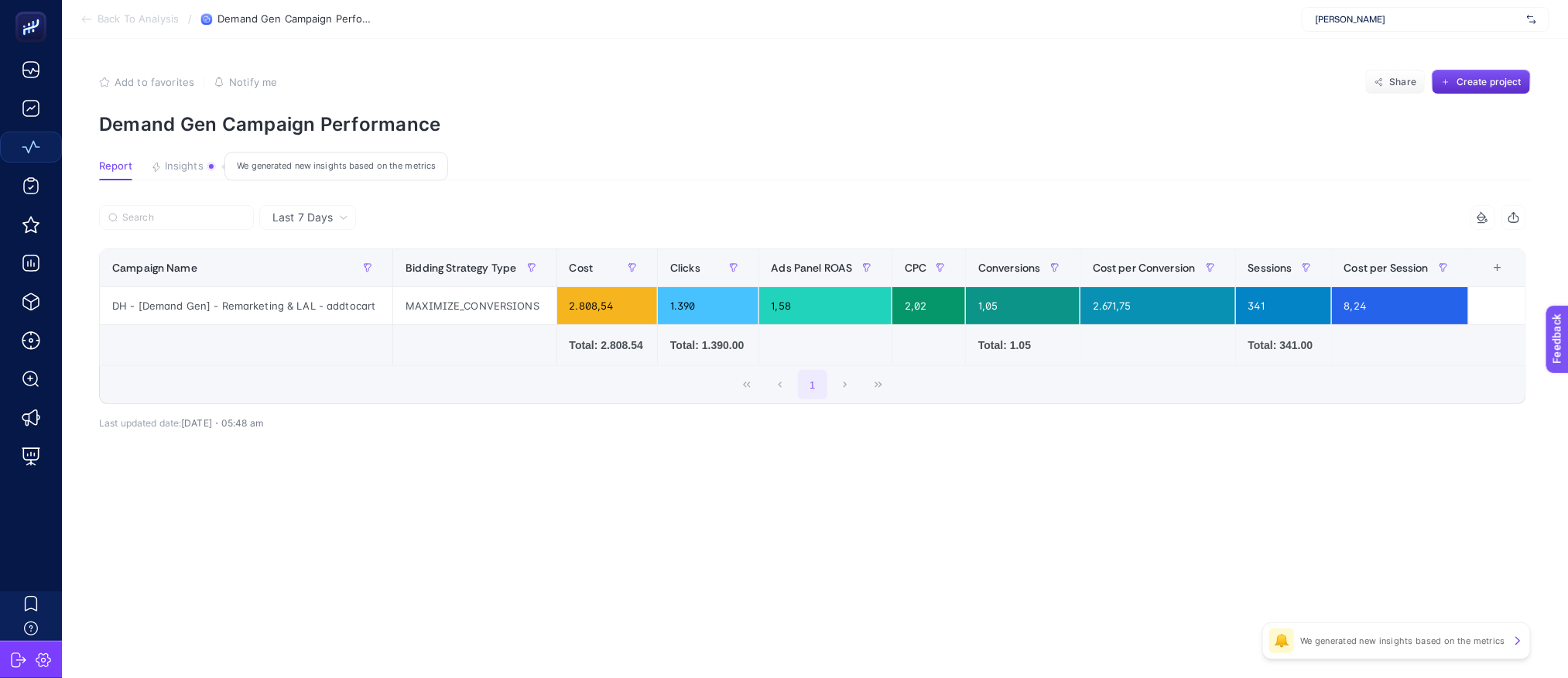 click on "Insights" at bounding box center [184, 166] 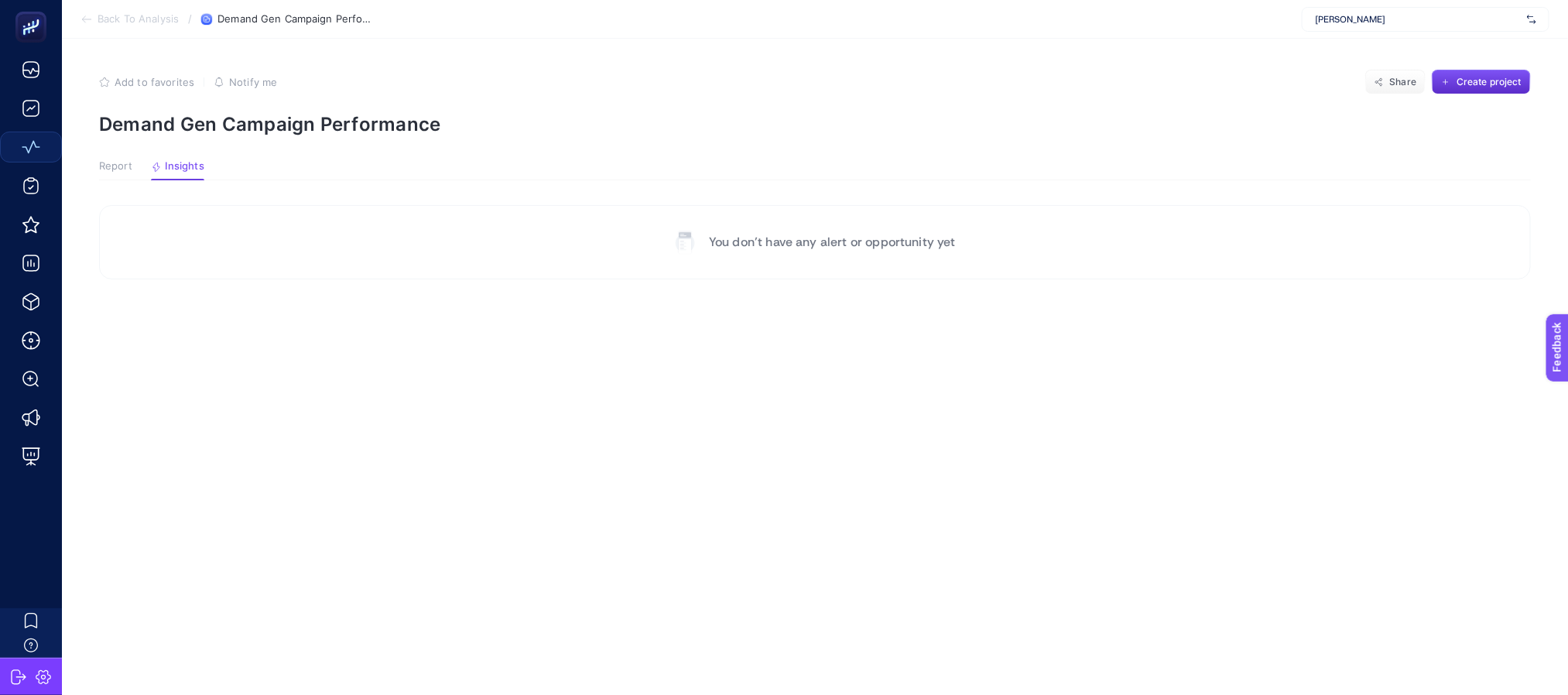 click on "Report" at bounding box center [115, 166] 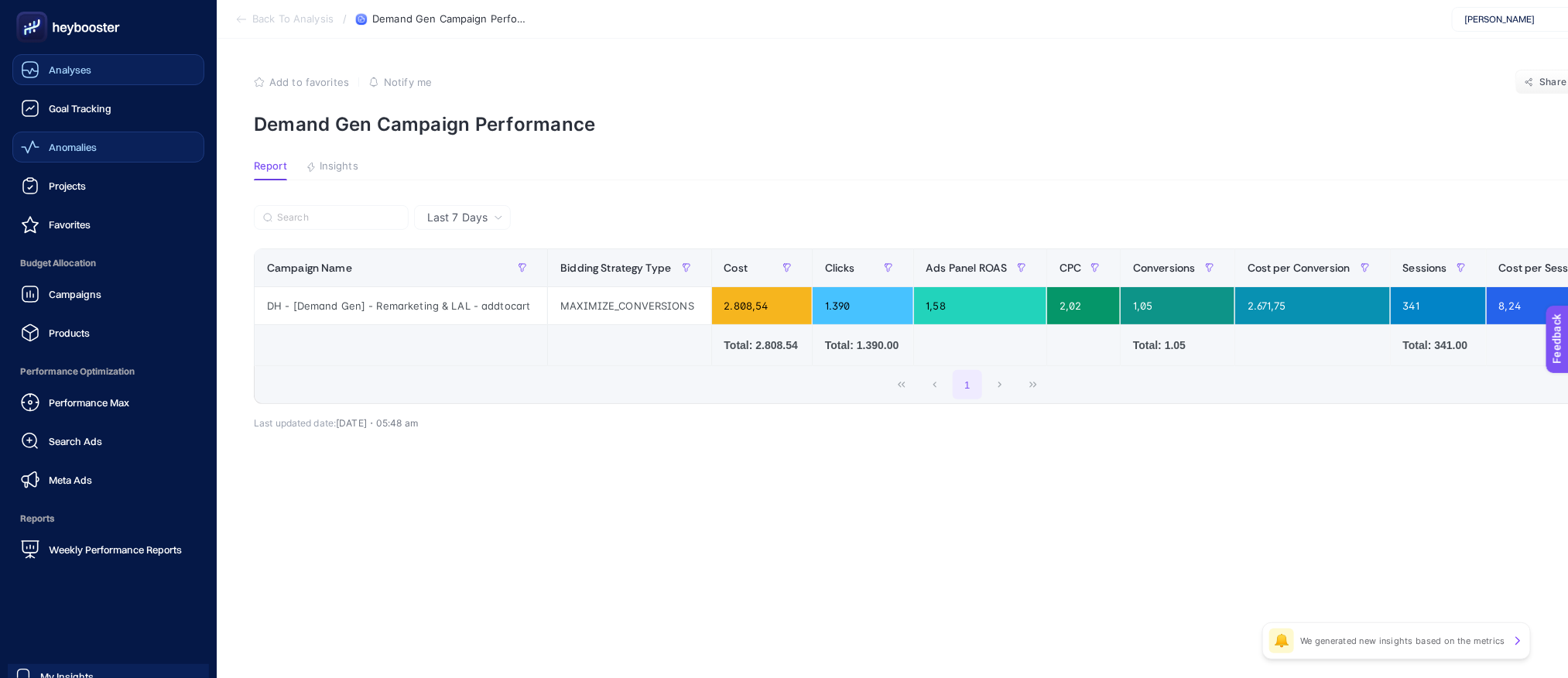 click on "Analyses" at bounding box center [70, 70] 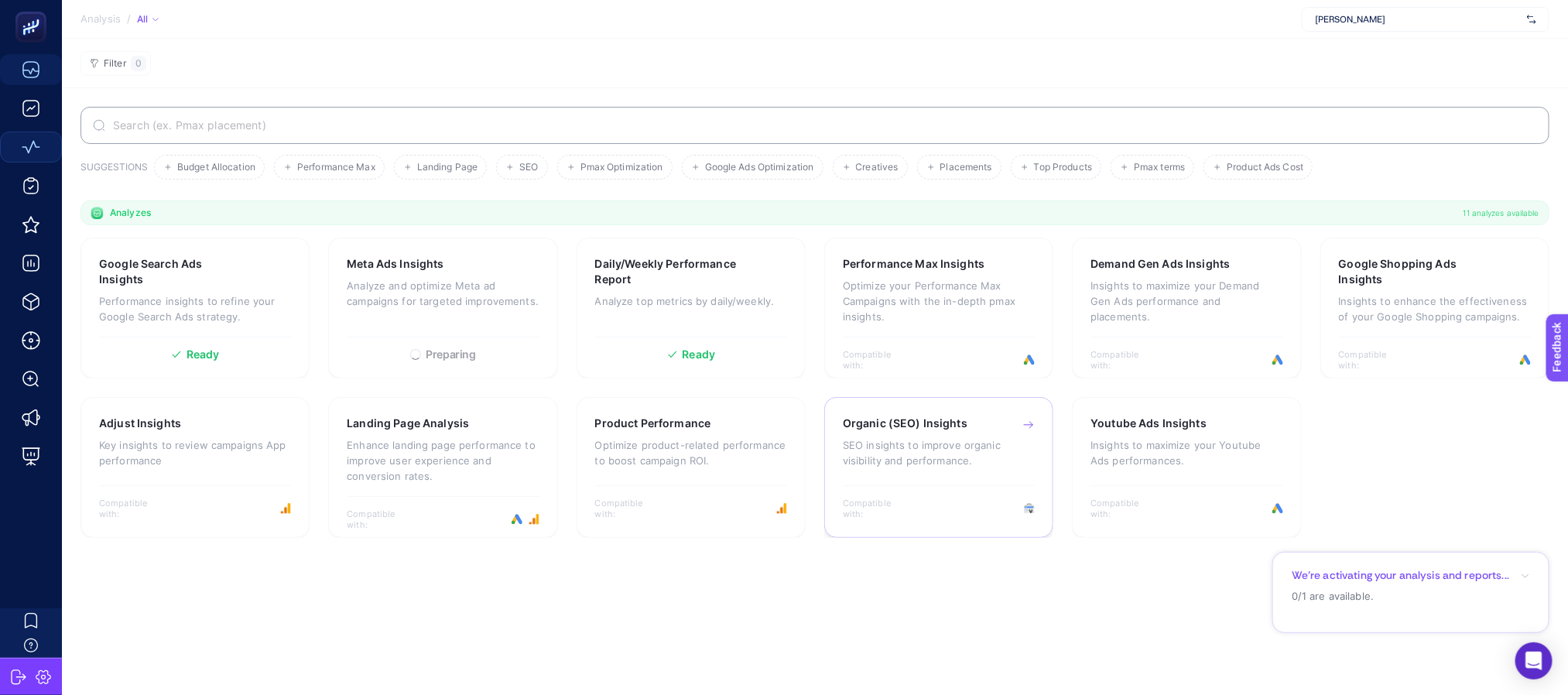 click on "Organic (SEO) Insights" at bounding box center [905, 423] 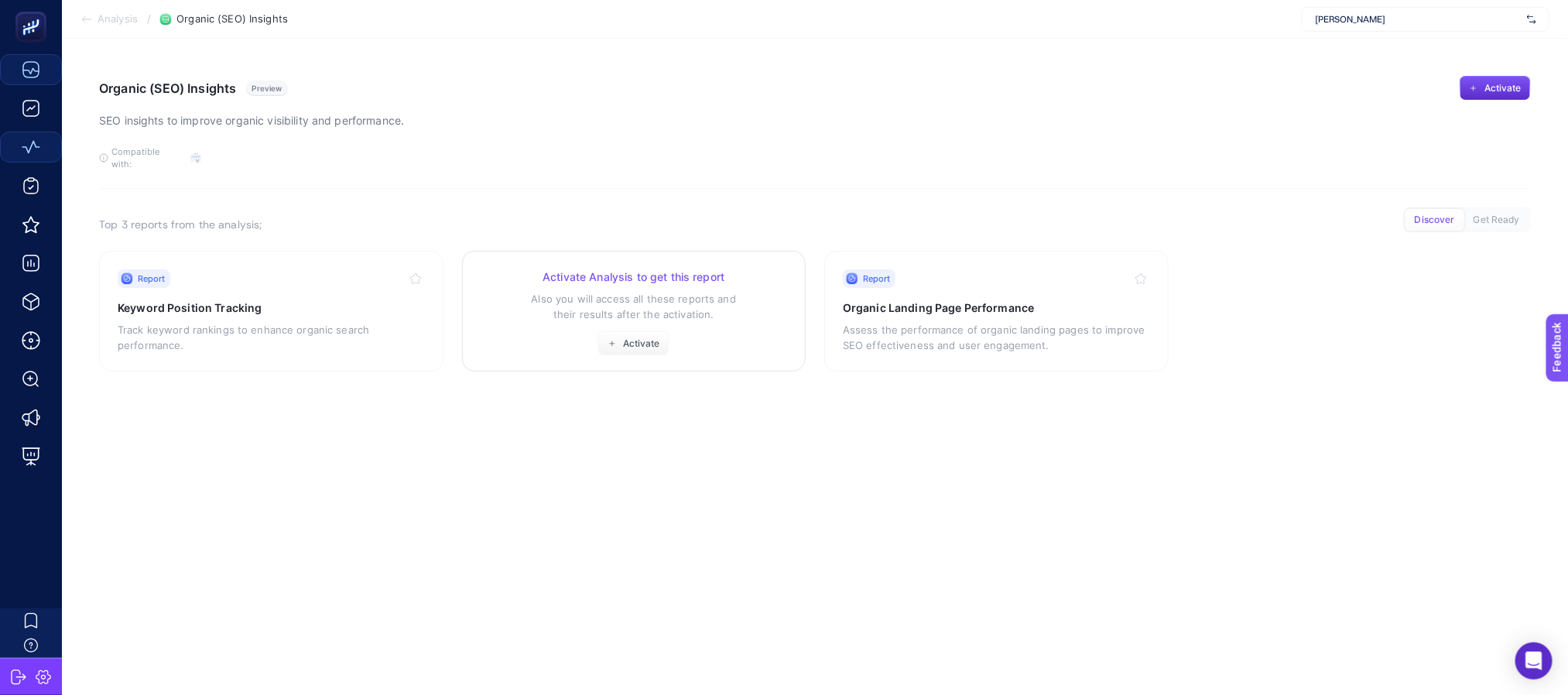 click on "Activate Analysis to get this report  Also you will access all these reports and   their results after the activation.  Activate" at bounding box center [634, 313] 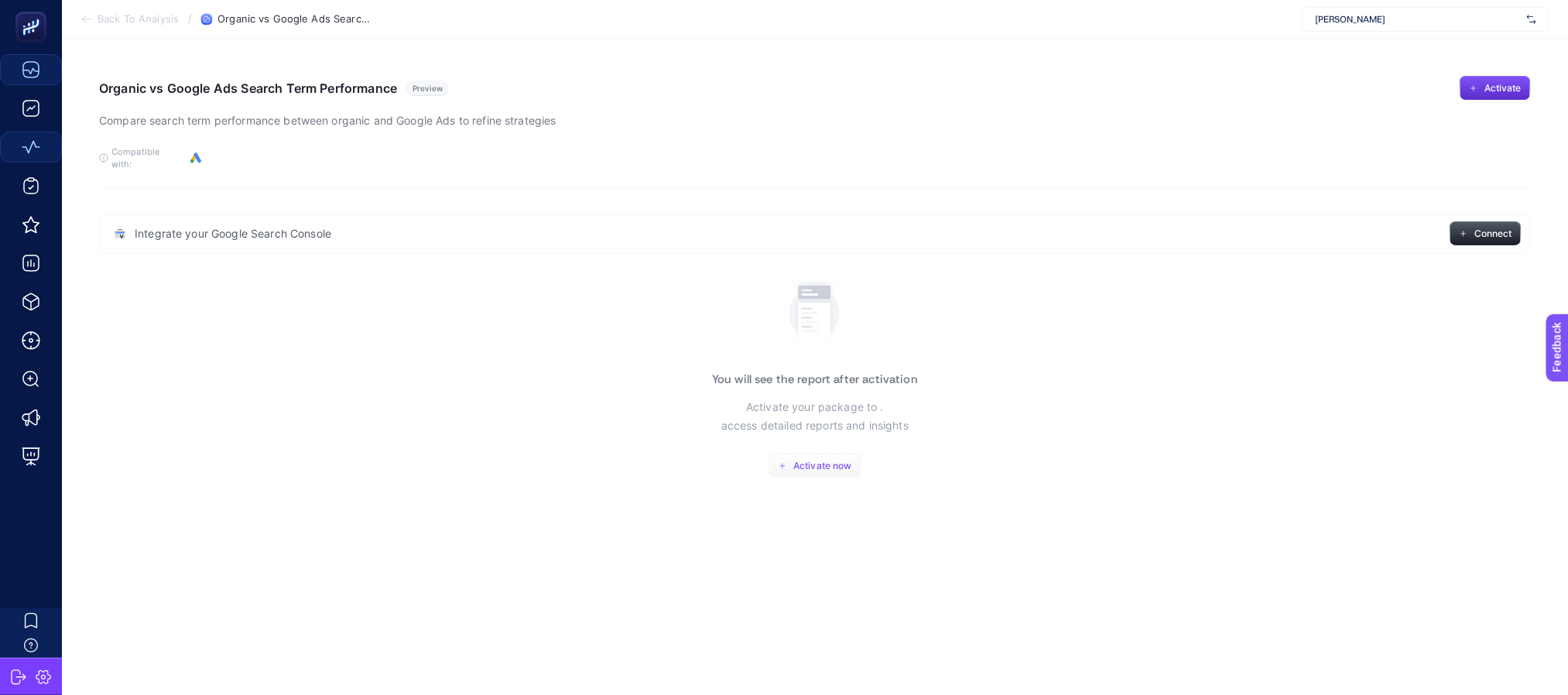 click on "Activate now" 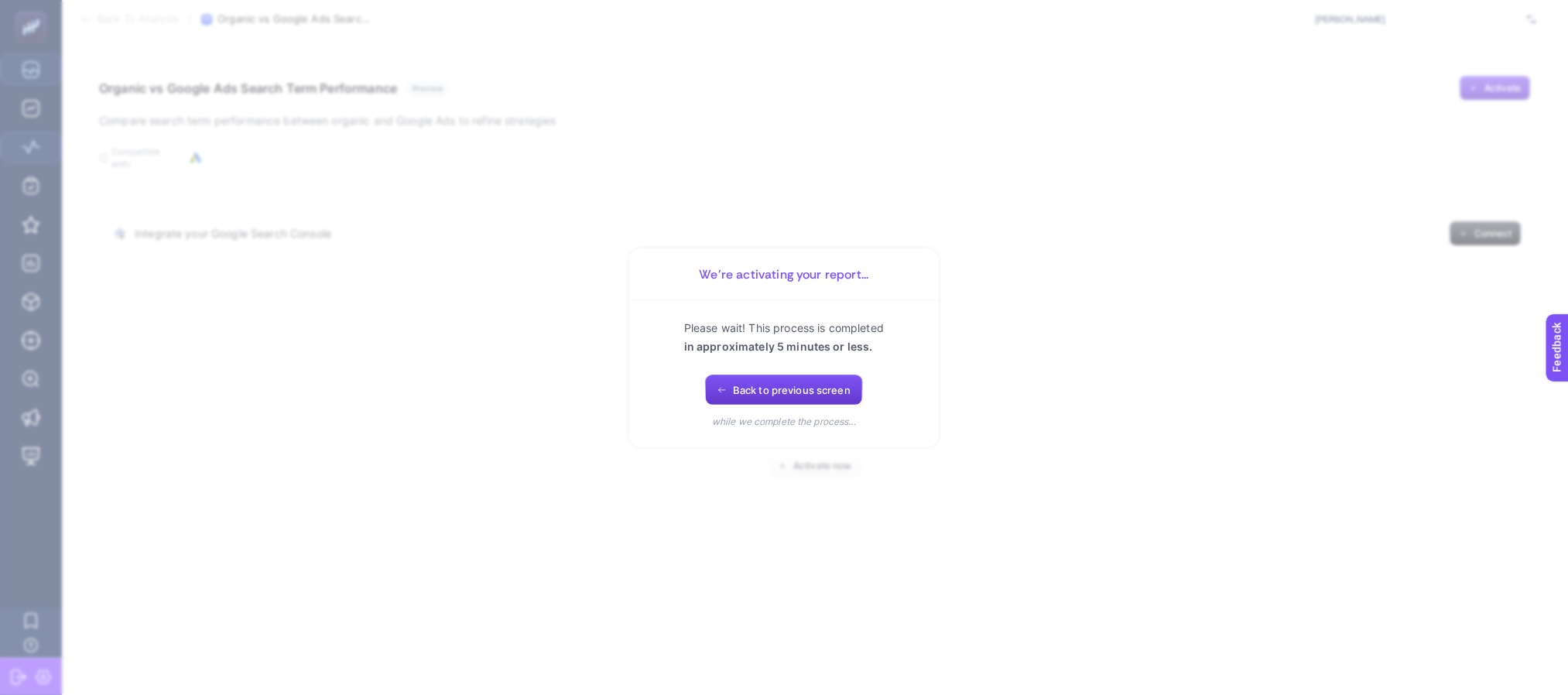 click on "Back to previous screen" 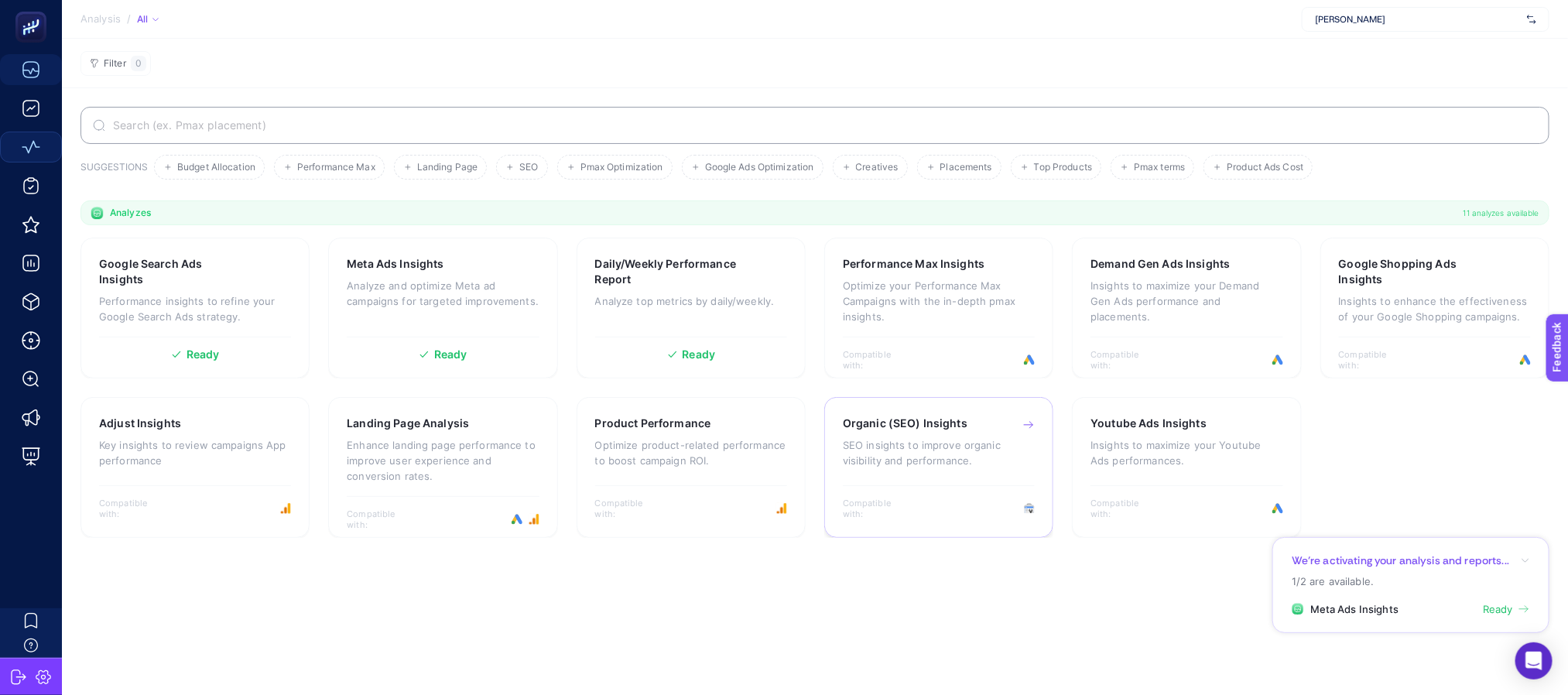 click on "SEO insights to improve organic visibility and performance." at bounding box center (939, 453) 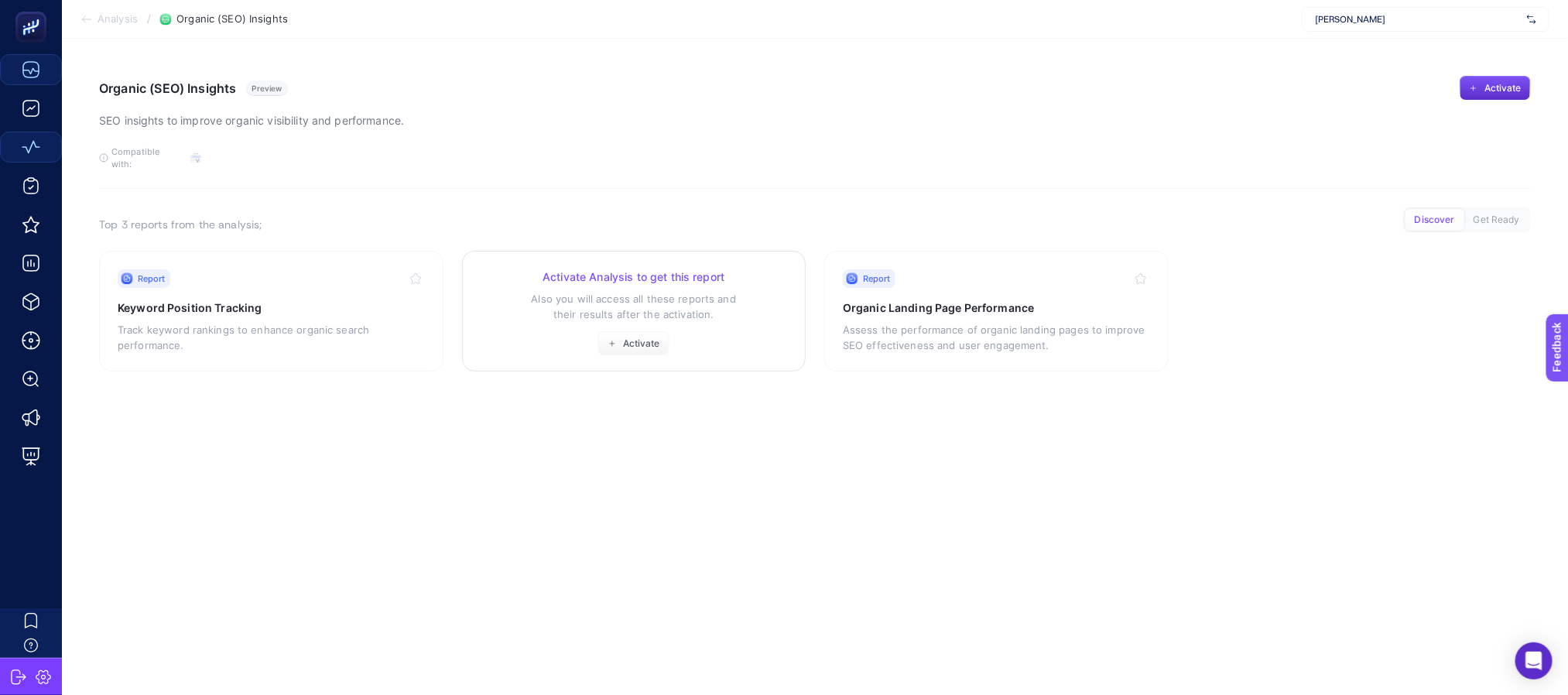 click on "Also you will access all these reports and   their results after the activation." at bounding box center (634, 306) 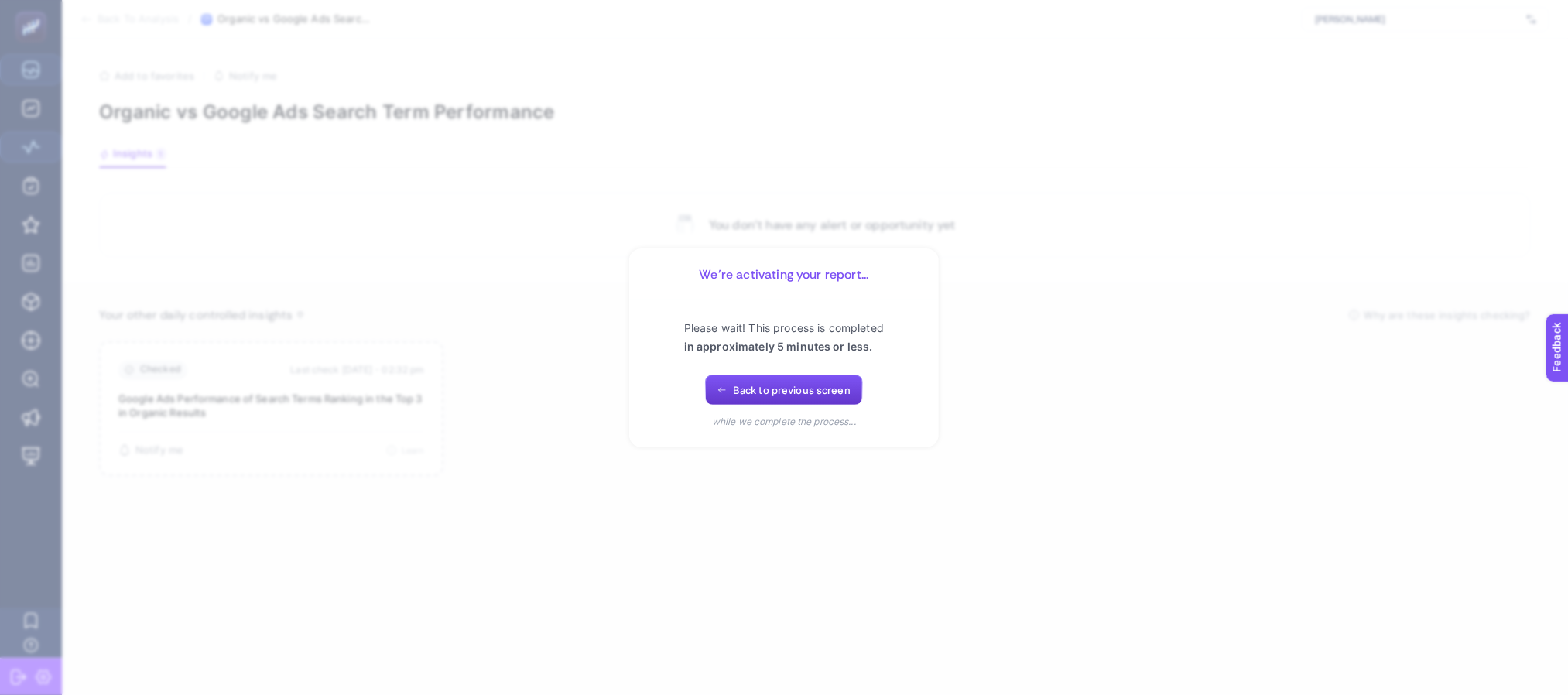click on "Back to previous screen" 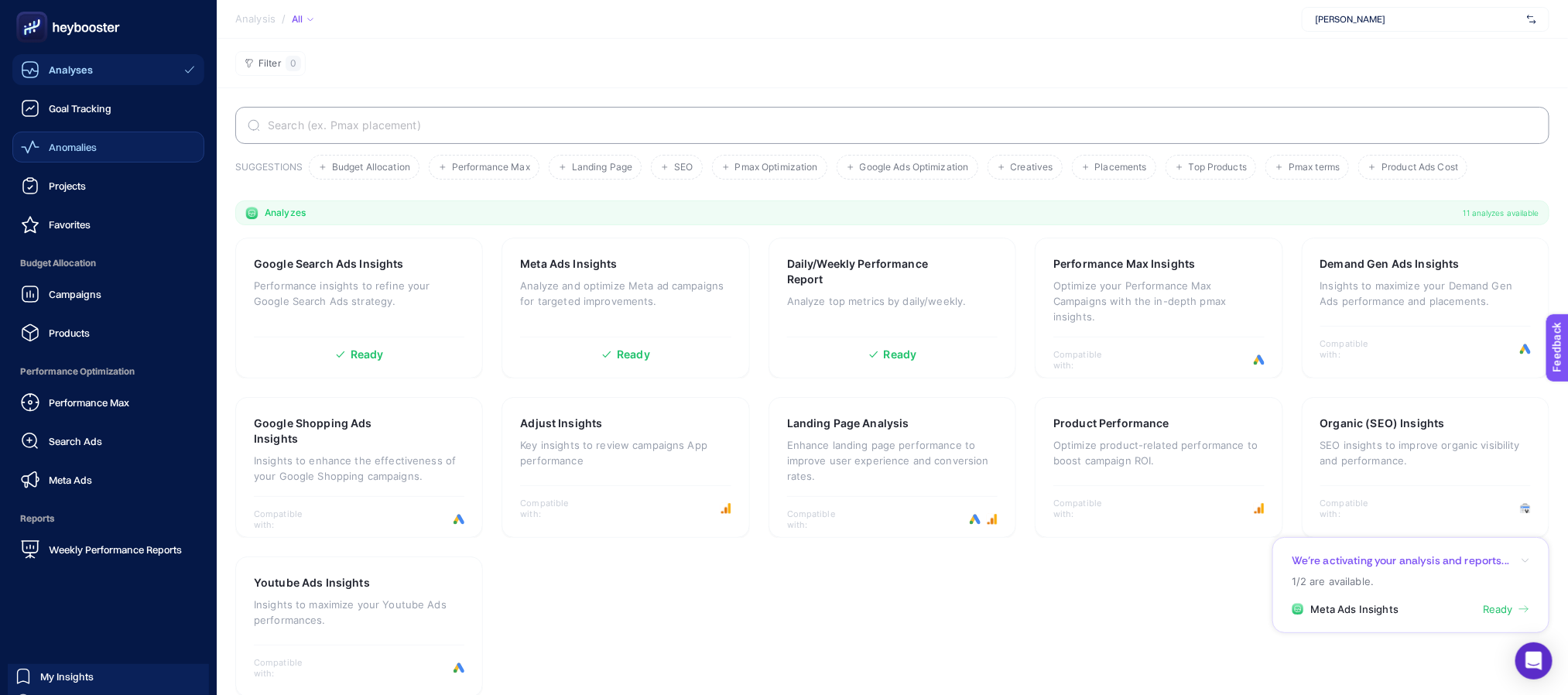 click on "Anomalies" at bounding box center (59, 147) 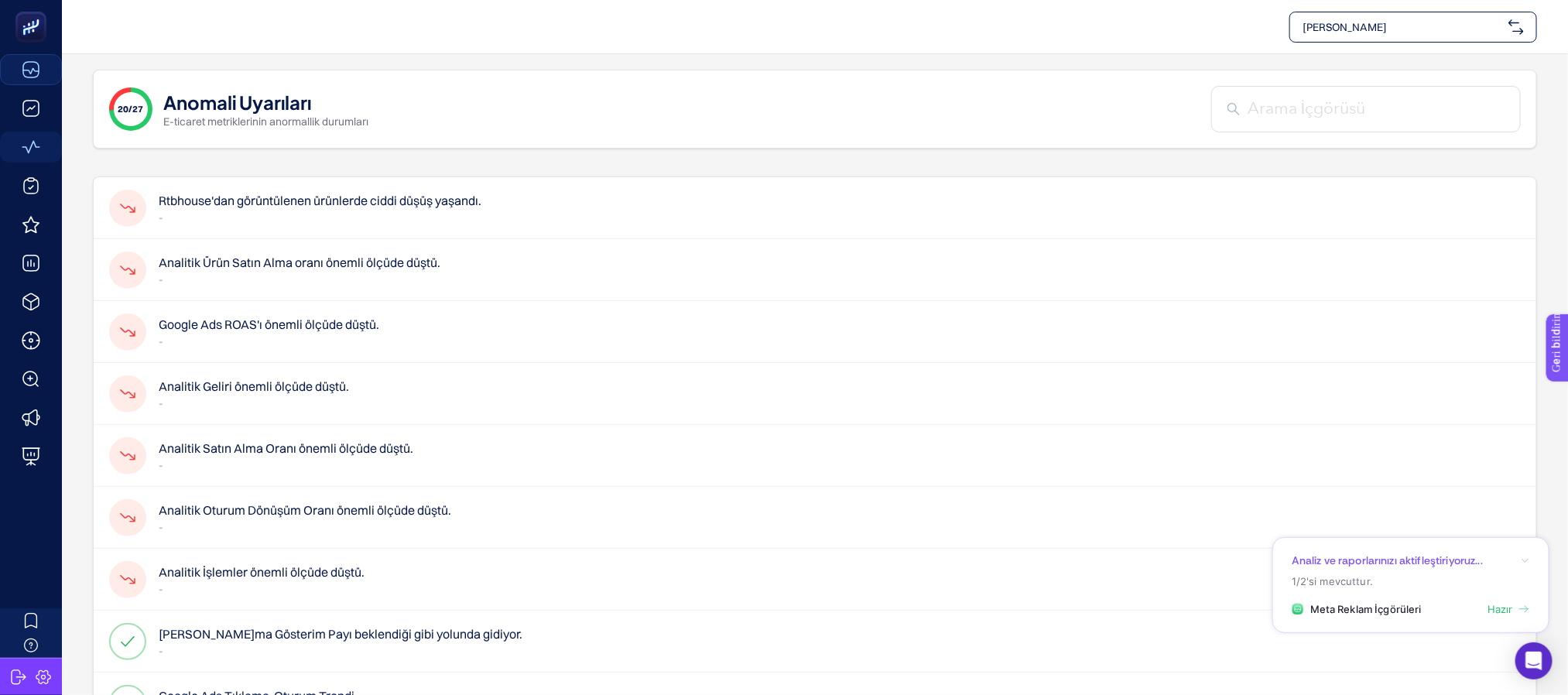 click on "Rtbhouse'dan görüntülenen ürünlerde ciddi düşüş yaşandı." at bounding box center (320, 200) 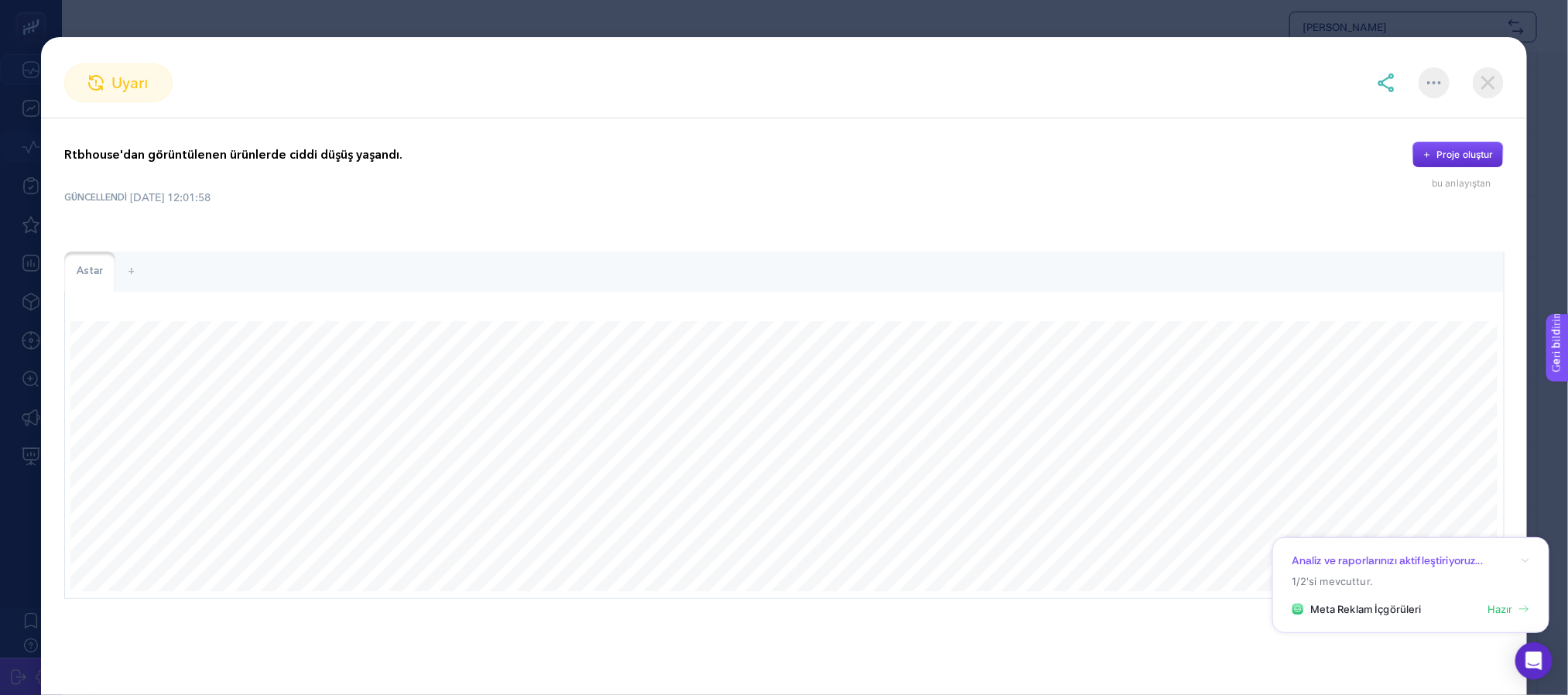 scroll, scrollTop: 728, scrollLeft: 0, axis: vertical 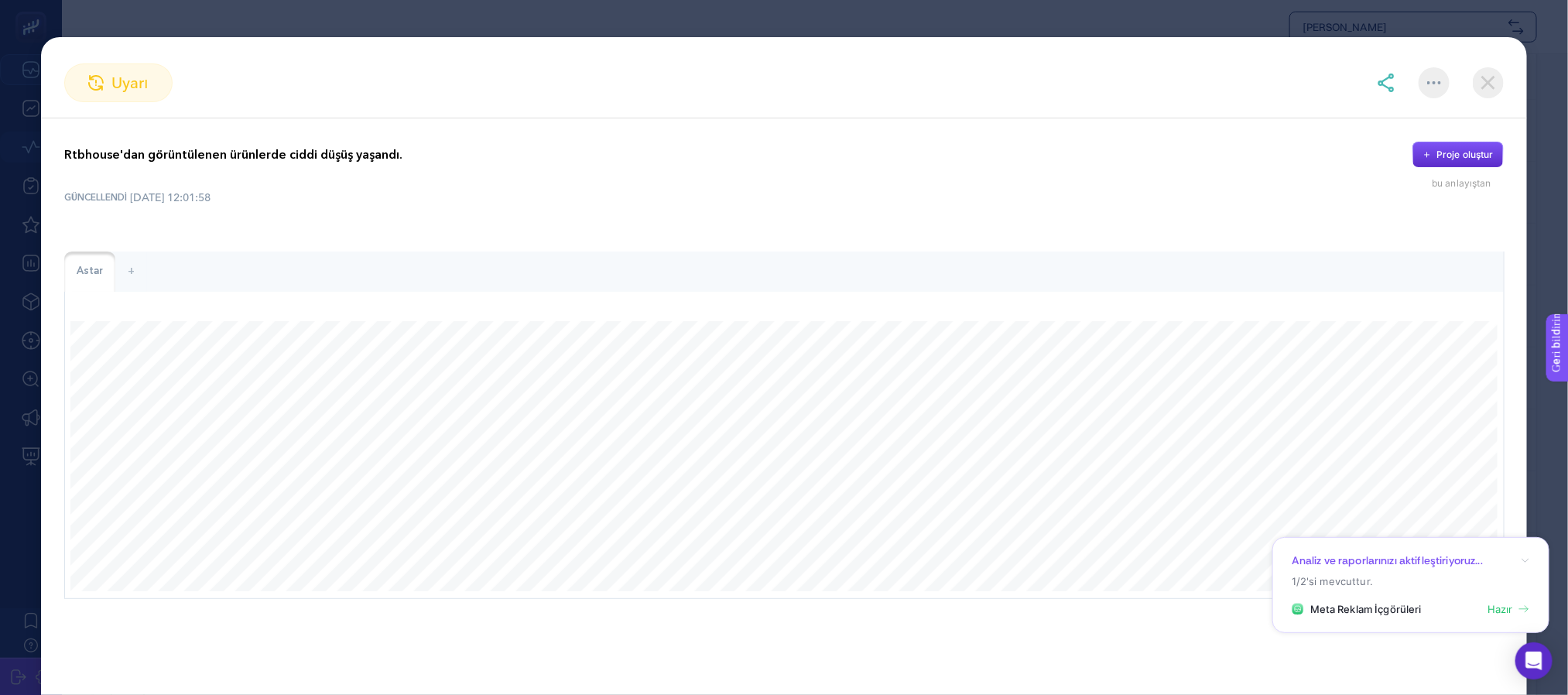 click at bounding box center (1488, 83) 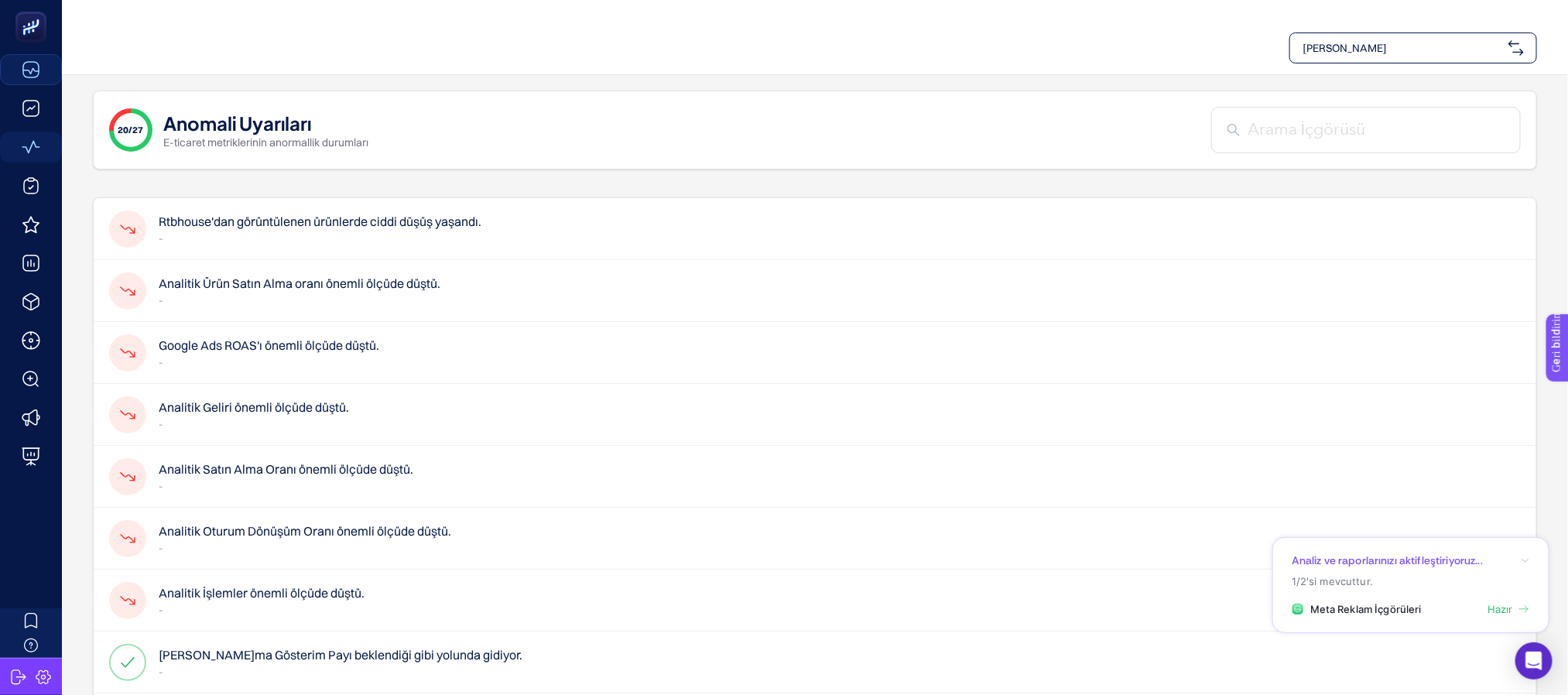 scroll, scrollTop: 0, scrollLeft: 0, axis: both 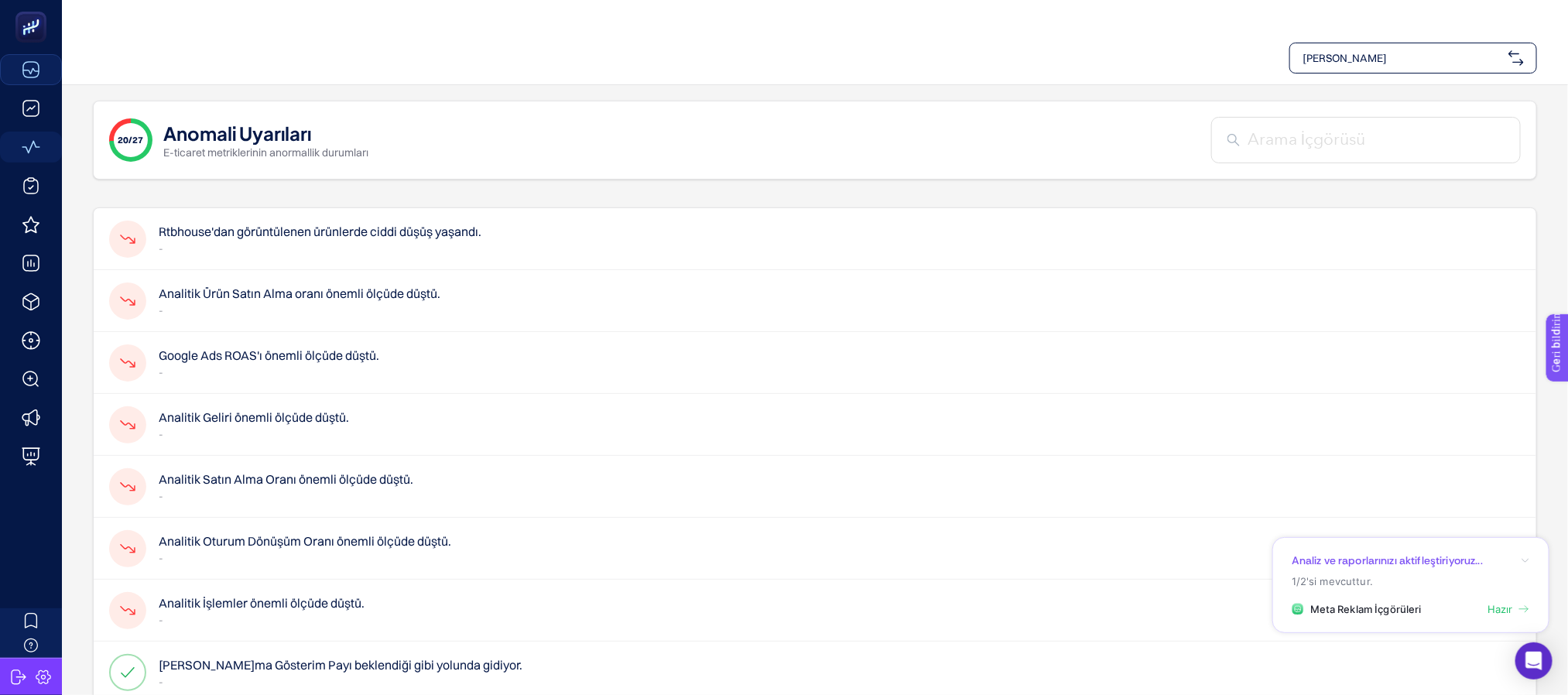 click on "Analitik Ürün Satın Alma oranı önemli ölçüde düştü." at bounding box center (300, 293) 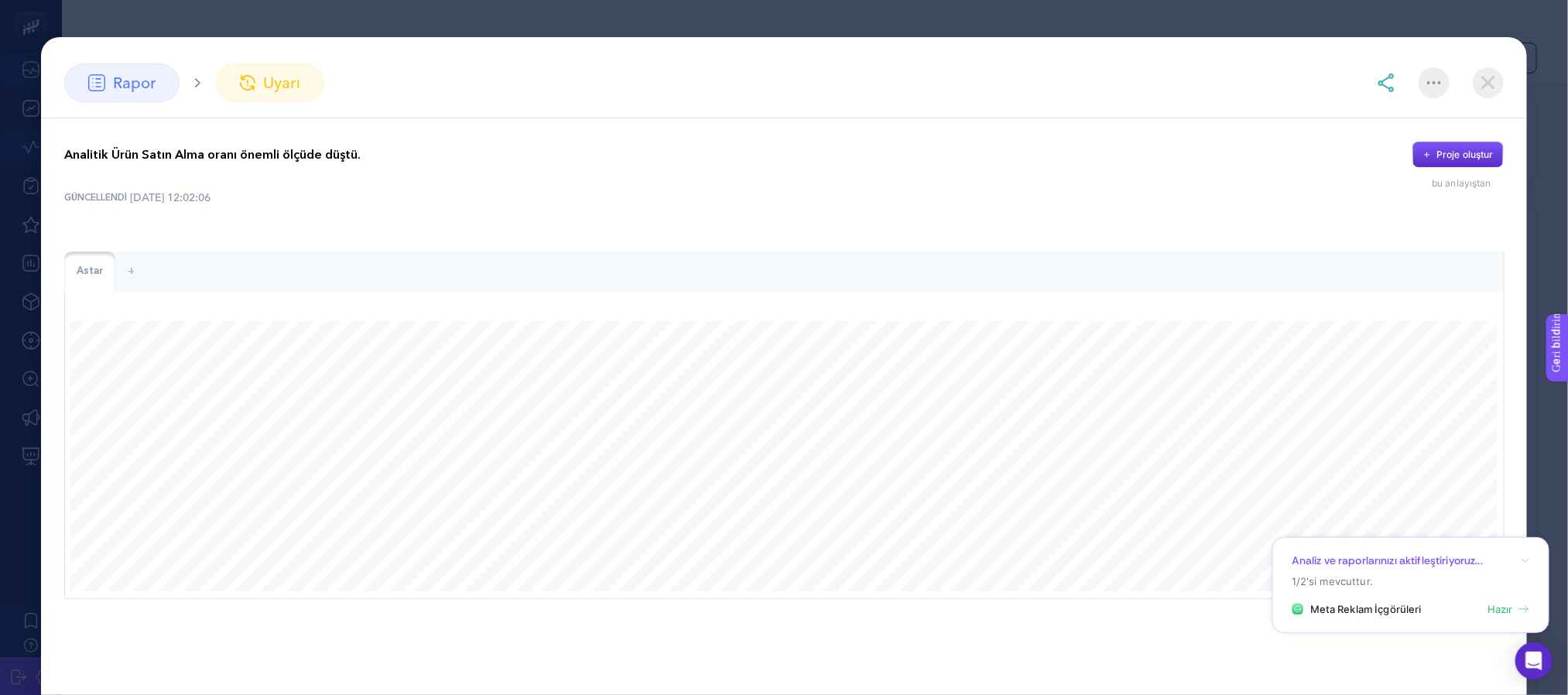 click at bounding box center [1488, 83] 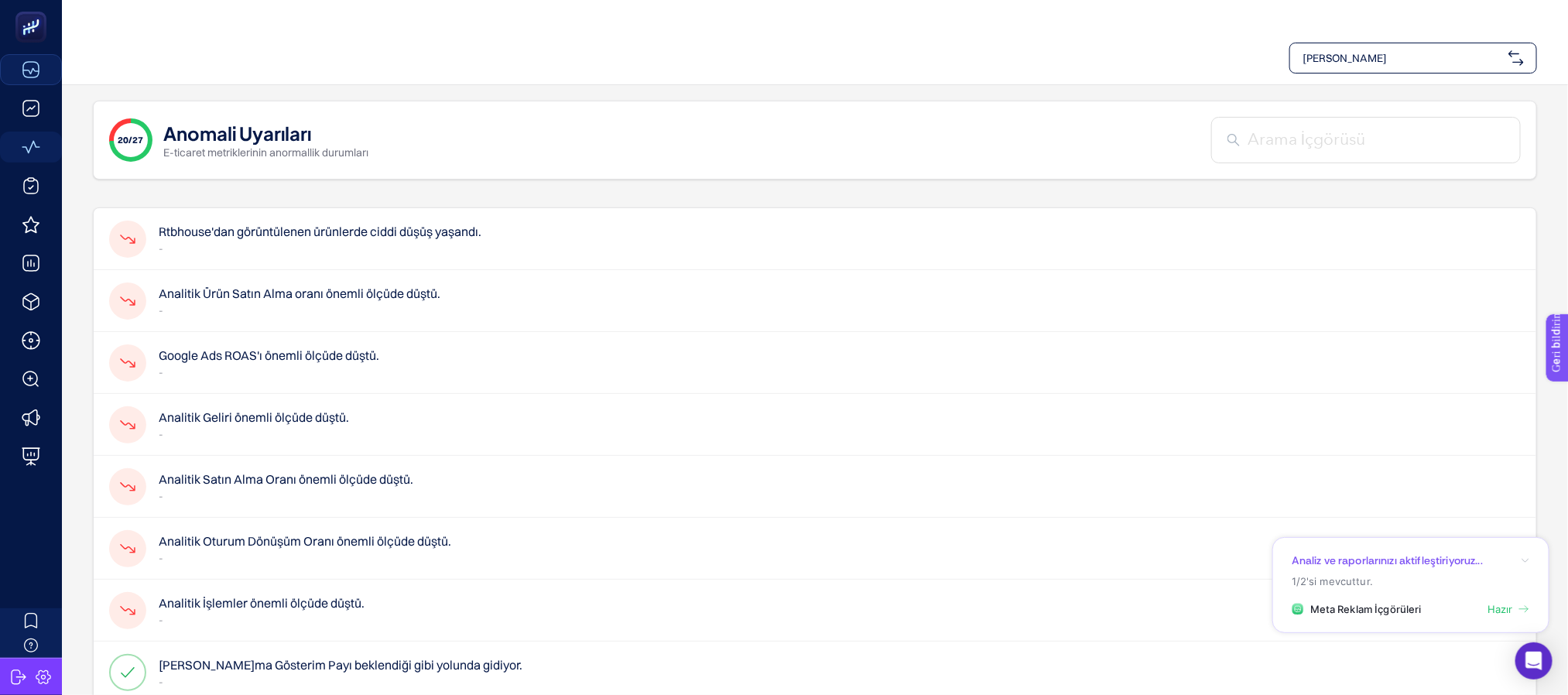 click on "Google Ads ROAS'ı önemli ölçüde düştü." at bounding box center [269, 355] 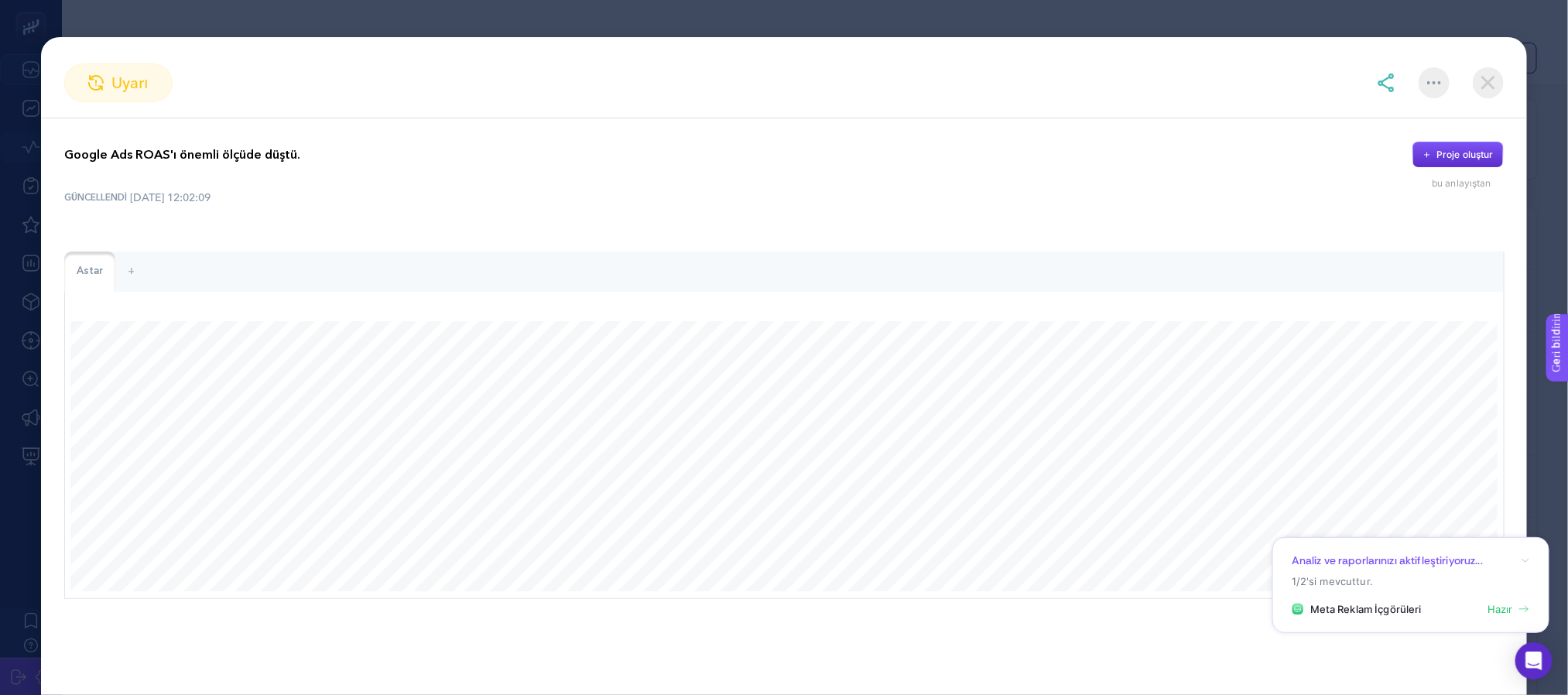 click at bounding box center (1488, 83) 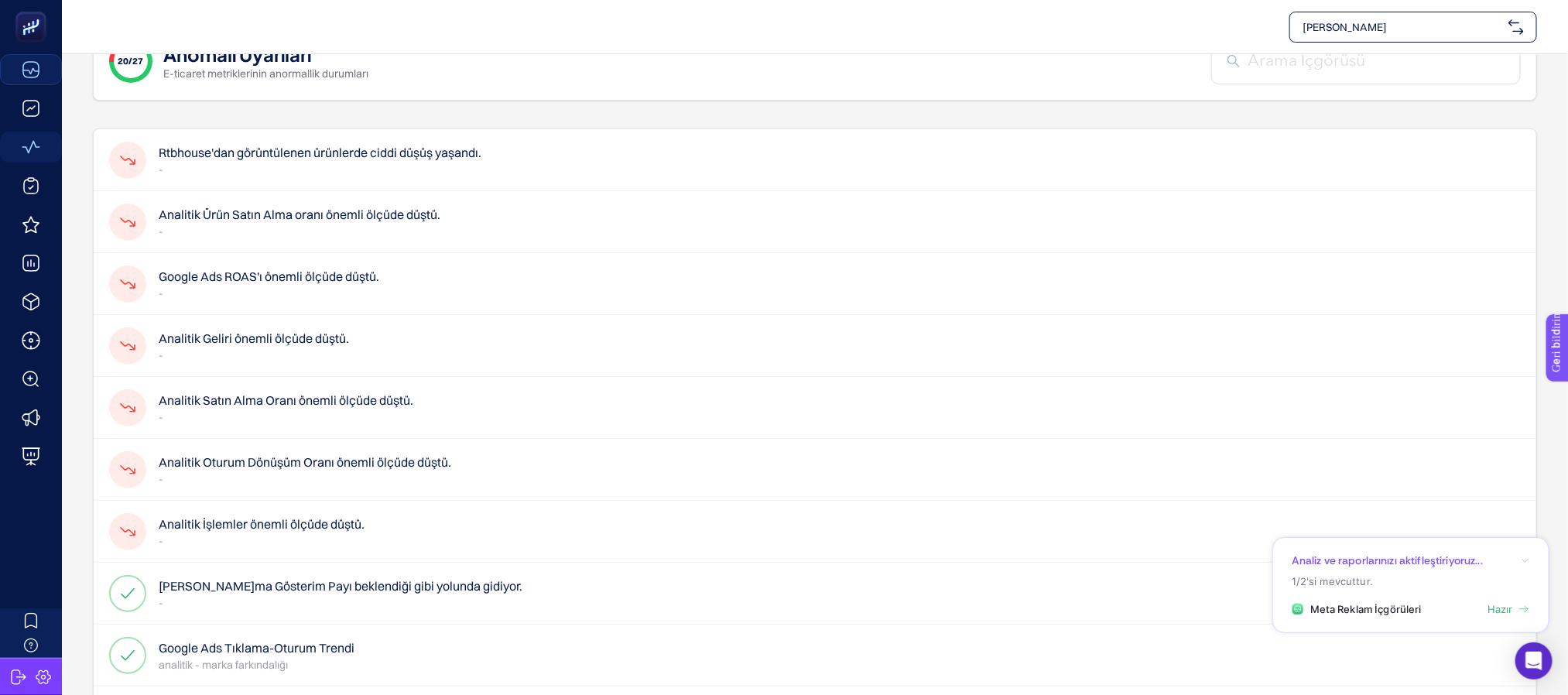 scroll, scrollTop: 116, scrollLeft: 0, axis: vertical 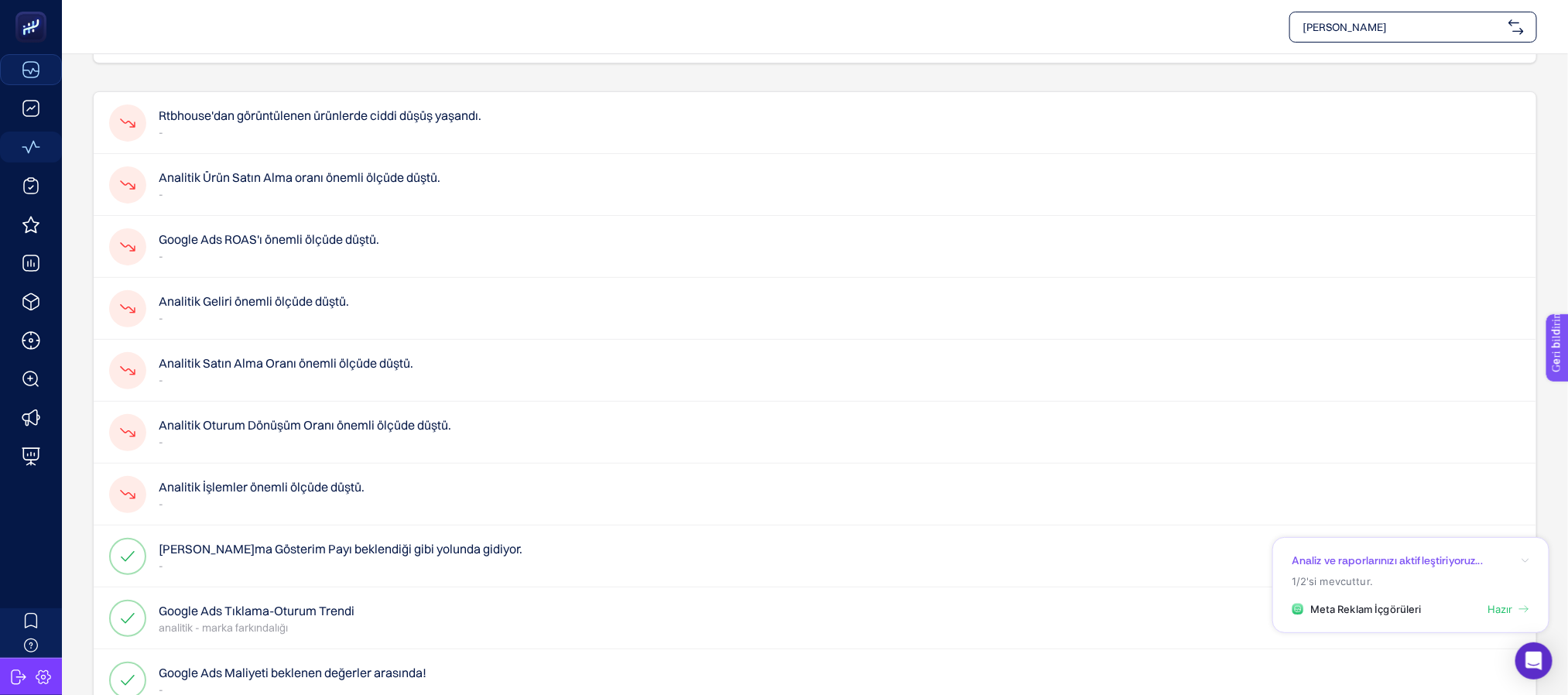 click on "Analitik Satın Alma Oranı önemli ölçüde düştü." at bounding box center [286, 363] 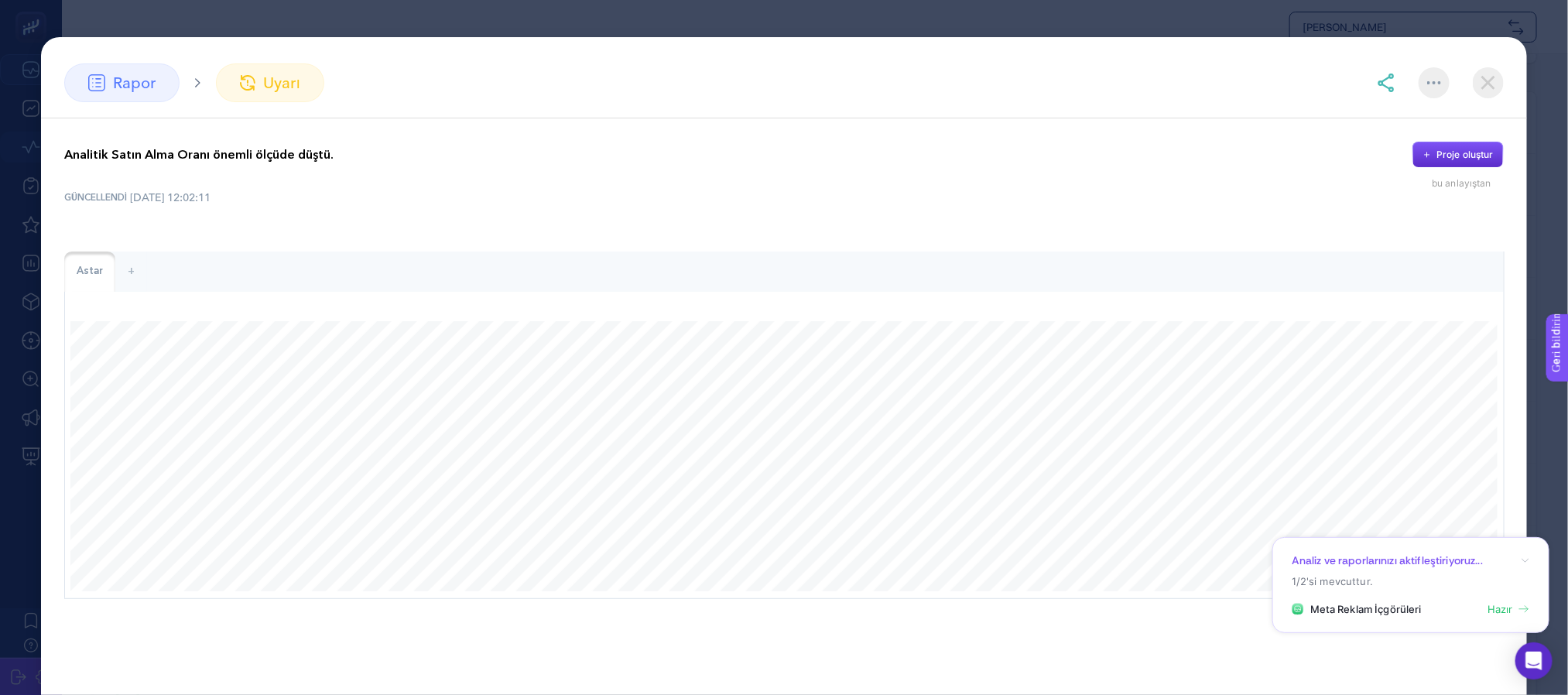 click at bounding box center (1488, 83) 